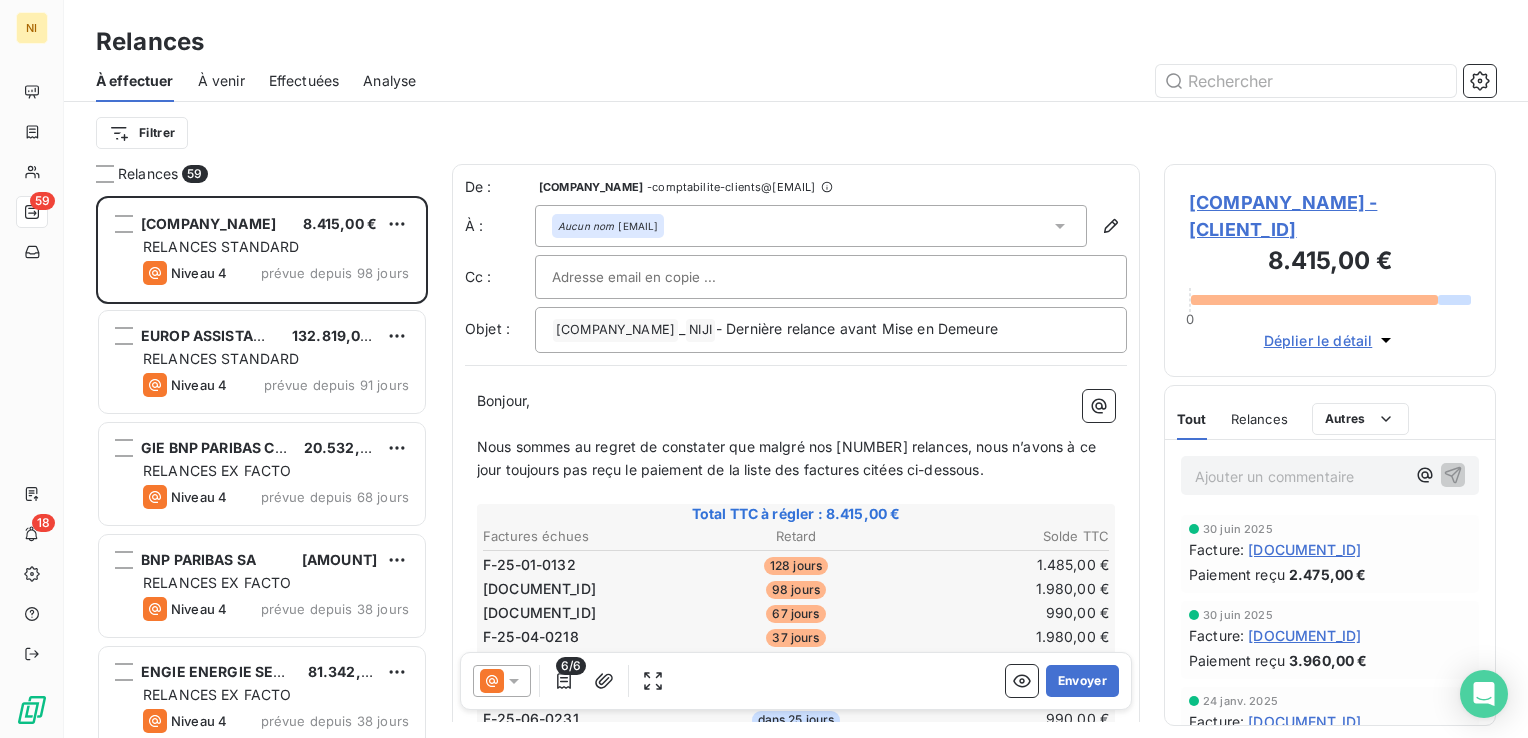 scroll, scrollTop: 0, scrollLeft: 0, axis: both 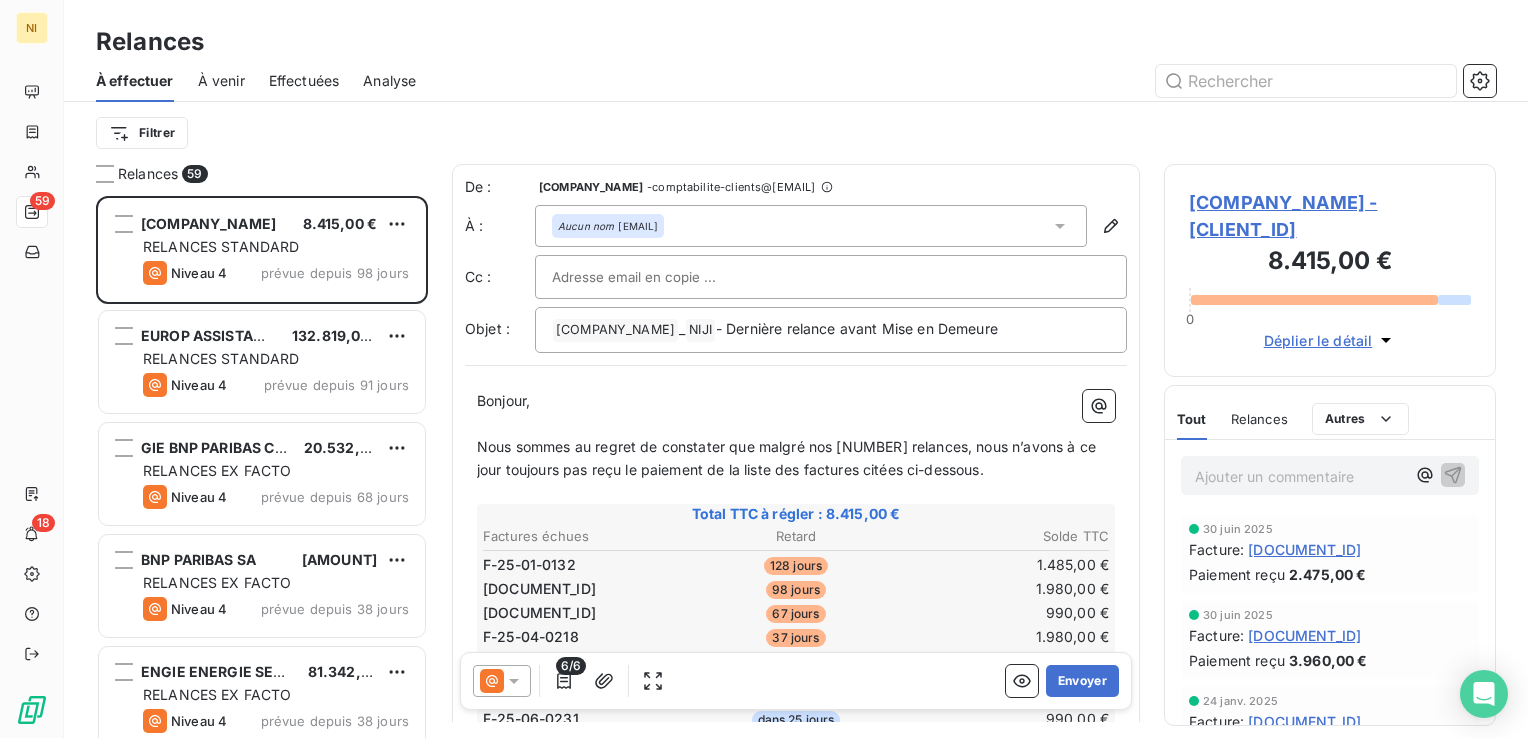 click at bounding box center (968, 81) 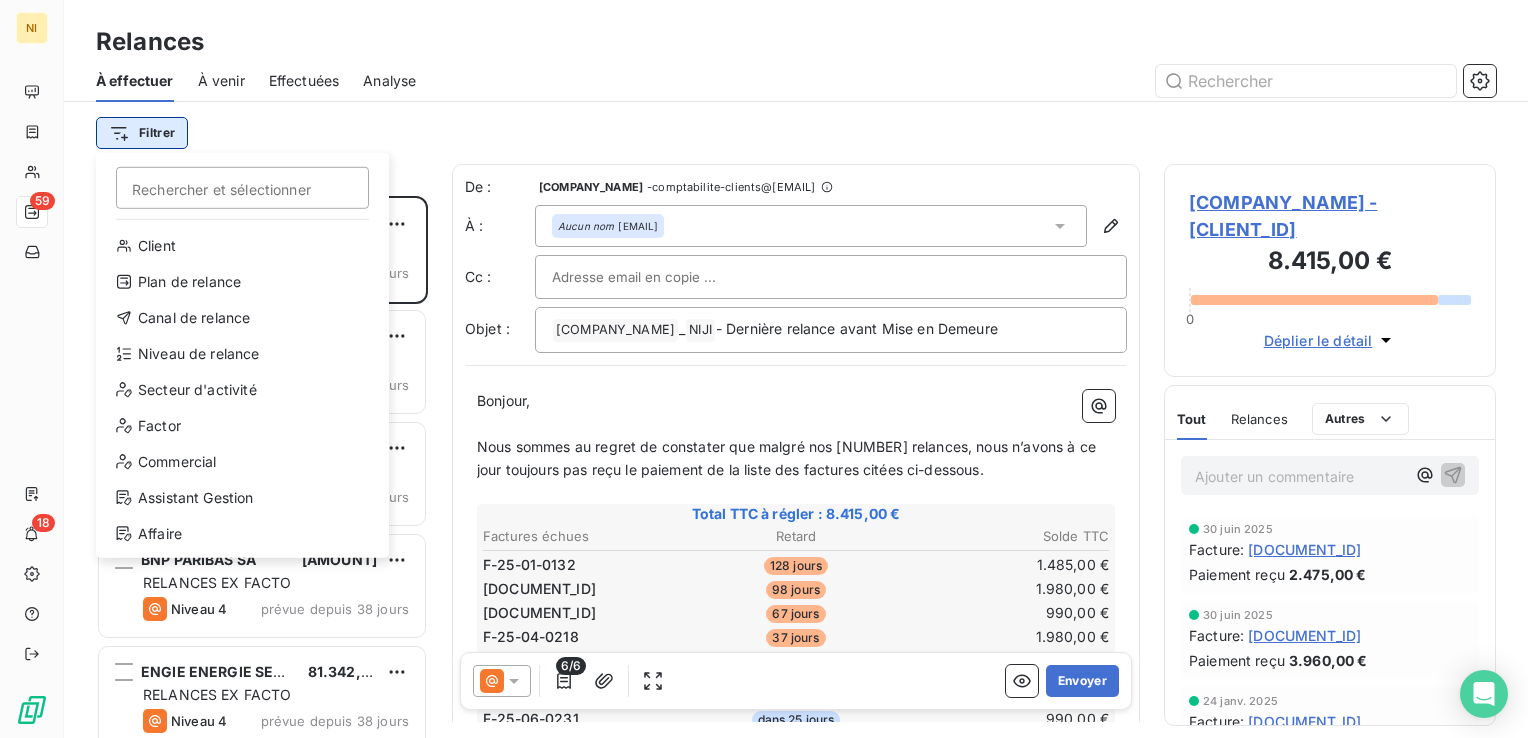 click on "NI 59 18 Relances À effectuer À venir Effectuées Analyse Filtrer Rechercher et sélectionner Client Plan de relance Canal de relance Niveau de relance Secteur d'activité Factor Commercial Assistant Gestion Affaire Relances 59 OLYMPIQUE LYONNAIS SASU 8.415,00 € RELANCES STANDARD Niveau 4 prévue depuis 98 jours EUROP ASSISTANCE 132.819,07 € RELANCES STANDARD Niveau 4 prévue depuis 91 jours GIE BNP PARIBAS CARDIF 20.532,00 € RELANCES EX FACTO Niveau 4 prévue depuis 68 jours BNP PARIBAS SA 24.684,00 € RELANCES EX FACTO Niveau 4 prévue depuis 38 jours ENGIE ENERGIE SERVICES 81.342,00 € RELANCES EX FACTO Niveau 4 prévue depuis 38 jours ORANGE BUSINESS SERVICES 54.846,00 € RELANCES EX FACTO Niveau 4 prévue depuis 38 jours EDF DA ANAIT 855.914,28 € RELANCES STANDARD Niveau 4 prévue depuis 38 jours TIMAC AGRO INTERNATIONAL 67.090,08 € RELANCES STANDARD Niveau 3 prévue depuis 37 jours PHILIP MORRIS FRANCE SAS 99.370,50 € RELANCES STANDARD Niveau 3 53.014,32 €" at bounding box center (764, 369) 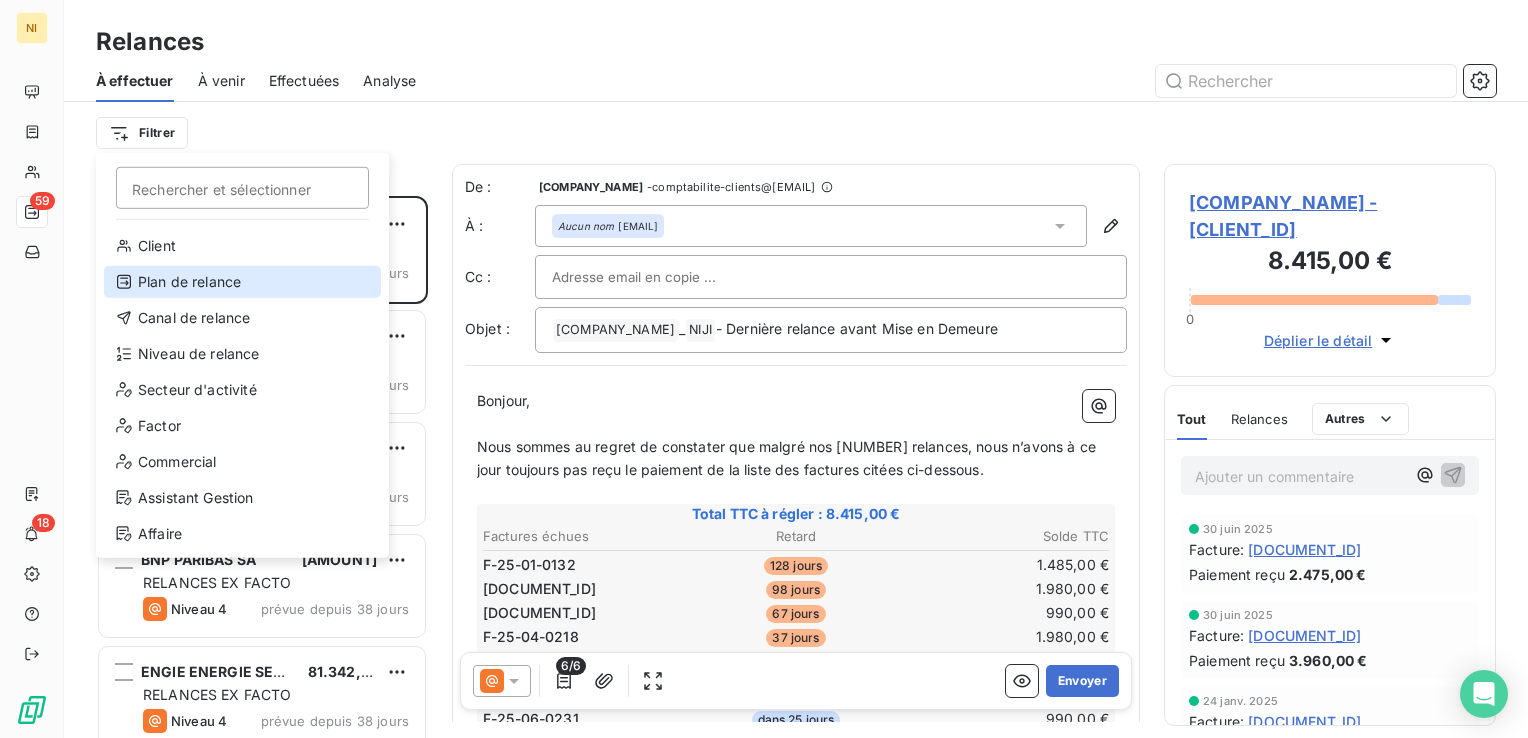 click on "Plan de relance" at bounding box center [242, 282] 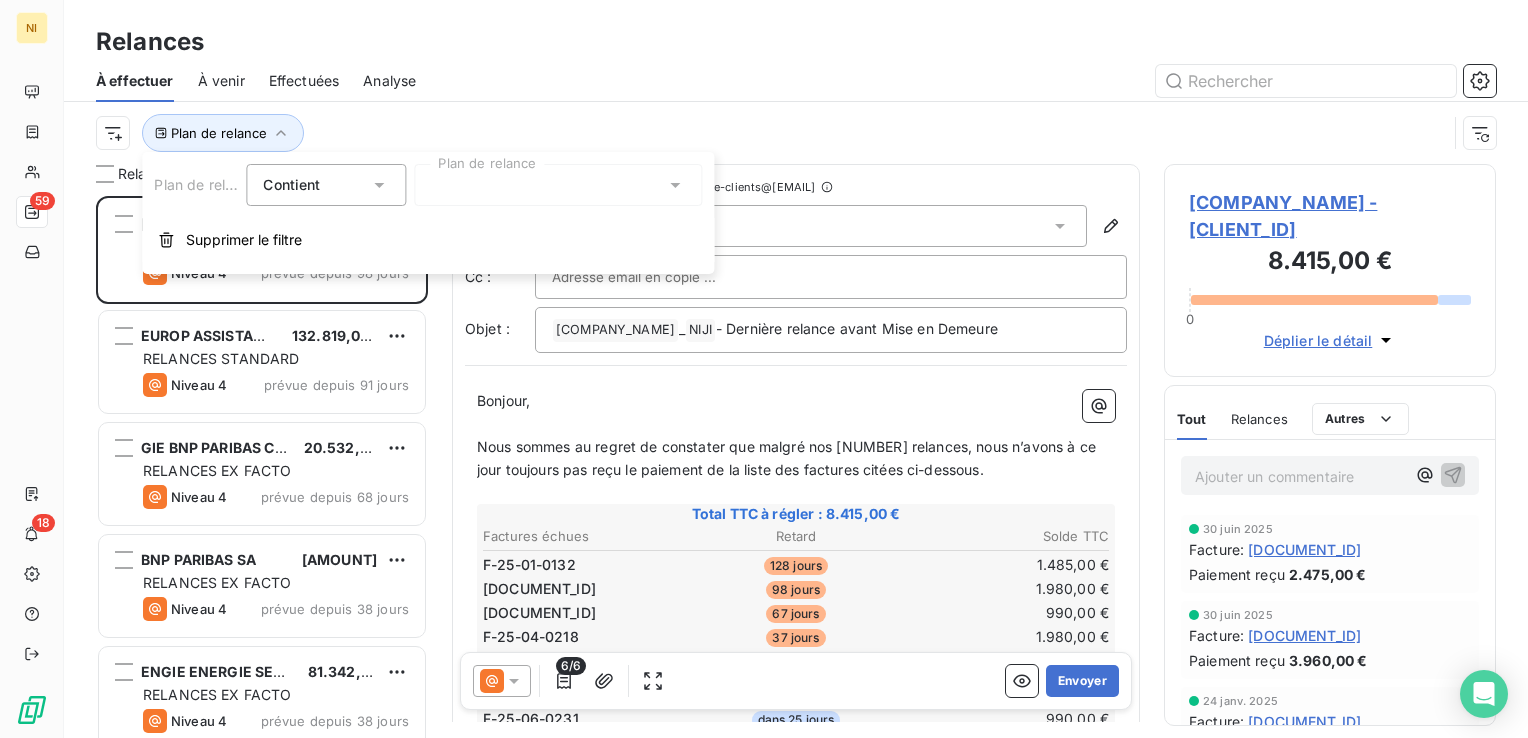 click at bounding box center (558, 185) 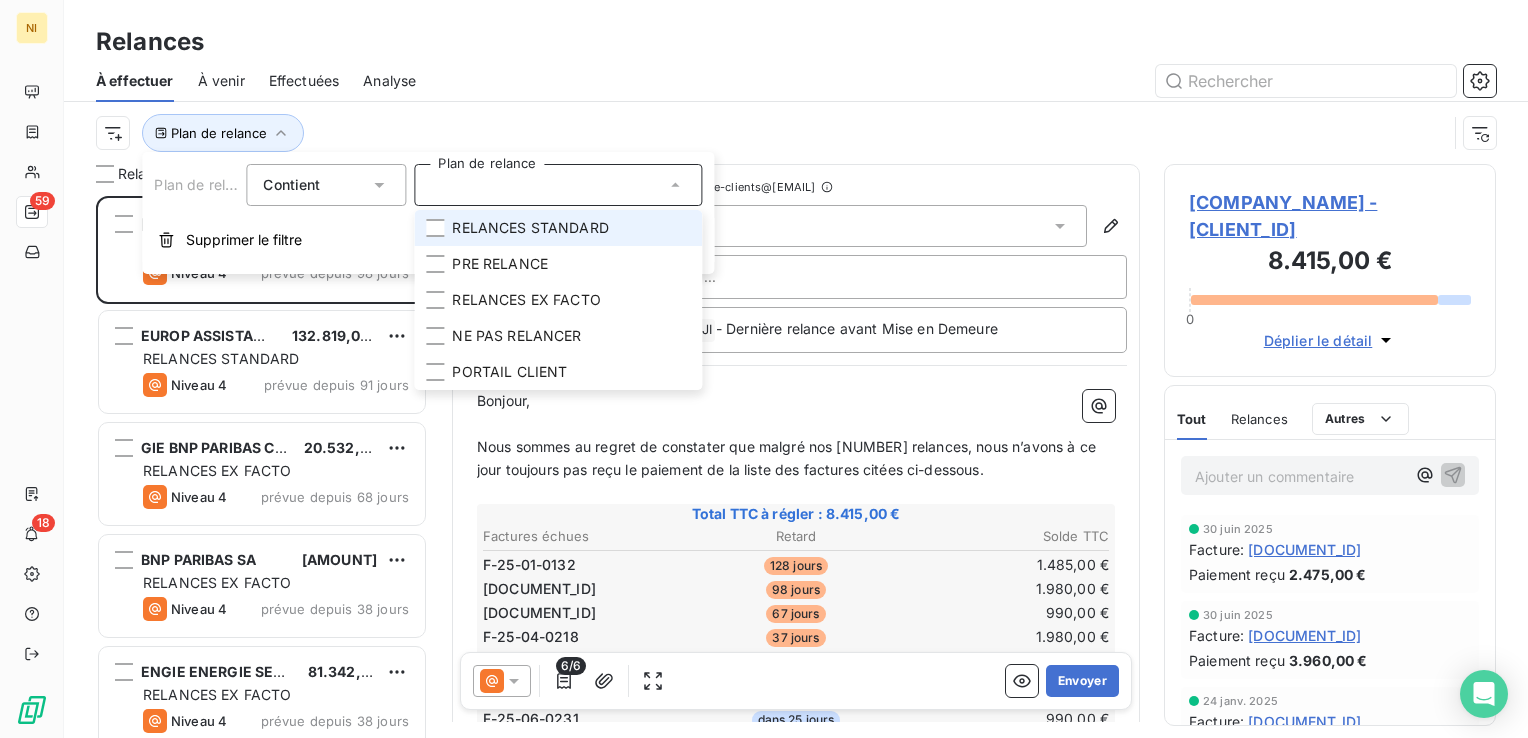 click on "RELANCES STANDARD" at bounding box center (530, 228) 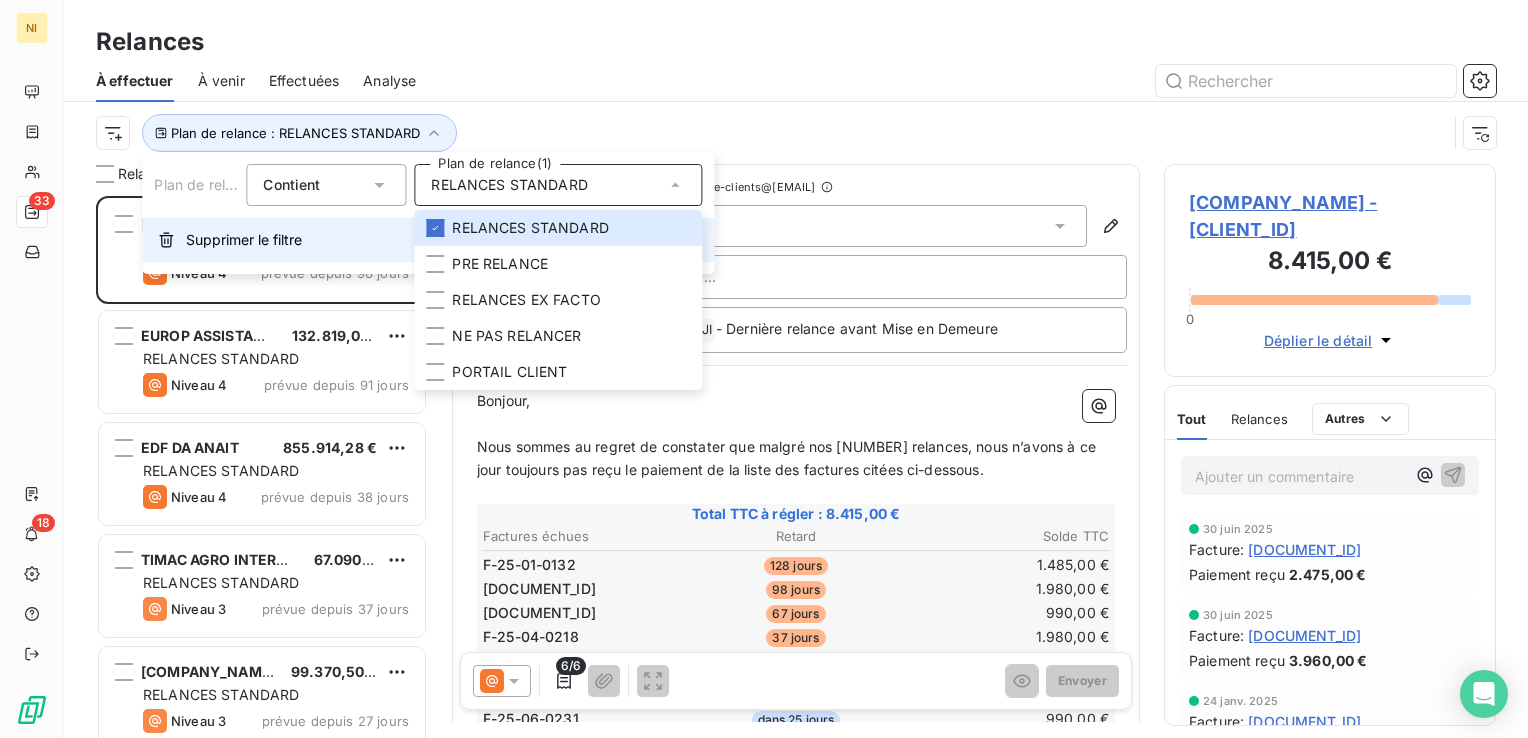 scroll, scrollTop: 16, scrollLeft: 16, axis: both 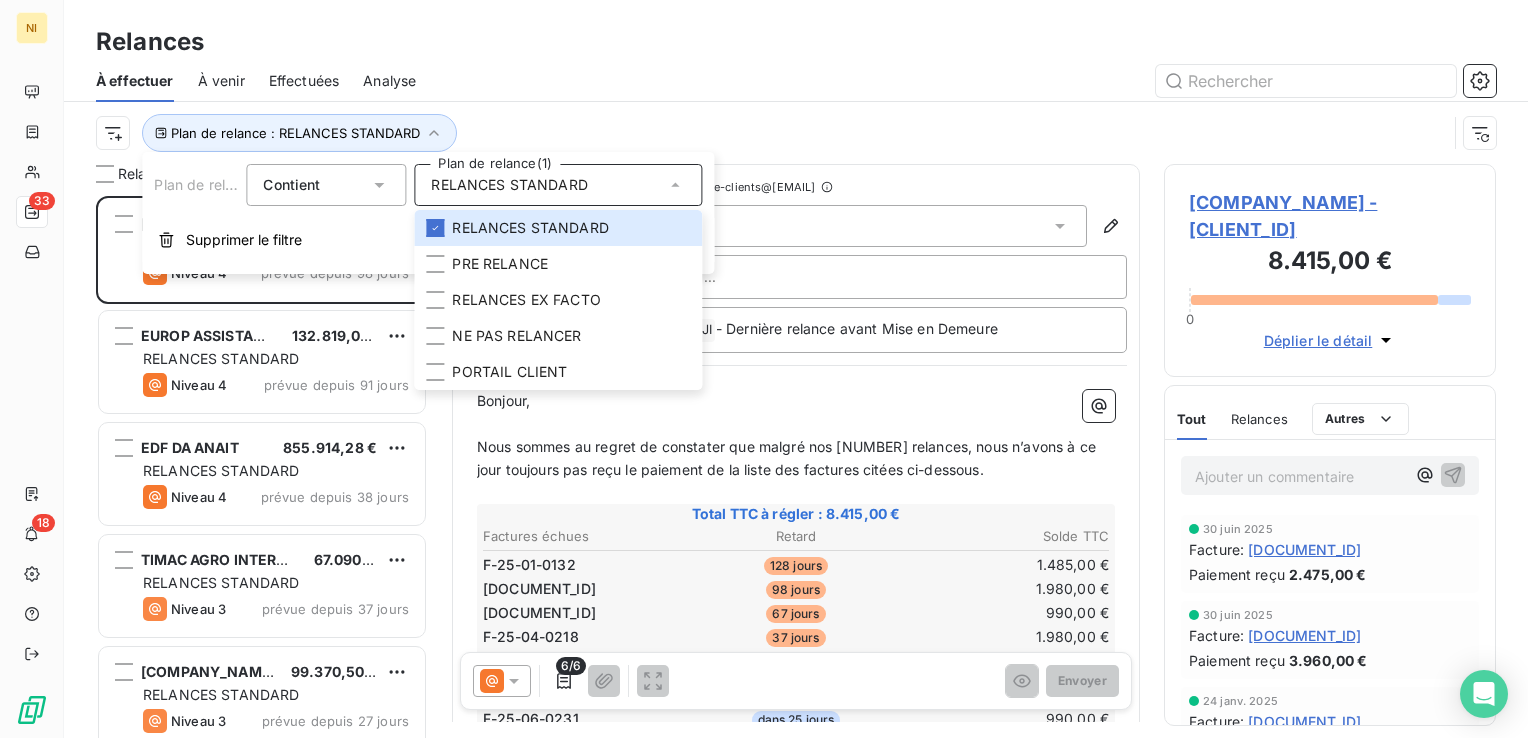 click on "À effectuer À venir Effectuées Analyse" at bounding box center [796, 81] 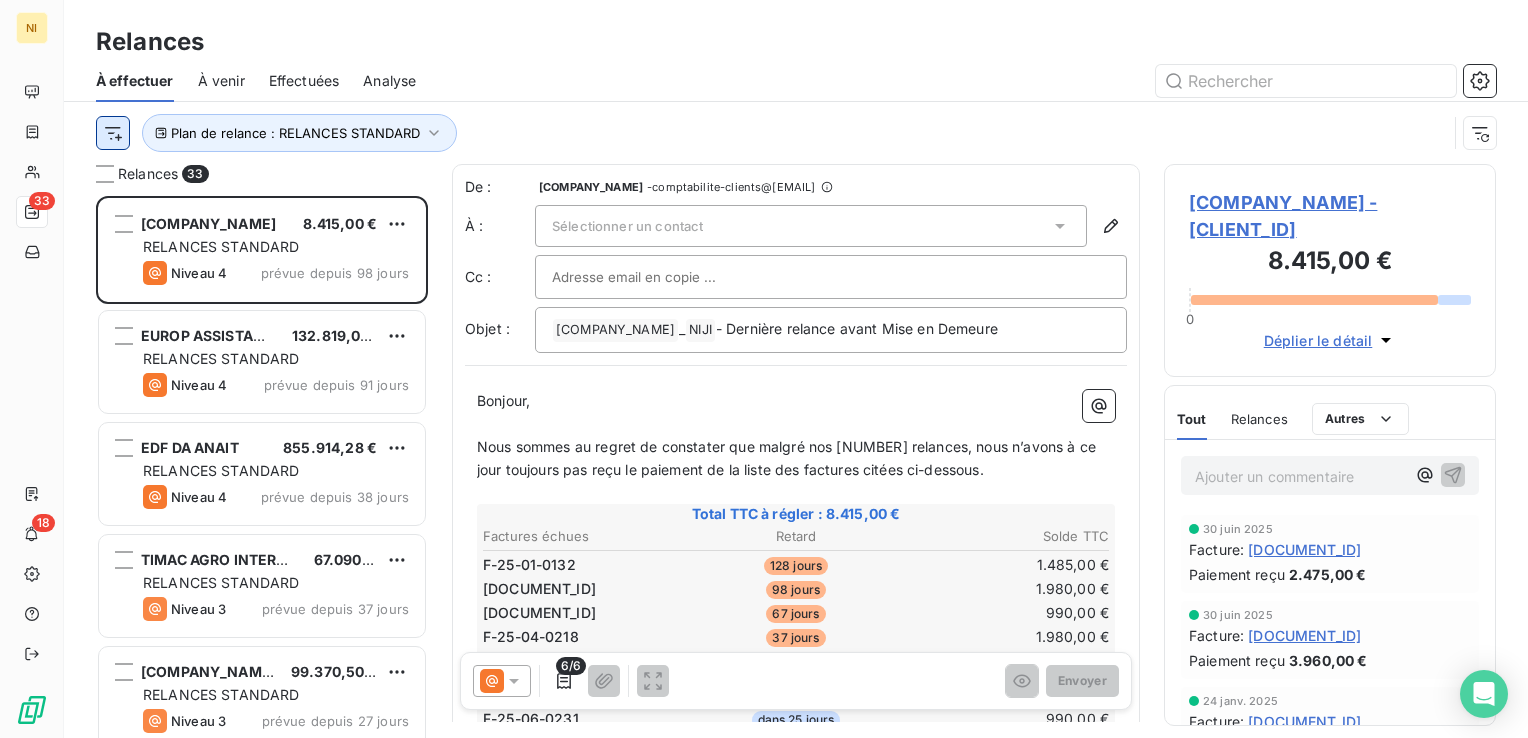 click on "NI 33 18 Relances À effectuer À venir Effectuées Analyse Plan de relance : RELANCES STANDARD Relances 33 OLYMPIQUE LYONNAIS SASU 8.415,00 € RELANCES STANDARD Niveau 4 prévue depuis 98 jours EUROP ASSISTANCE 132.819,07 € RELANCES STANDARD Niveau 4 prévue depuis 91 jours EDF DA ANAIT 855.914,28 € RELANCES STANDARD Niveau 4 prévue depuis 38 jours TIMAC AGRO INTERNATIONAL 67.090,08 € RELANCES STANDARD Niveau 3 prévue depuis 37 jours PHILIP MORRIS FRANCE SAS 99.370,50 € RELANCES STANDARD Niveau 3 prévue depuis 27 jours BPIFRANCE 23.040,00 € RELANCES STANDARD Niveau 2 prévue depuis 22 jours LACOSTE FRANCE 433.084,14 € RELANCES STANDARD Niveau 3 prévue depuis 16 jours AKUITEO 107.532,00 € RELANCES STANDARD Niveau 4 prévue depuis 15 jours SIPARTECH 3.780,00 € RELANCES STANDARD Niveau 4 prévue depuis 14 jours GALILEO GLOBAL EDUCATION CORPORATE SERVICES 36.720,00 € RELANCES STANDARD Niveau 2 prévue depuis 9 jours BROADPEAK SA 2.241,00 € RELANCES STANDARD" at bounding box center (764, 369) 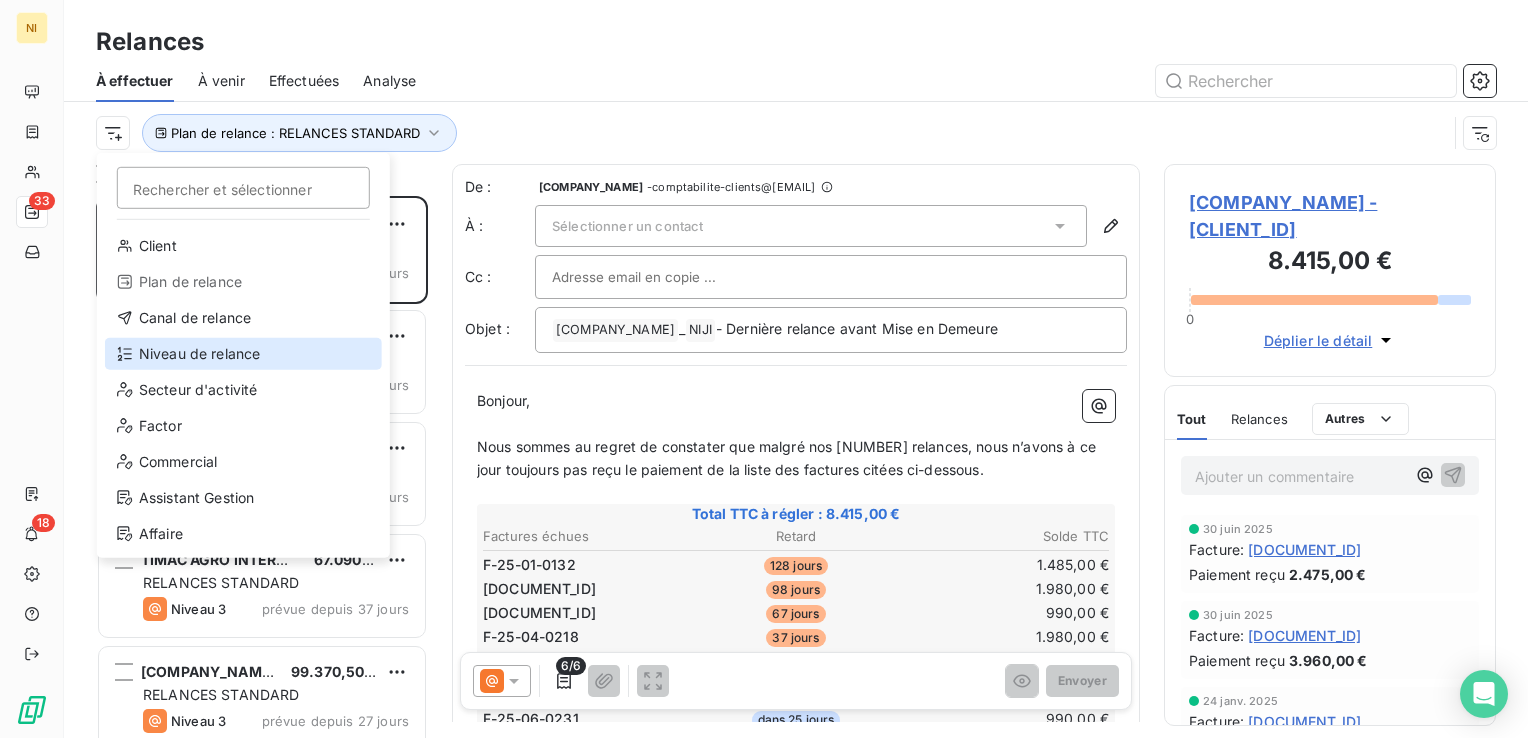 click on "Niveau de relance" at bounding box center [243, 354] 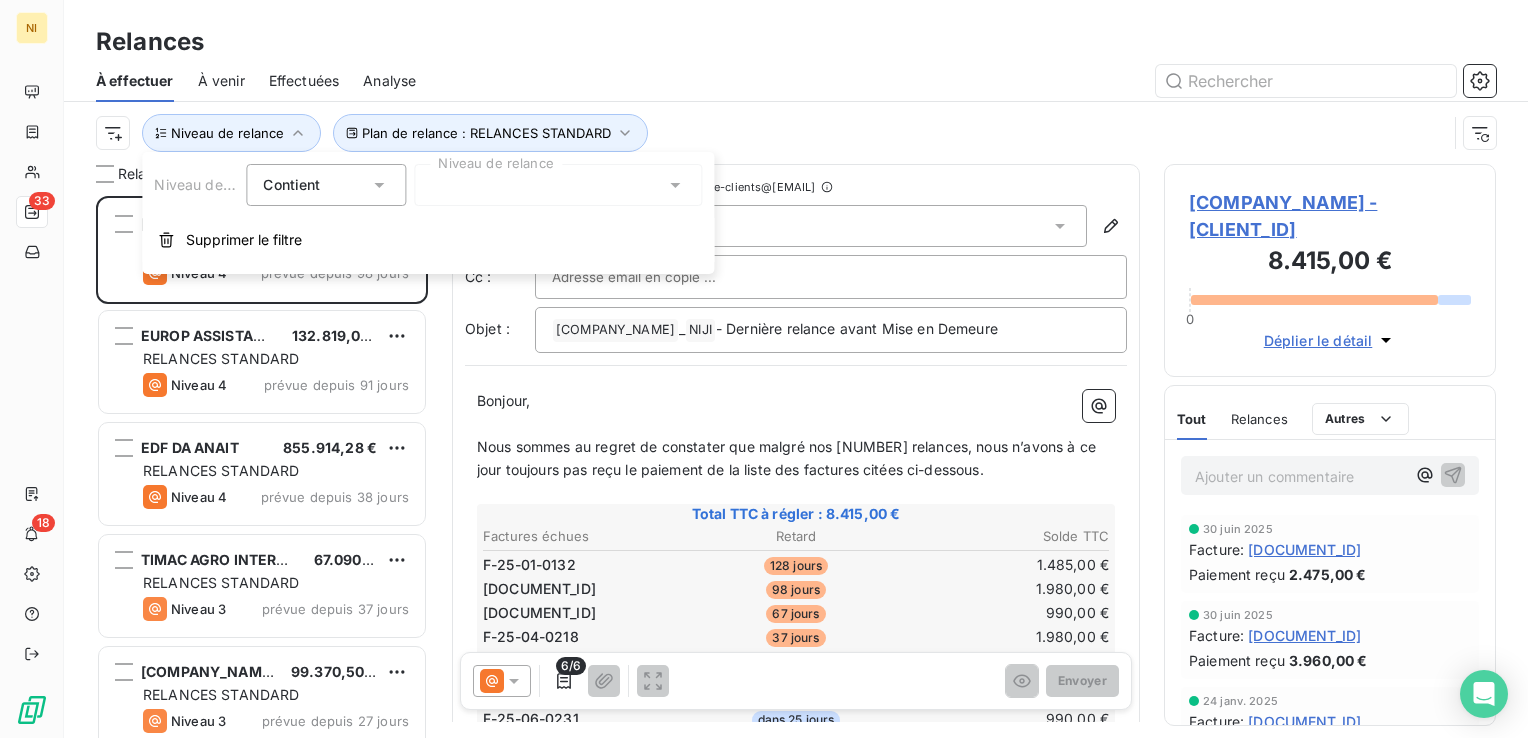 click at bounding box center [558, 185] 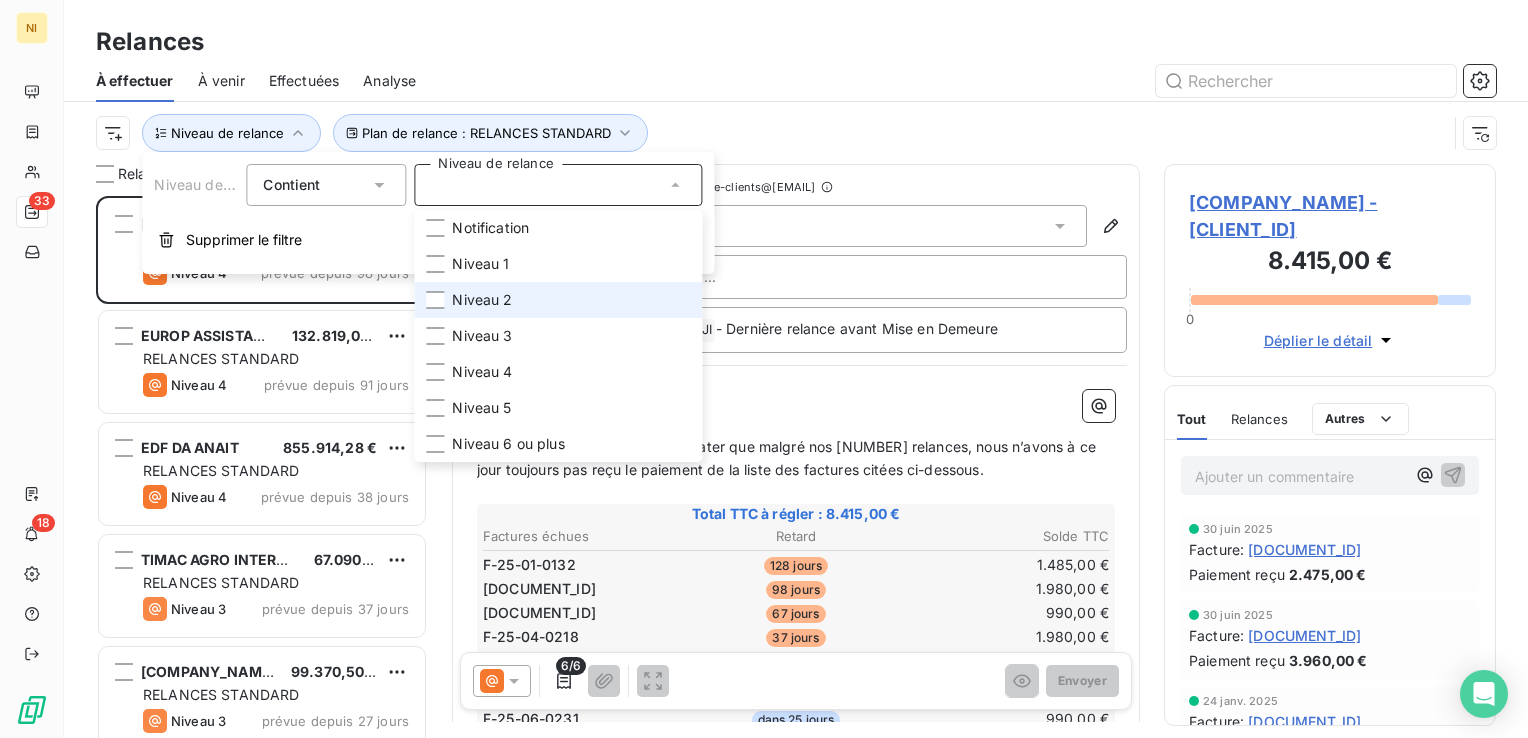 click on "Niveau 2" at bounding box center [482, 300] 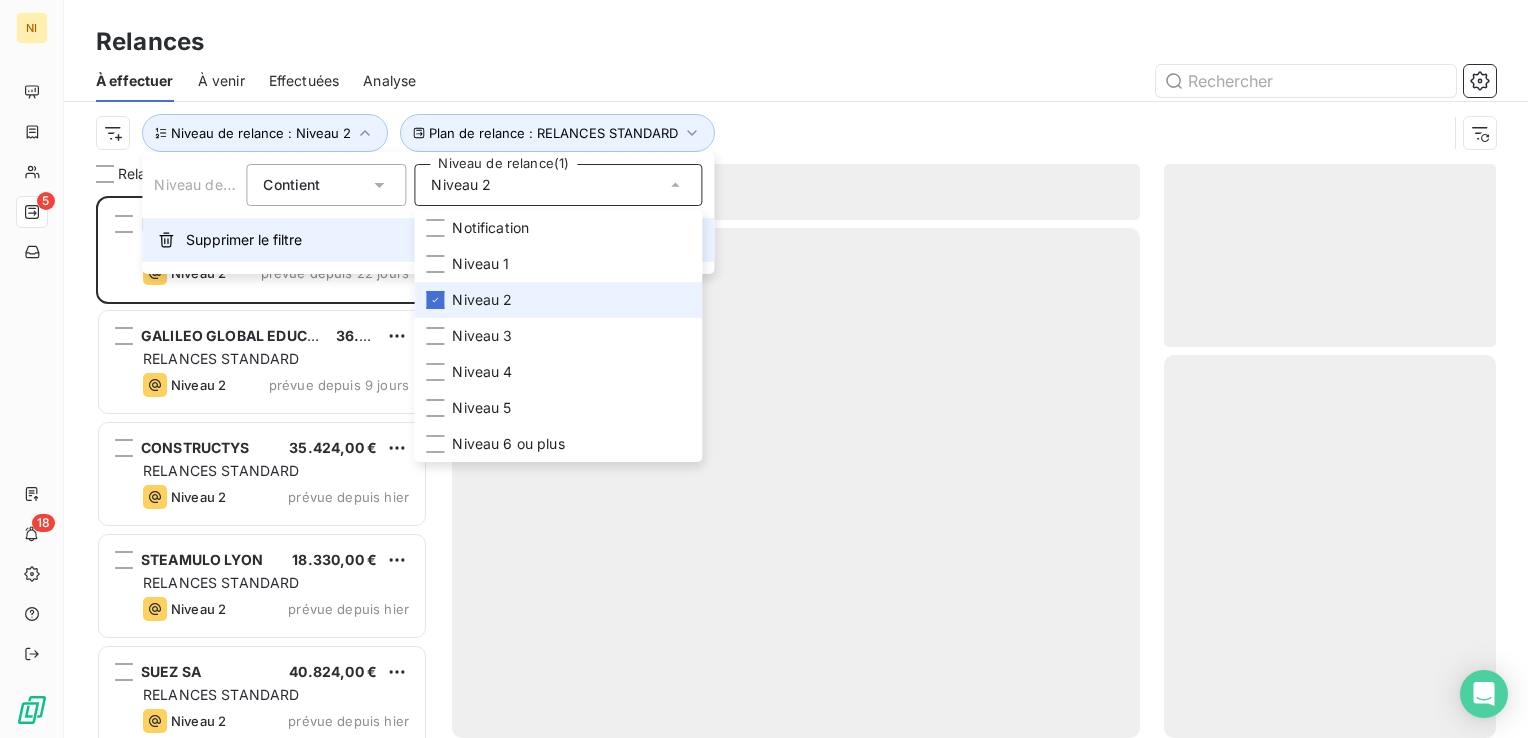 scroll, scrollTop: 16, scrollLeft: 16, axis: both 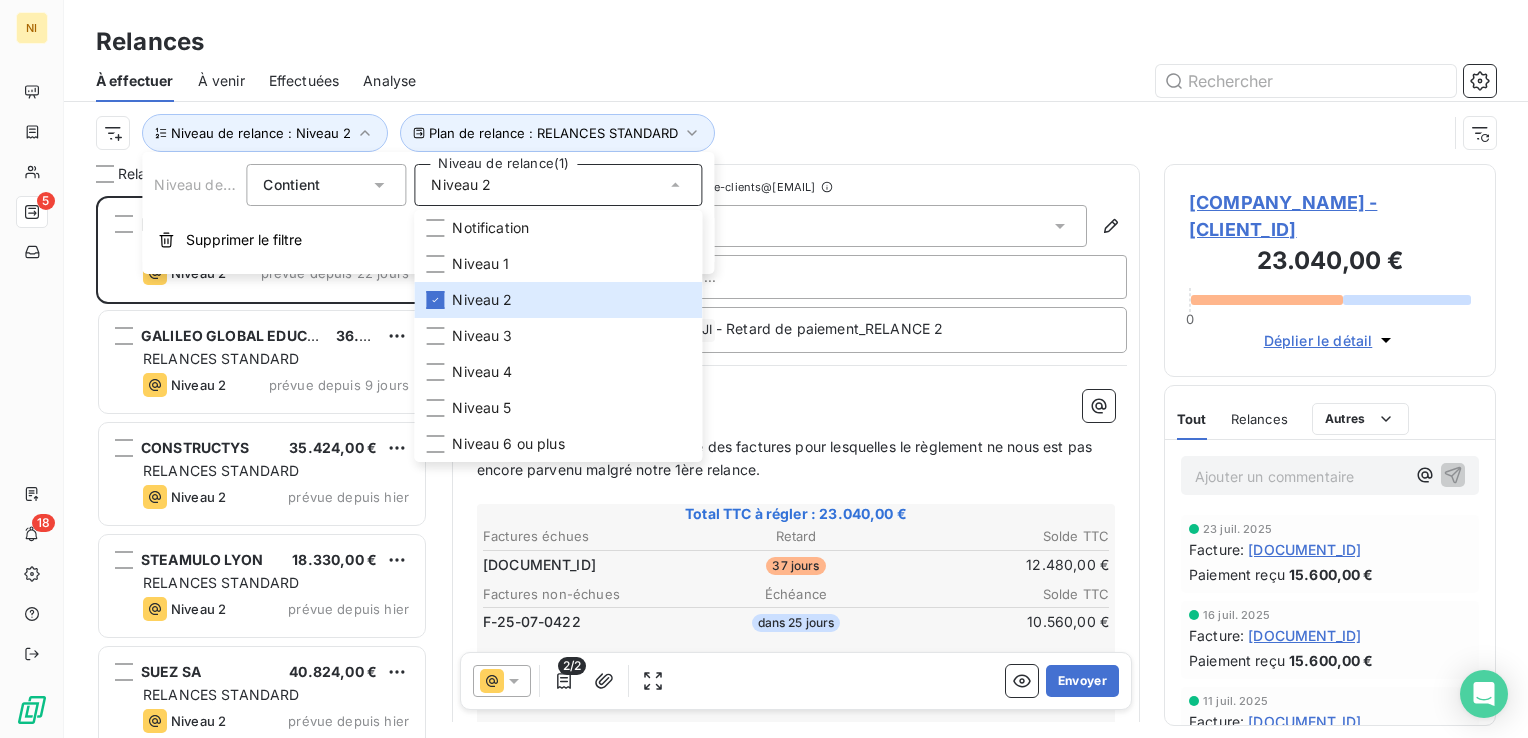 click at bounding box center (968, 81) 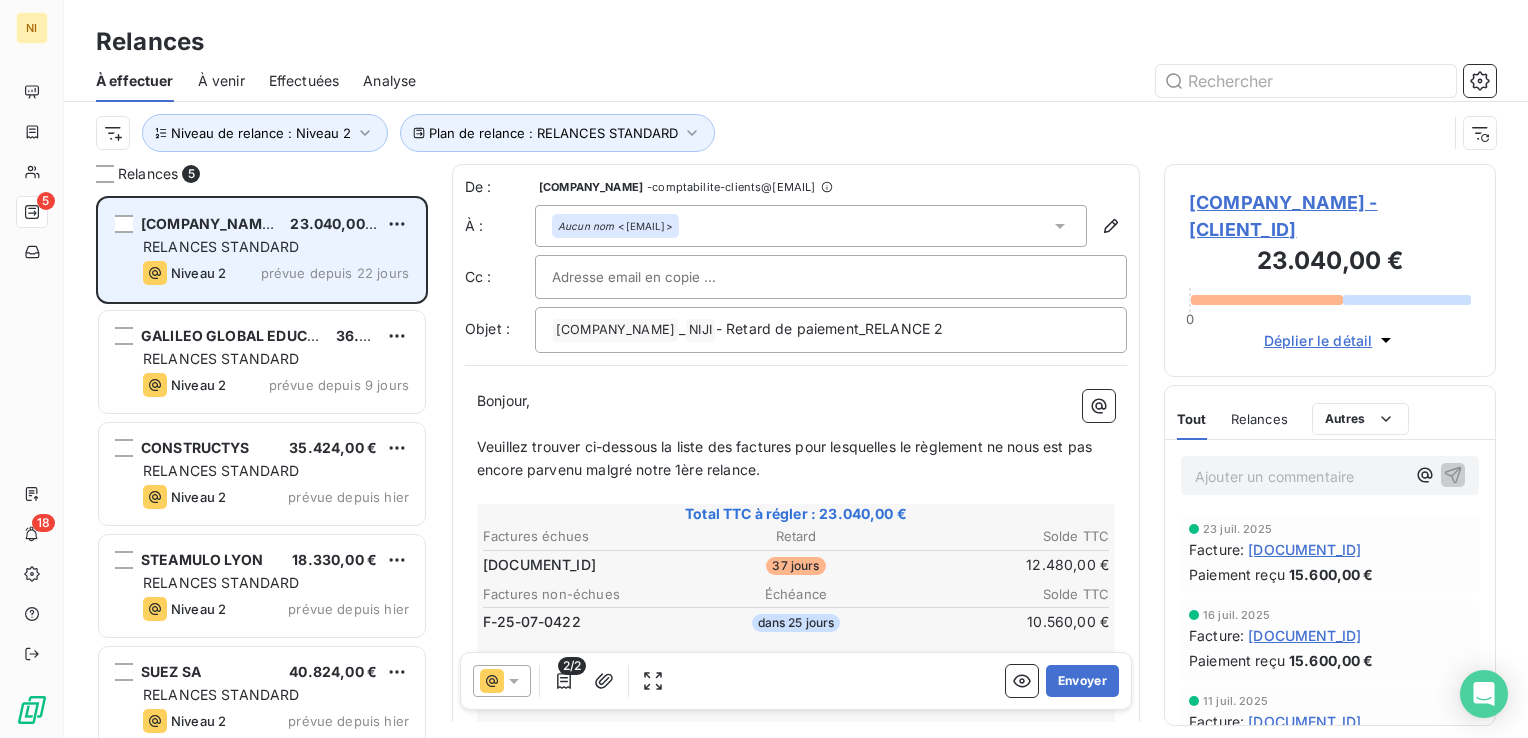 click on "Niveau 2 prévue depuis 22 jours" at bounding box center (276, 273) 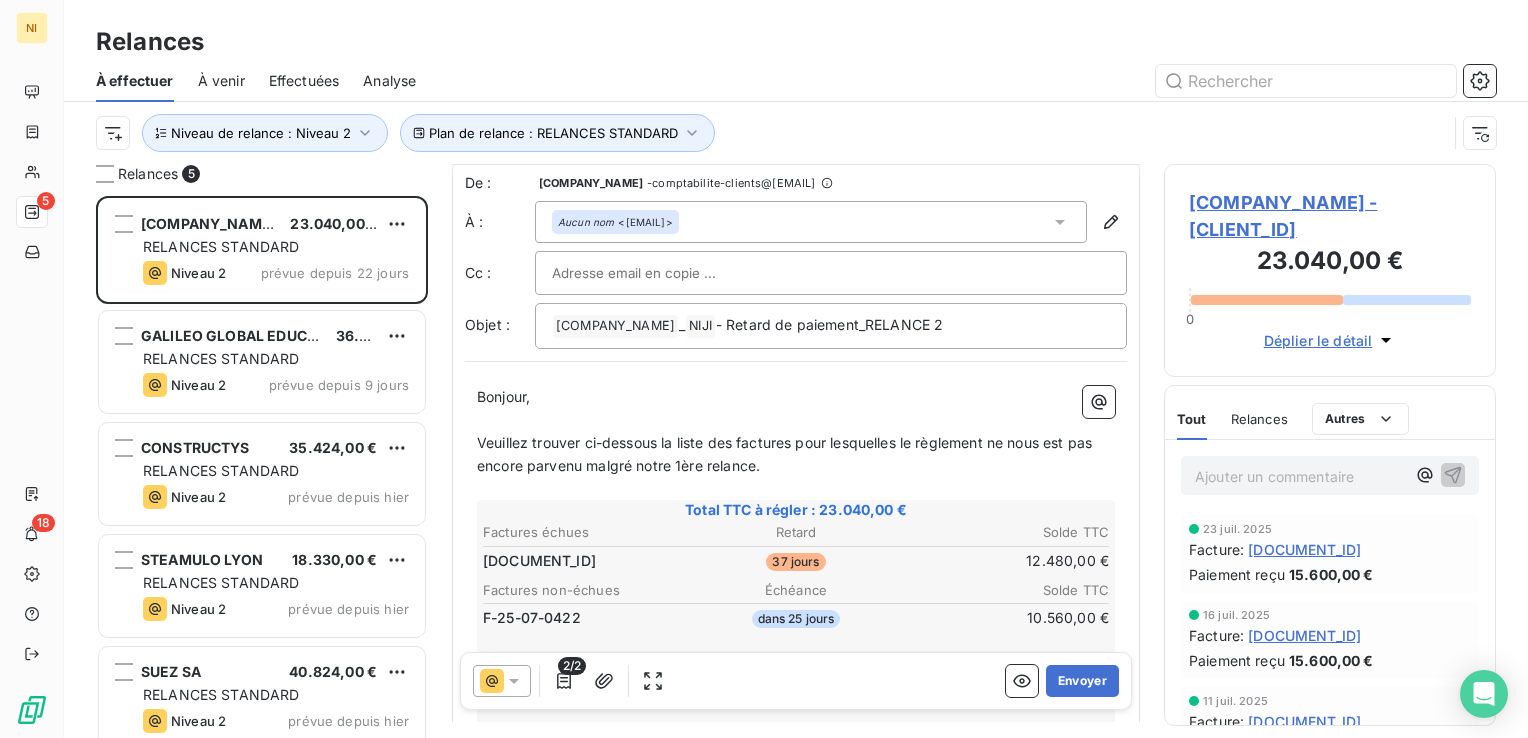 scroll, scrollTop: 0, scrollLeft: 0, axis: both 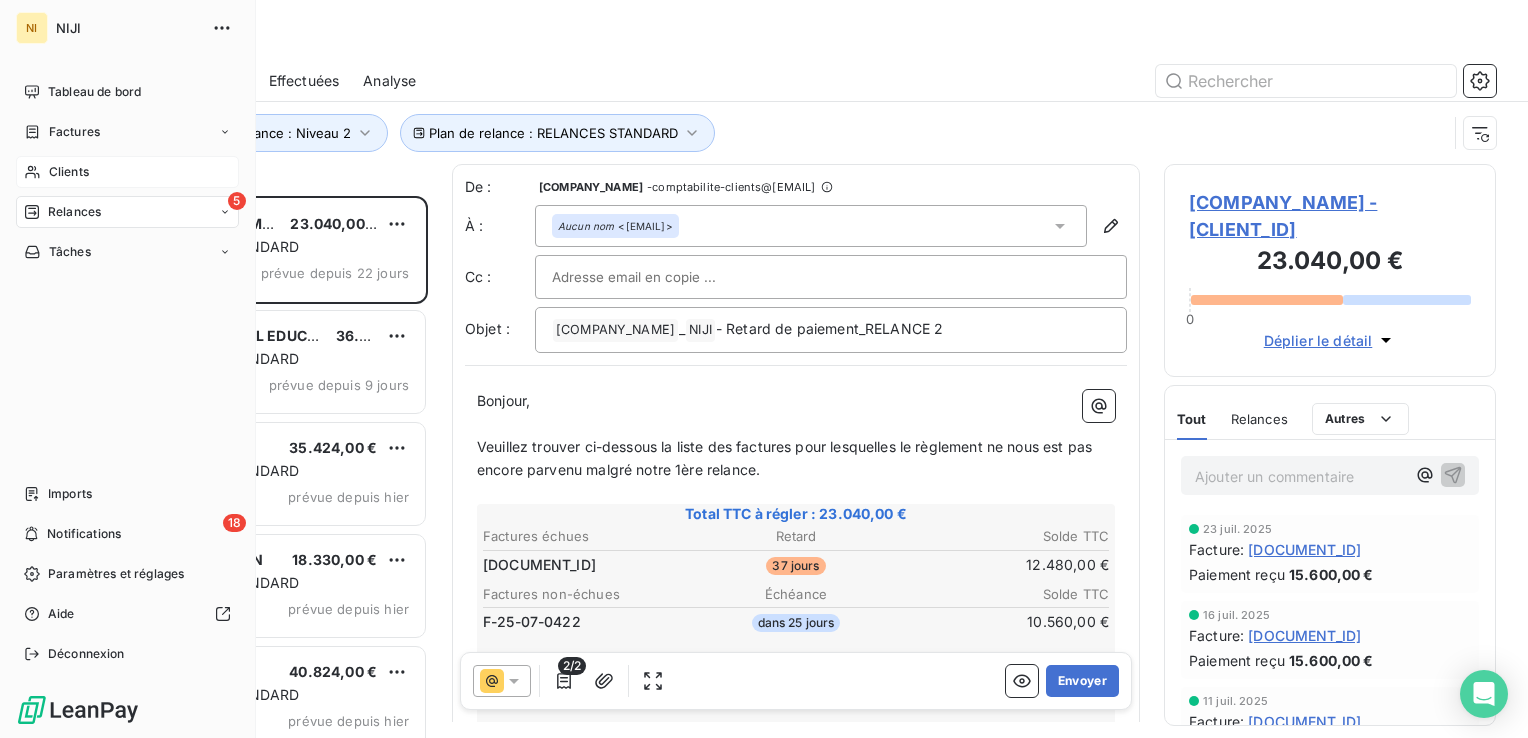 drag, startPoint x: 40, startPoint y: 168, endPoint x: 208, endPoint y: 165, distance: 168.02678 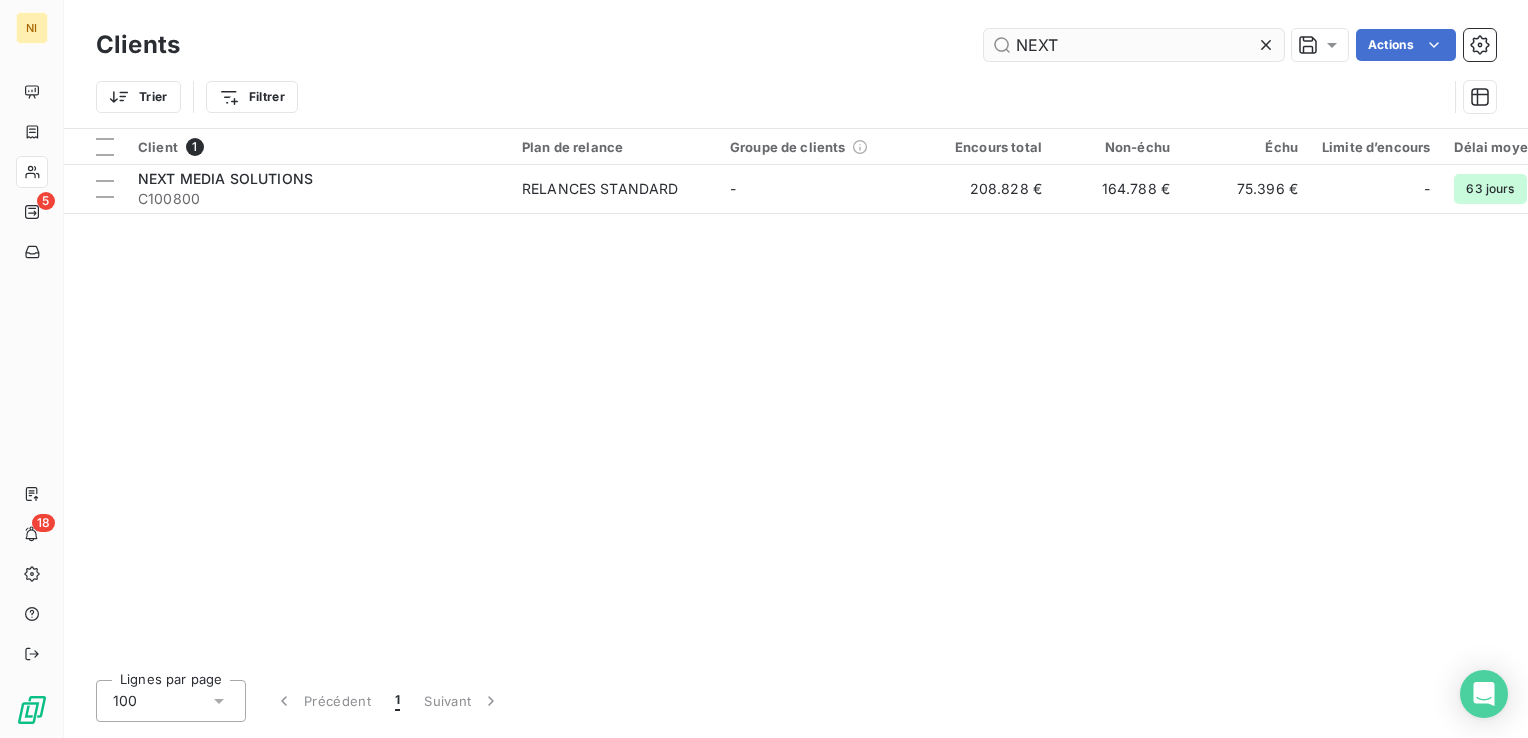 drag, startPoint x: 1267, startPoint y: 42, endPoint x: 1196, endPoint y: 28, distance: 72.36712 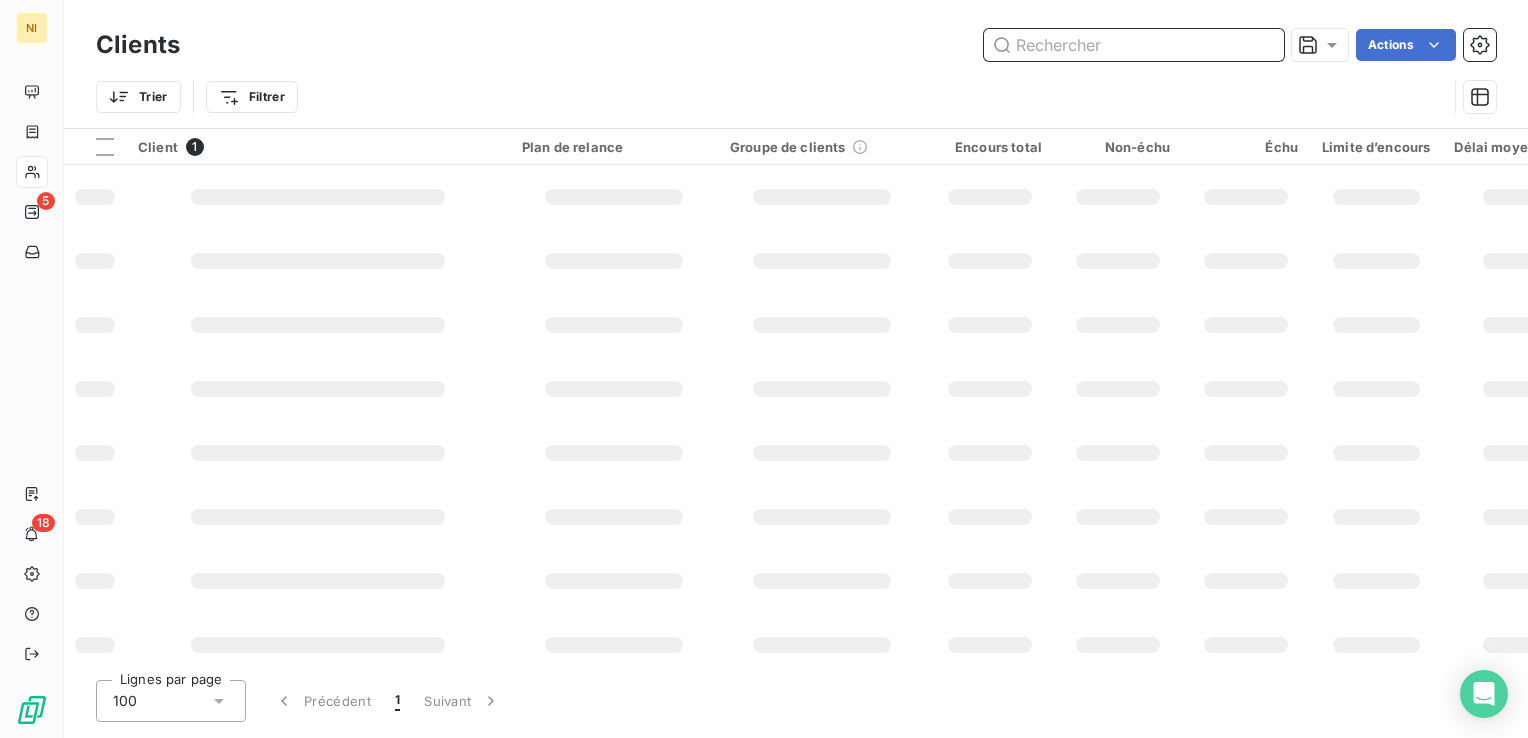 click at bounding box center (1134, 45) 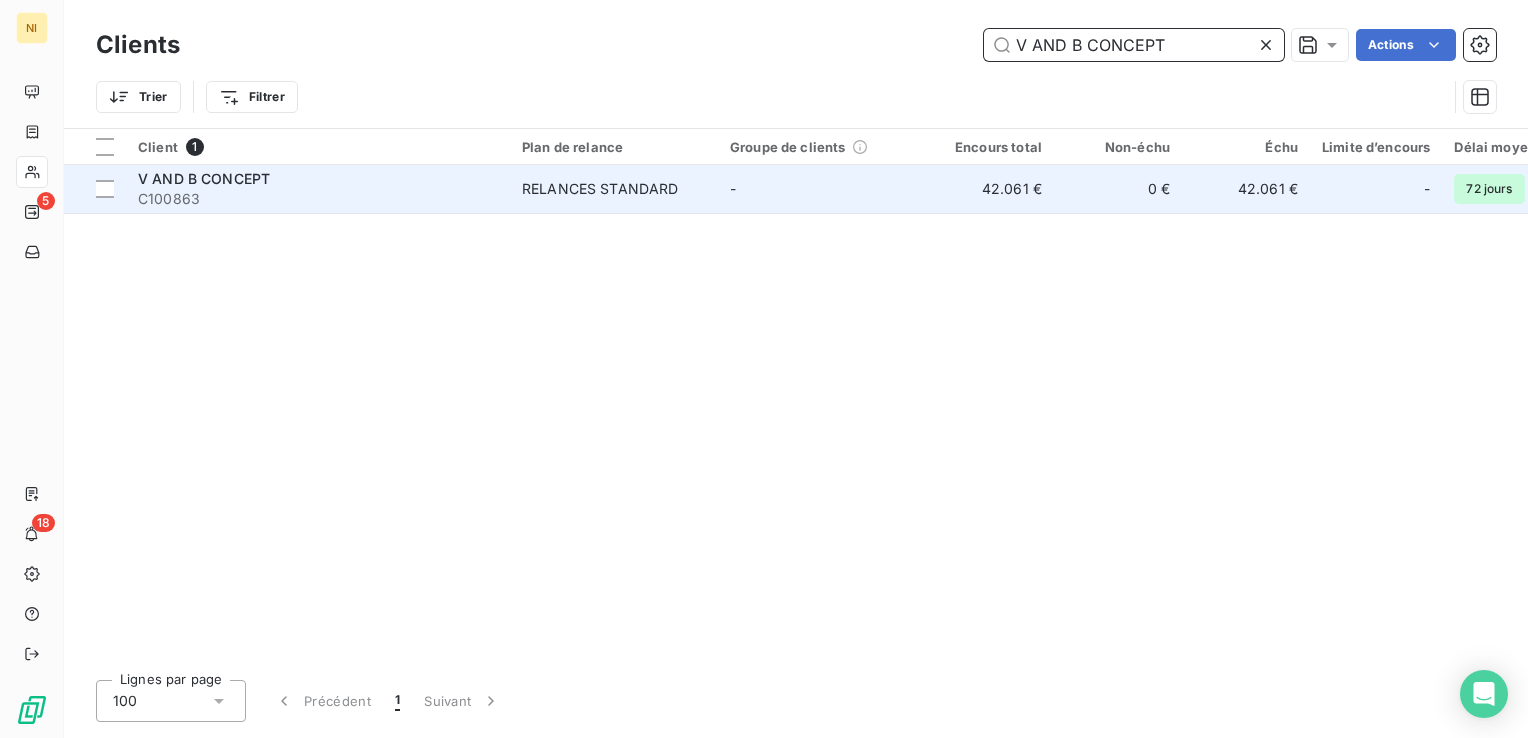 type on "V AND B CONCEPT" 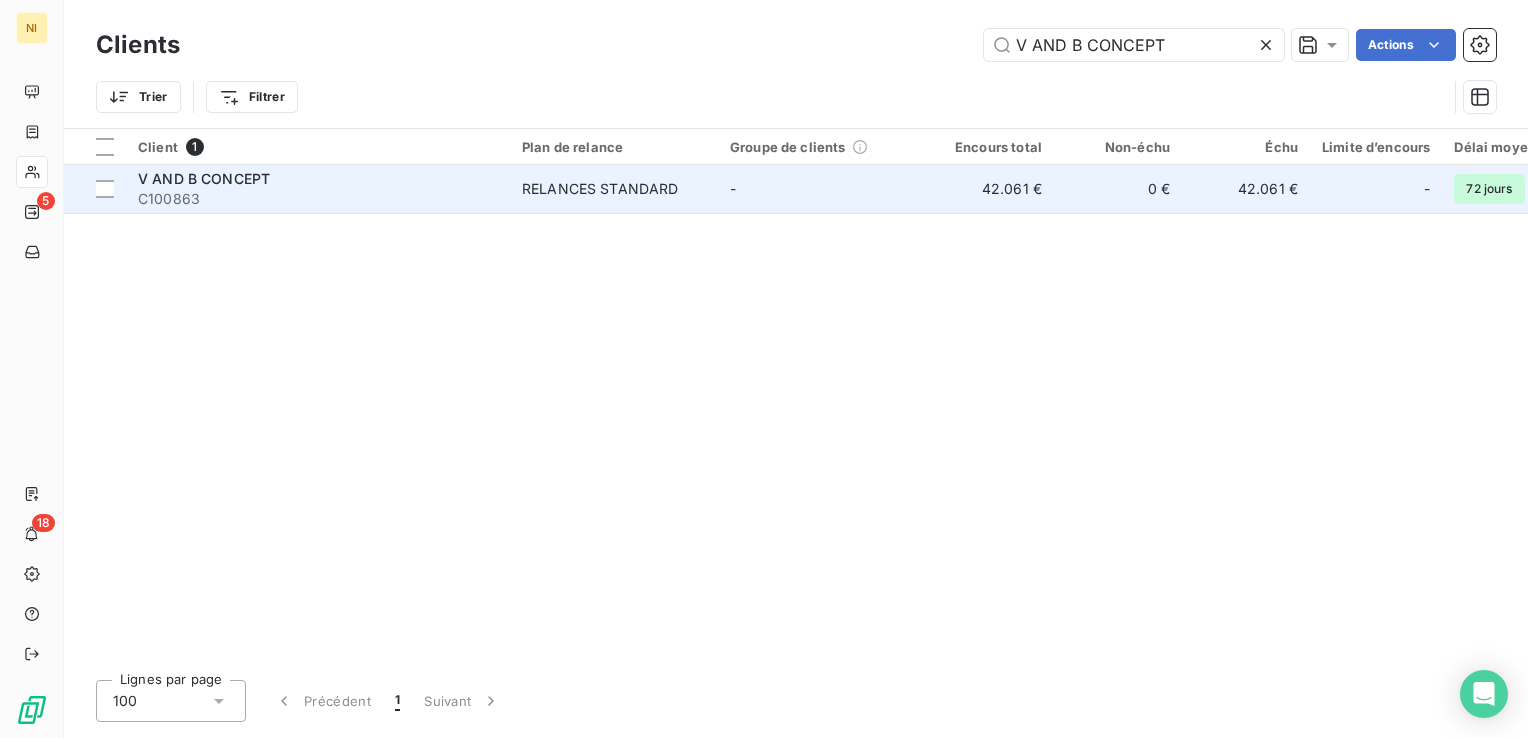 click on "V AND B CONCEPT" at bounding box center (318, 179) 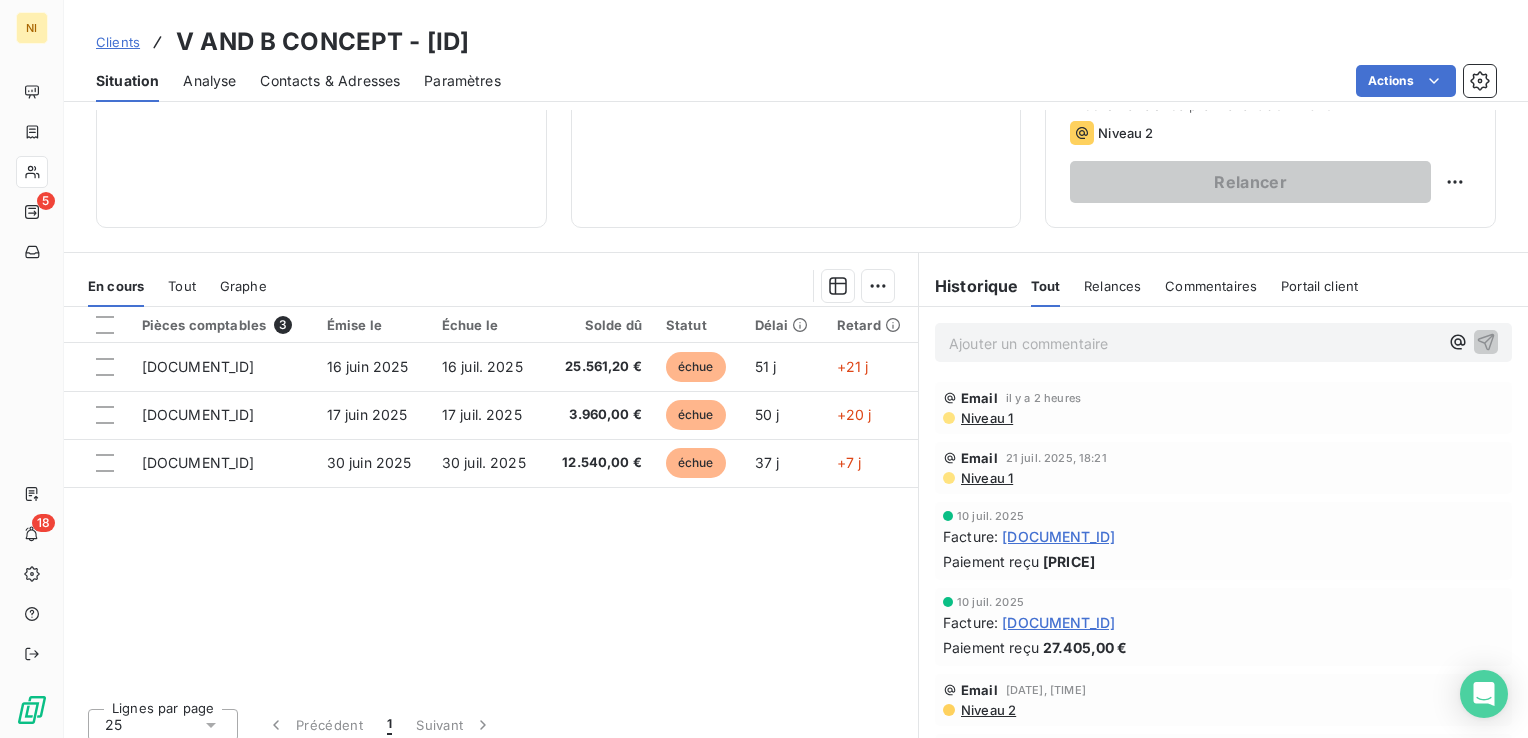scroll, scrollTop: 316, scrollLeft: 0, axis: vertical 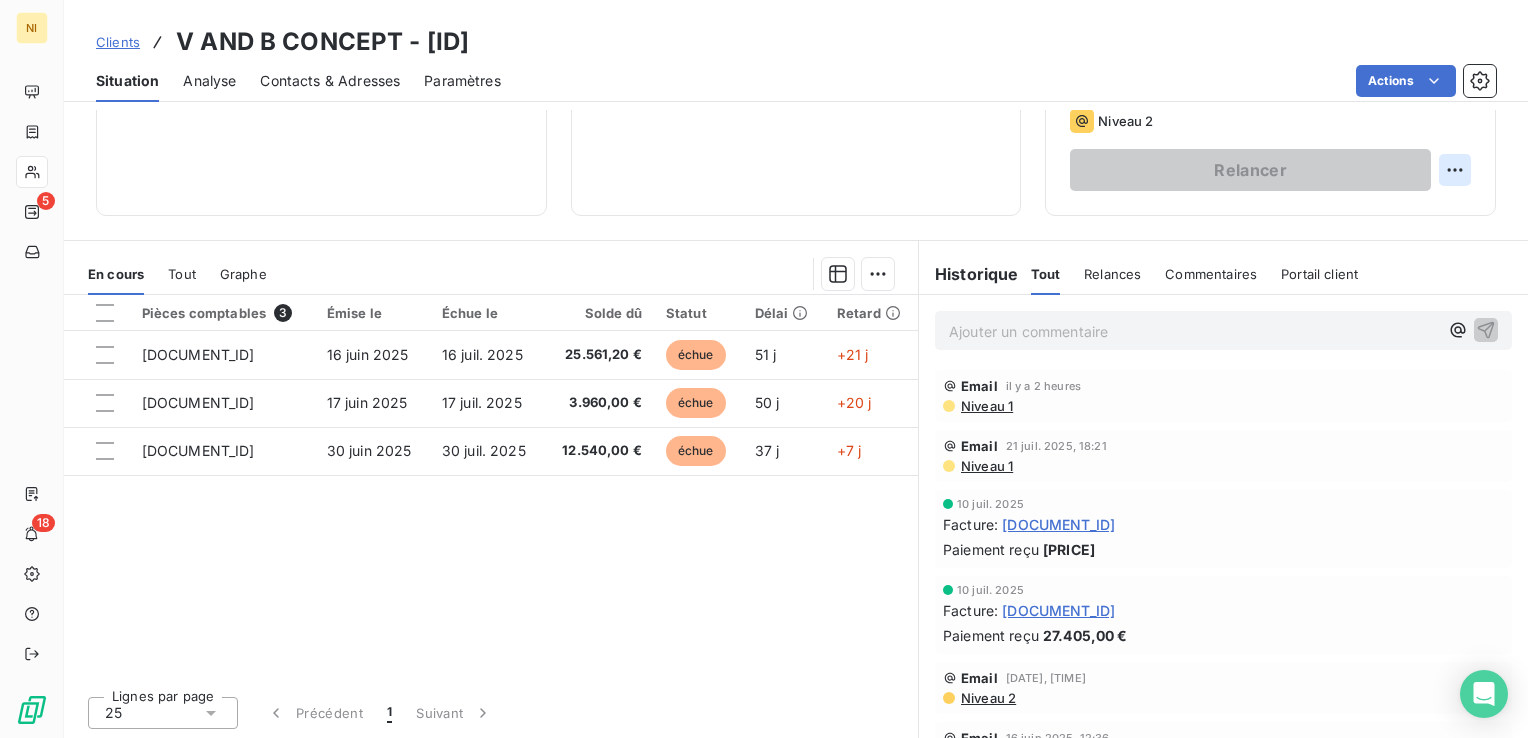 click on "NI 5 18 Clients V AND B CONCEPT - [ID] Situation Analyse Contacts  & Adresses Paramètres Actions Informations client Propriétés Client Secteur d'activité Factor 411000 Commercial Encours client     Non-échu   Limite d’encours Ajouter une limite d’encours autorisé Gestion du risque Surveiller ce client en intégrant votre outil de gestion des risques client. Relance Plan de relance RELANCES STANDARD Prochaine relance prévue le  13 août 2025 Niveau 2 Relancer En cours Tout Graphe Pièces comptables Émise le Échue le Solde dû Statut Délai   Retard   16 juin 2025 16 juil. 2025 25.561,20 € échue 51 j +21 j 17 juin 2025 17 juil. 2025 3.960,00 € échue 50 j +20 j 30 juin 2025 30 juil. 2025 12.540,00 € échue 37 j +7 j Lignes par page 25 Précédent 1 Suivant Historique Tout Relances Commentaires Portail client Tout Relances Commentaires Portail client Ajouter un commentaire ﻿ Email" at bounding box center (764, 369) 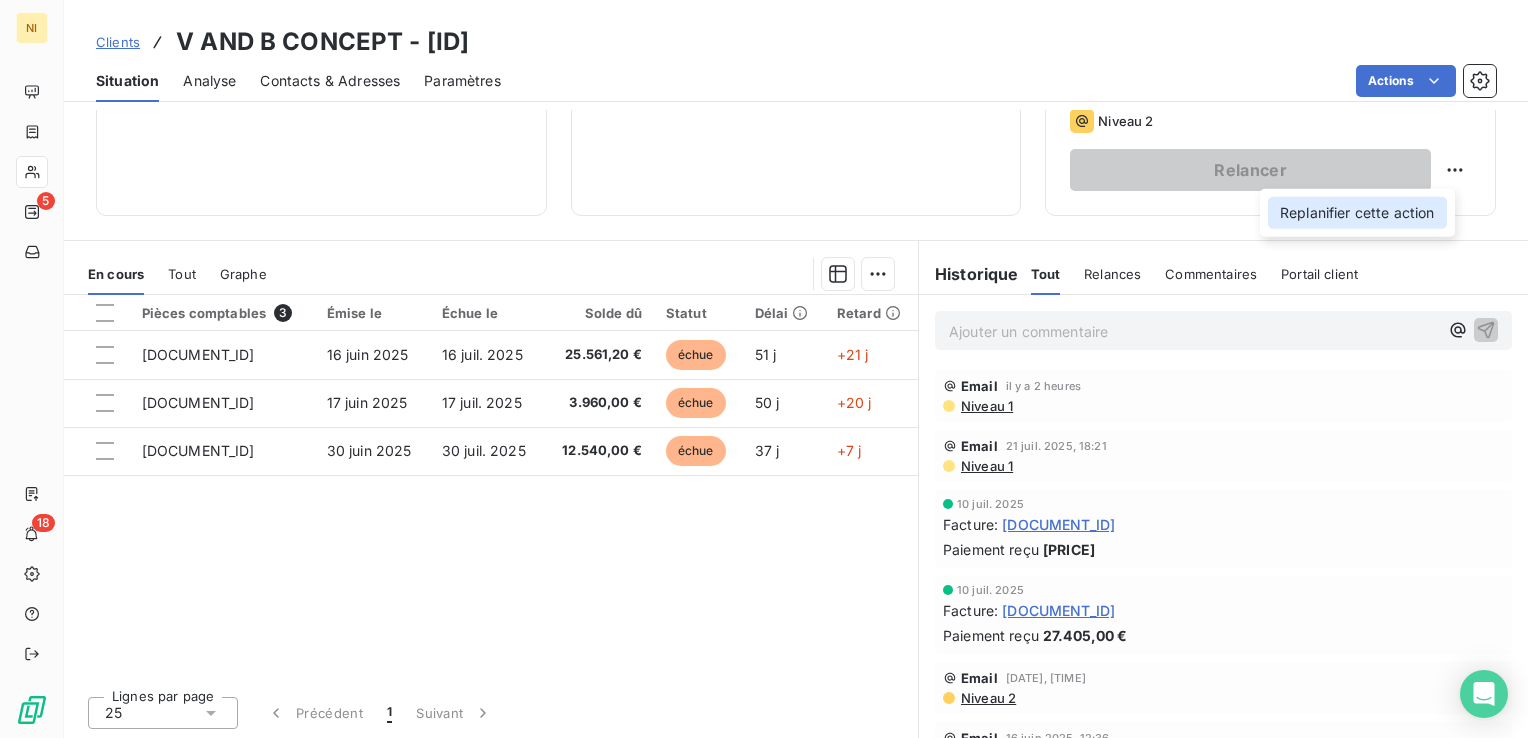 click on "Replanifier cette action" at bounding box center [1357, 213] 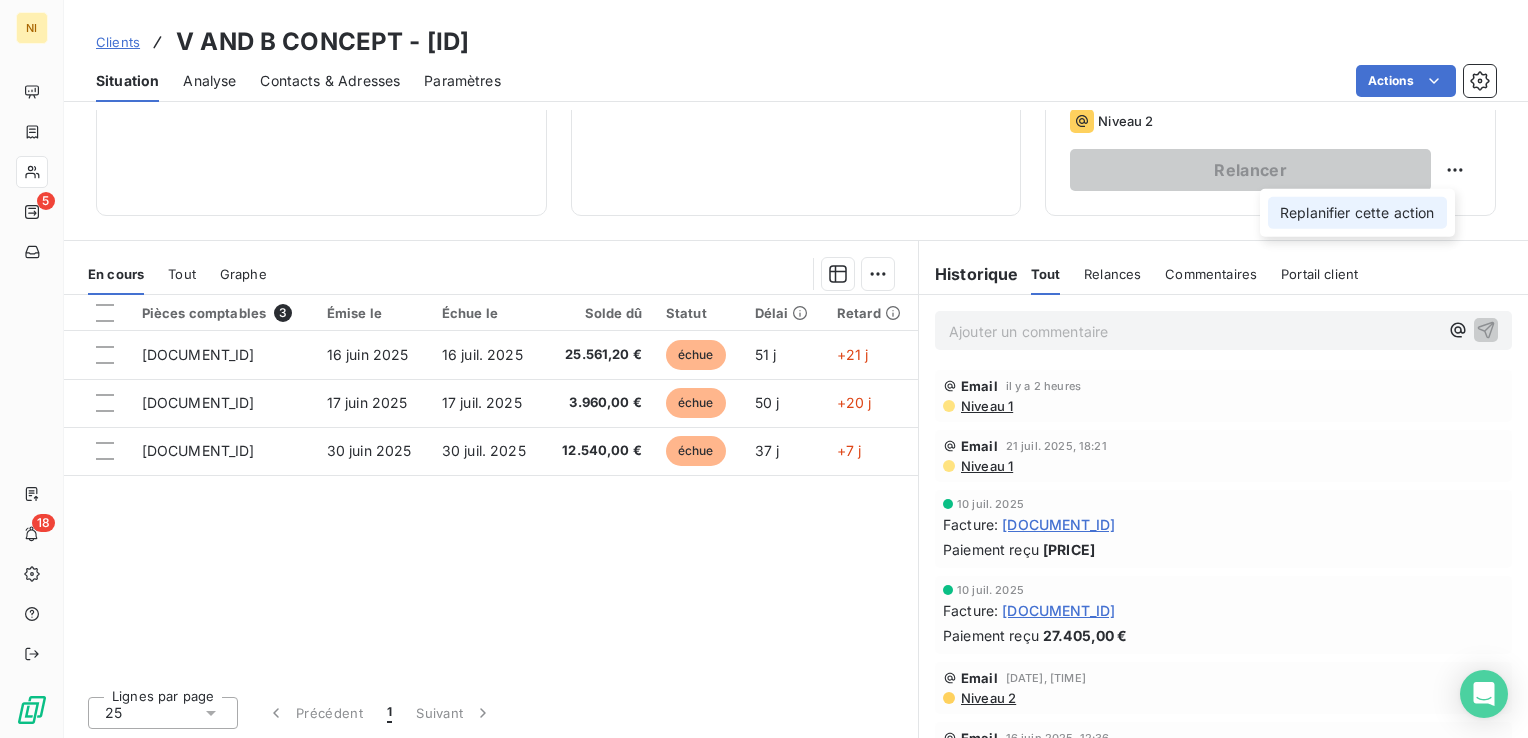 select on "7" 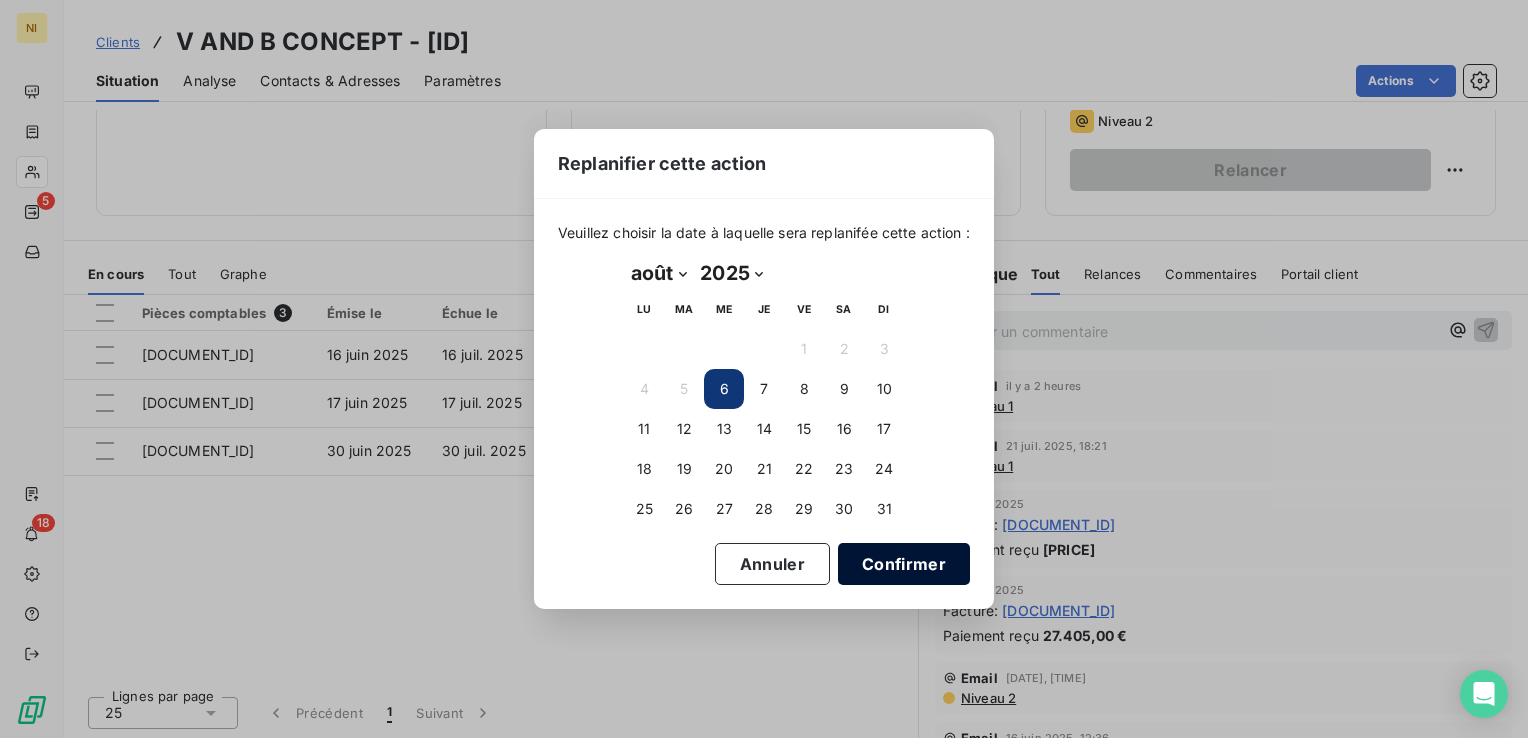 click on "Confirmer" at bounding box center [904, 564] 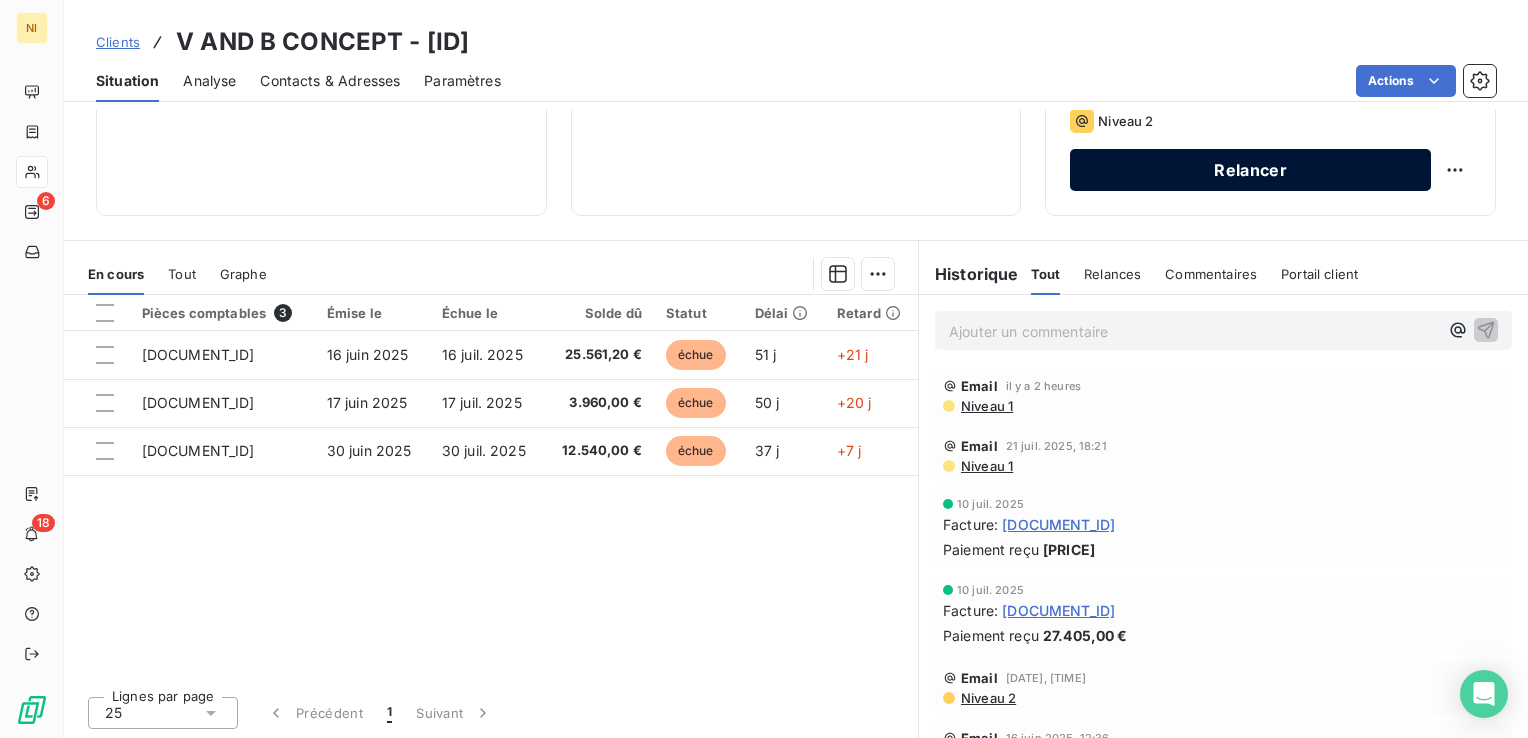 click on "Relancer" at bounding box center [1250, 170] 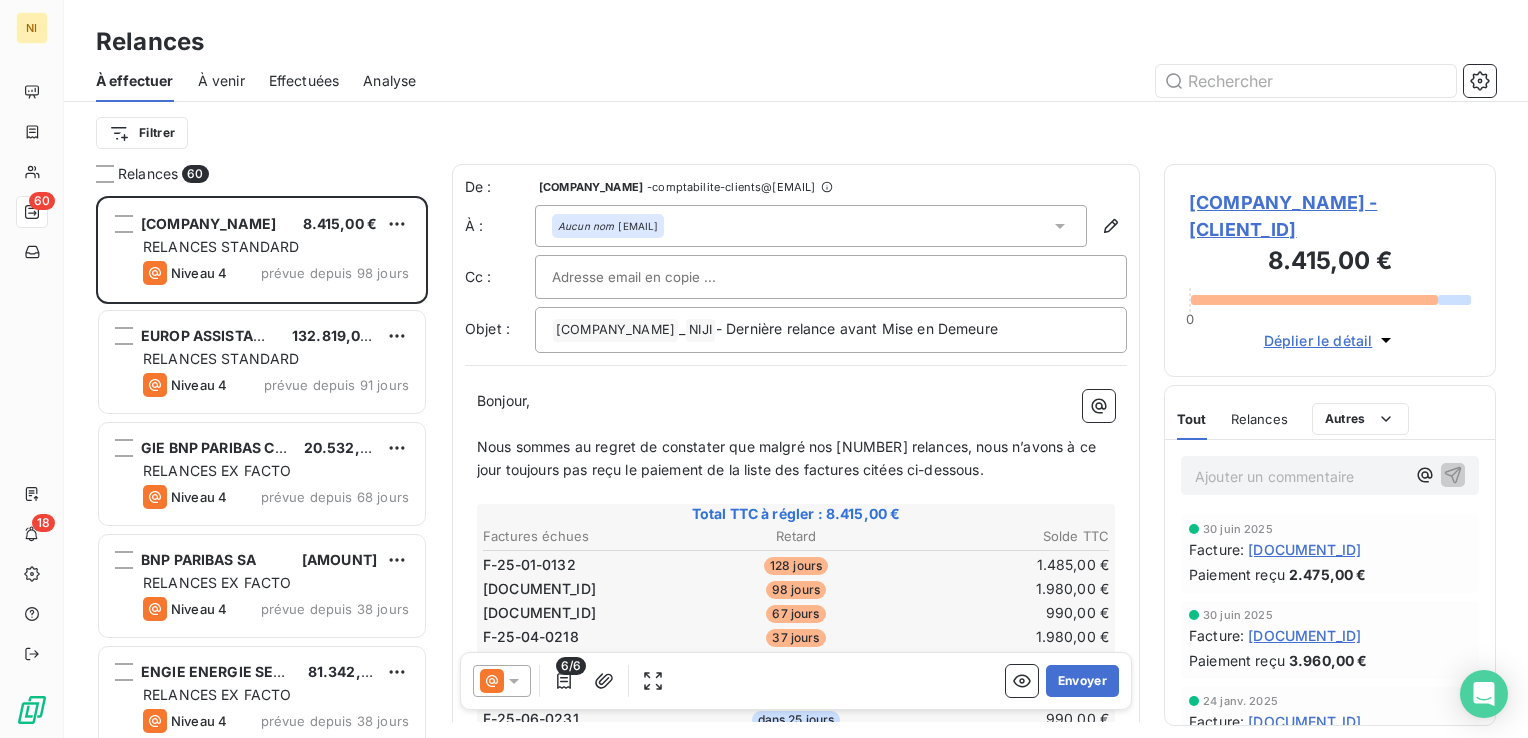 scroll, scrollTop: 16, scrollLeft: 16, axis: both 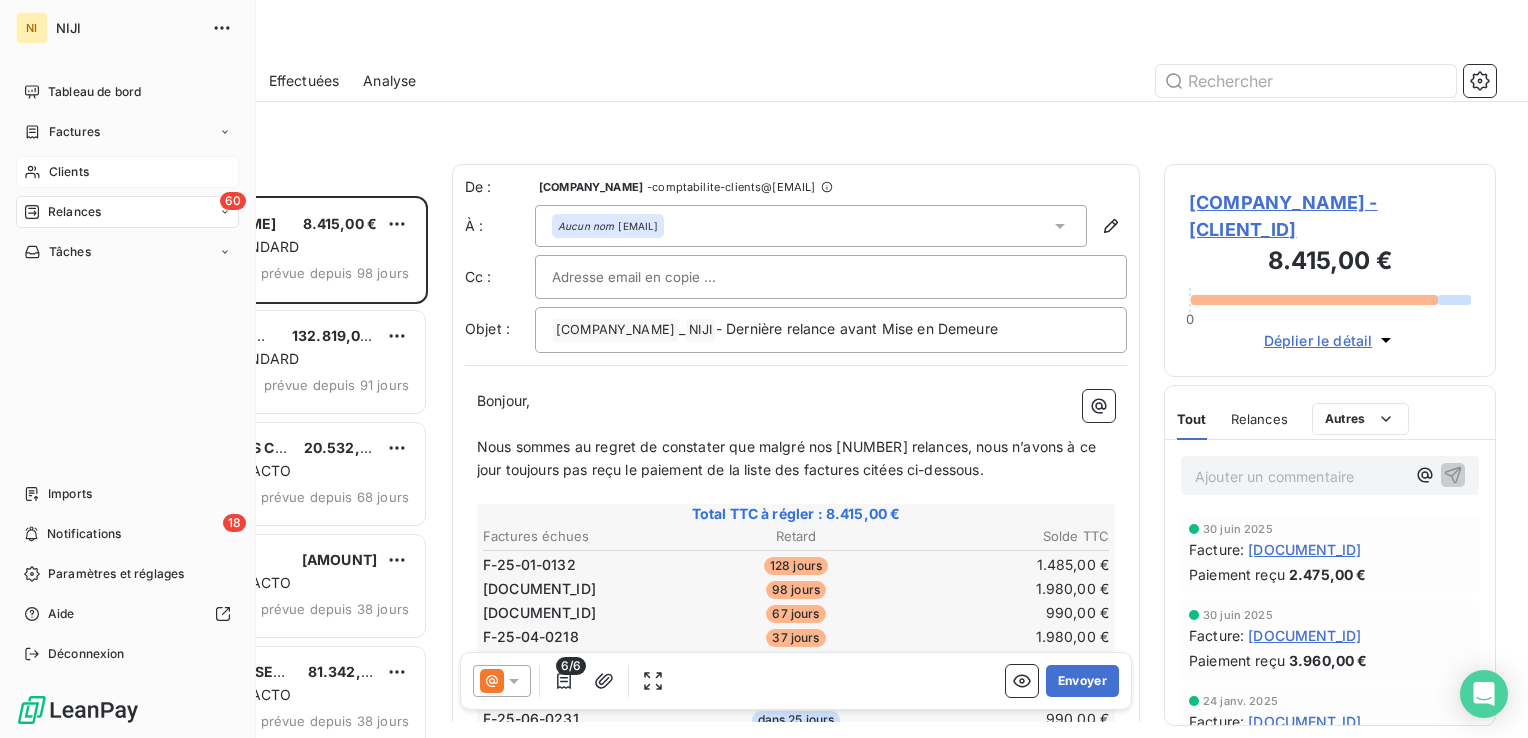 click on "Clients" at bounding box center [69, 172] 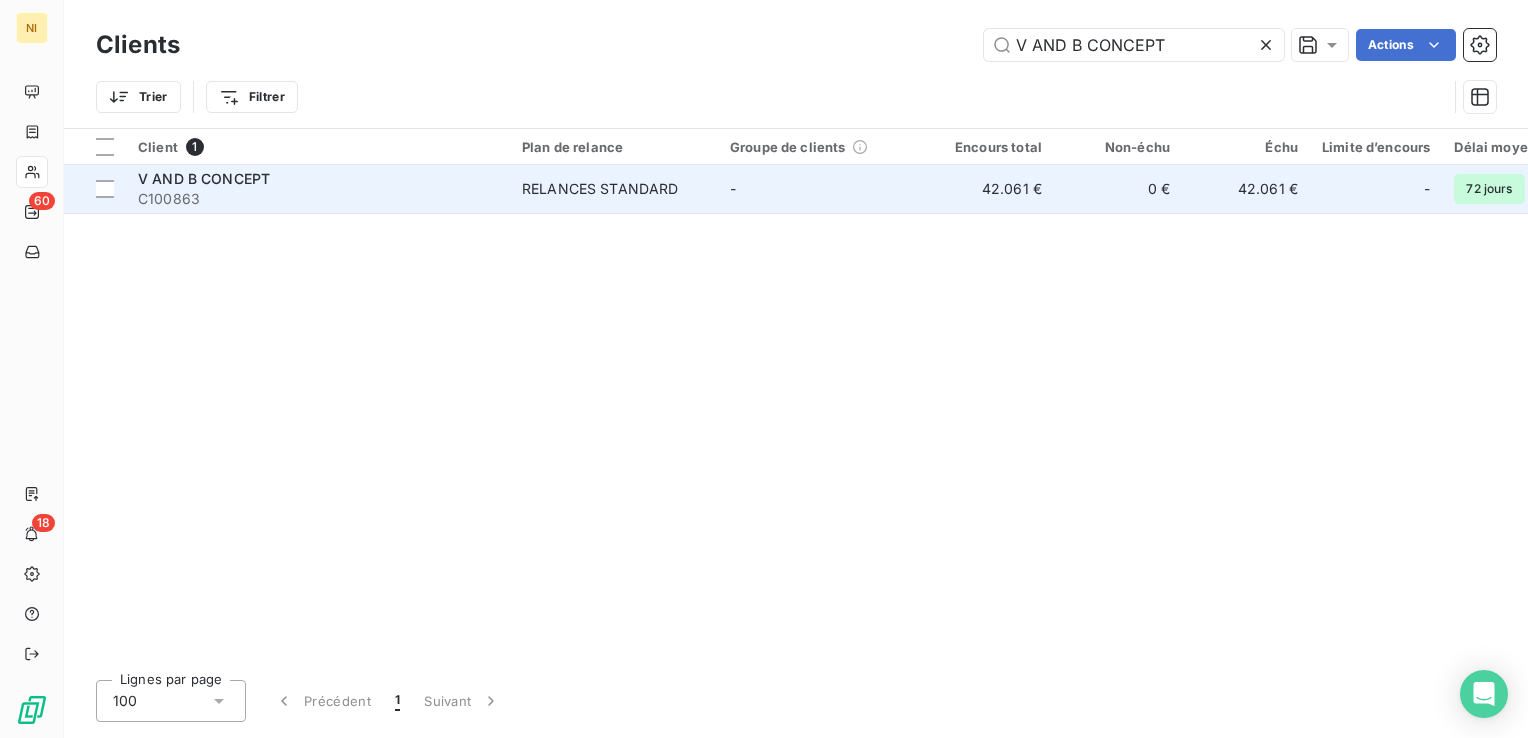 click on "-" at bounding box center (822, 189) 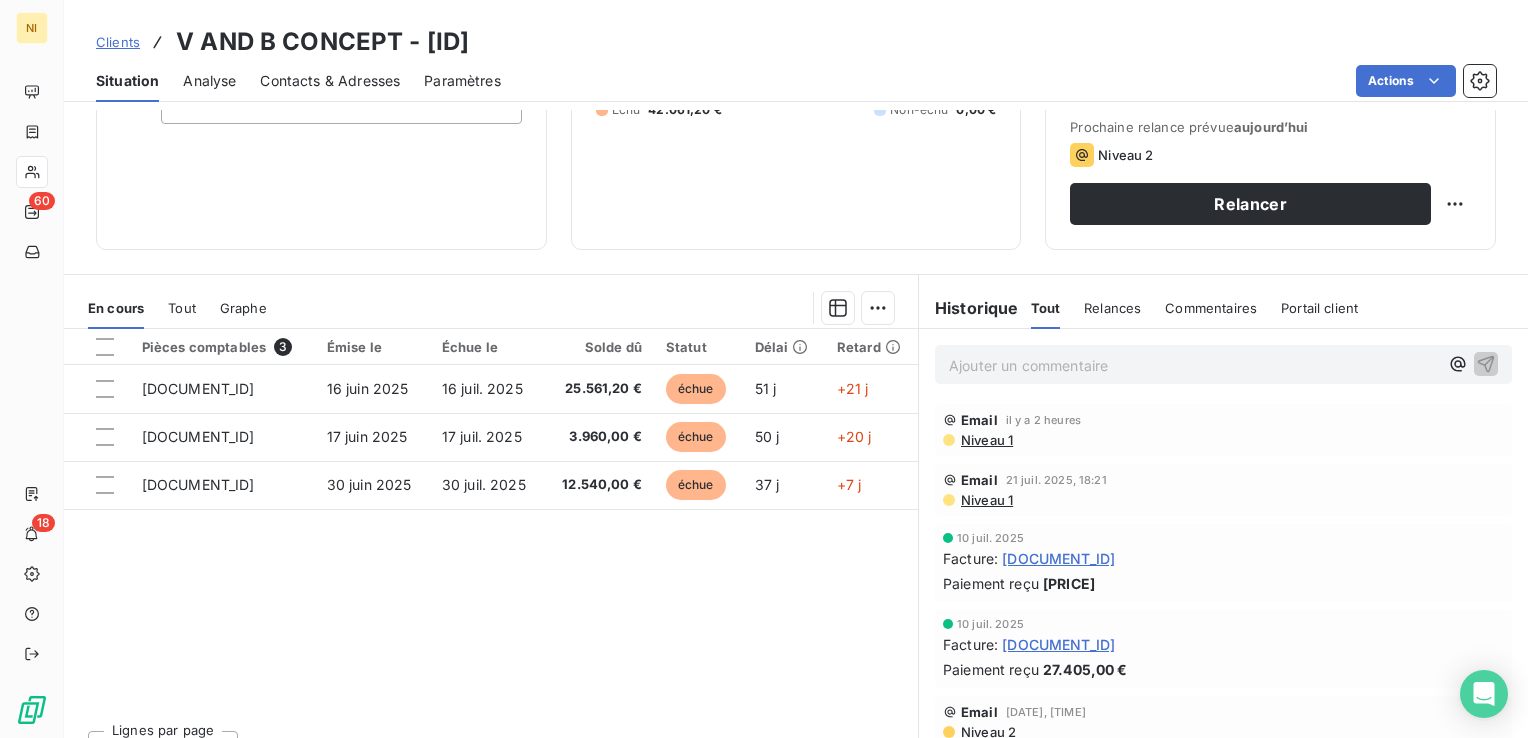 scroll, scrollTop: 300, scrollLeft: 0, axis: vertical 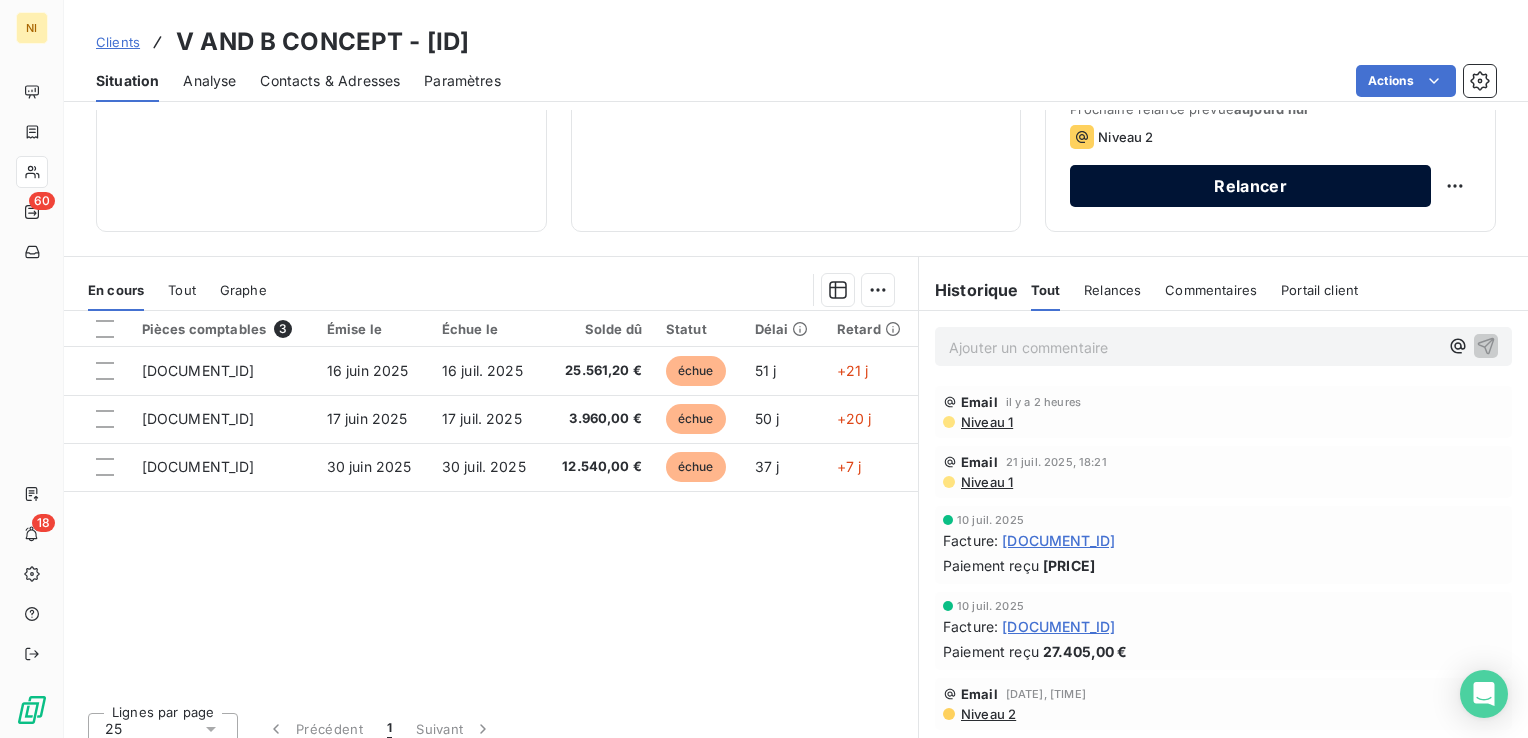 click on "Relancer" at bounding box center (1250, 186) 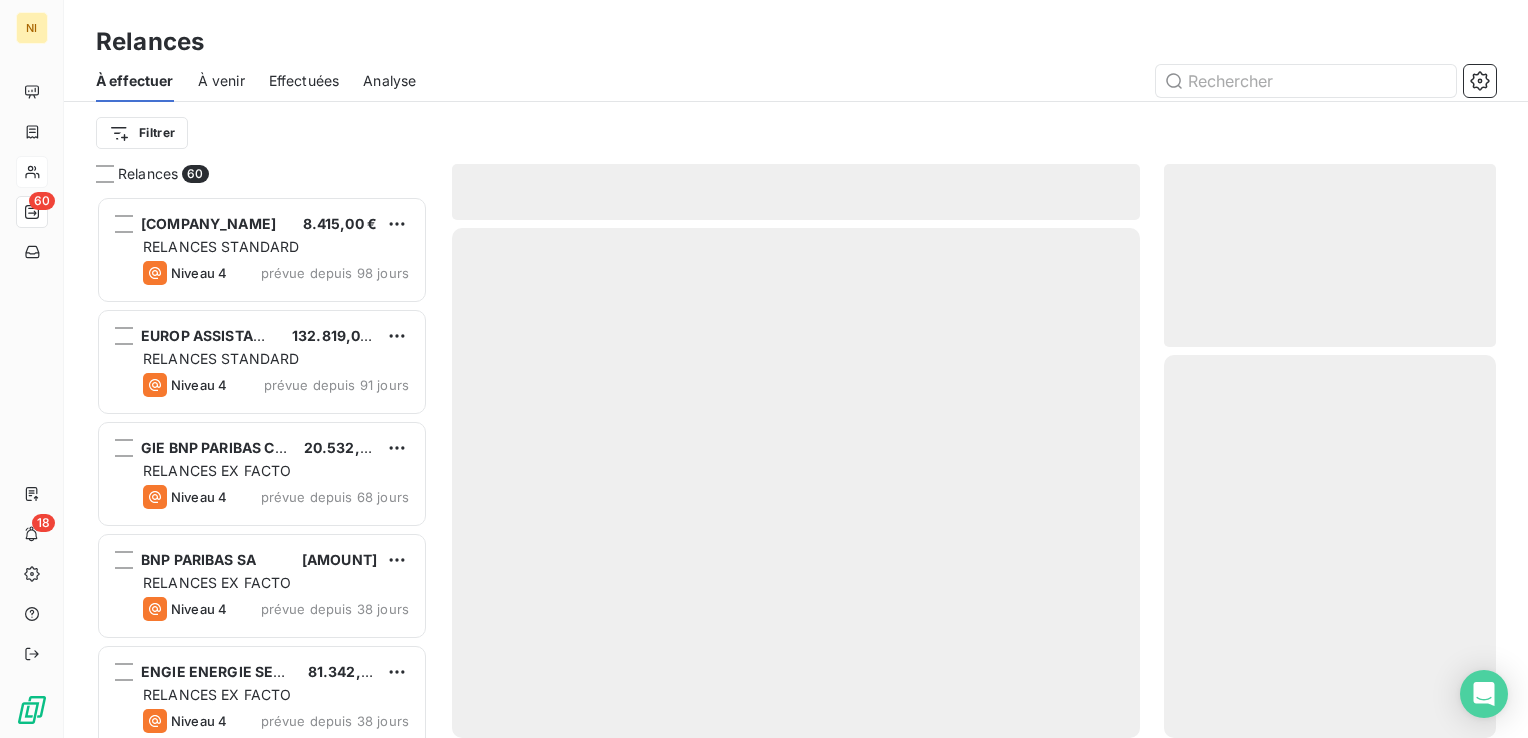 scroll, scrollTop: 16, scrollLeft: 16, axis: both 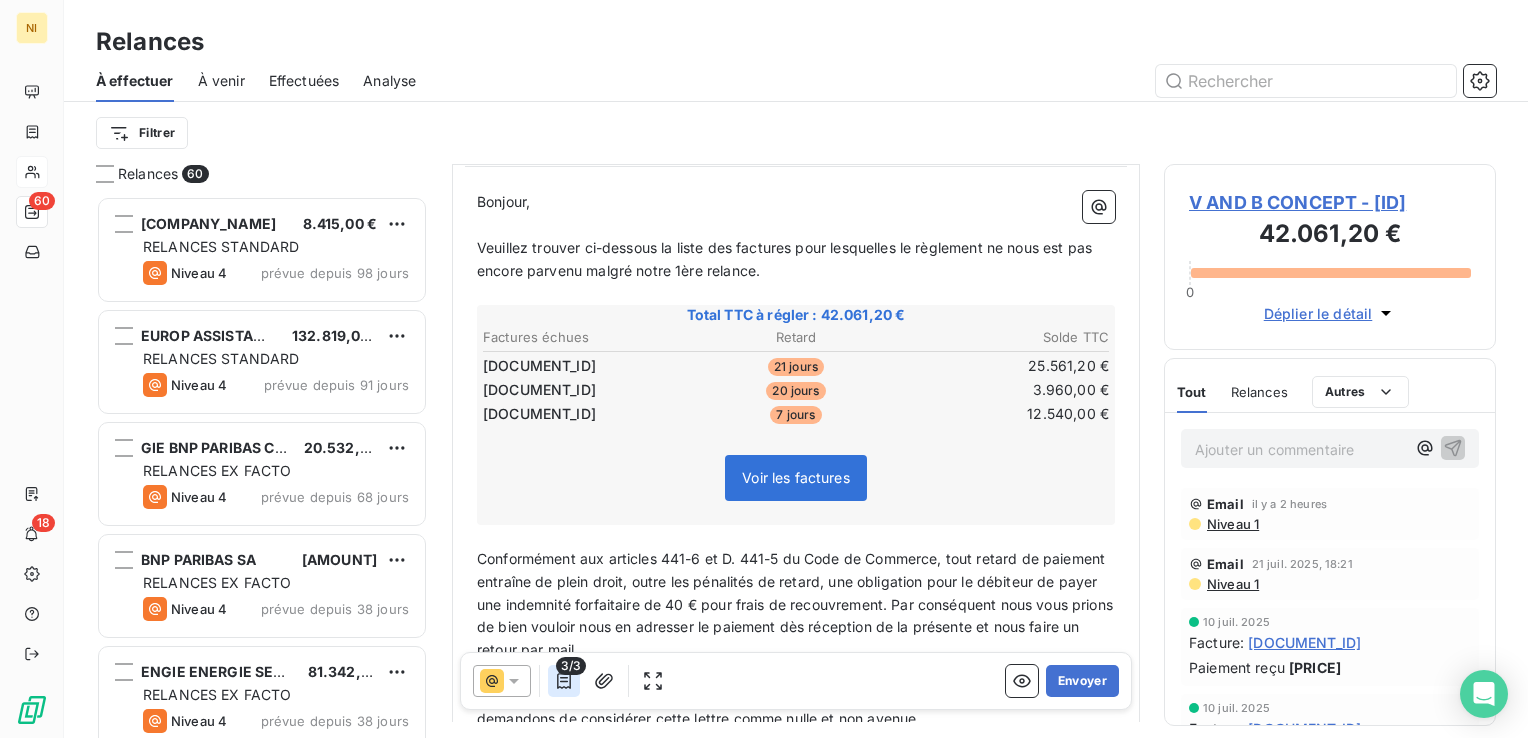 click 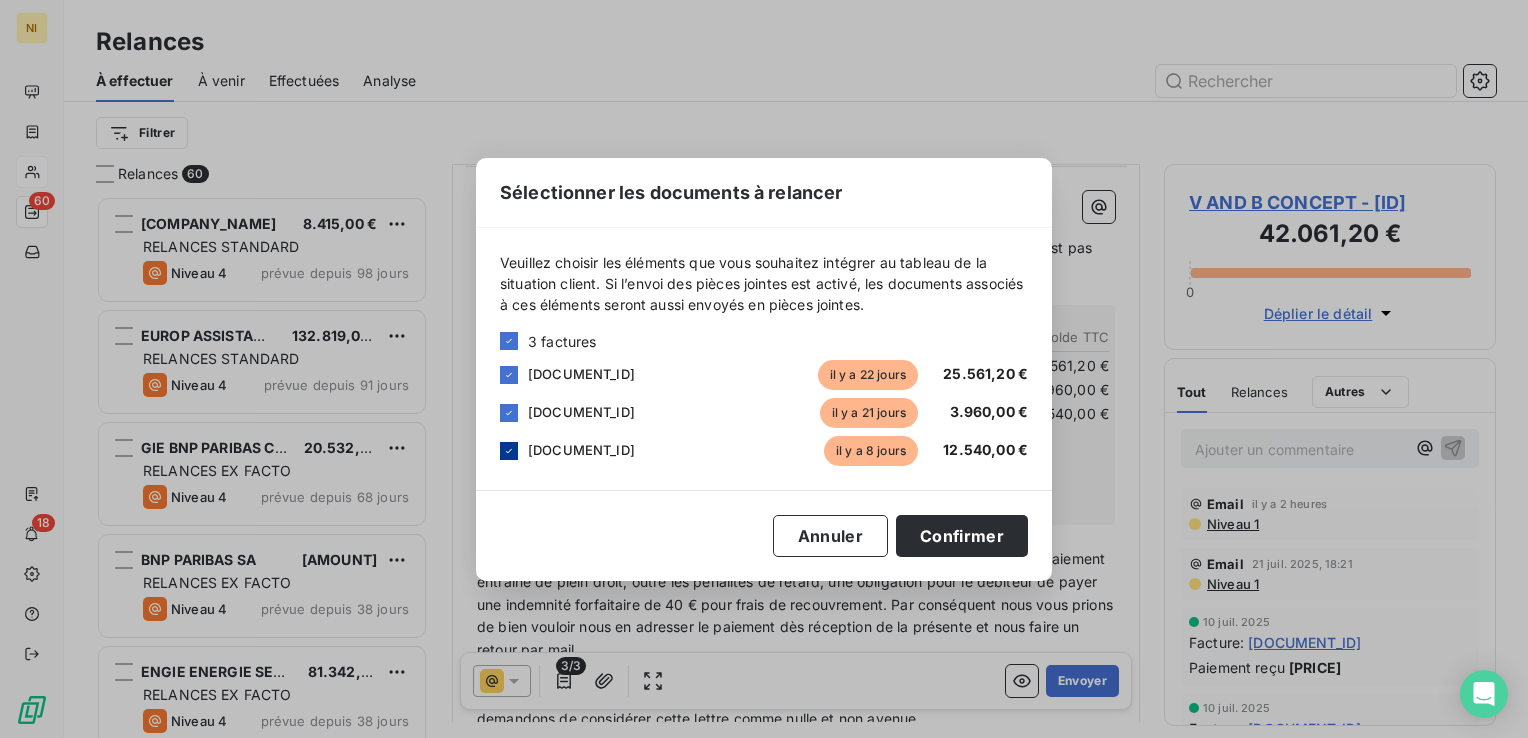 click 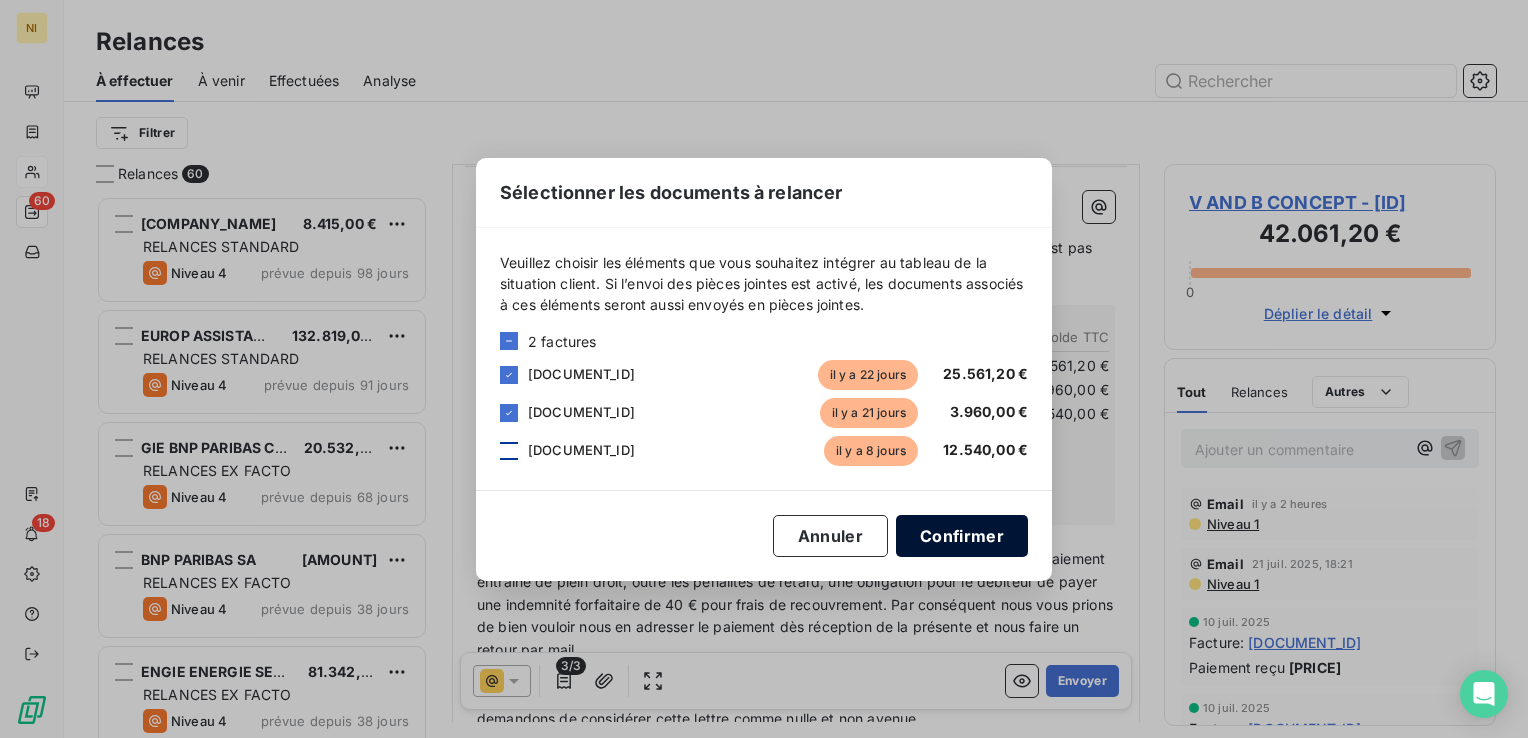 click on "Confirmer" at bounding box center [962, 536] 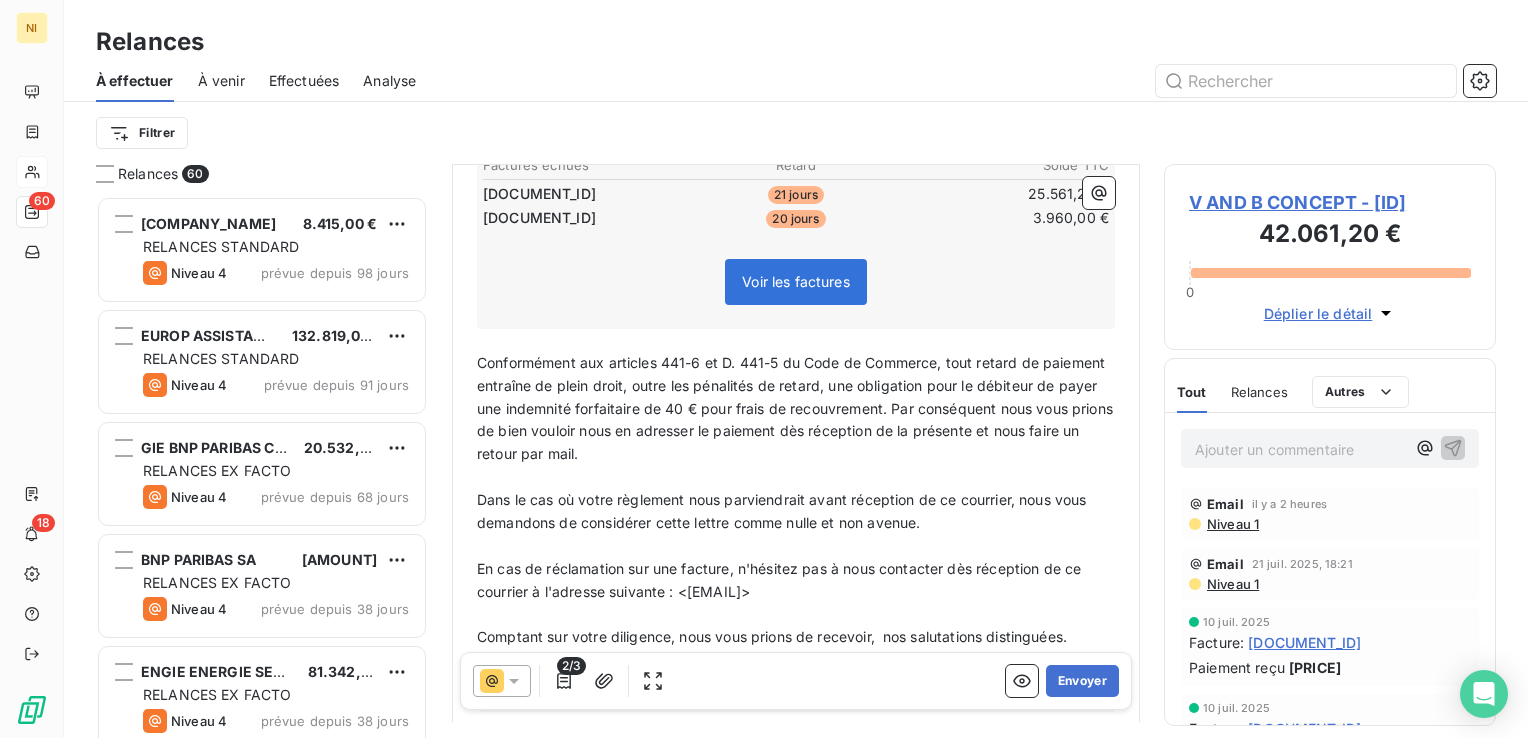 scroll, scrollTop: 466, scrollLeft: 0, axis: vertical 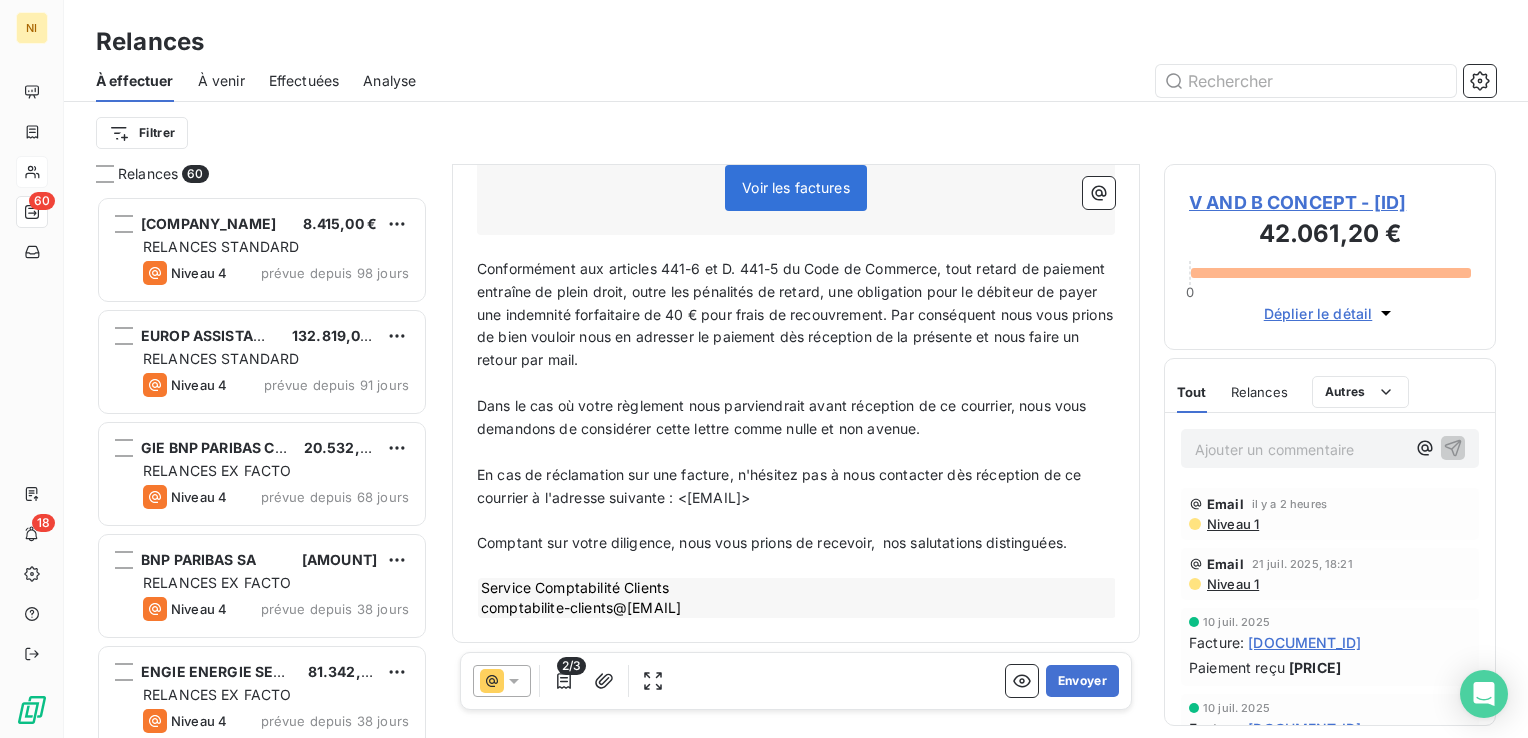 click 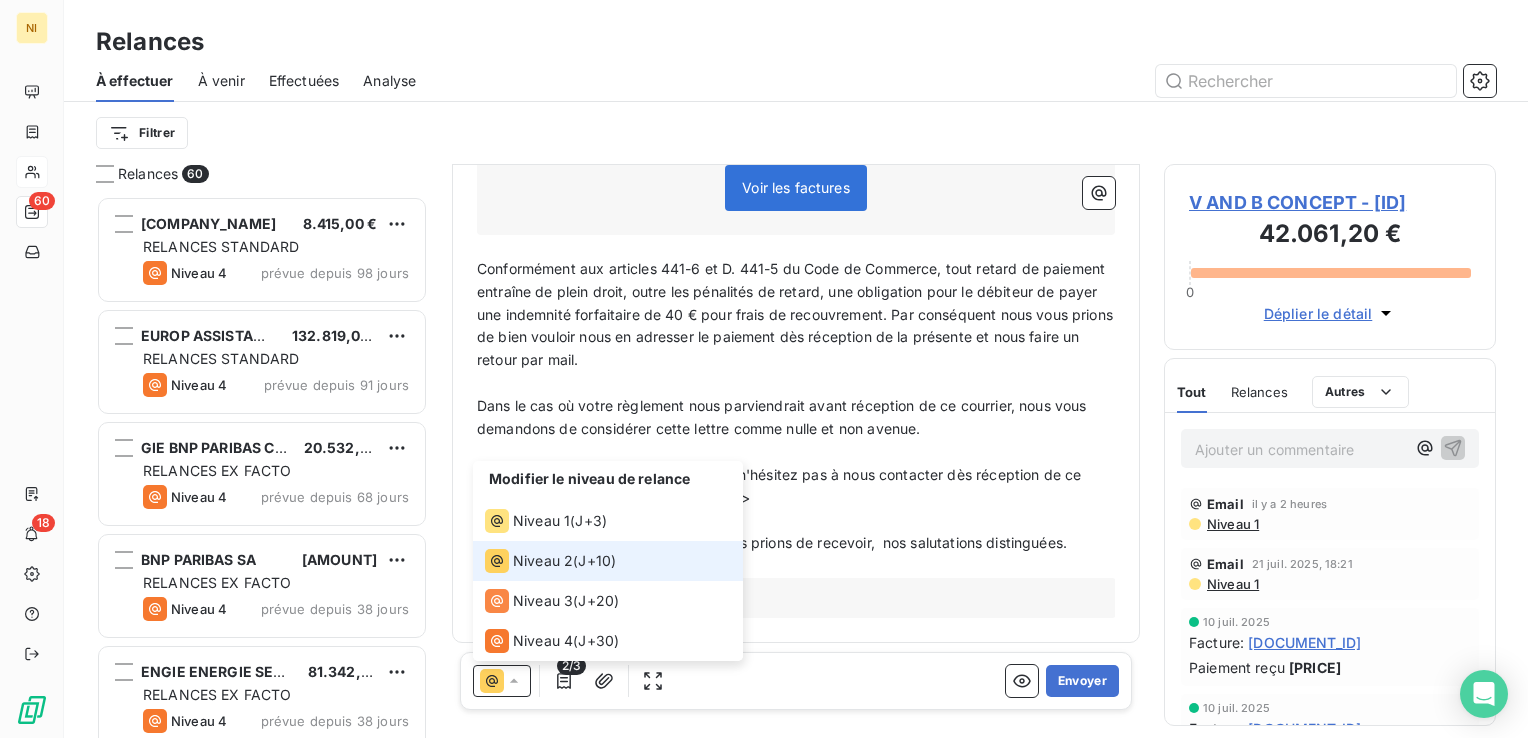 click on "Niveau 2" at bounding box center (543, 561) 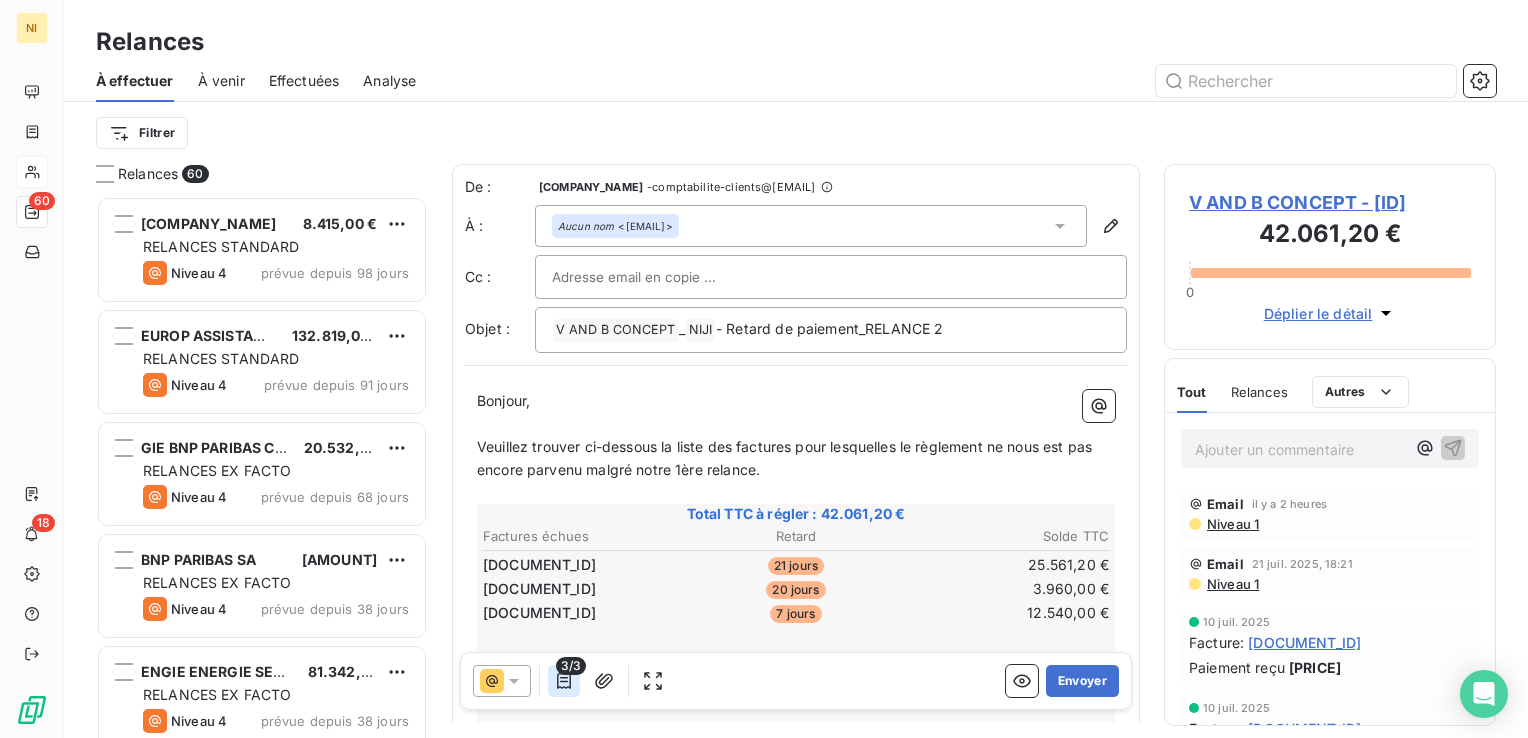 click 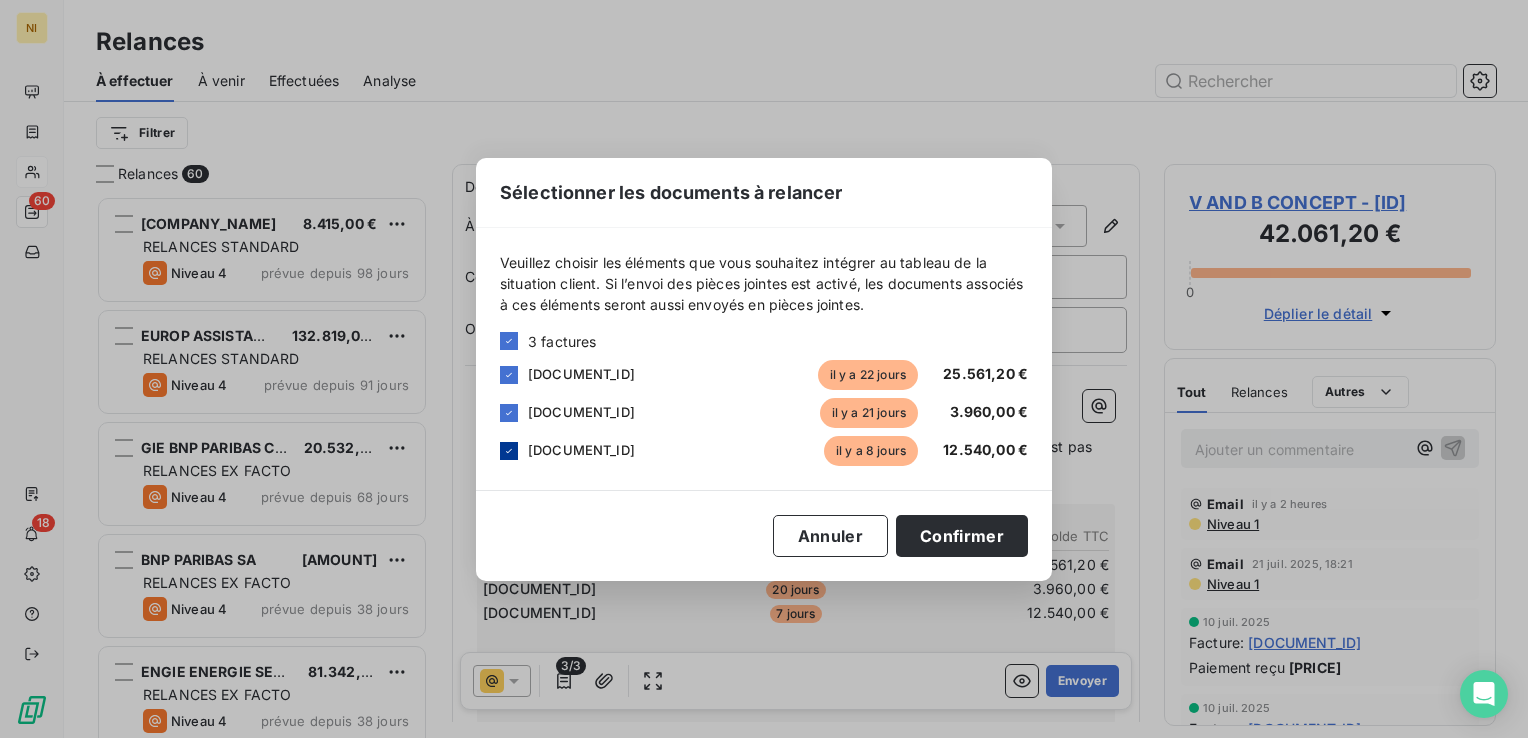 click 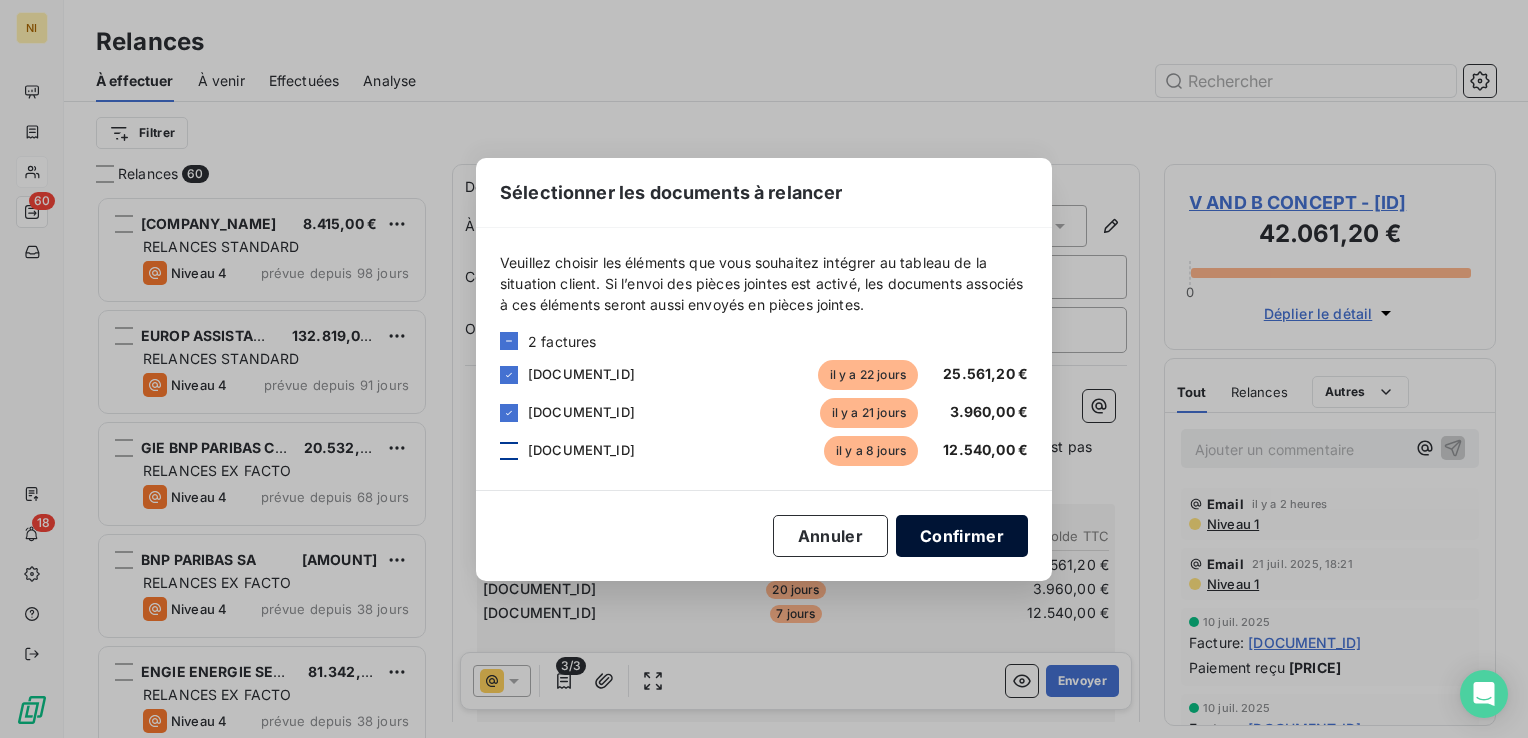 click on "Confirmer" at bounding box center (962, 536) 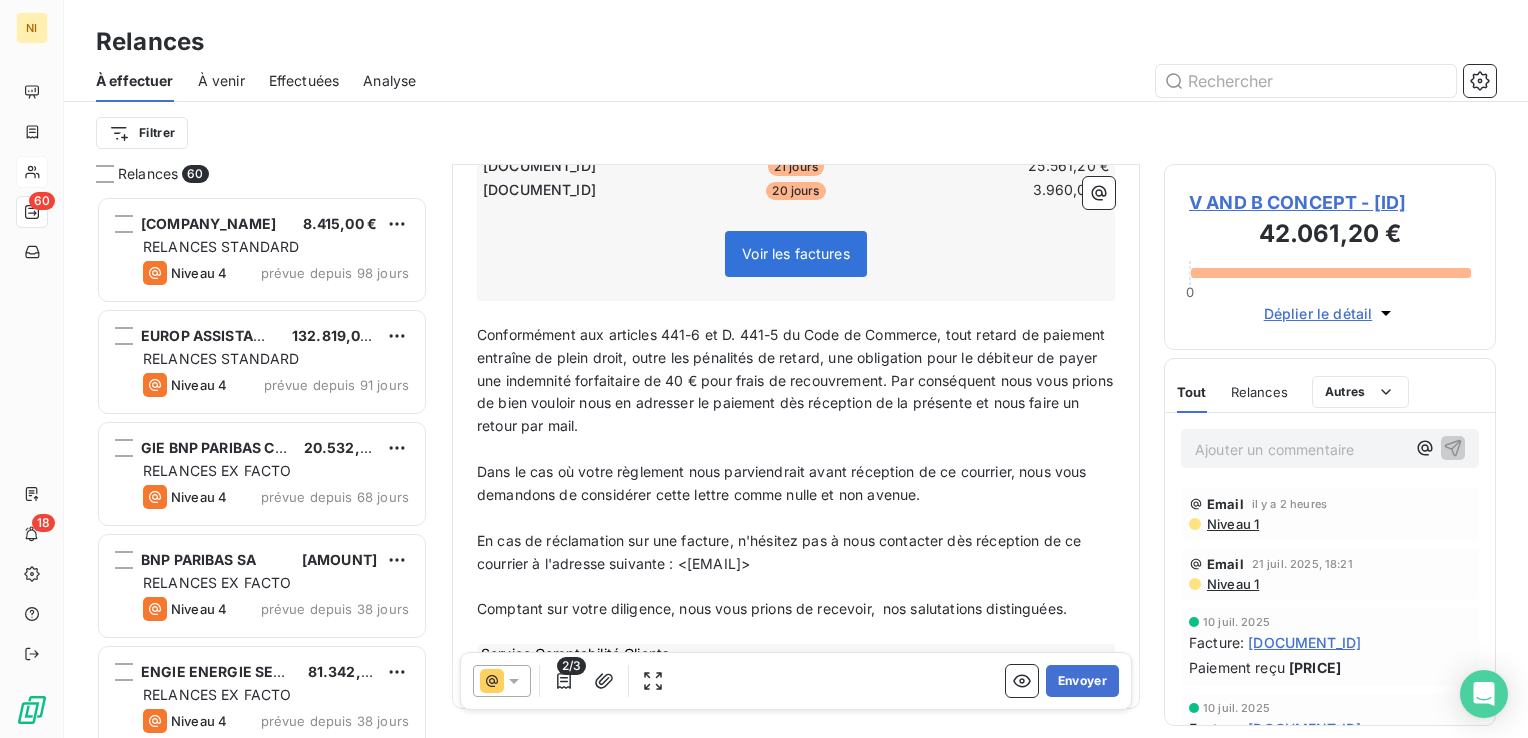 scroll, scrollTop: 466, scrollLeft: 0, axis: vertical 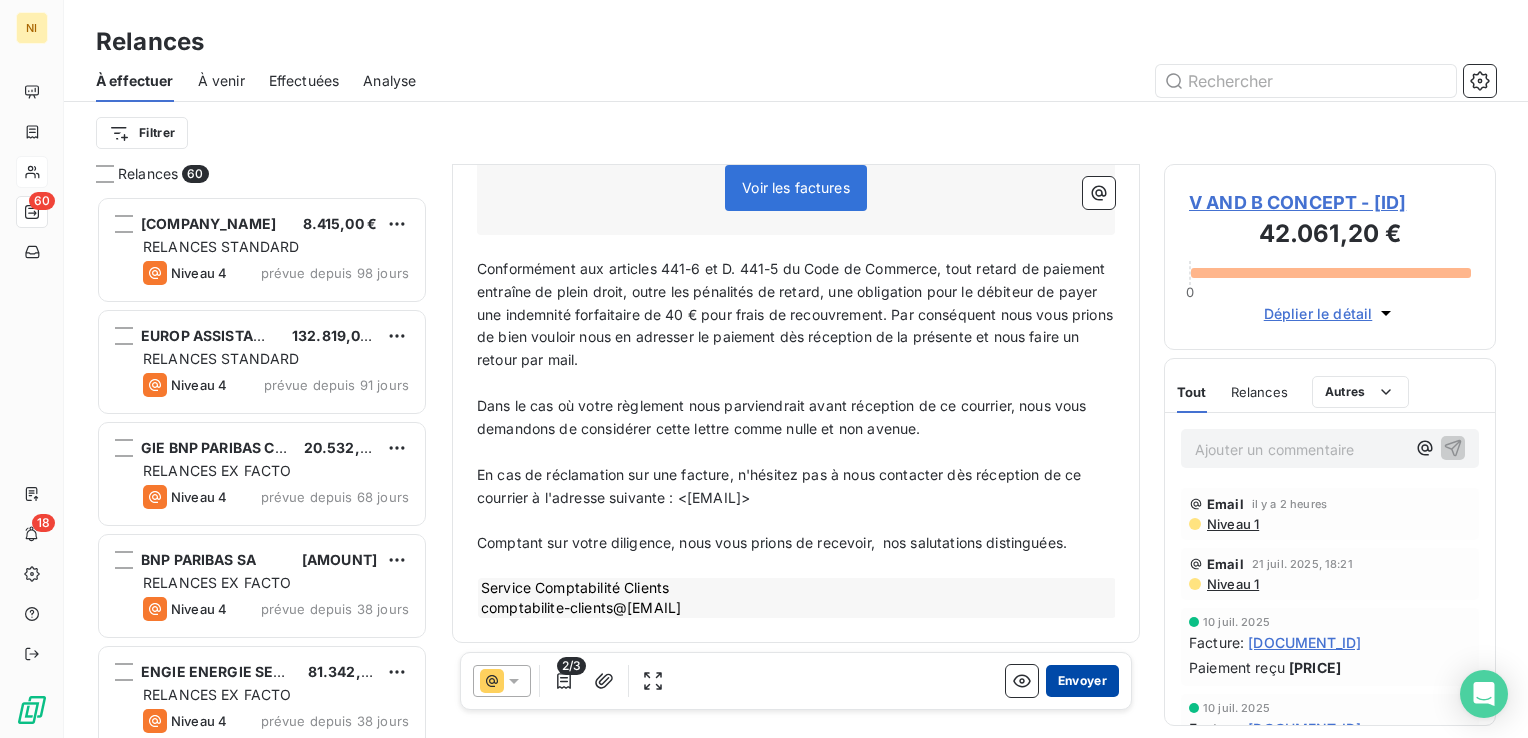 click on "Envoyer" at bounding box center [1082, 681] 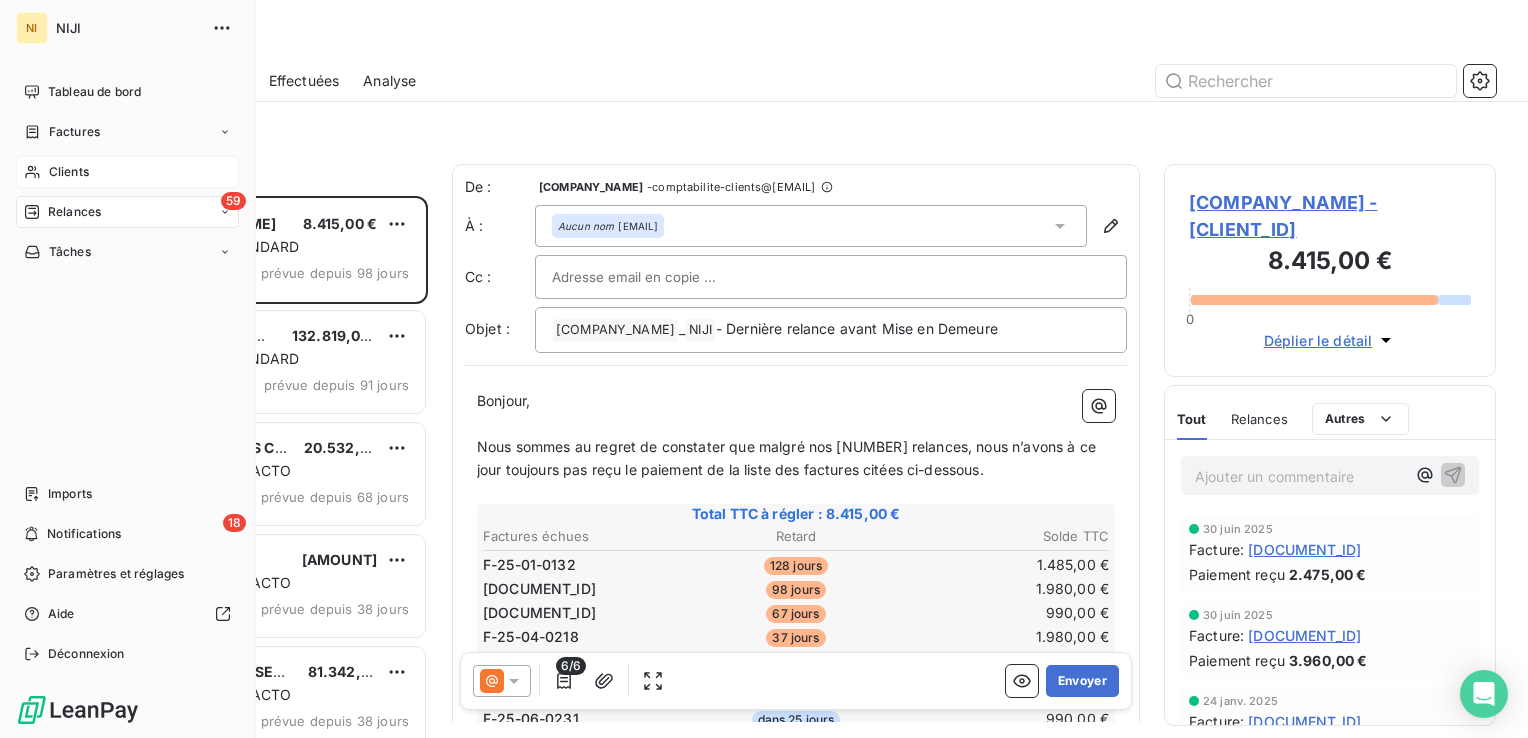 click on "Clients" at bounding box center [69, 172] 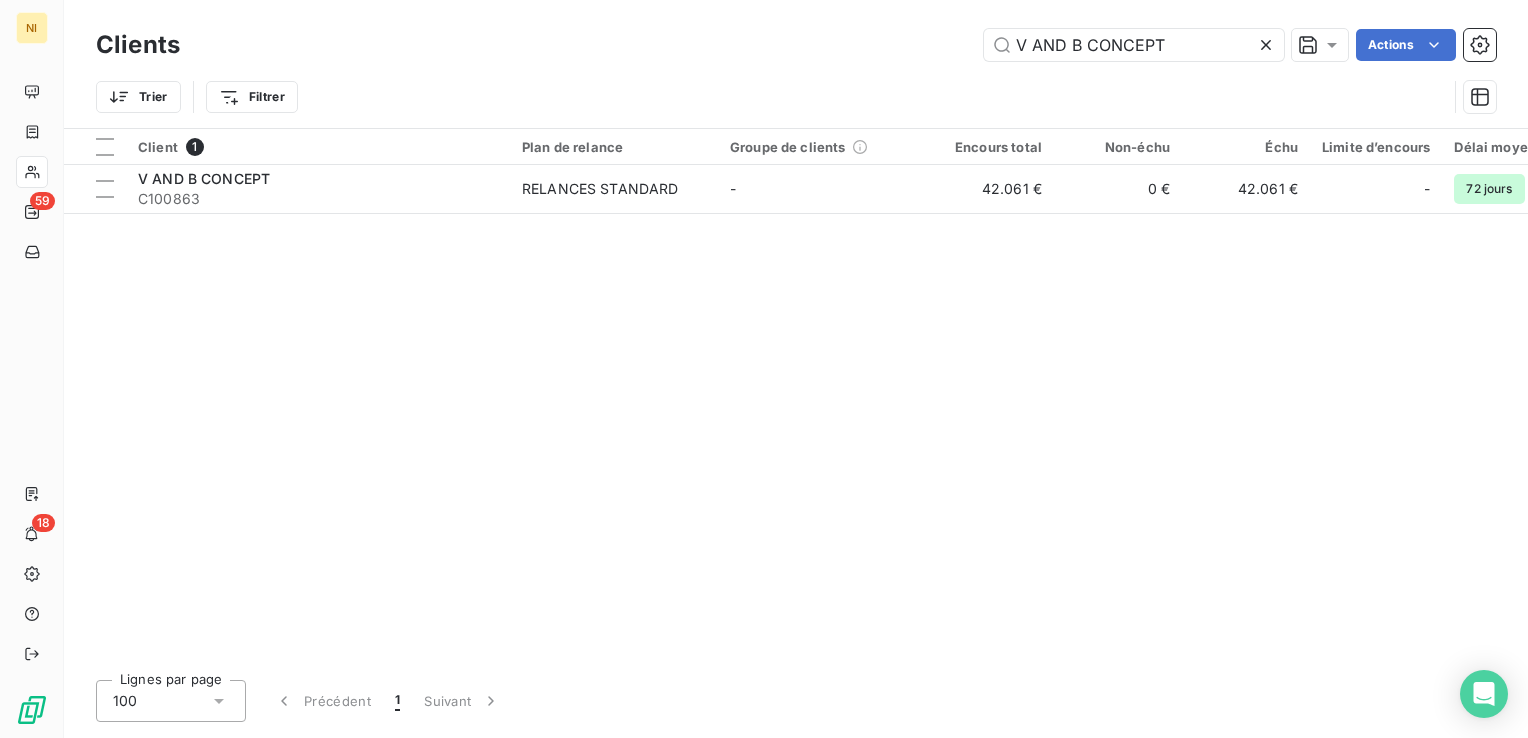 click 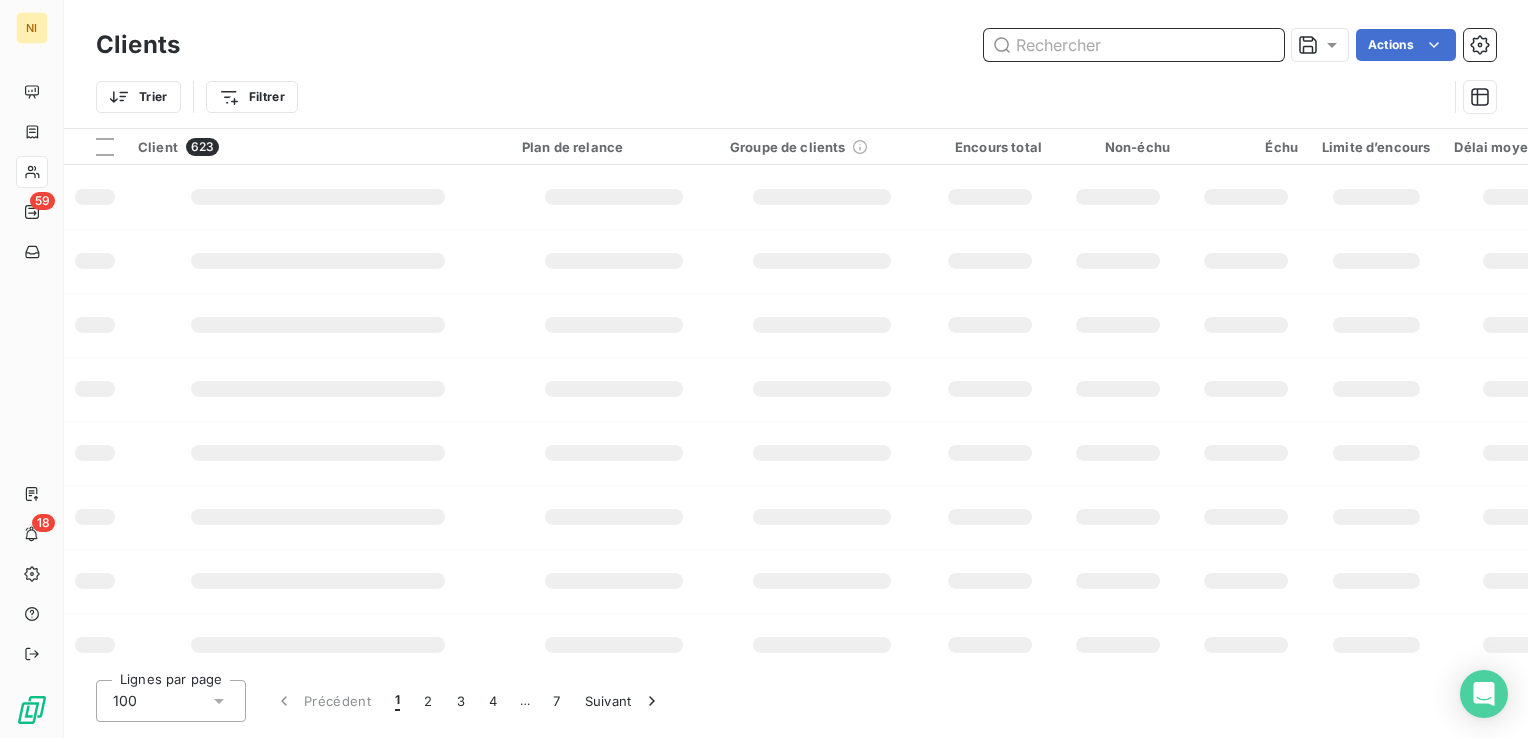 click at bounding box center (1134, 45) 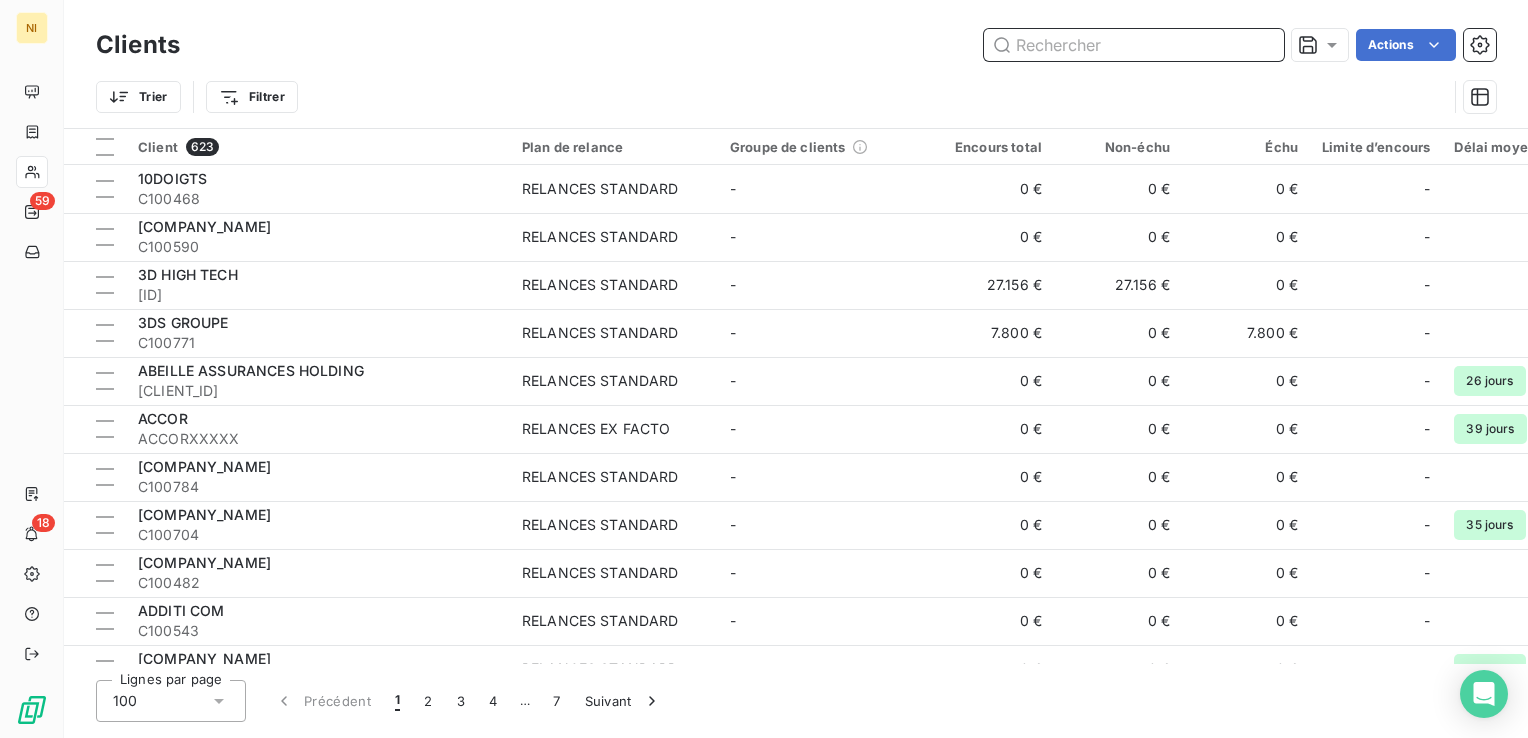 paste on "GALILEO GLOBAL EDUCATION CORPORATE SERVICES" 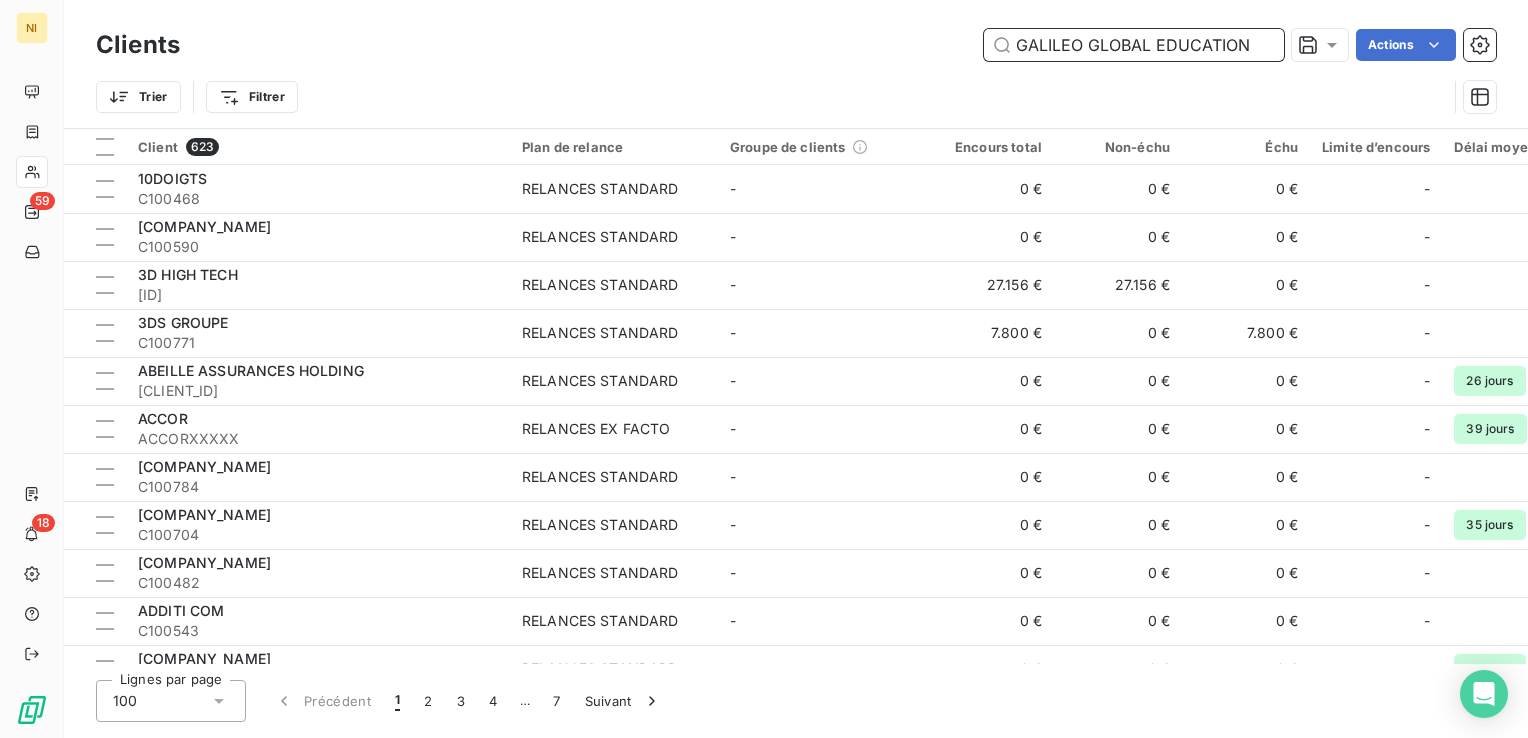 scroll, scrollTop: 0, scrollLeft: 178, axis: horizontal 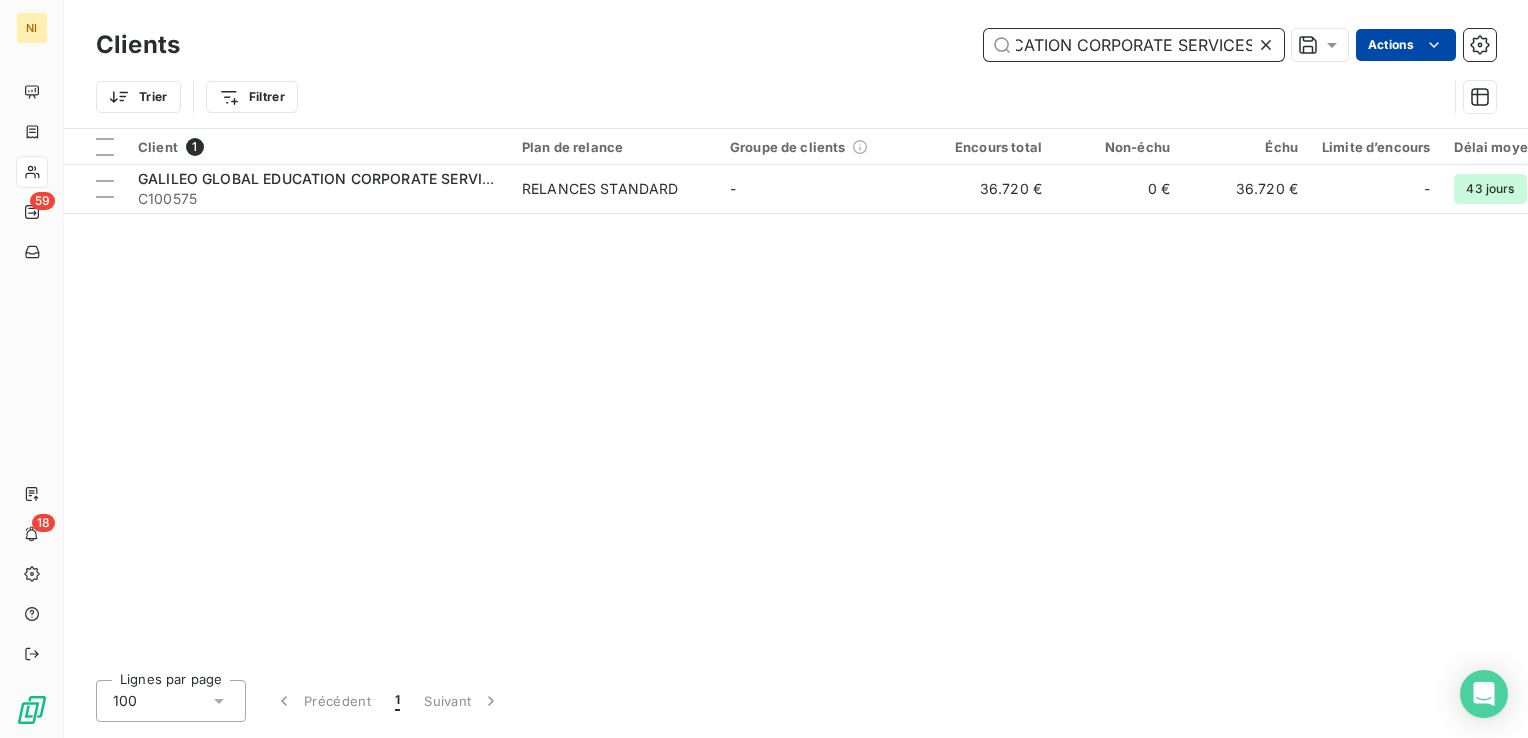 type on "GALILEO GLOBAL EDUCATION CORPORATE SERVICES" 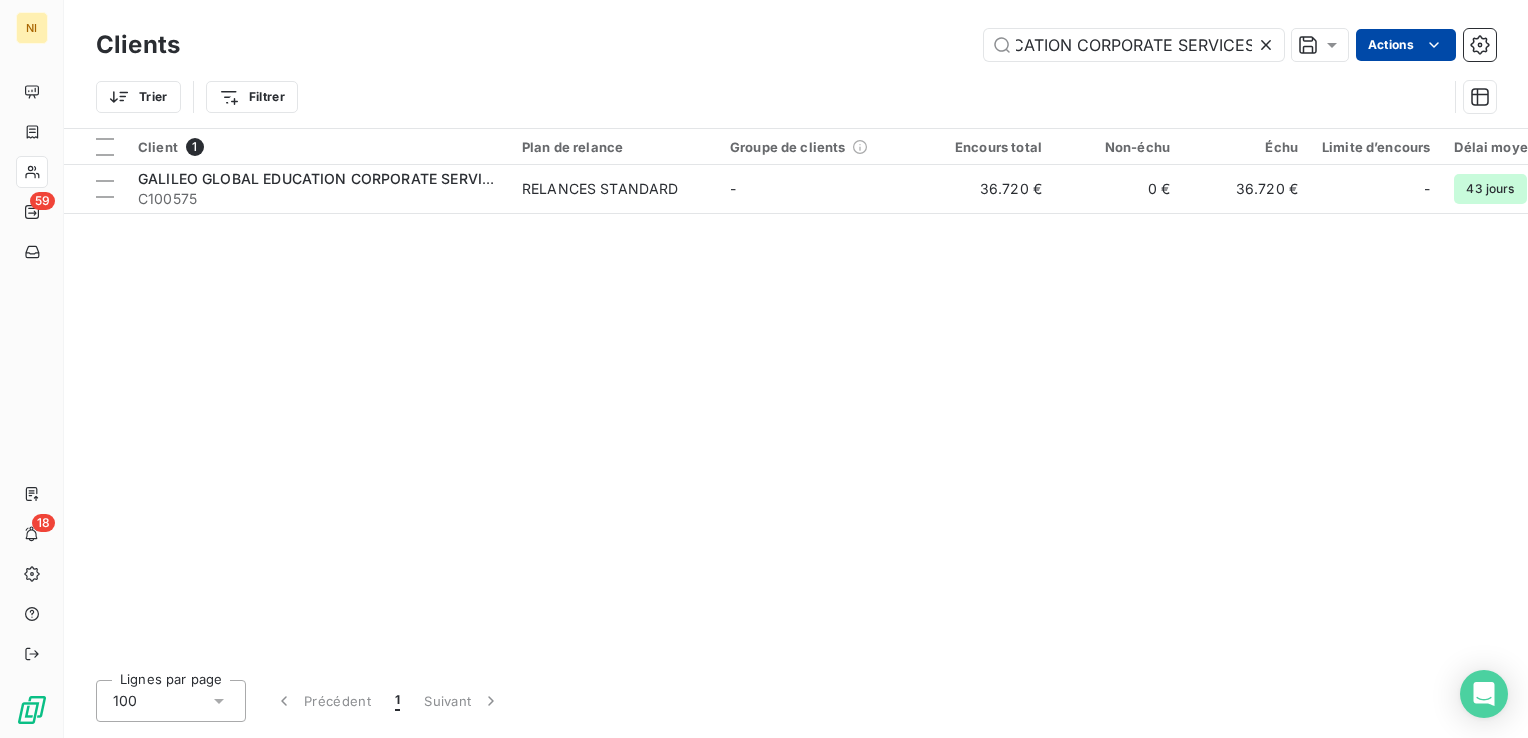 scroll, scrollTop: 0, scrollLeft: 0, axis: both 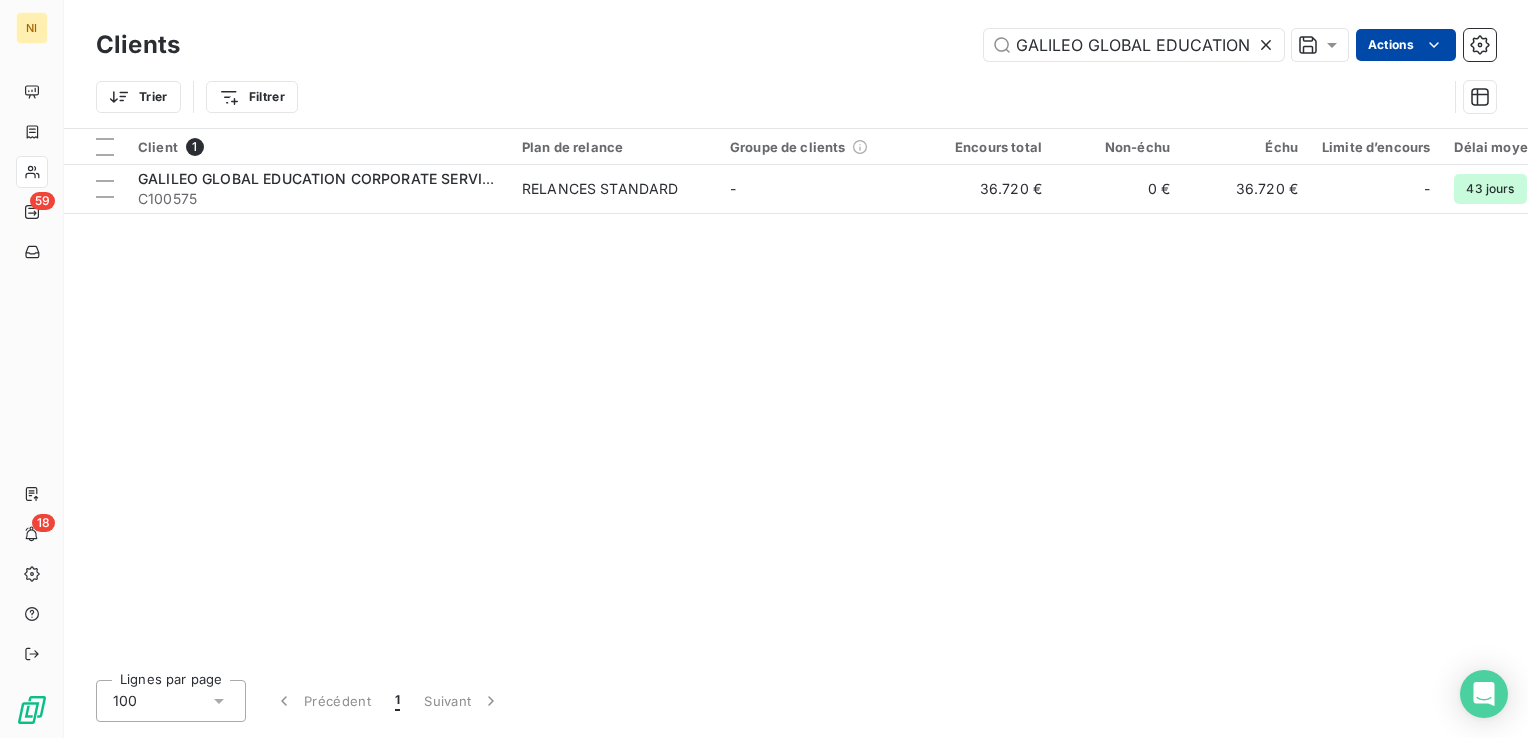 click on "Assistant Gestion Clients GALILEO GLOBAL EDUCATION CORPORATE SERVICES Actions Trier Filtrer Client 1 Plan de relance Groupe de clients Encours total Non-échu Échu Limite d’encours Délai moyen de paiement Secteur d'activité Factor Commercial GALILEO GLOBAL EDUCATION CORPORATE SERVICES C100575 RELANCES STANDARD - [PRICE] 0 € [PRICE] - 43 jours Education/Economie solidaire/non profit 411000 Charlie BESSON Lignes par page 100 Précédent 1 Suivant" at bounding box center (764, 369) 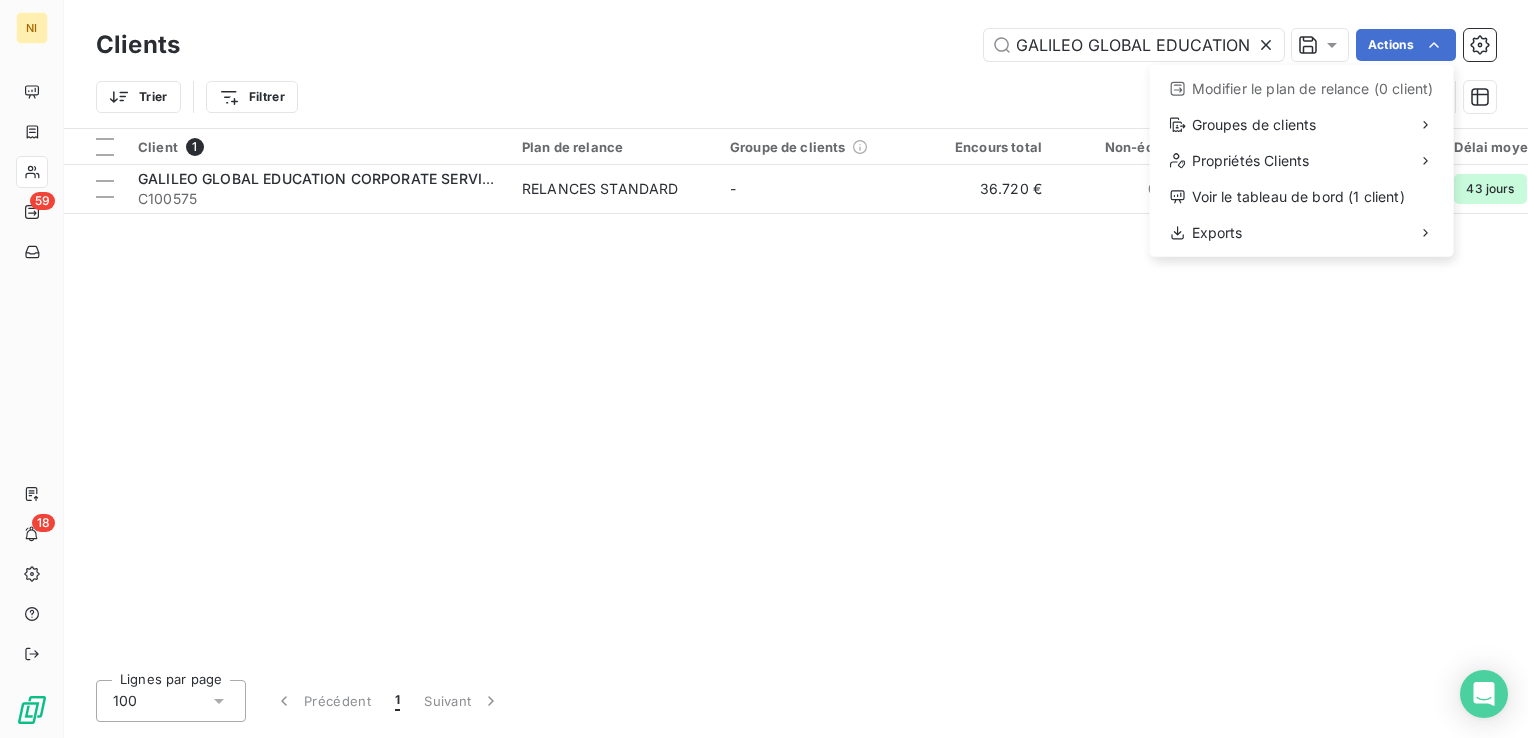 click on "NI [NUMBER] [COMPANY_NAME] Actions Modifier le plan de relance ([NUMBER] client) Groupes de clients Propriétés Clients Voir le tableau de bord ([NUMBER] client) Exports Trier Filtrer Client [NUMBER] Plan de relance Groupe de clients Encours total Non-échu Échu Limite d’encours Délai moyen de paiement Secteur d'activité Factor Commercial [COMPANY_NAME] [CLIENT_ID] RELANCES STANDARD - [PRICE] [PRICE] [PRICE] - [NUMBER] jours [SECTOR] [NUMBER] [FIRST] [LAST] Lignes par page [NUMBER] Précédent [NUMBER] Suivant" at bounding box center [764, 369] 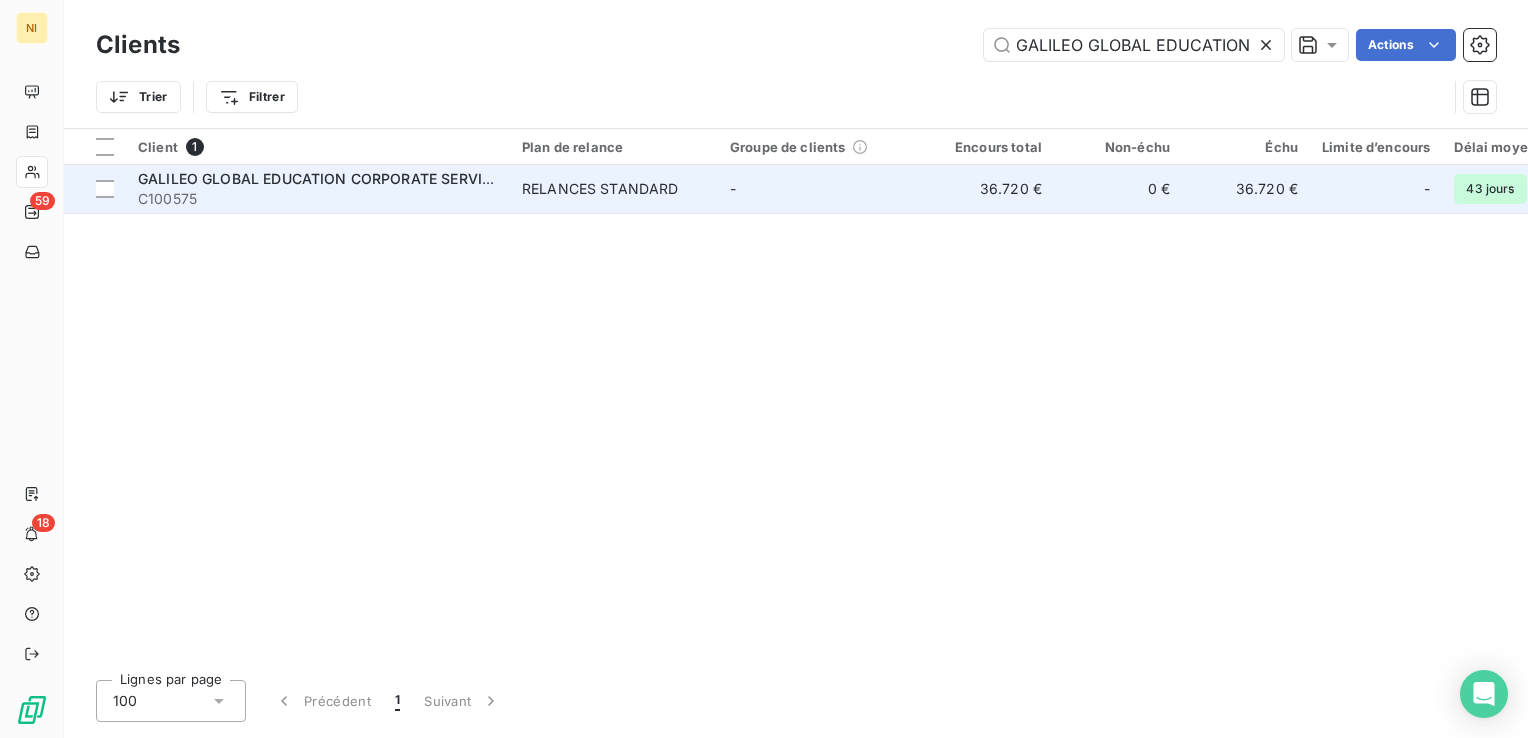 click on "C100575" at bounding box center (318, 199) 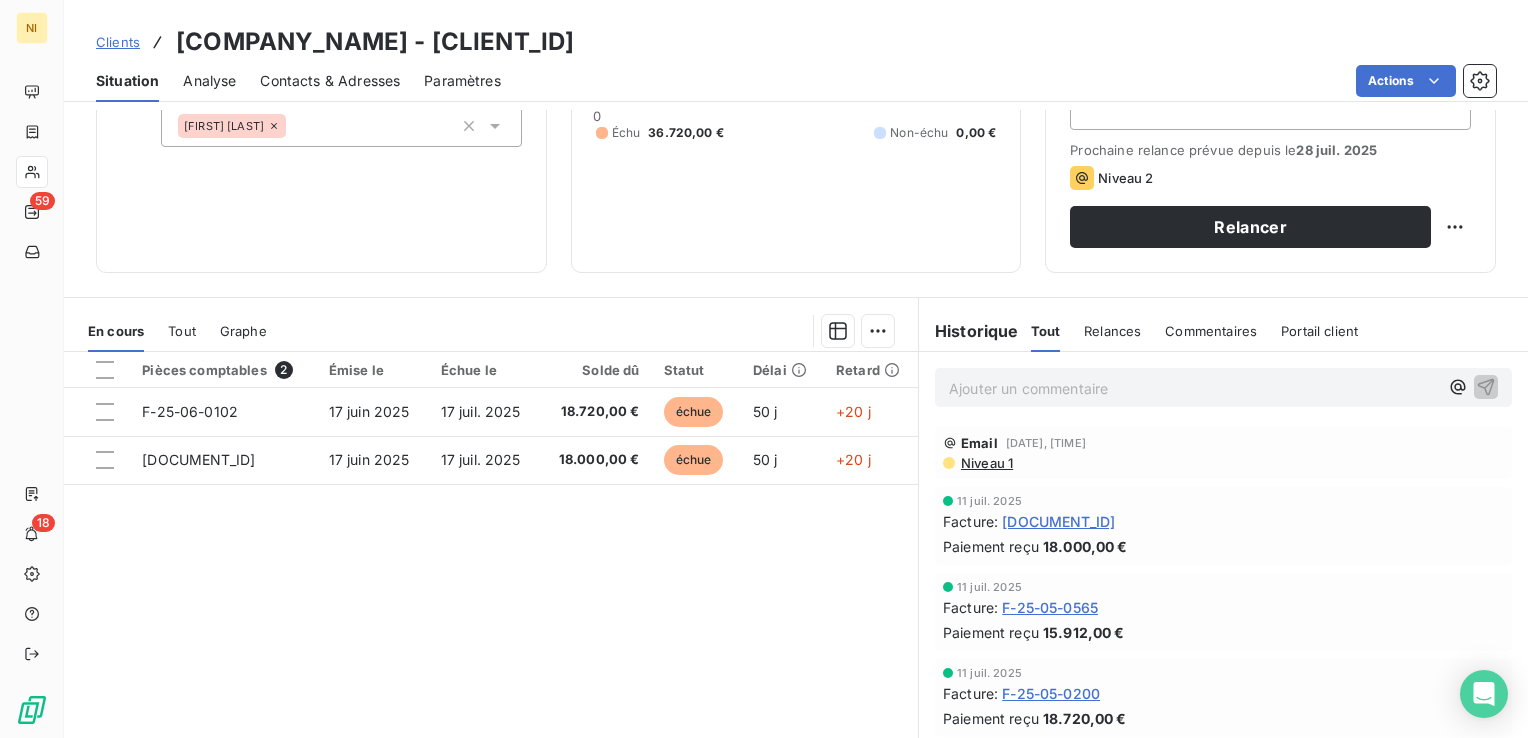 scroll, scrollTop: 300, scrollLeft: 0, axis: vertical 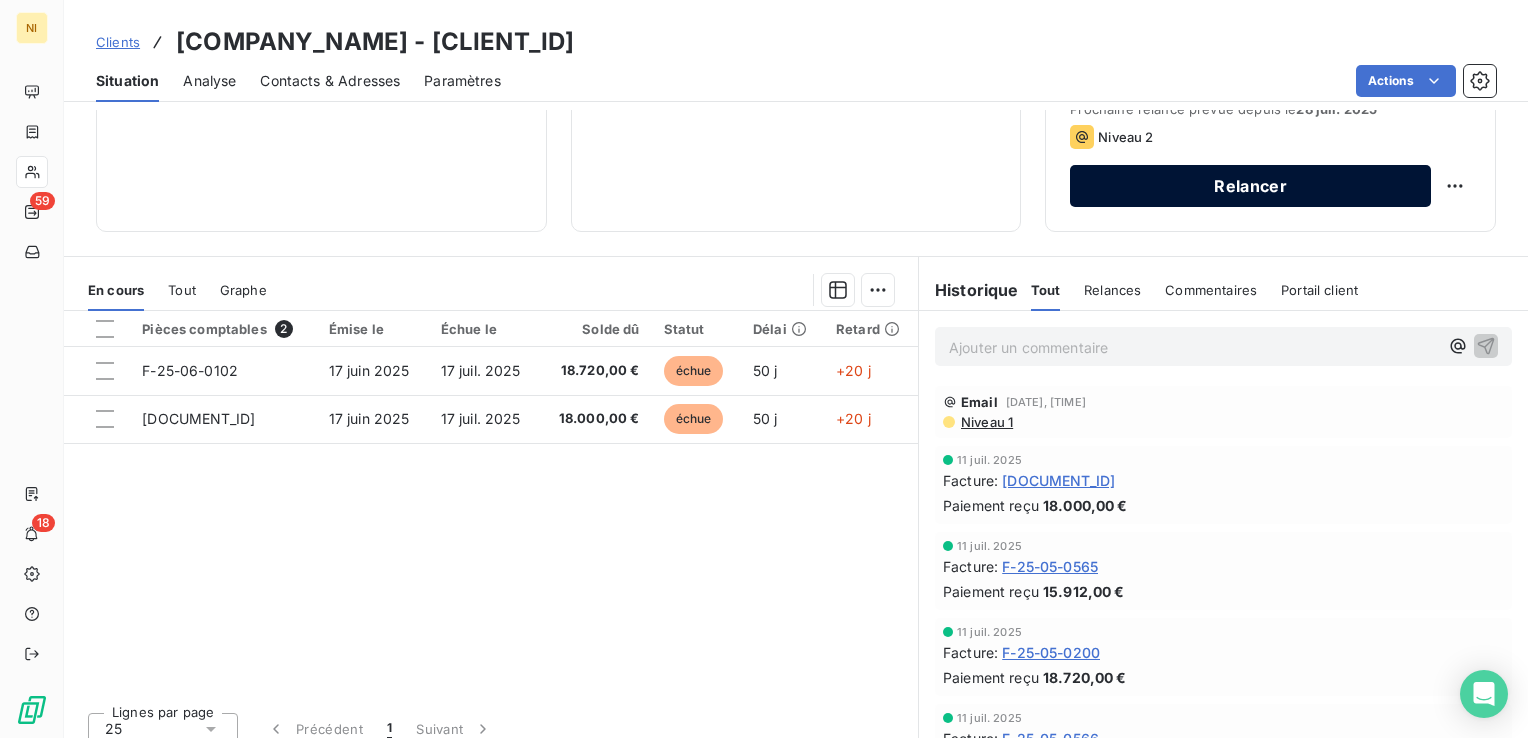 click on "Relancer" at bounding box center (1250, 186) 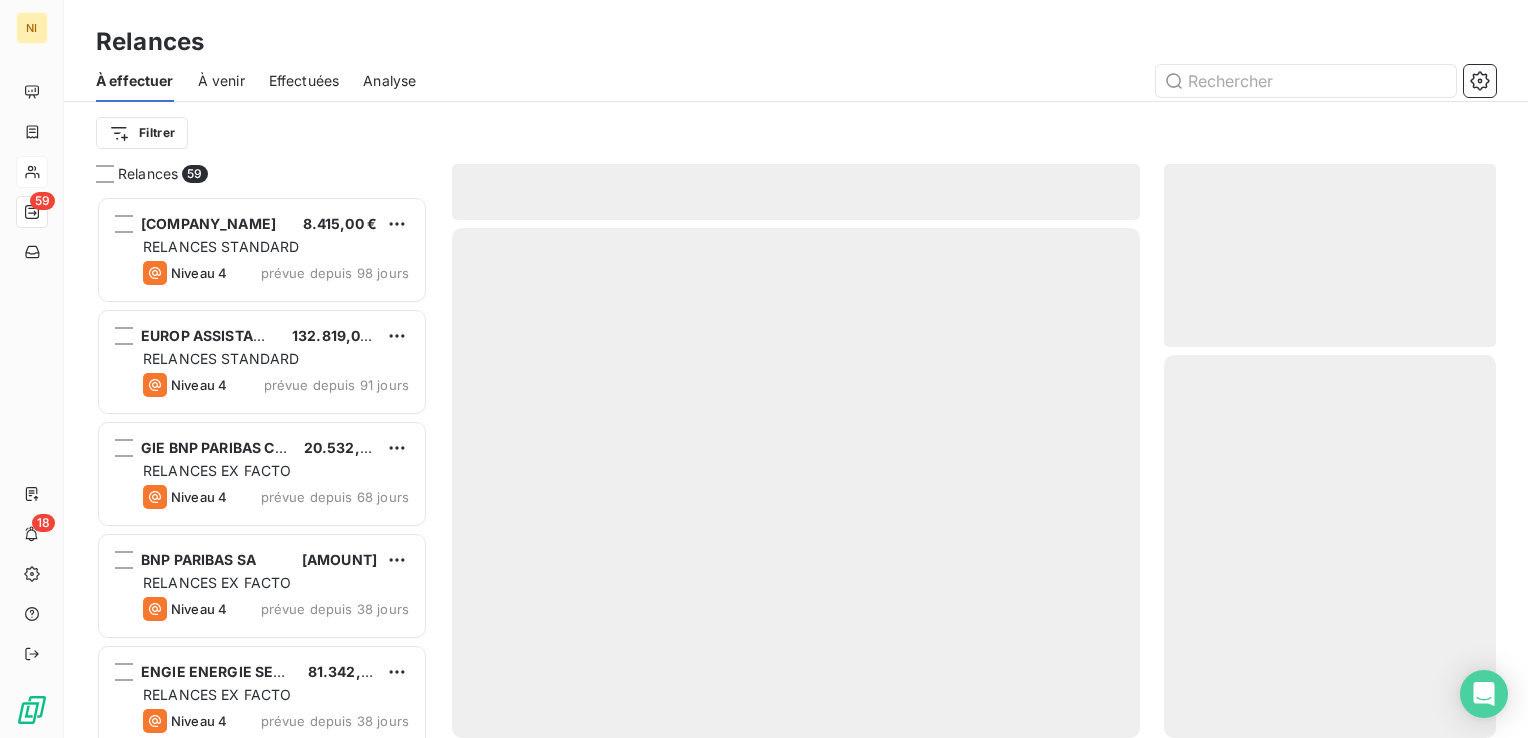 scroll, scrollTop: 16, scrollLeft: 16, axis: both 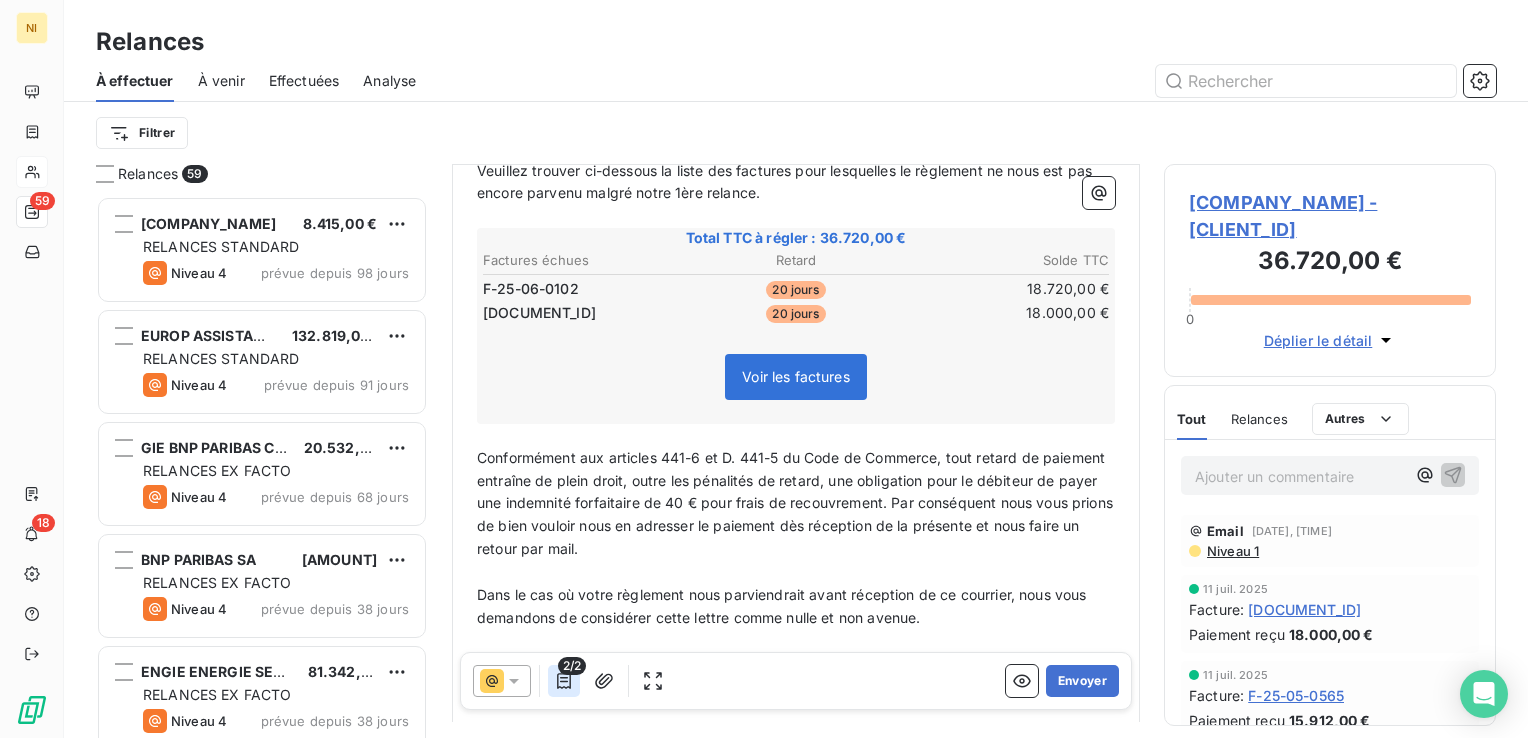 click 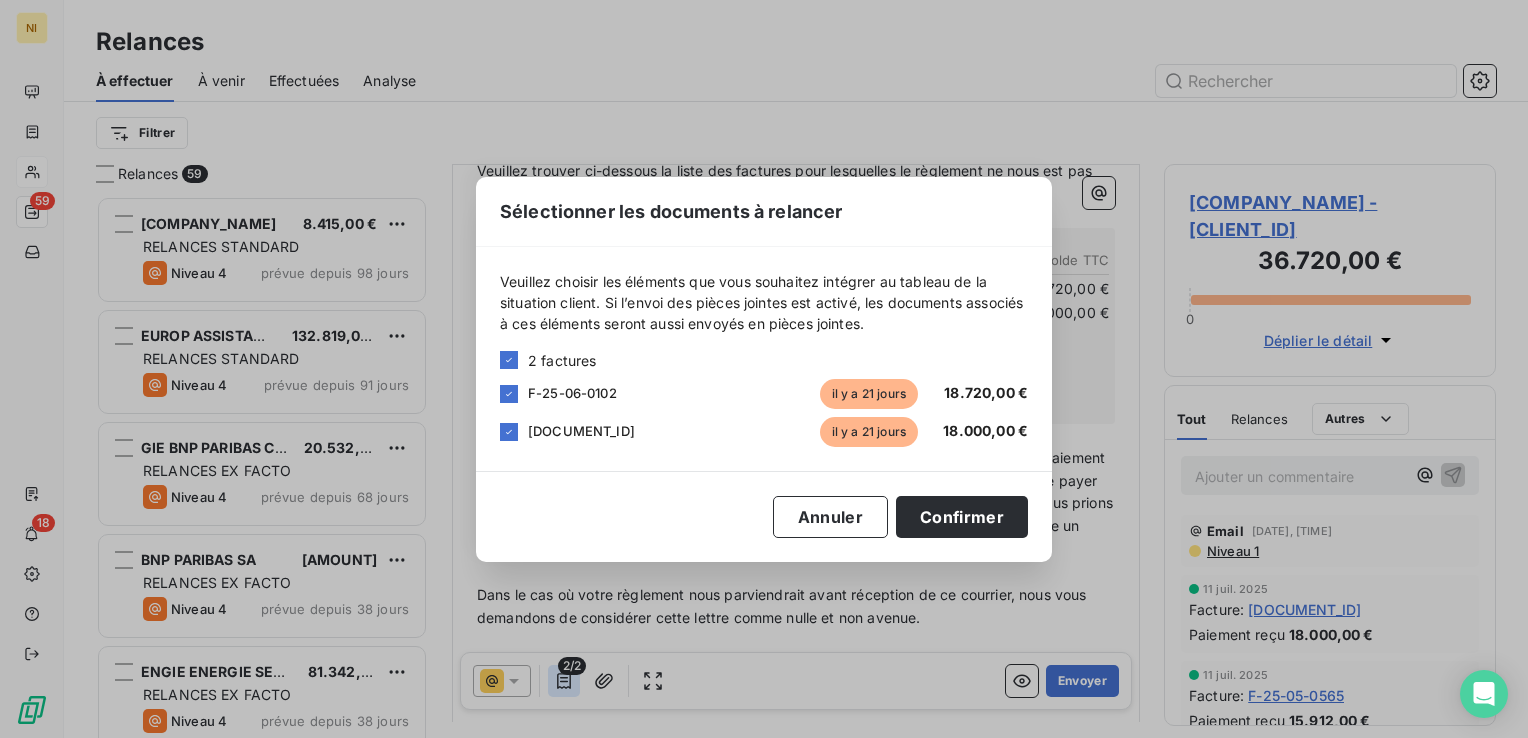 click on "Sélectionner les documents à relancer Veuillez choisir les éléments que vous souhaitez intégrer au tableau de la situation client. Si l’envoi des pièces jointes est activé, les documents associés à ces éléments seront aussi envoyés en pièces jointes. 2 factures F-25-06-0102 il y a 21 jours   18.720,00 € F-25-06-0103 il y a 21 jours   18.000,00 € Annuler Confirmer" at bounding box center [764, 369] 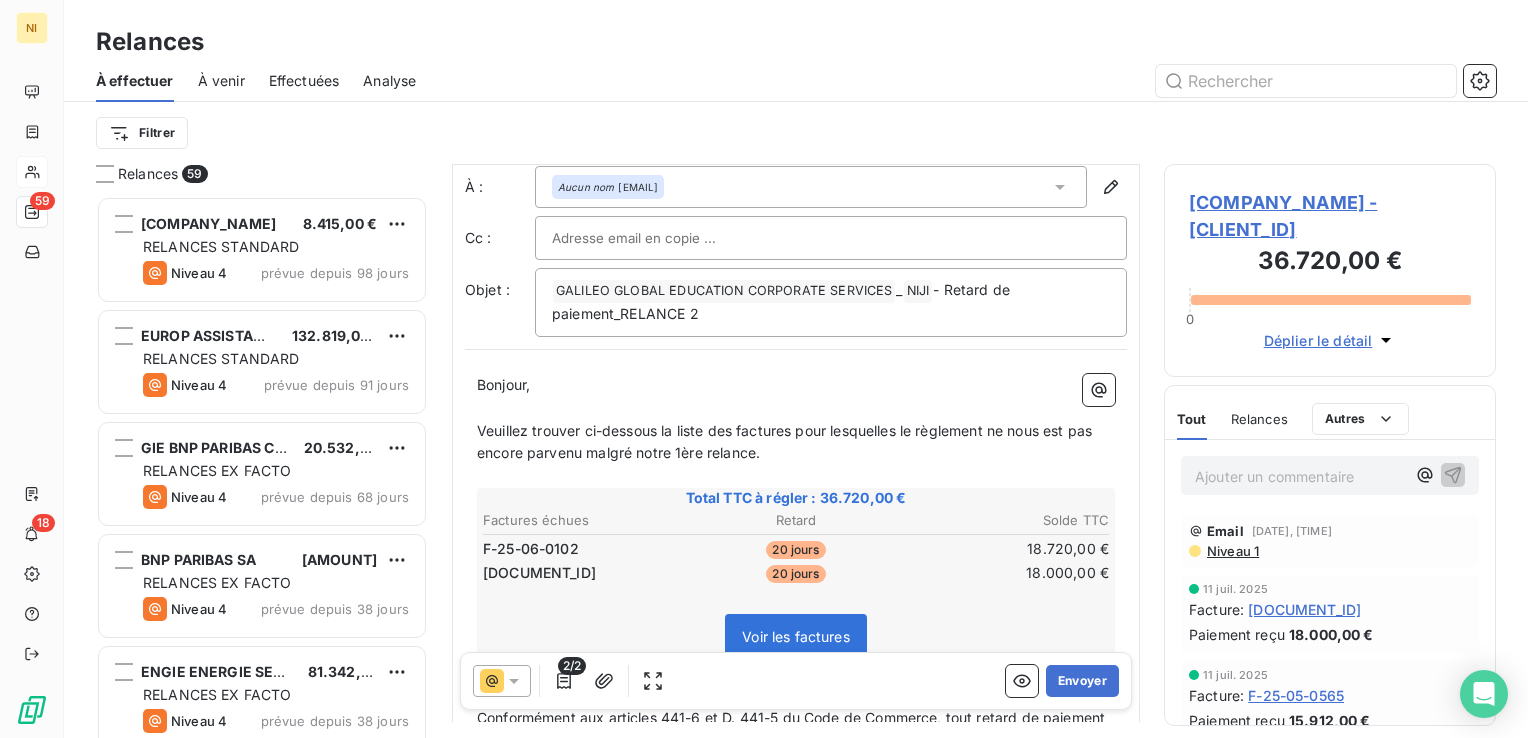 scroll, scrollTop: 100, scrollLeft: 0, axis: vertical 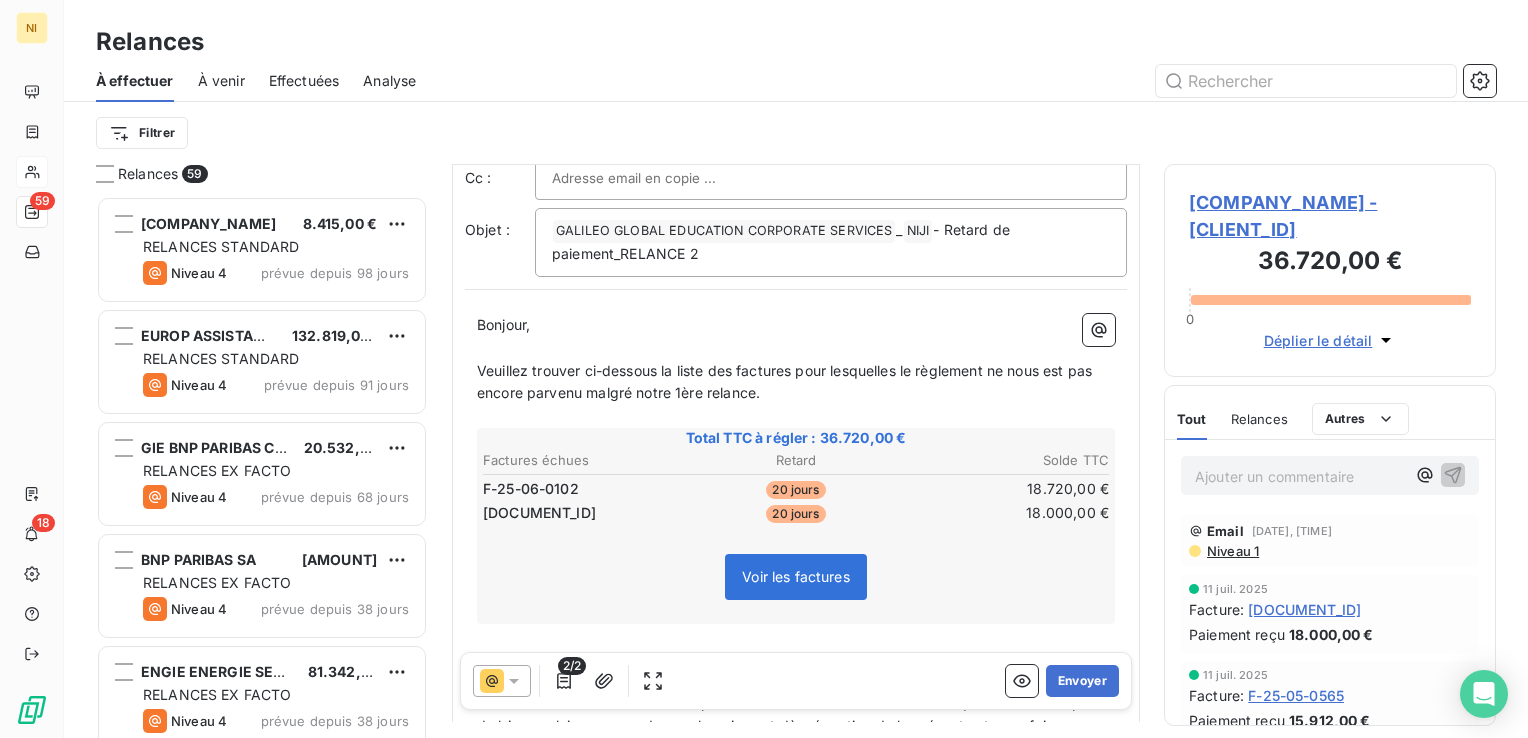 click 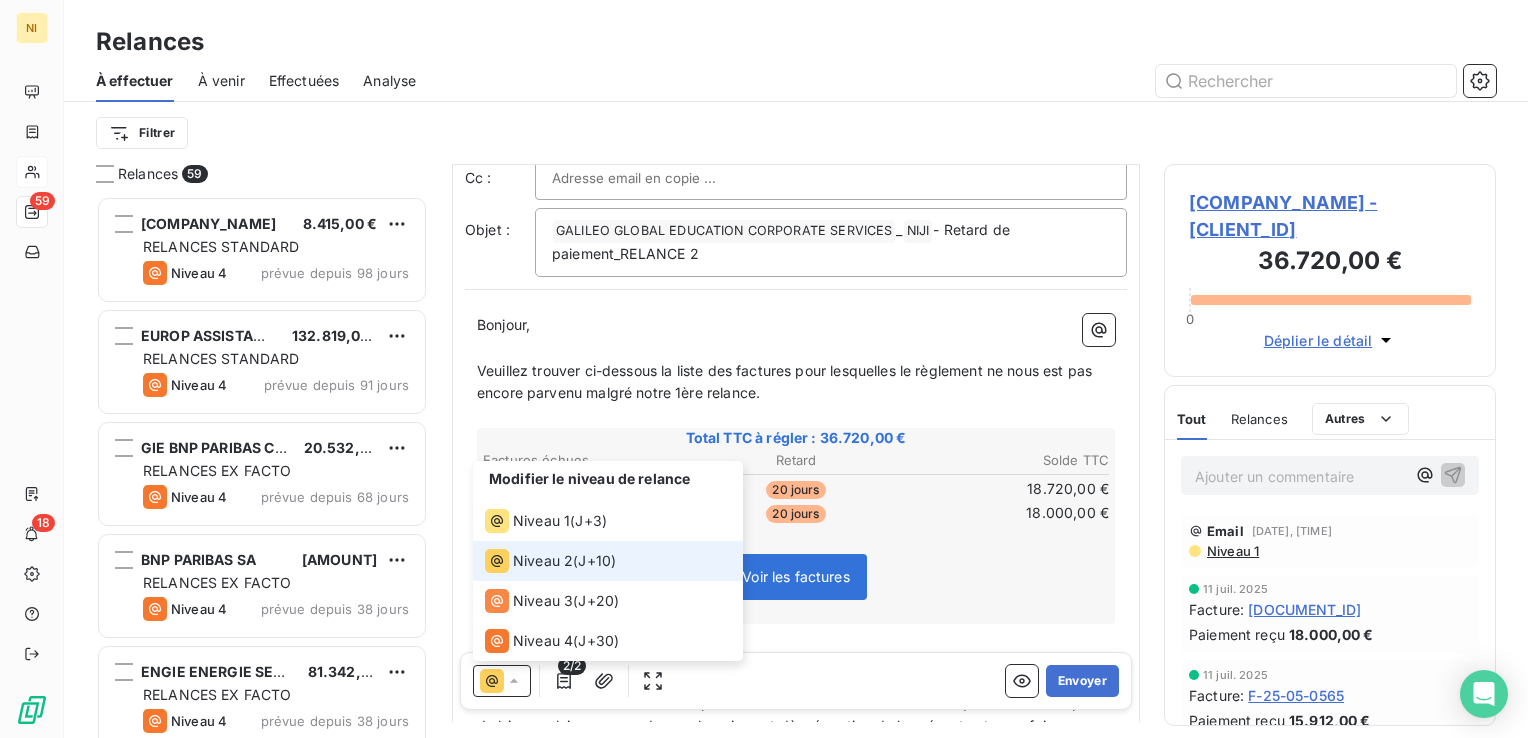 click 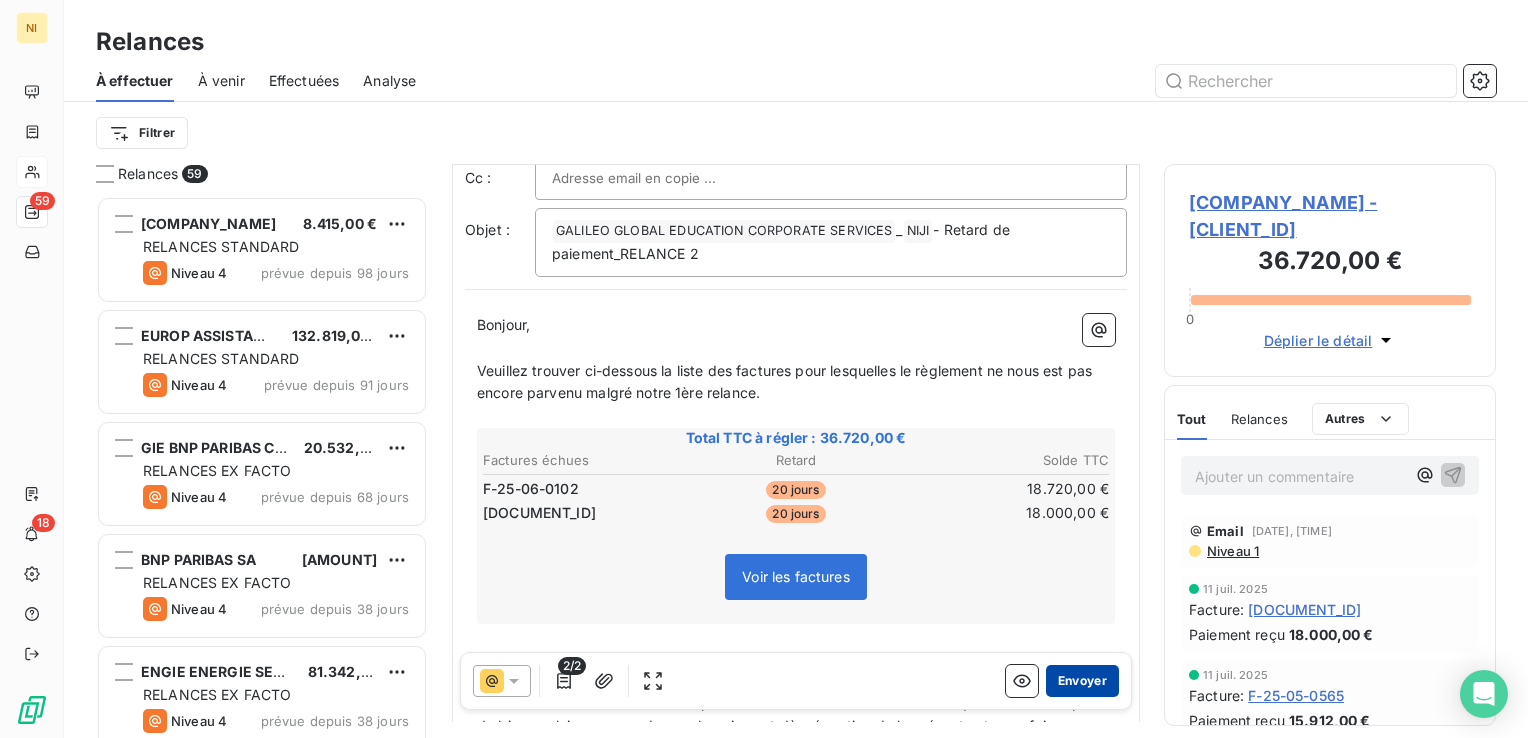click on "Envoyer" at bounding box center (1082, 681) 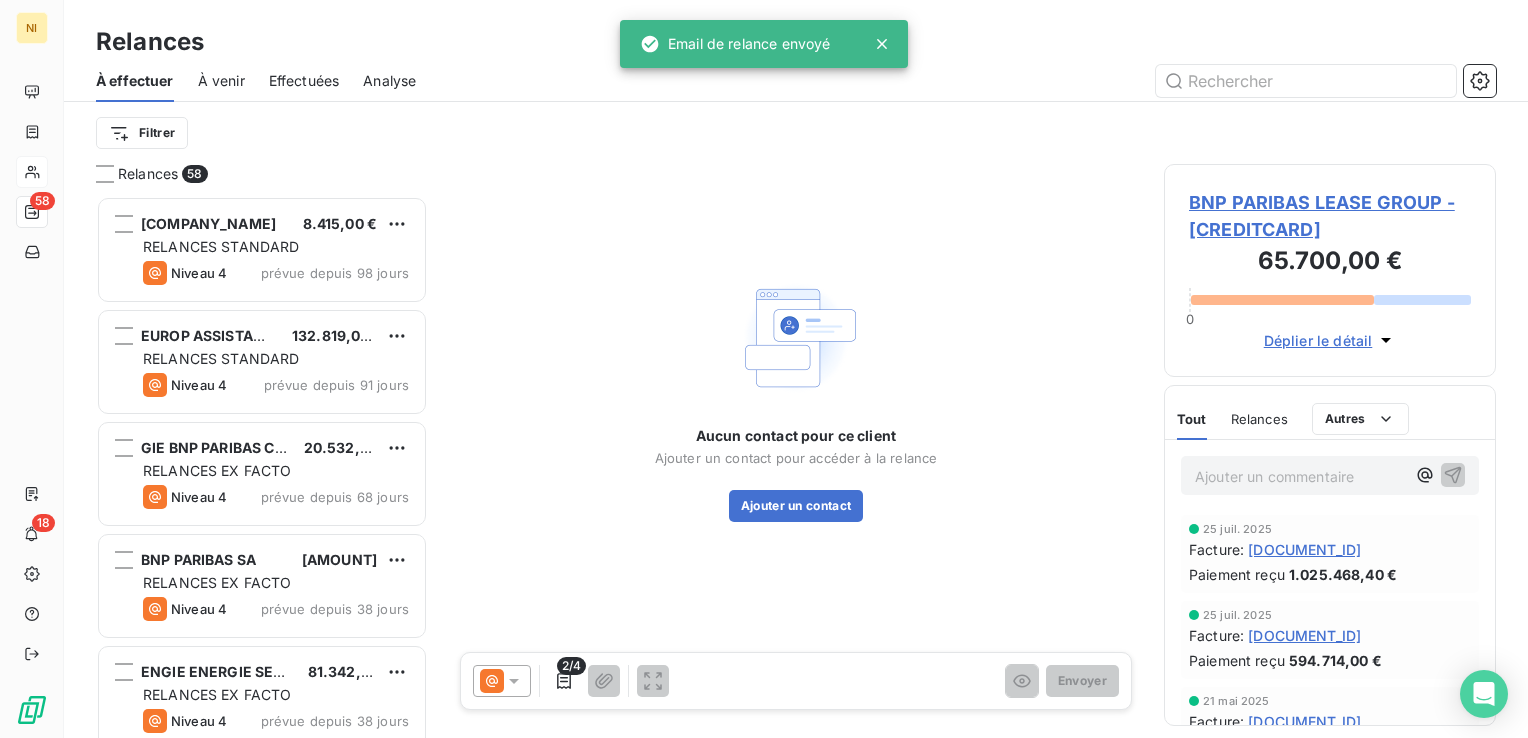 click on "Effectuées" at bounding box center [304, 81] 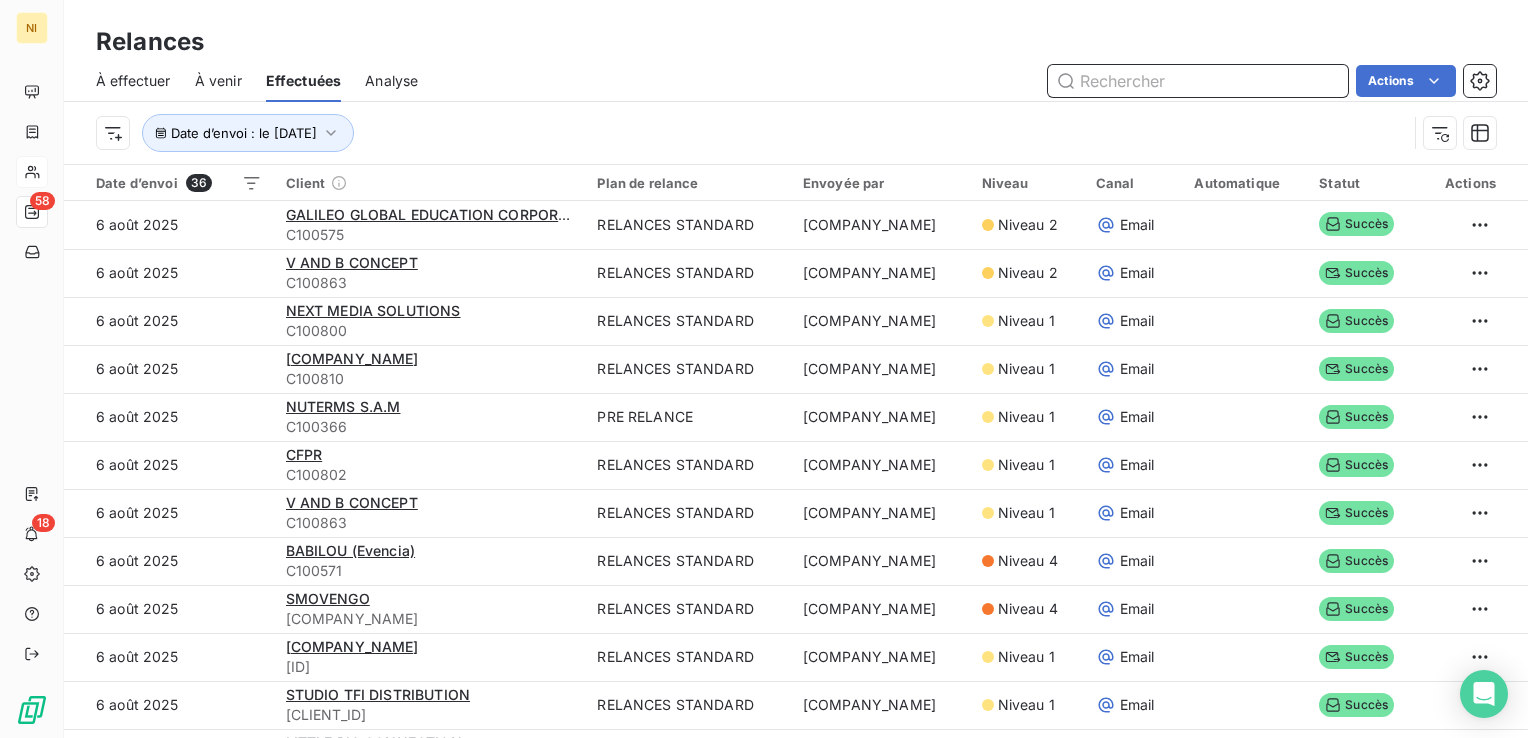 click at bounding box center [1198, 81] 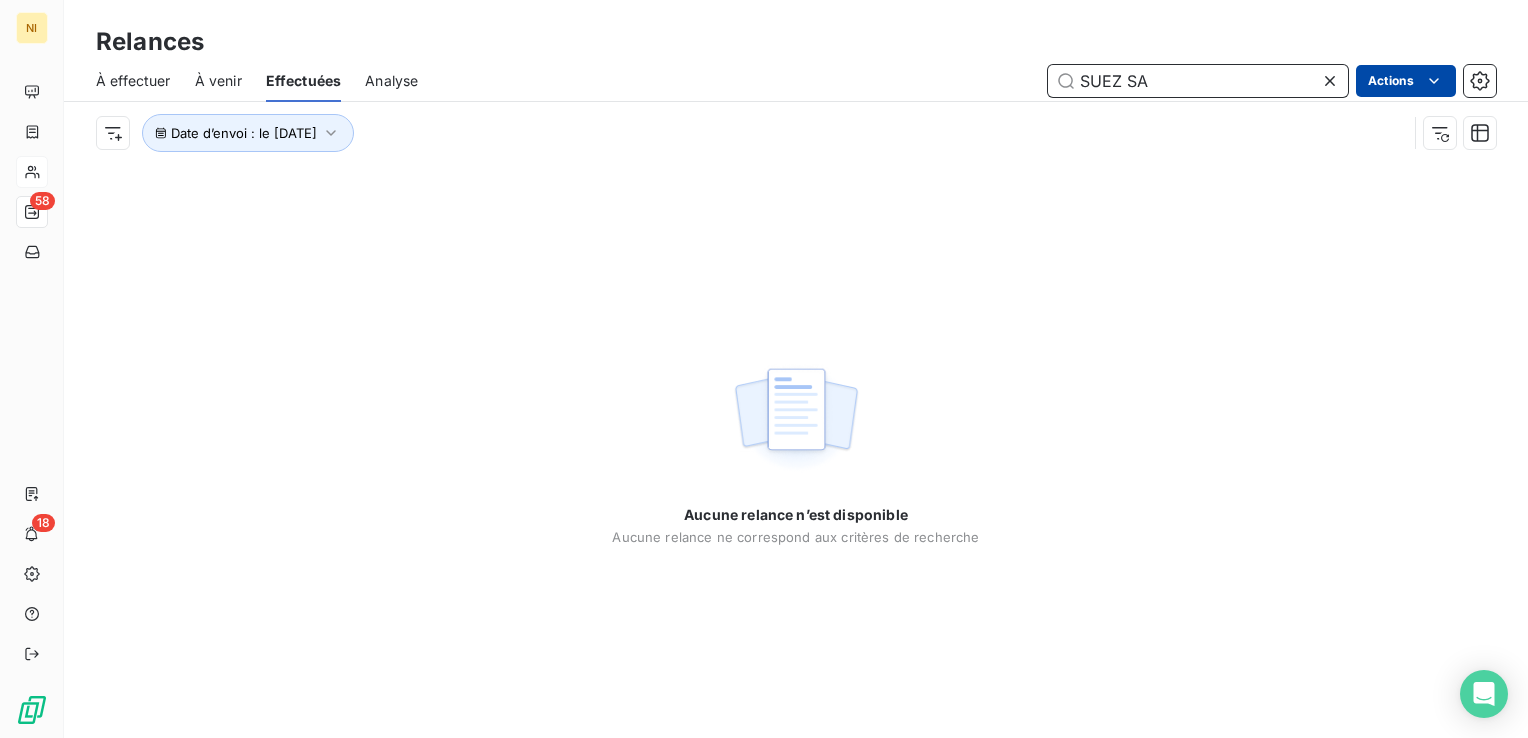 type on "SUEZ SA" 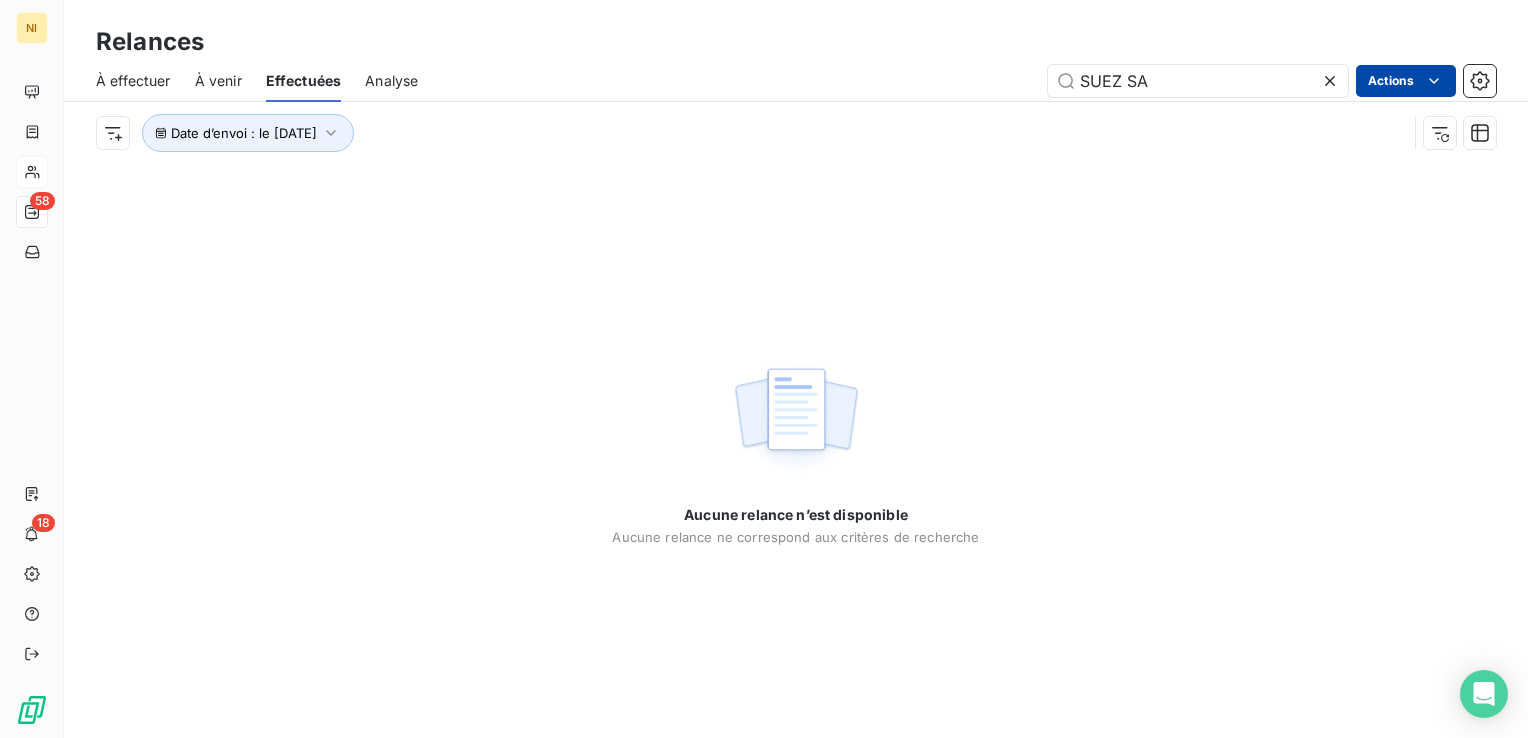 click on "NI 58 18 Relances À effectuer À venir Effectuées Analyse SUEZ SA Actions Date d’envoi : le 6 août 2025 Aucune relance n’est disponible Aucune relance ne correspond aux critères de recherche" at bounding box center (764, 369) 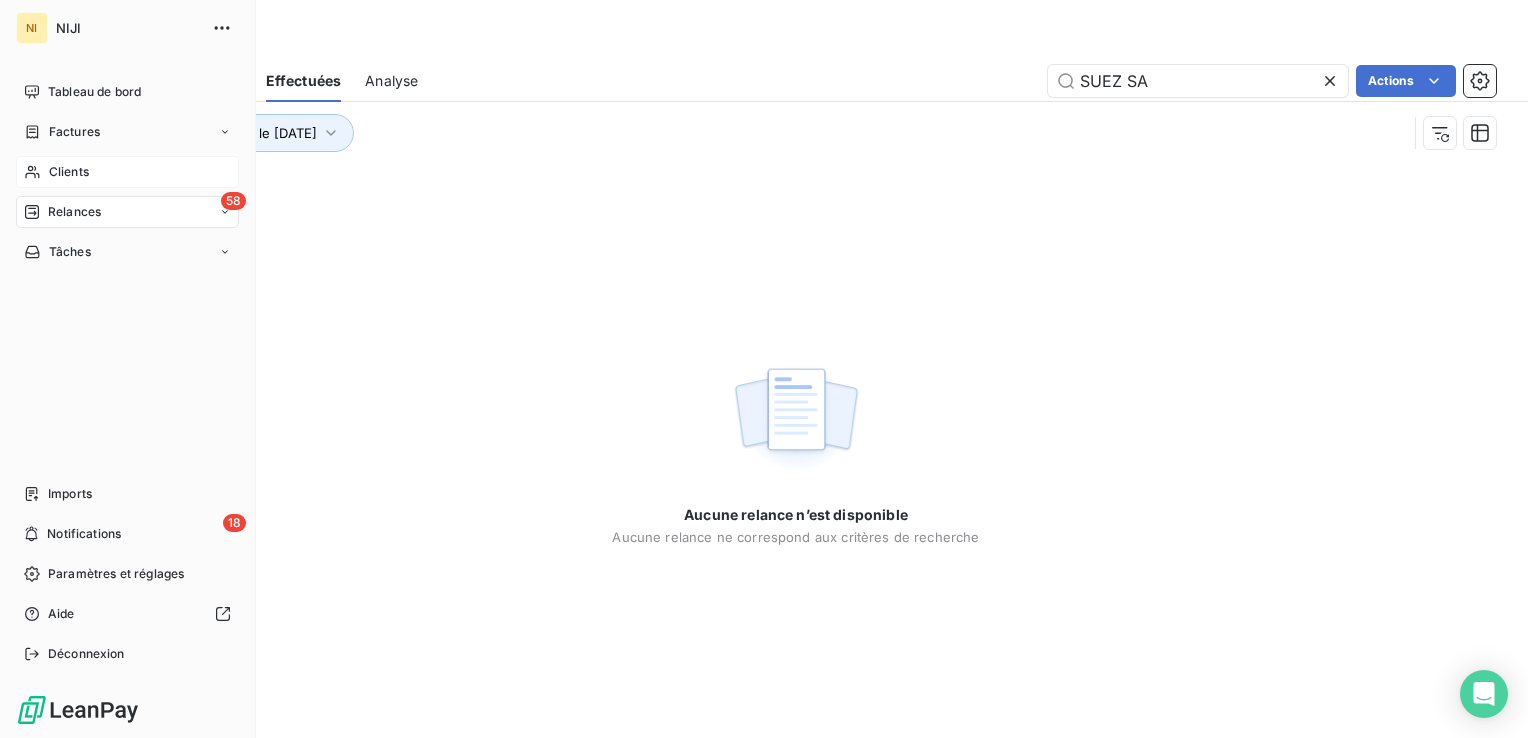 click on "NI [COMPANY_NAME] Tableau de bord Factures Clients [NUMBER] Relances Tâches Imports [NUMBER] Notifications Paramètres et réglages Aide Déconnexion Relances À effectuer À venir Effectuées Analyse [COMPANY_NAME] Actions Date d’envoi : le [DATE] Aucune relance n’est disponible Aucune relance ne correspond aux critères de recherche" at bounding box center (764, 369) 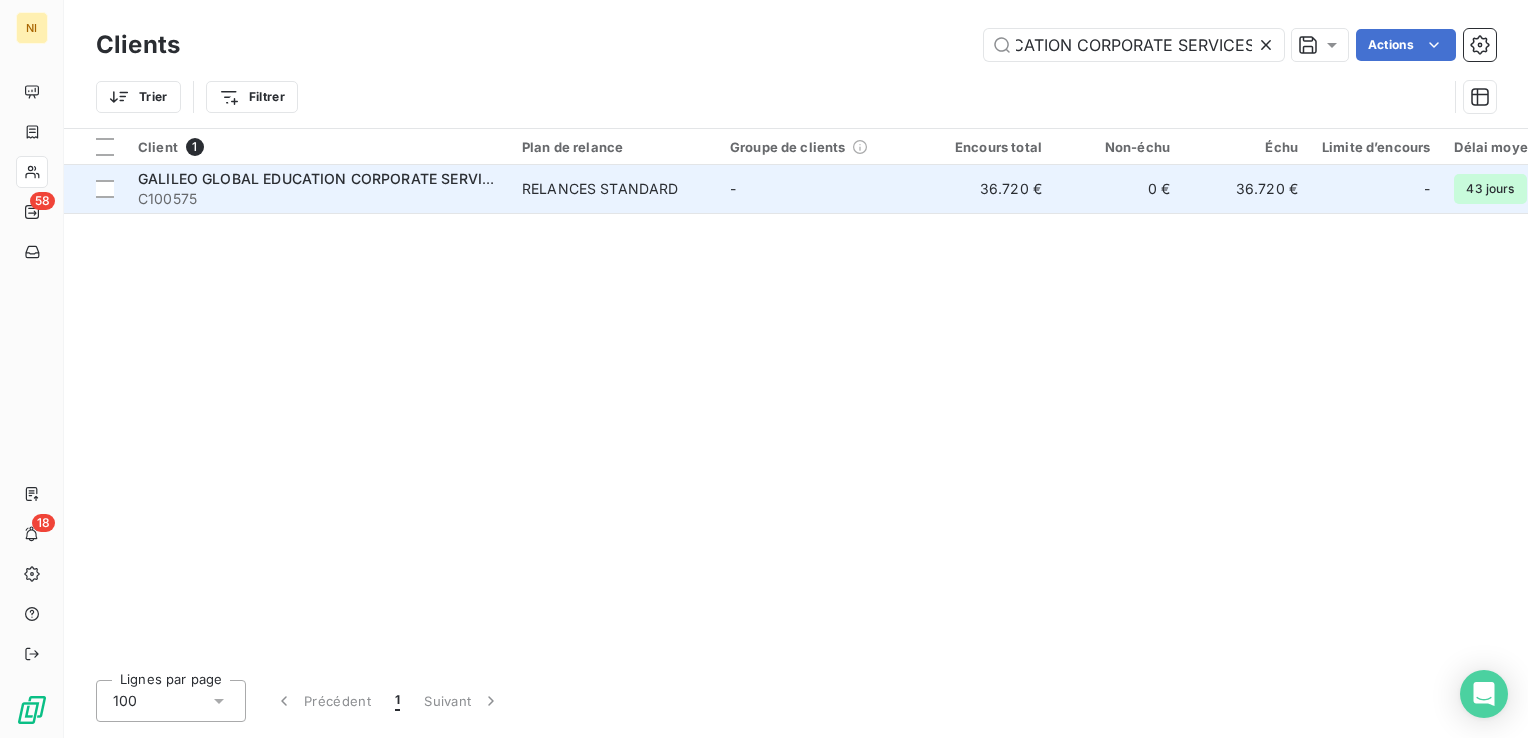 scroll, scrollTop: 0, scrollLeft: 0, axis: both 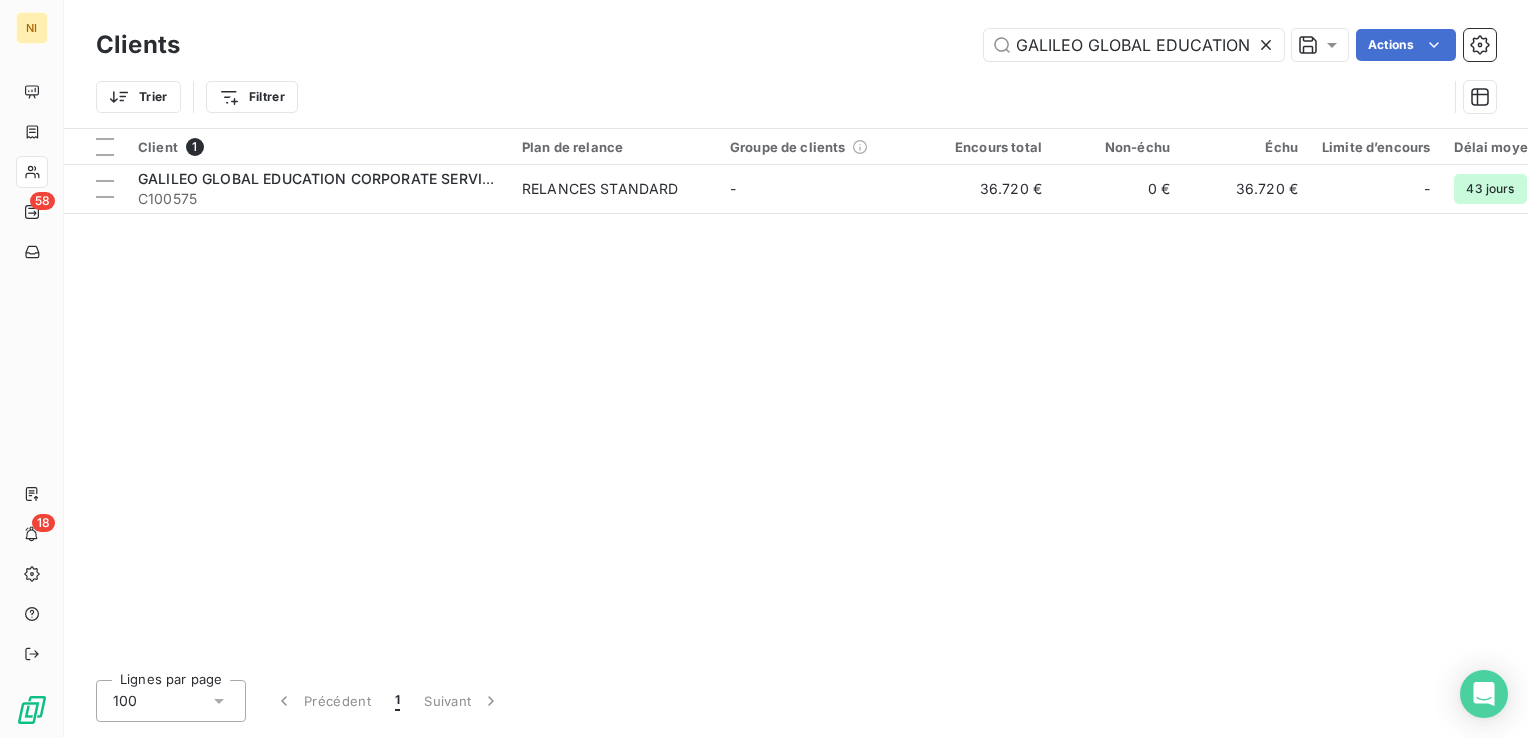 click 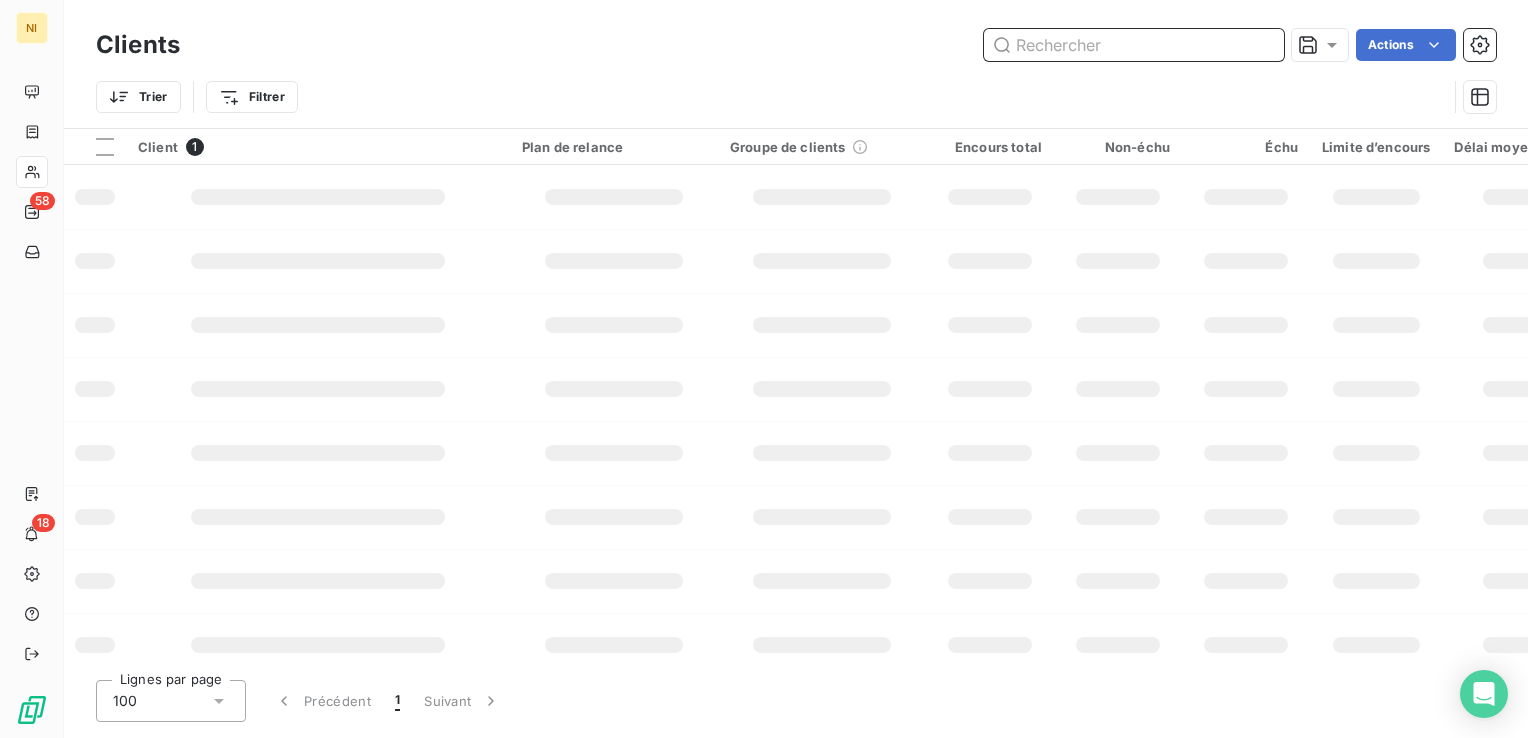 click at bounding box center (1134, 45) 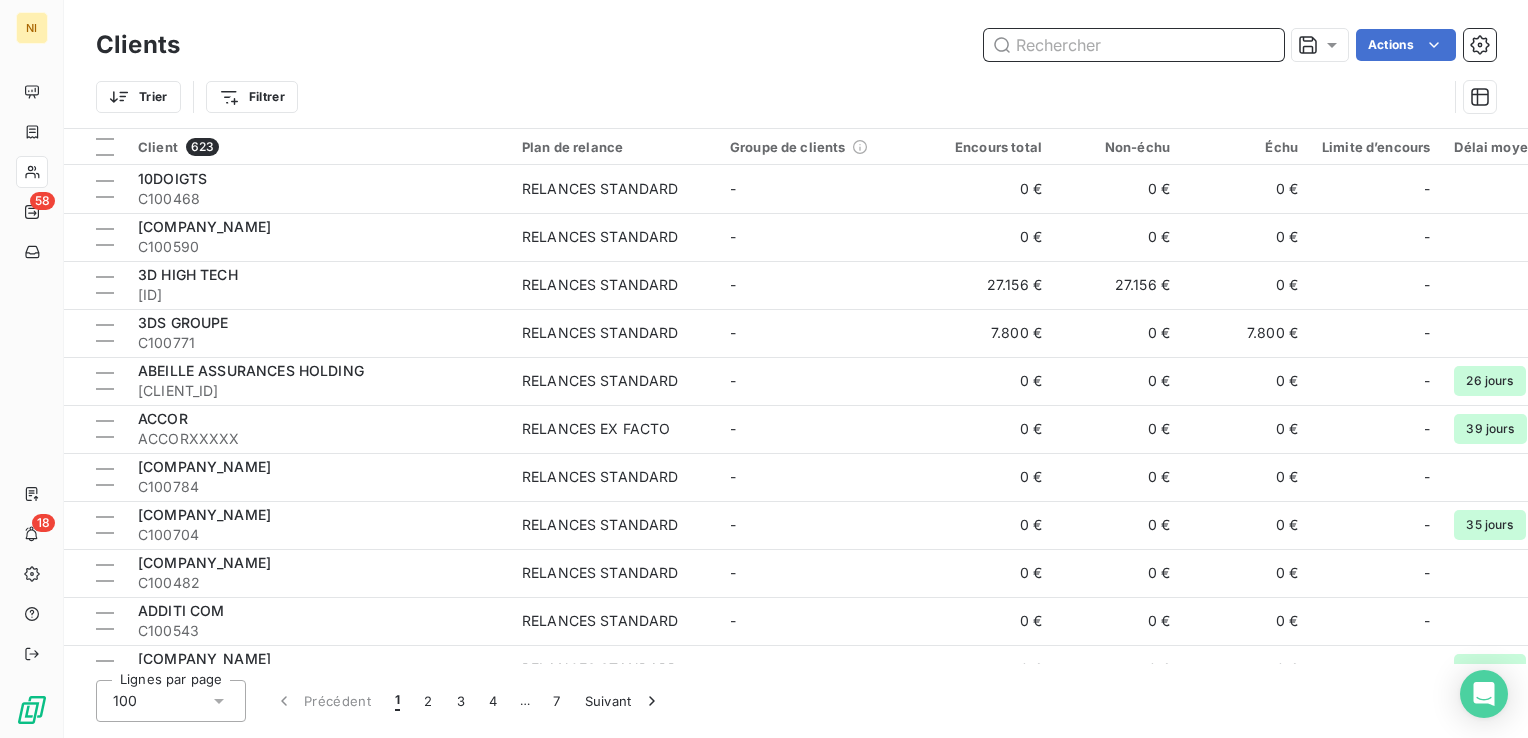 paste on "SUEZ SA" 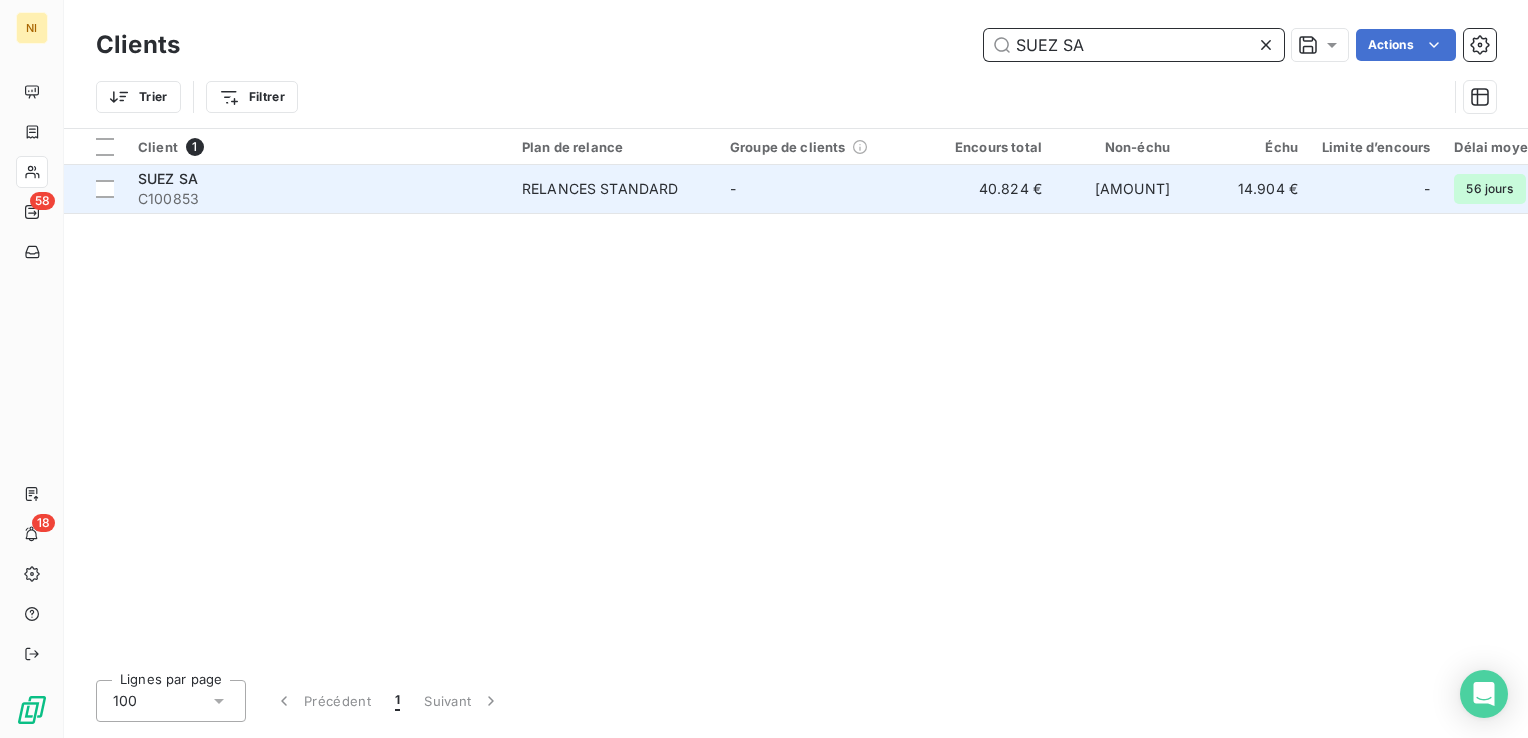 type on "SUEZ SA" 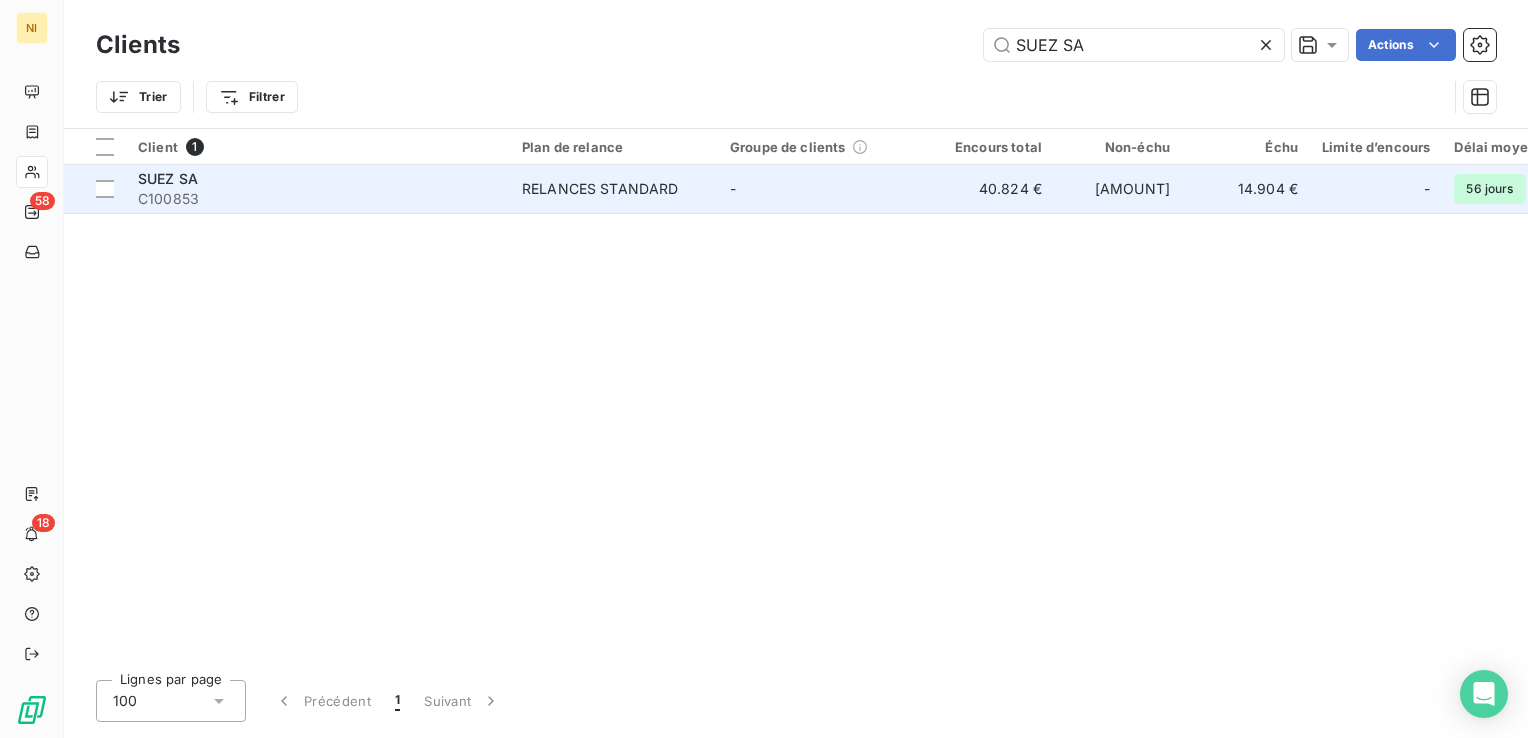 click on "C100853" at bounding box center [318, 199] 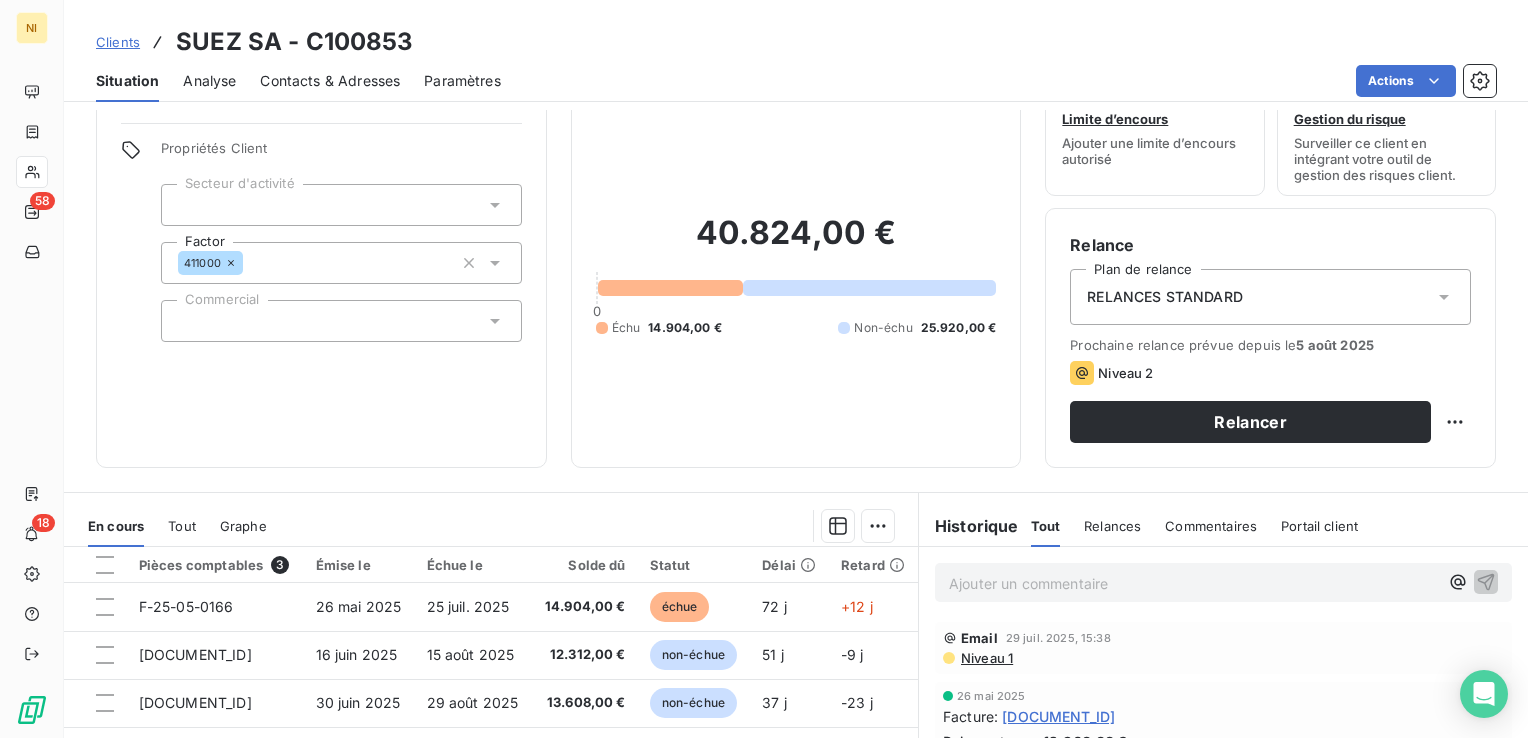 scroll, scrollTop: 100, scrollLeft: 0, axis: vertical 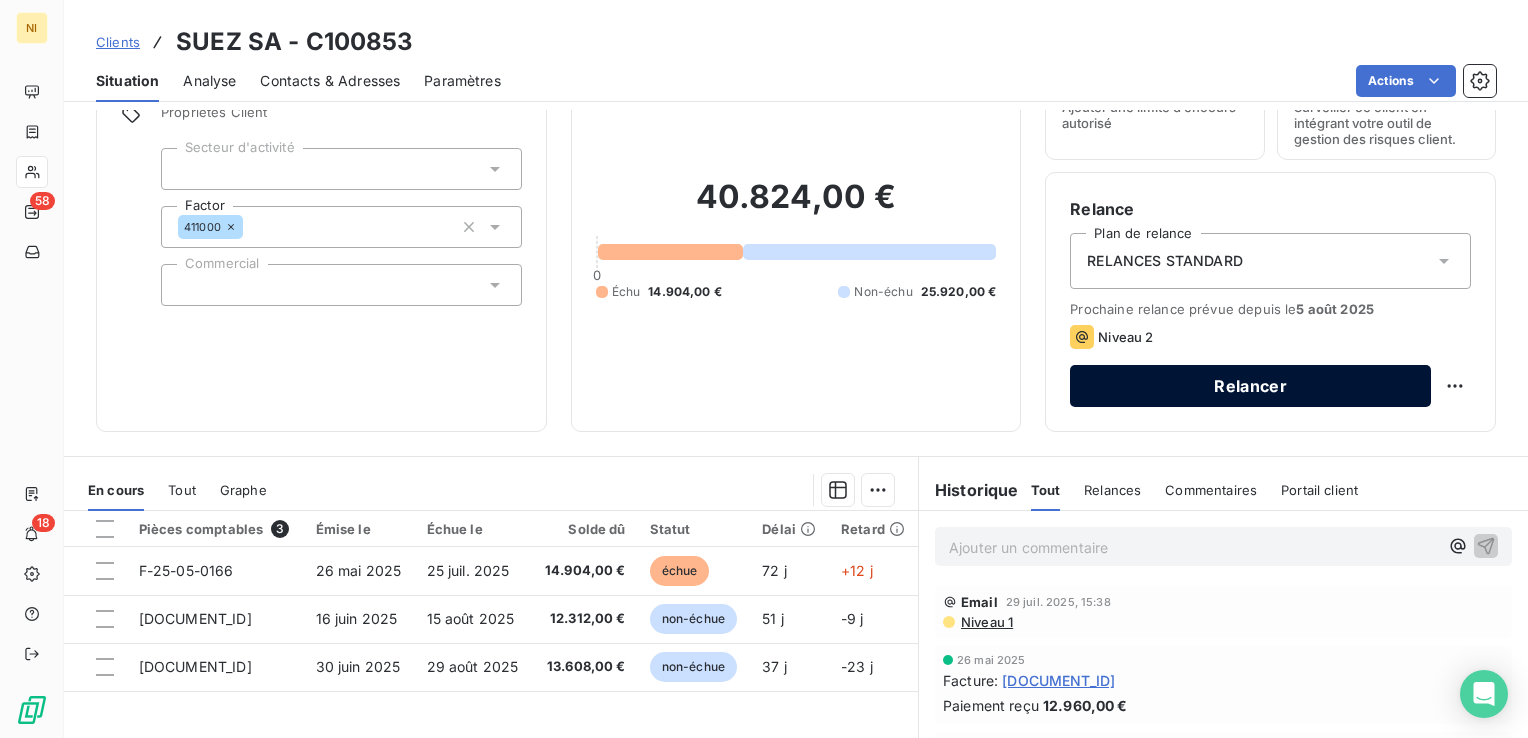 click on "Relancer" at bounding box center (1250, 386) 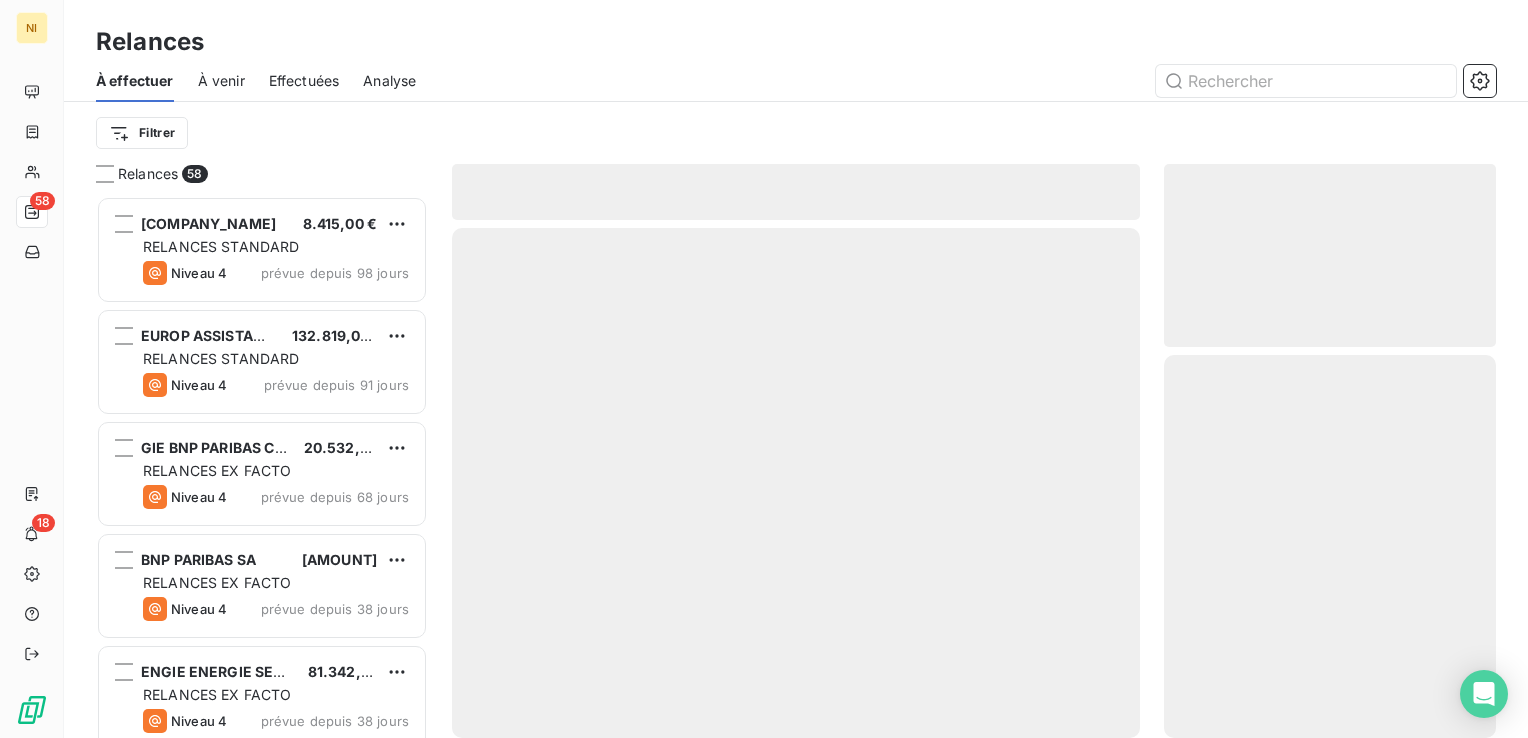 scroll, scrollTop: 16, scrollLeft: 16, axis: both 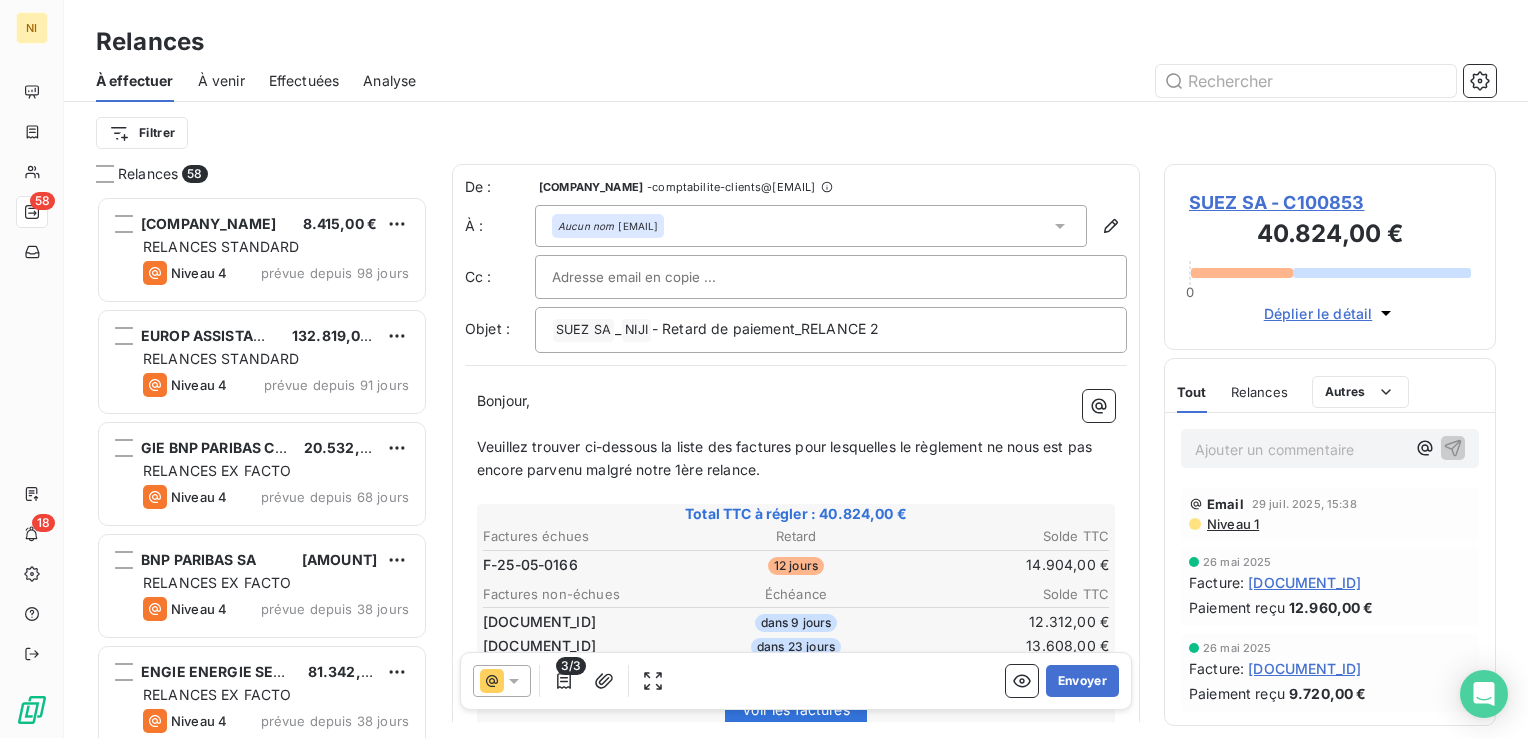 click 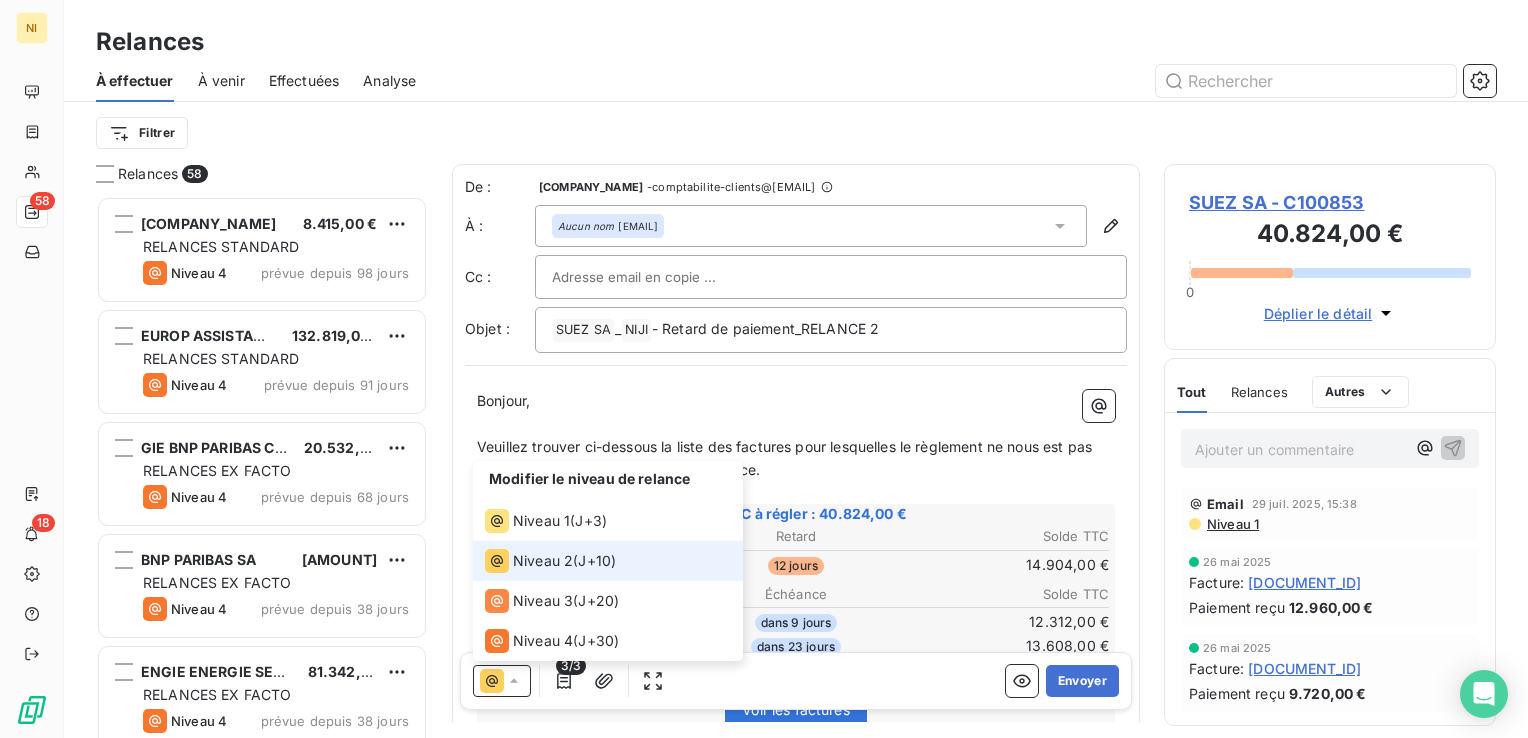 click 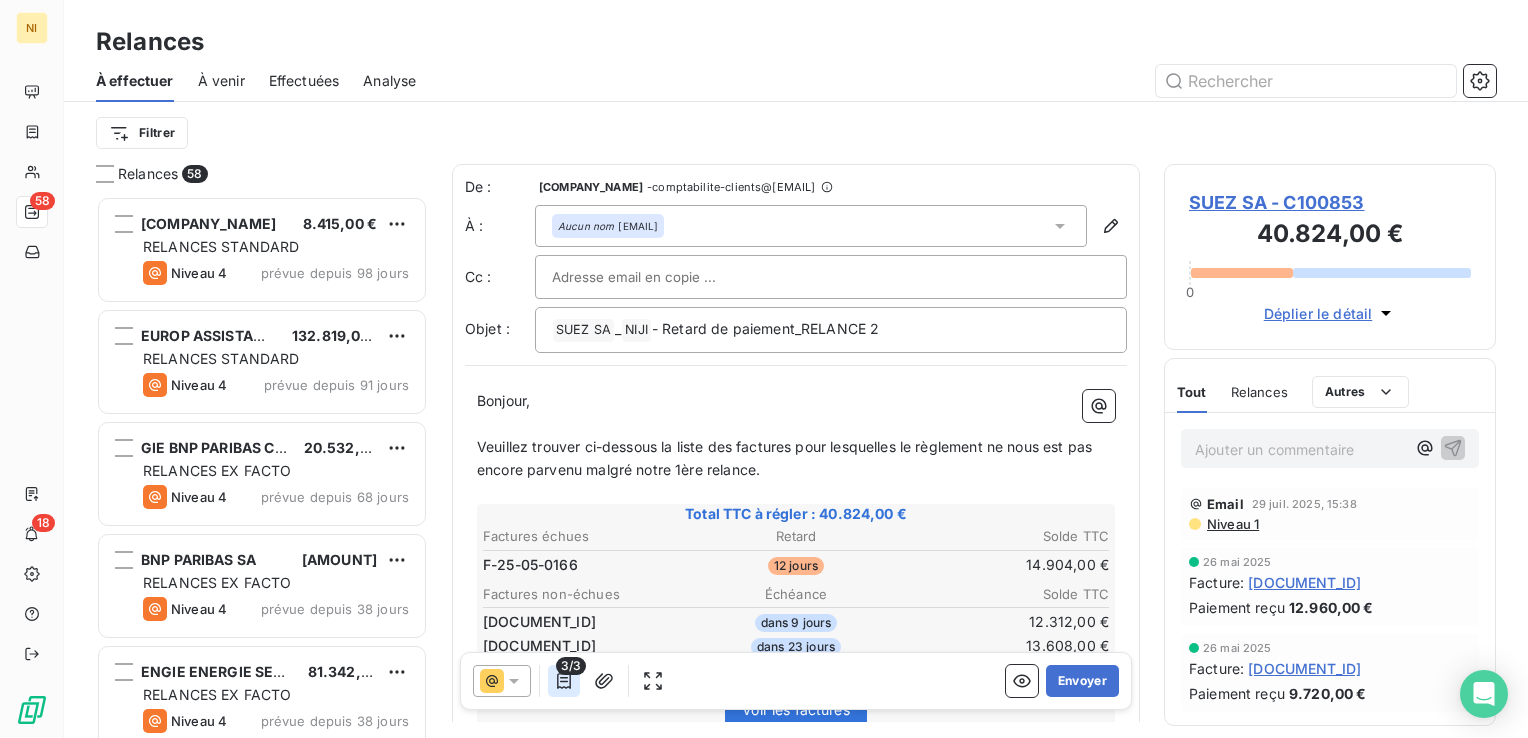 click 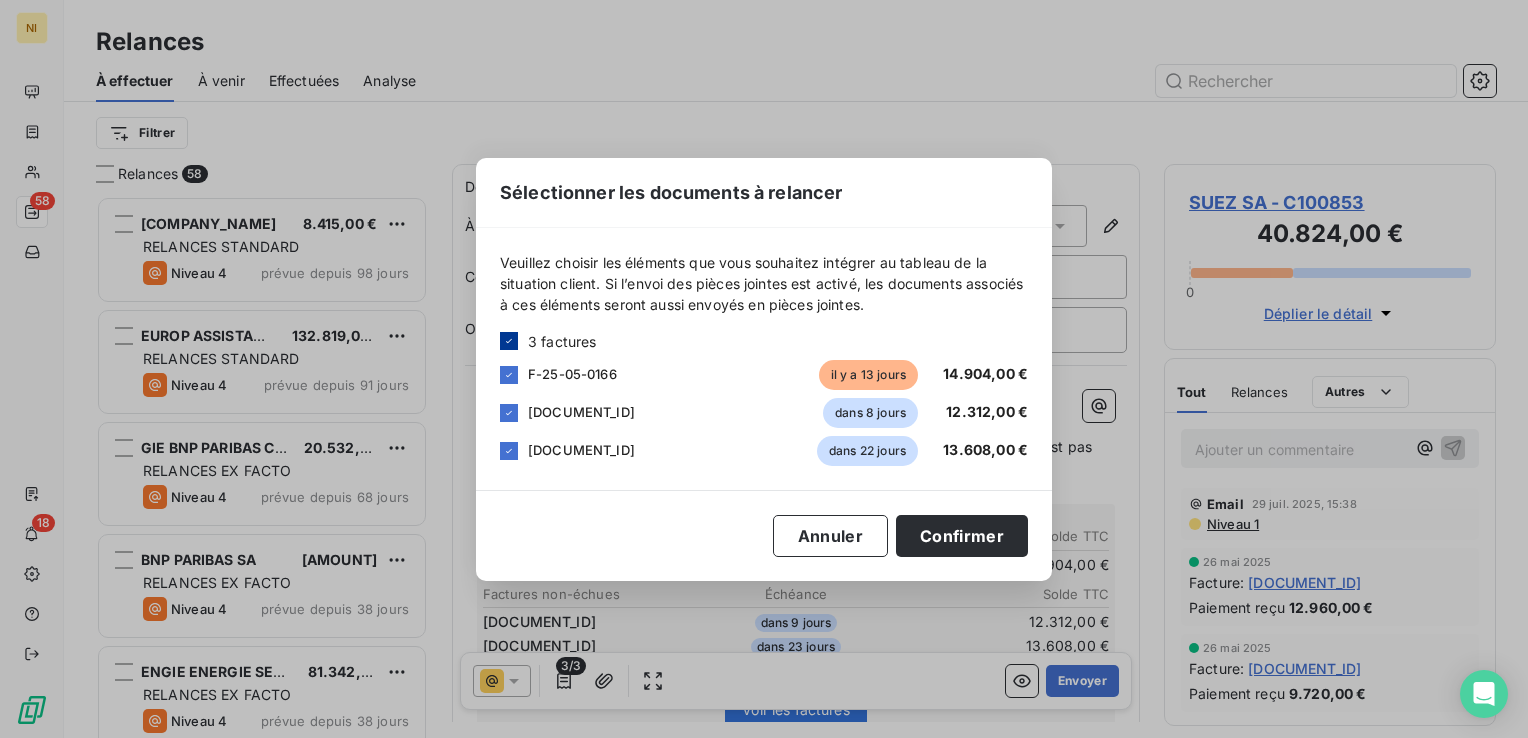 click 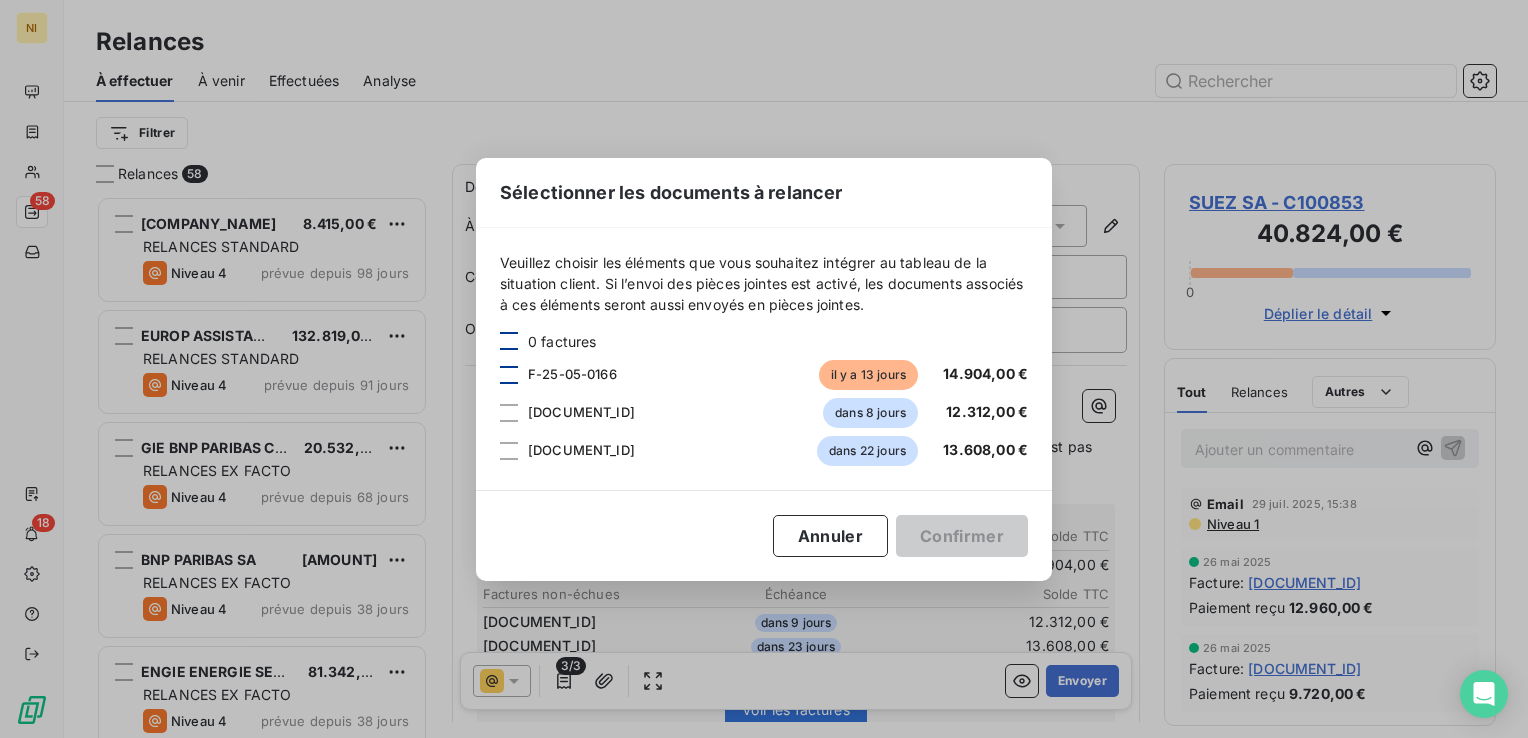 click at bounding box center (509, 375) 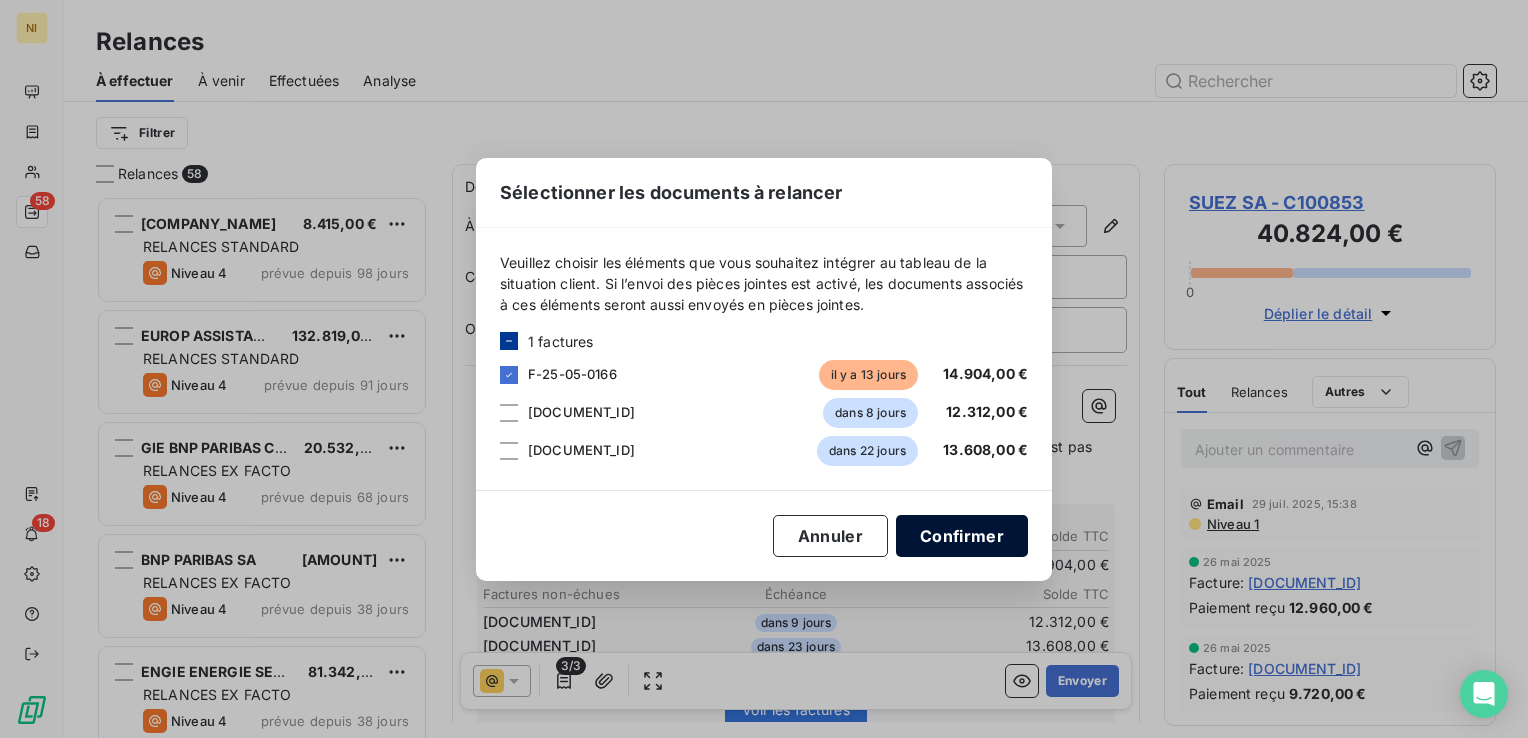 click on "Confirmer" at bounding box center (962, 536) 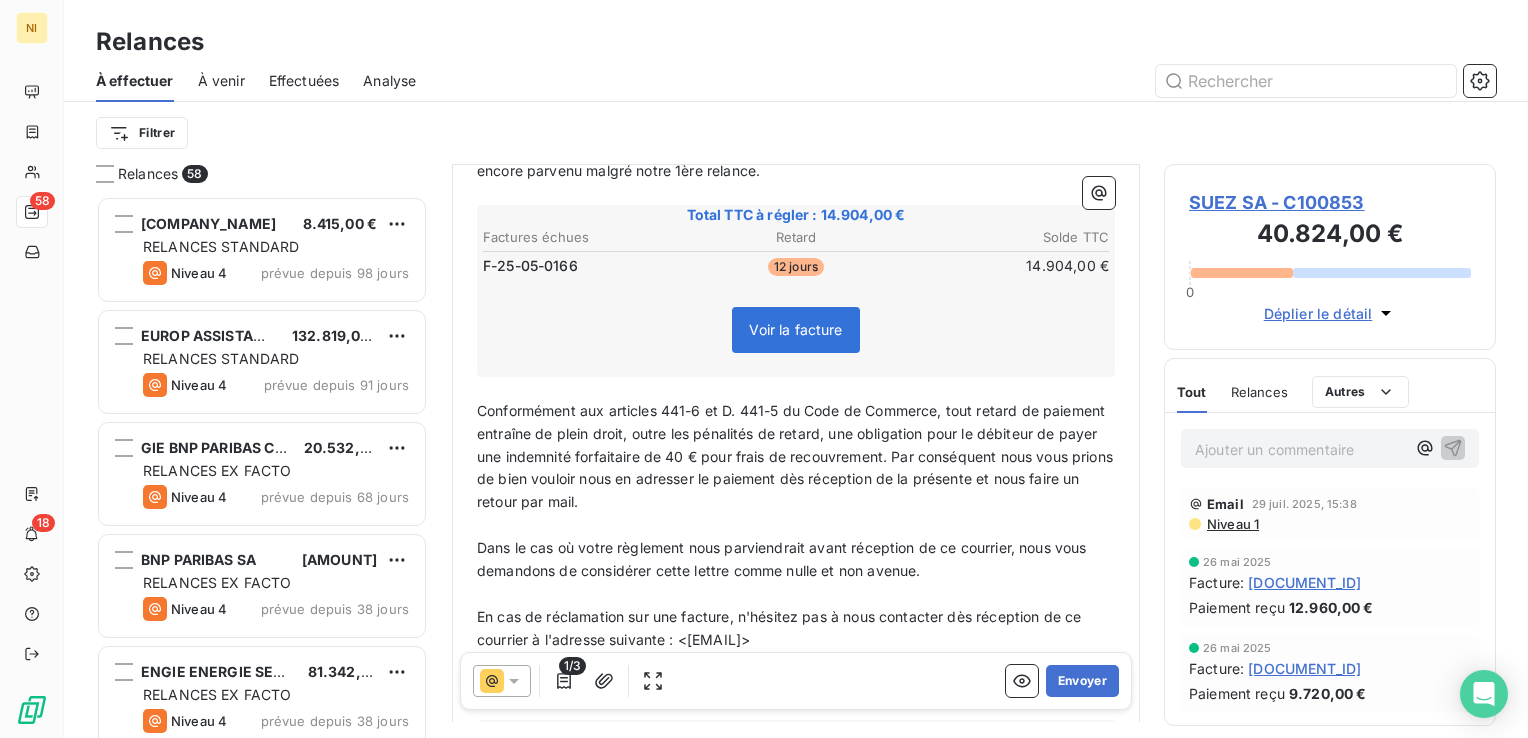 scroll, scrollTop: 300, scrollLeft: 0, axis: vertical 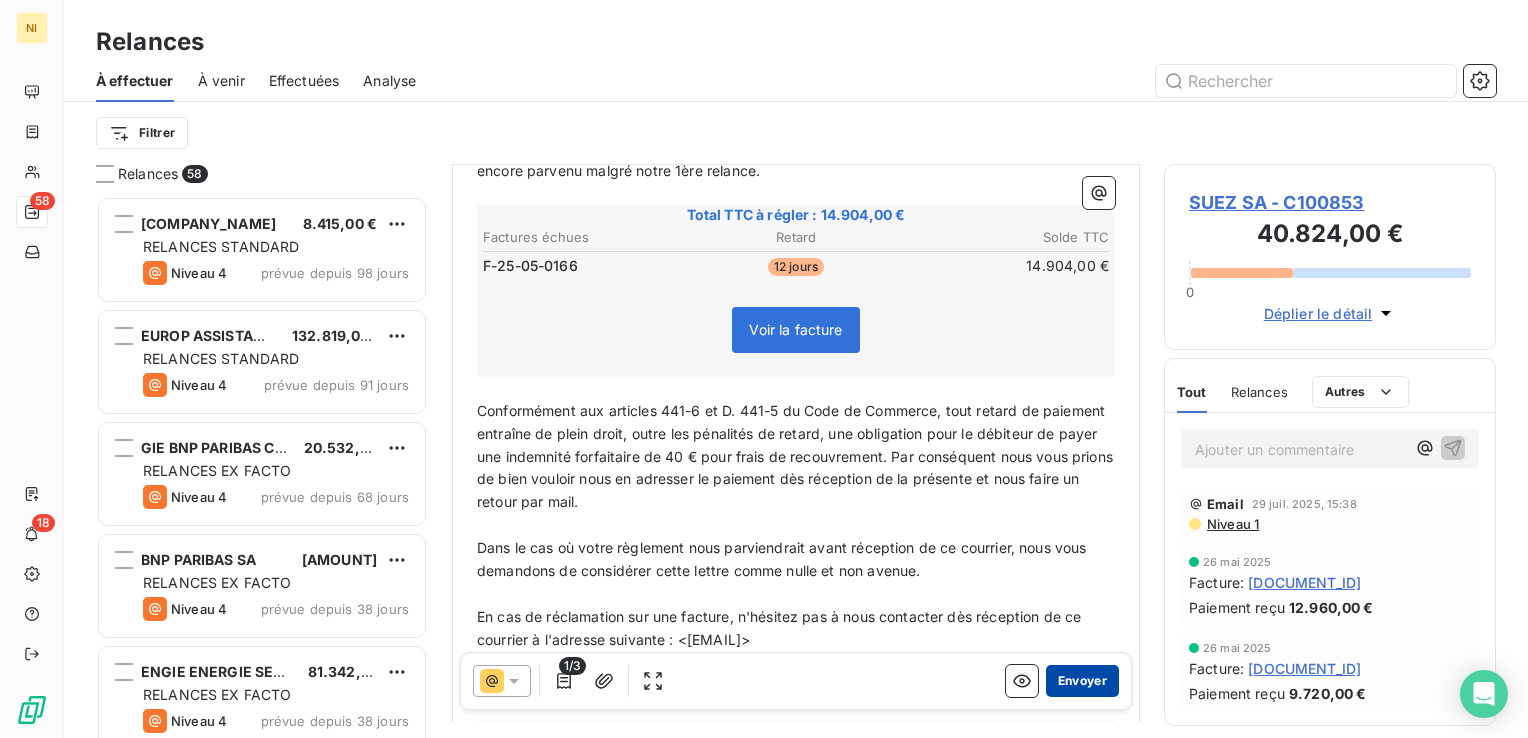 click on "Envoyer" at bounding box center [1082, 681] 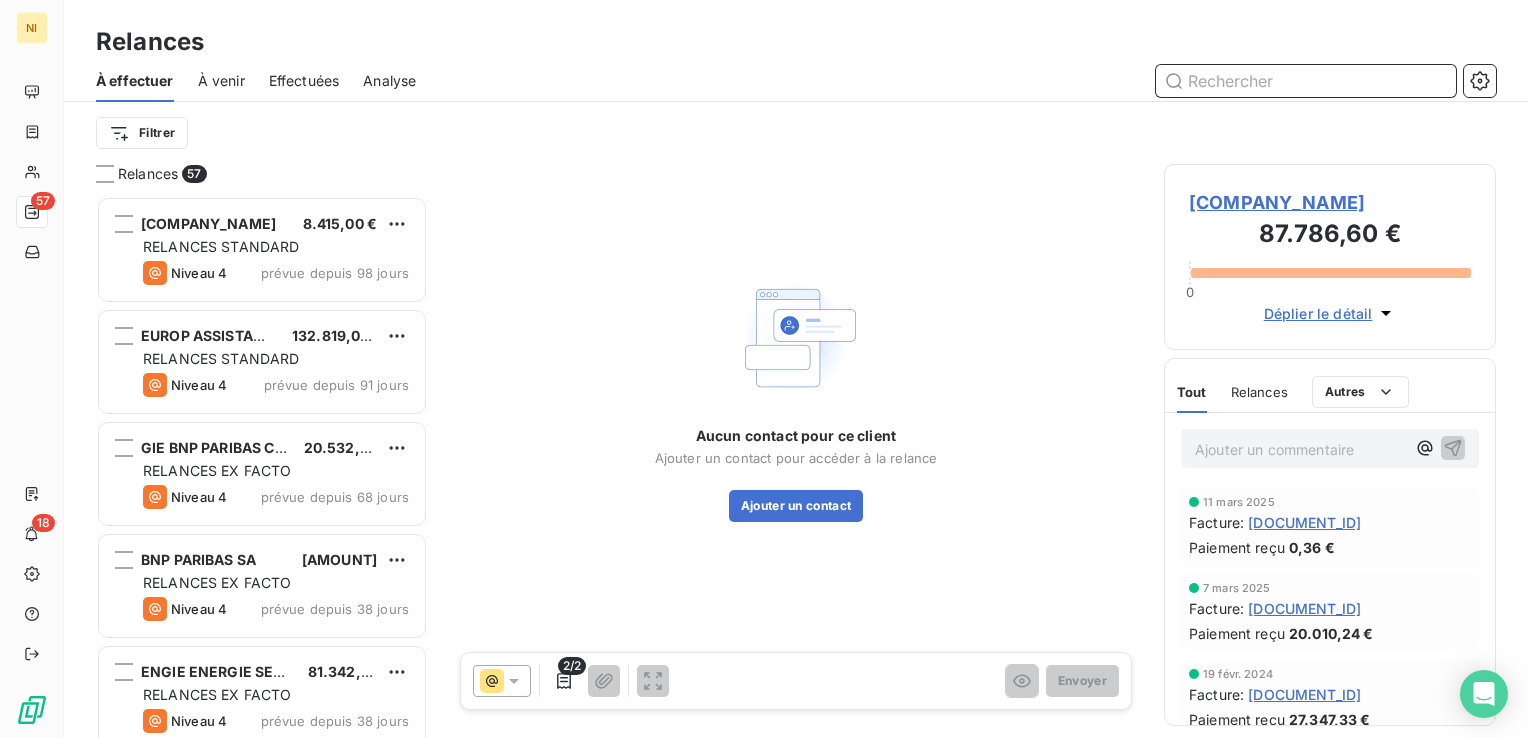 click at bounding box center [1306, 81] 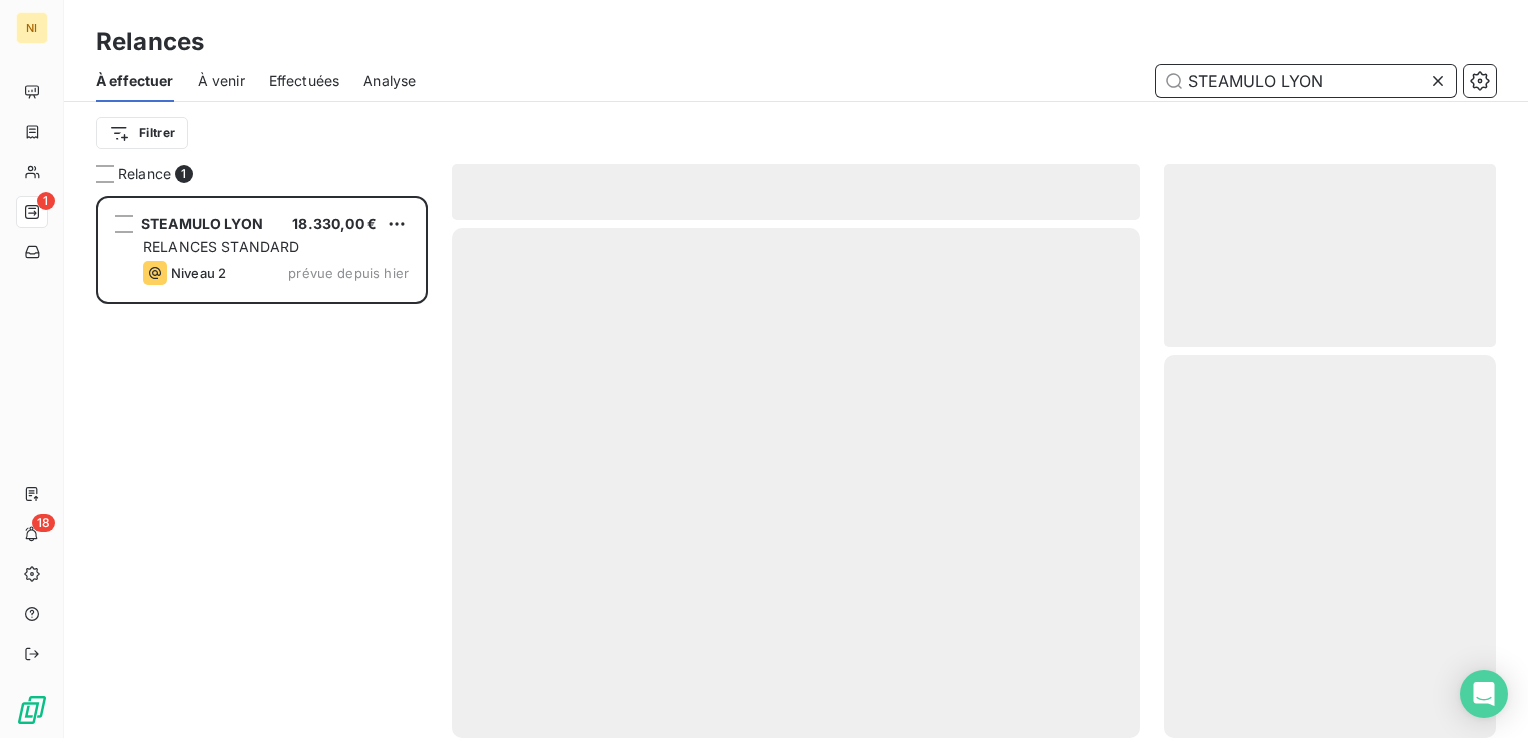 scroll, scrollTop: 16, scrollLeft: 16, axis: both 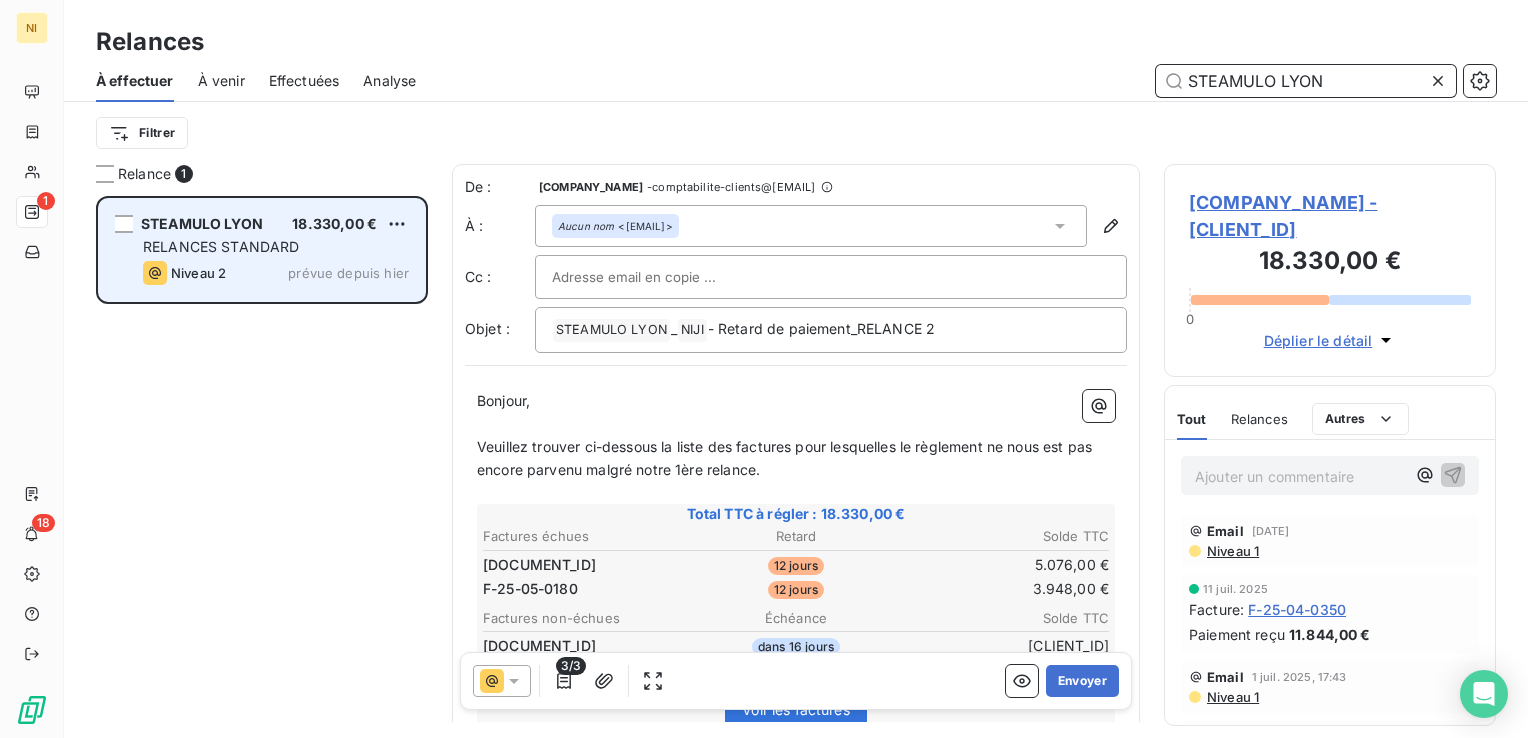 type on "STEAMULO LYON" 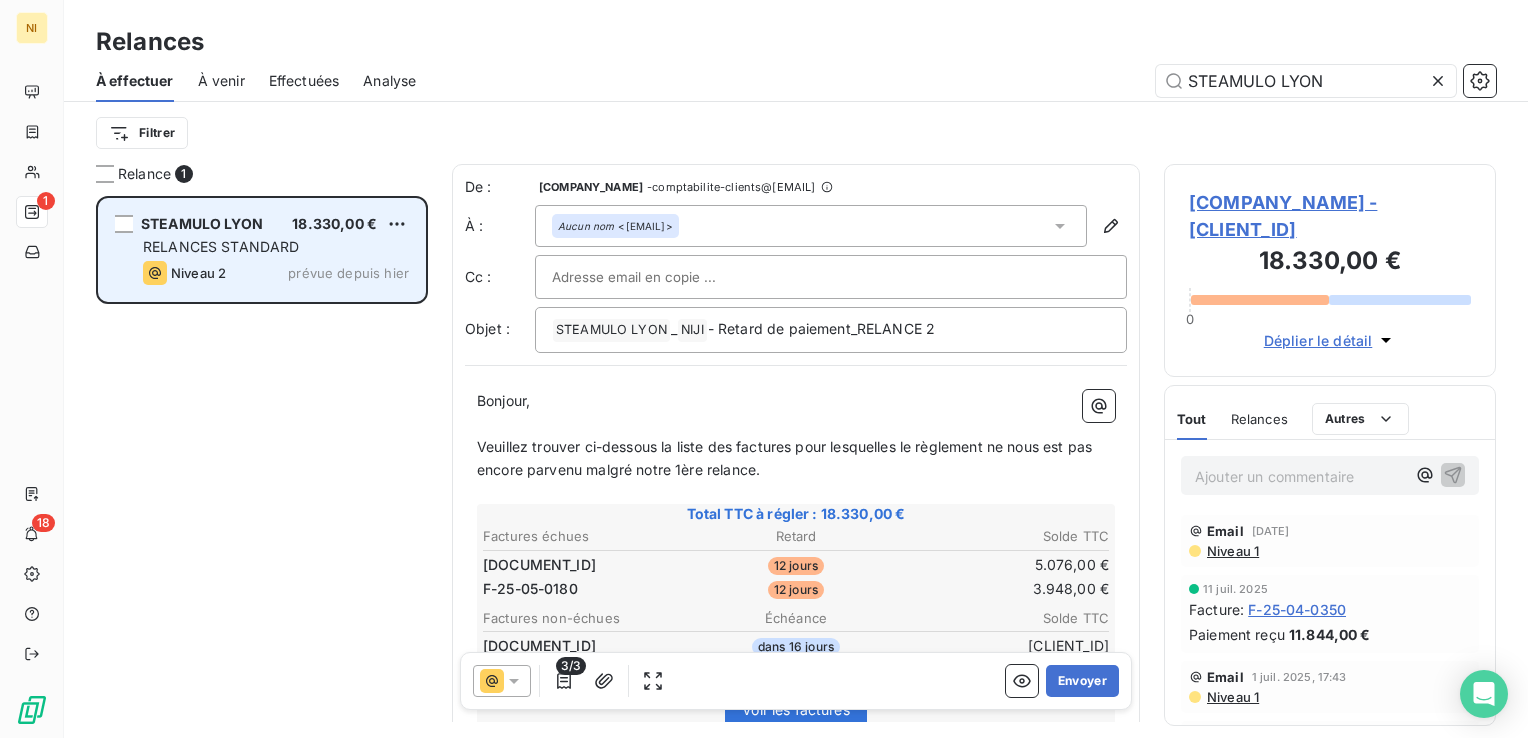 click on "Niveau 2 prévue depuis hier" at bounding box center [276, 273] 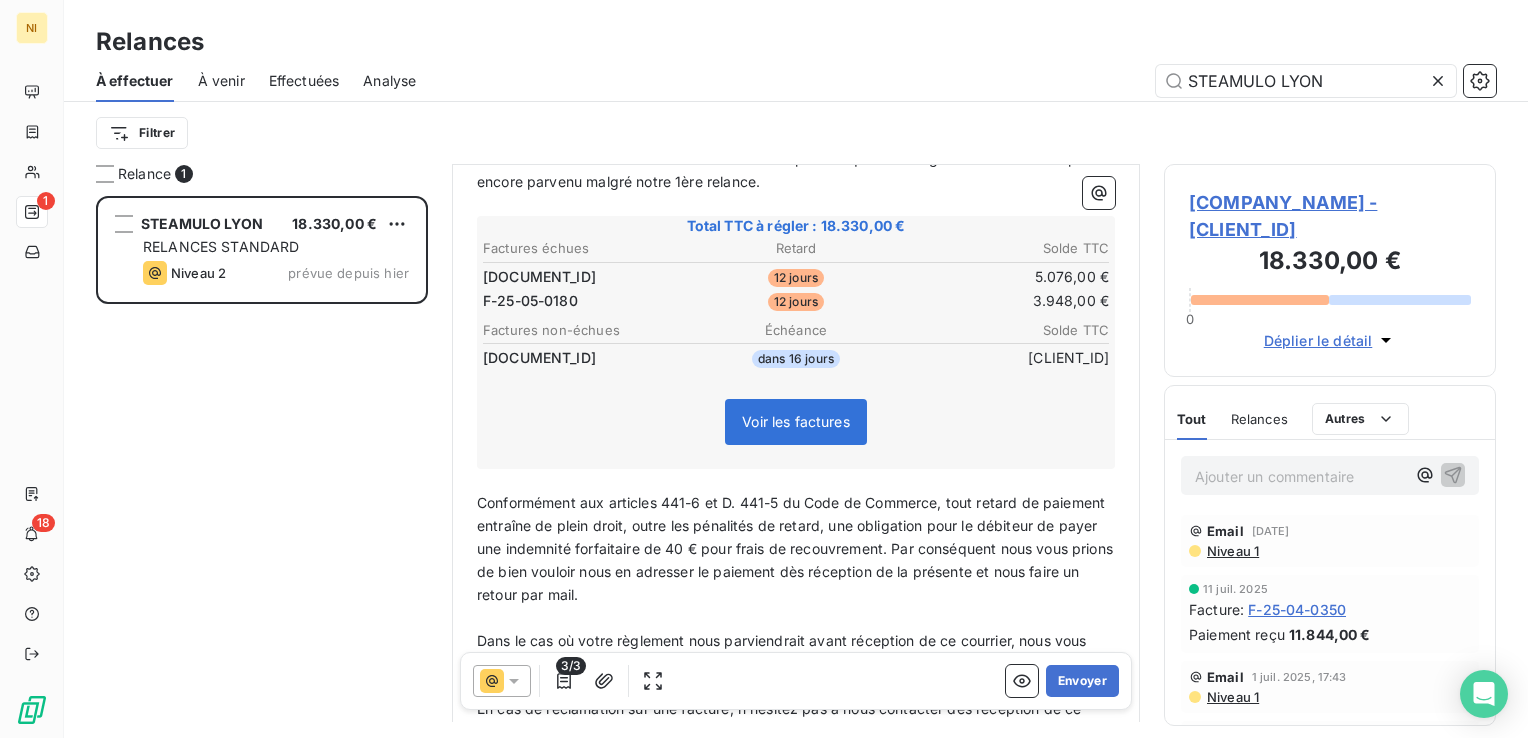 scroll, scrollTop: 300, scrollLeft: 0, axis: vertical 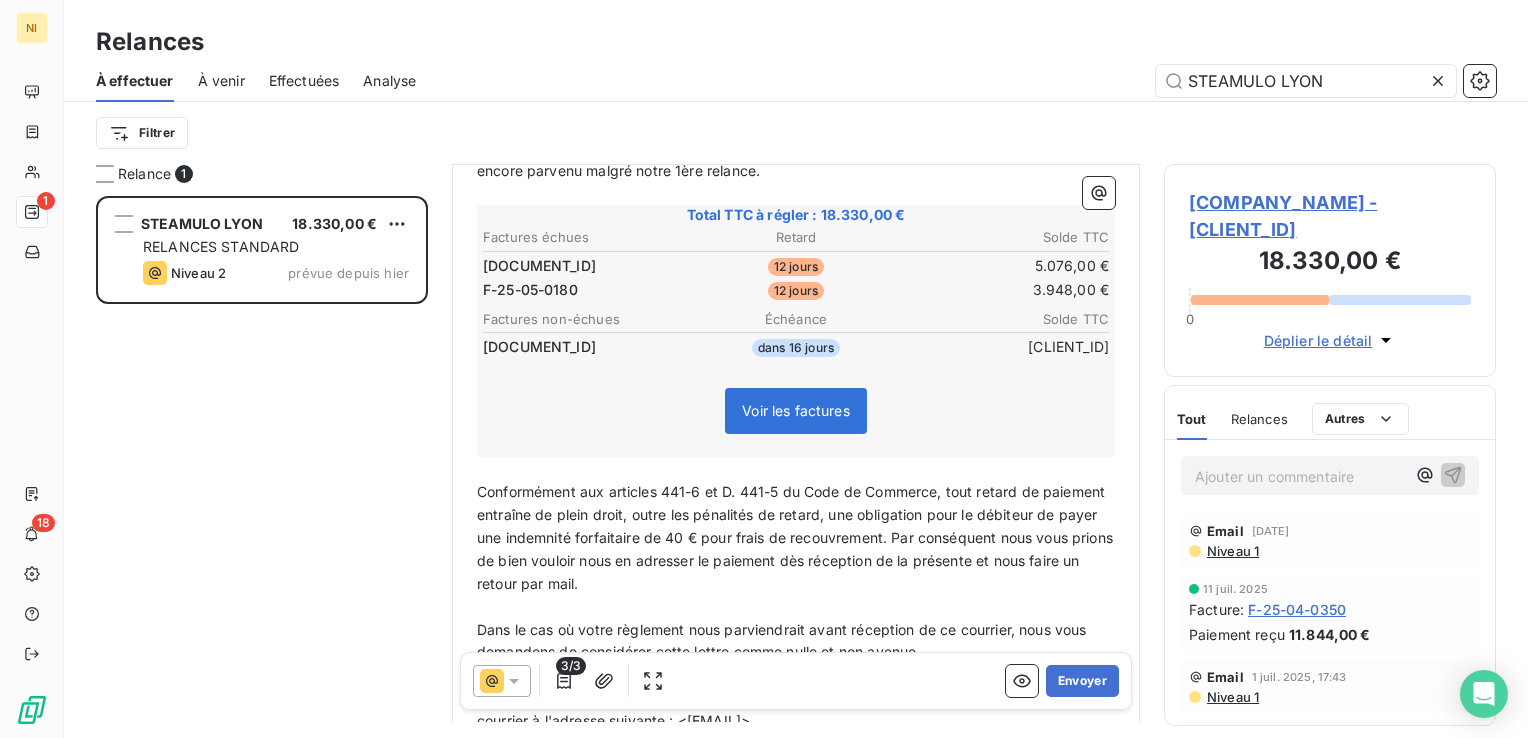 click 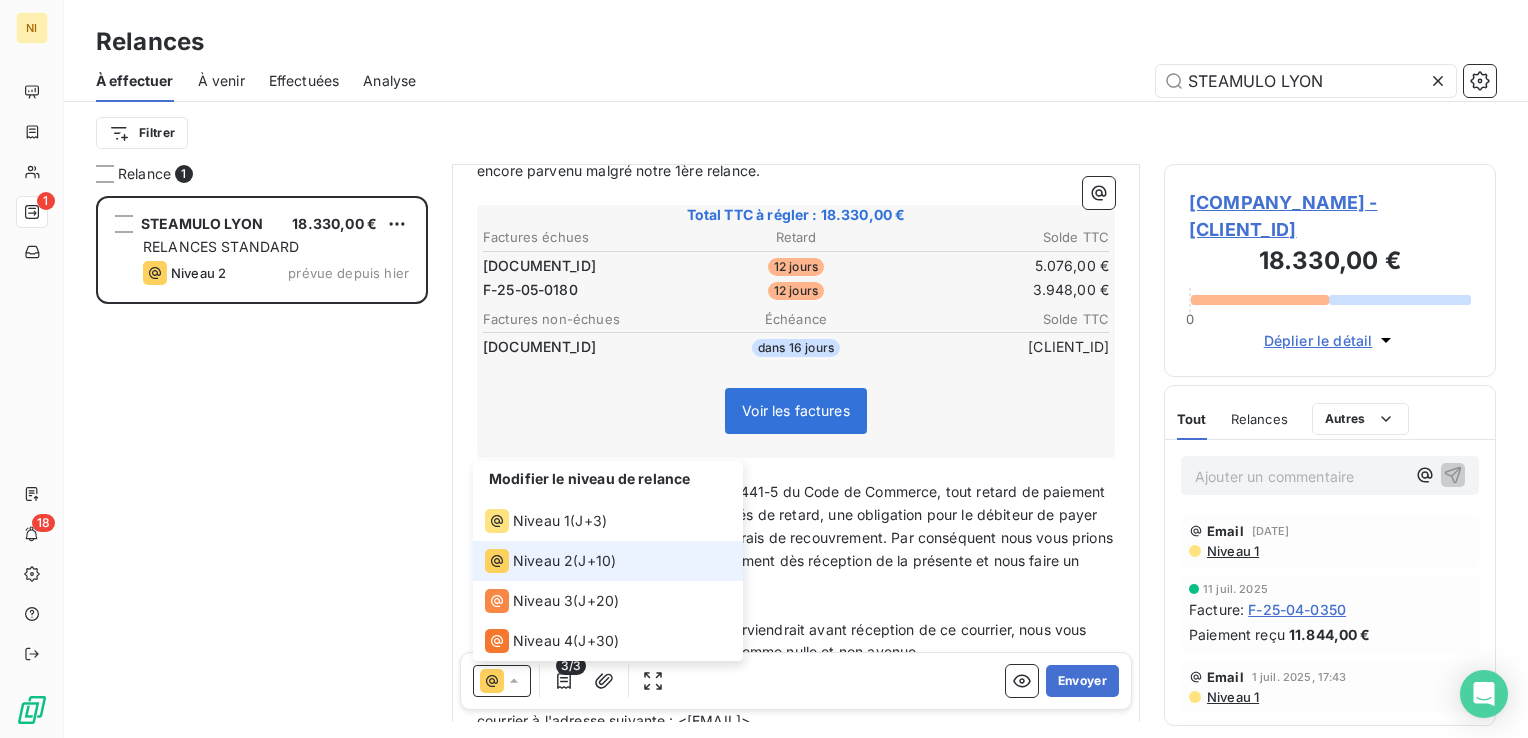 click 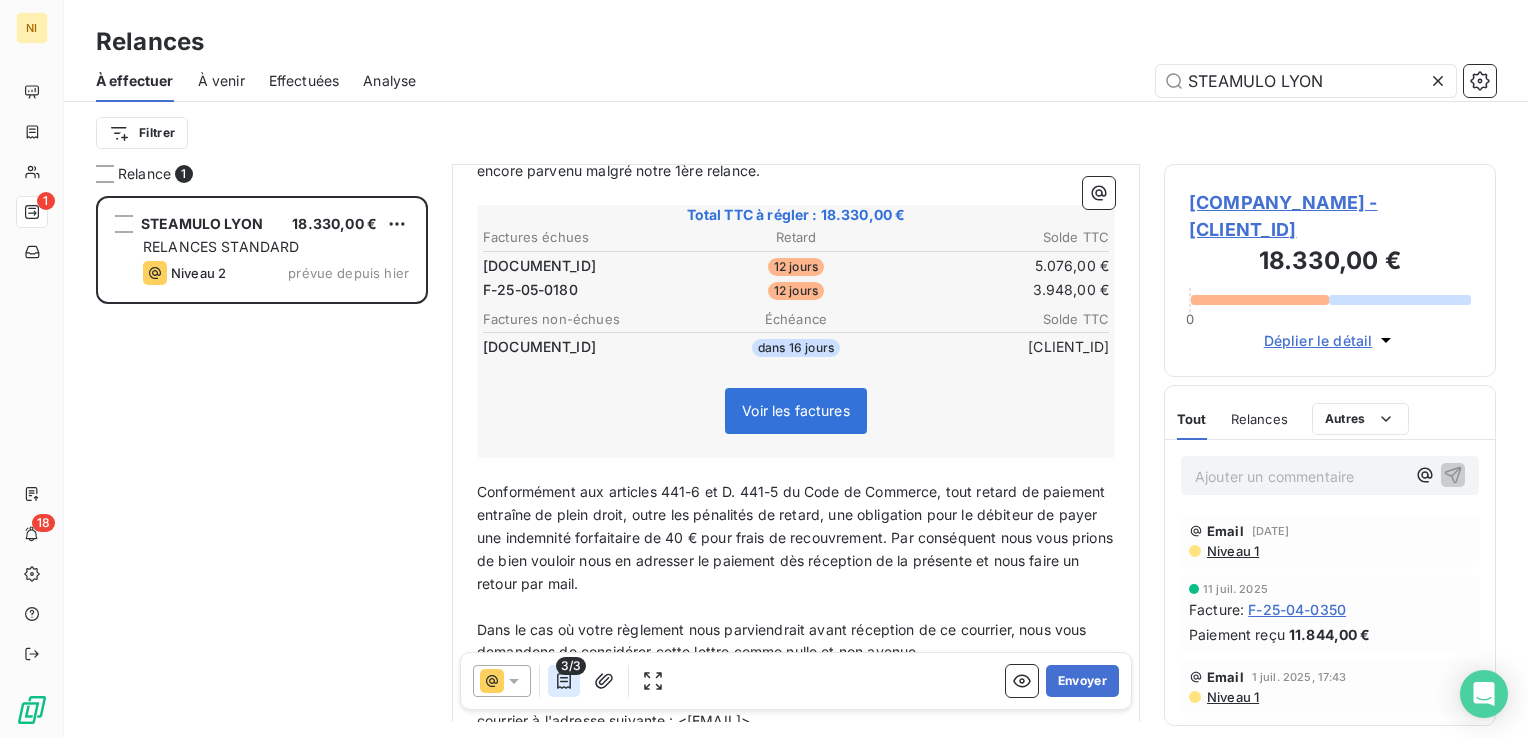 click 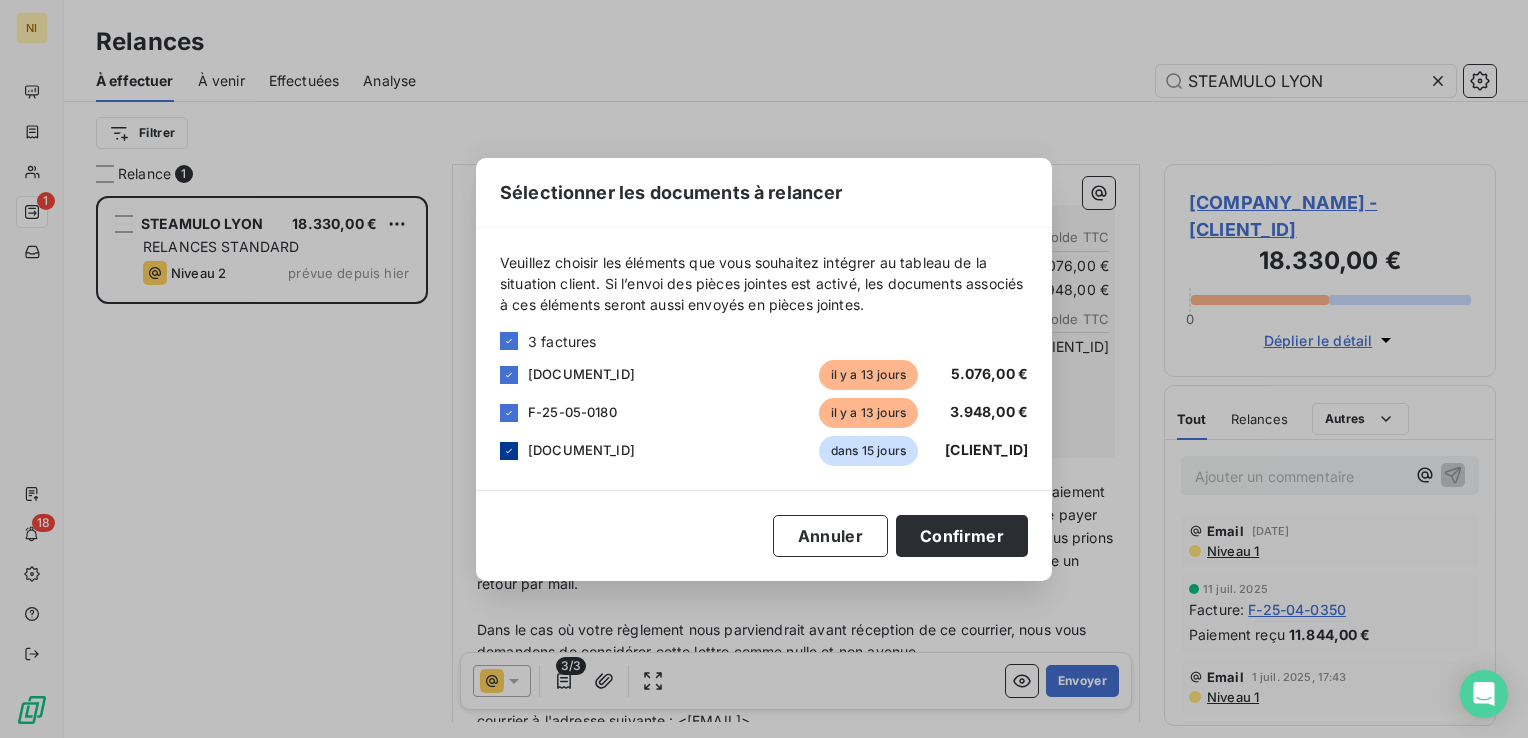 click at bounding box center [509, 451] 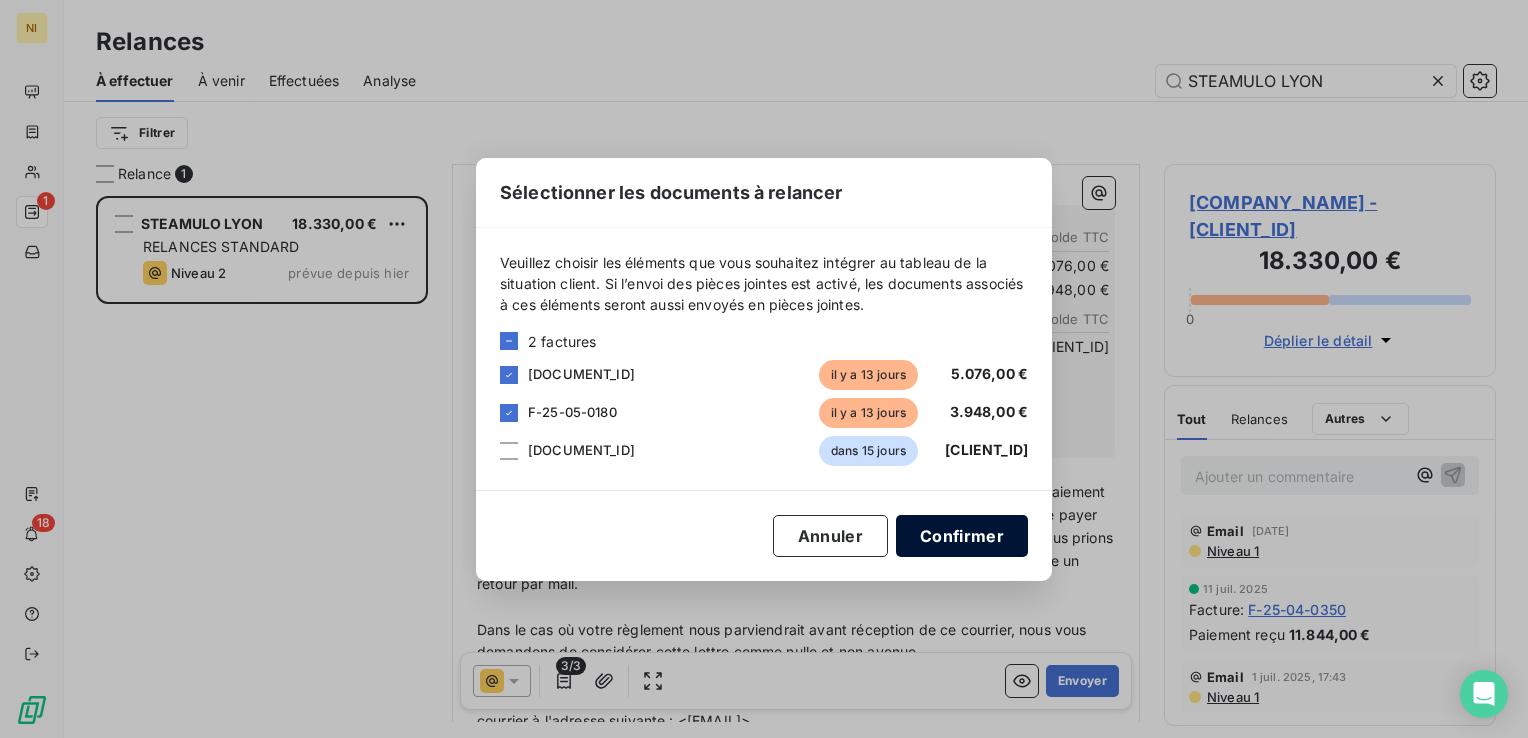 click on "Confirmer" at bounding box center [962, 536] 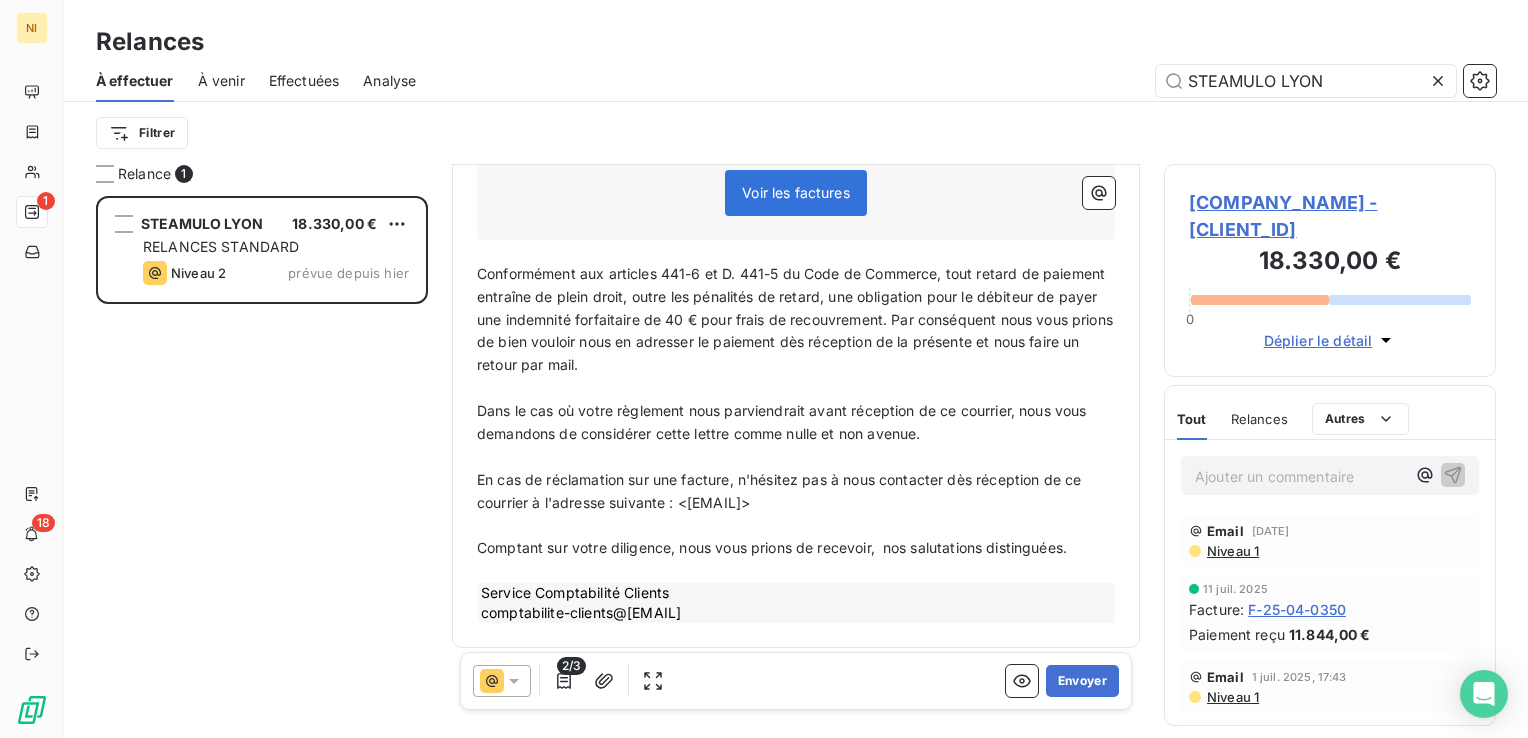 scroll, scrollTop: 466, scrollLeft: 0, axis: vertical 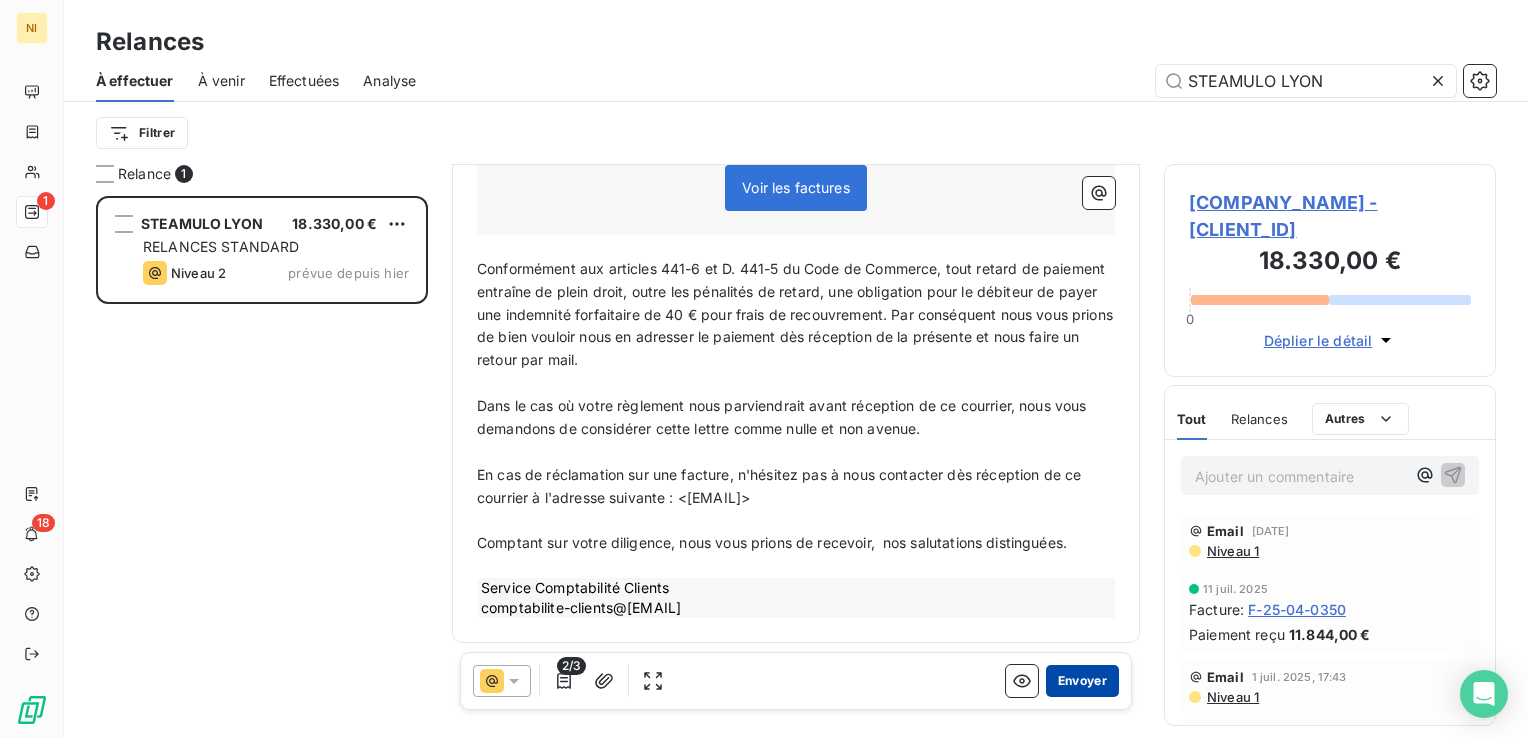 click on "Envoyer" at bounding box center (1082, 681) 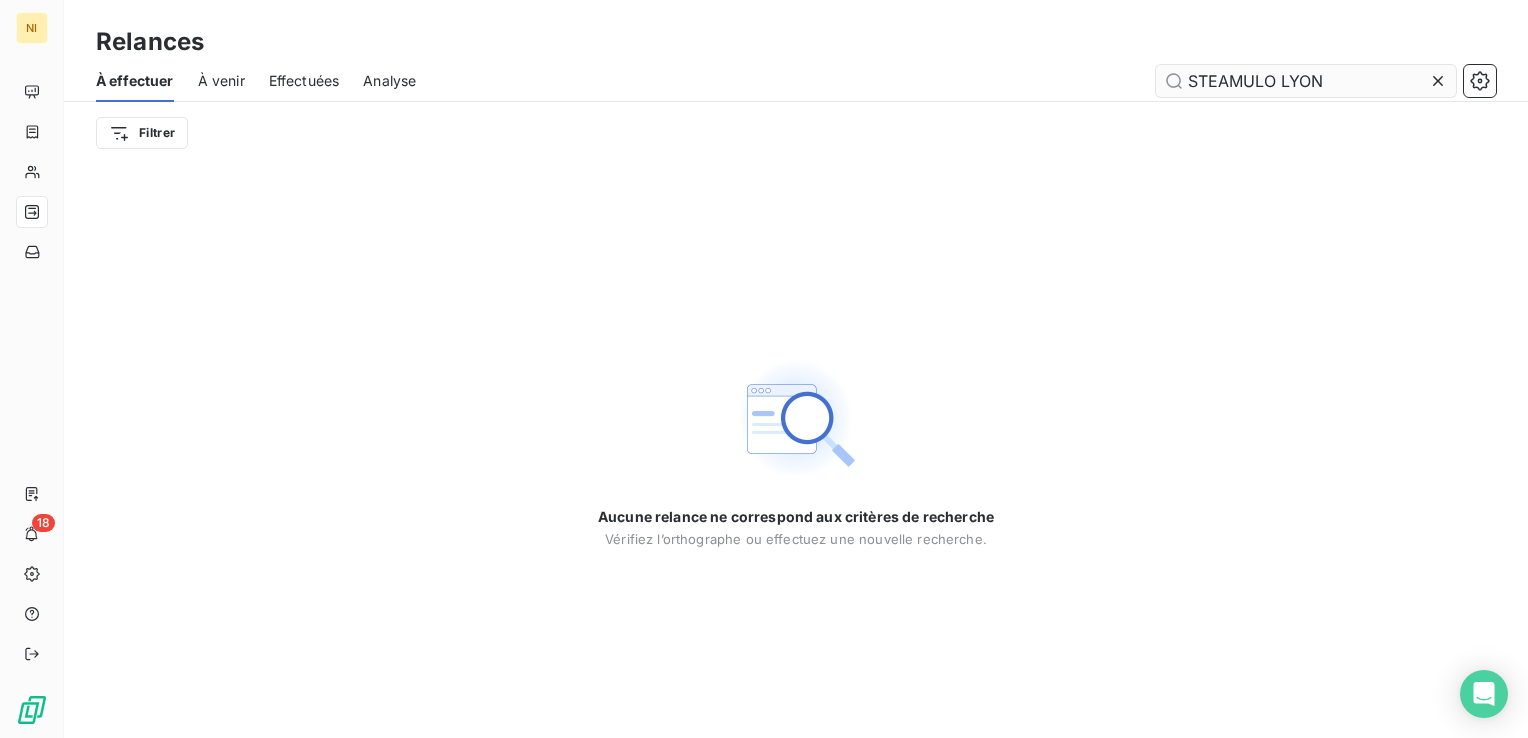 drag, startPoint x: 1444, startPoint y: 78, endPoint x: 1388, endPoint y: 75, distance: 56.0803 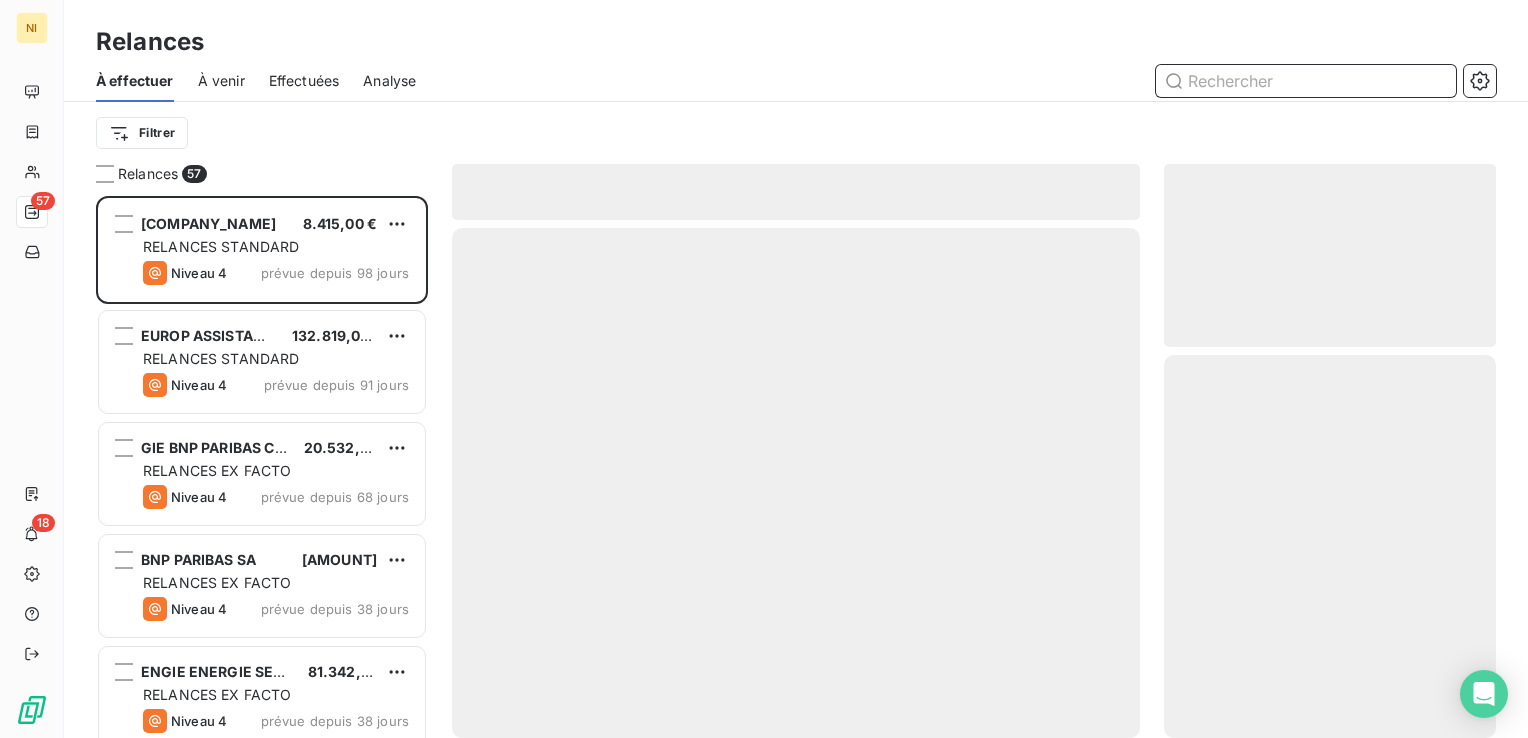 click at bounding box center [1306, 81] 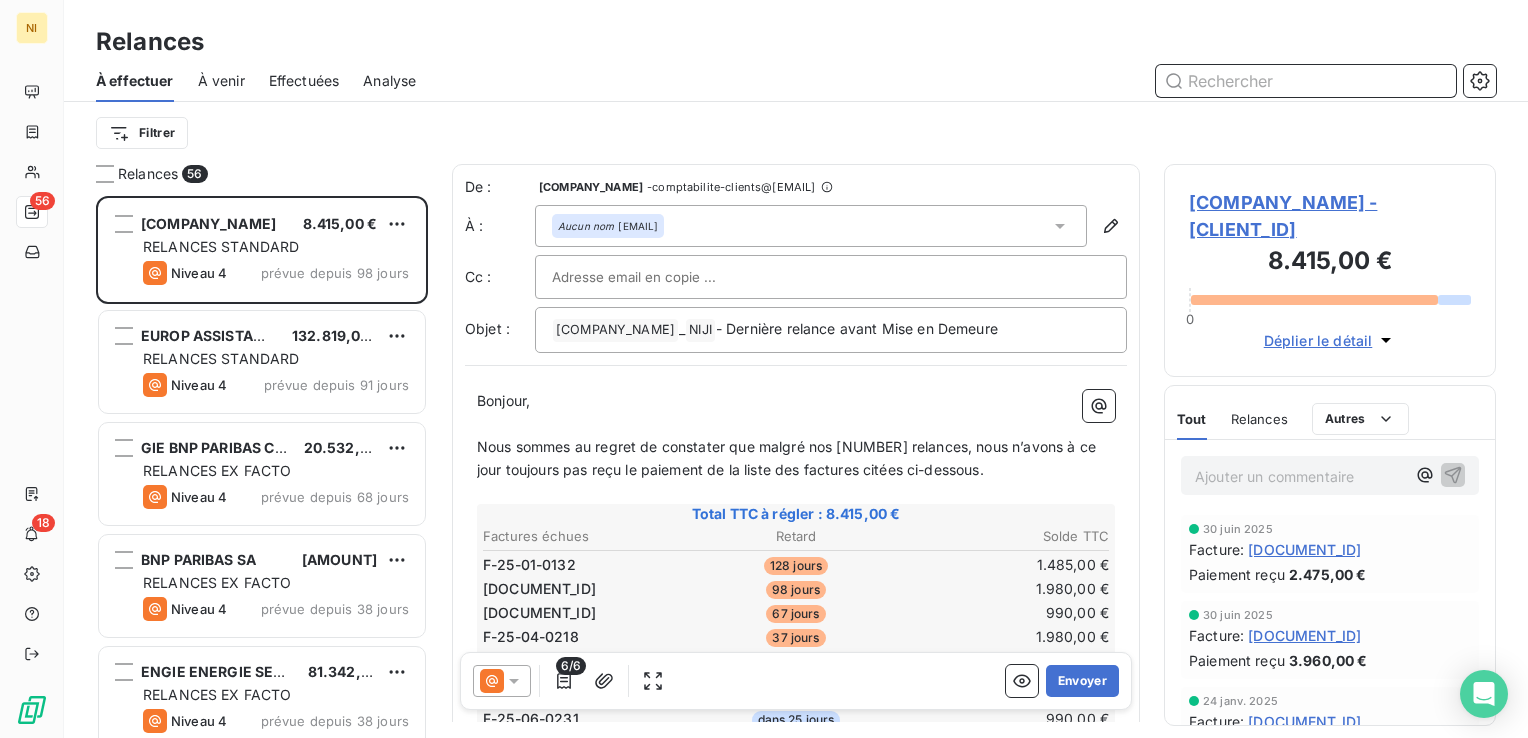 paste on "NEXT MEDIA SOLUTIONS" 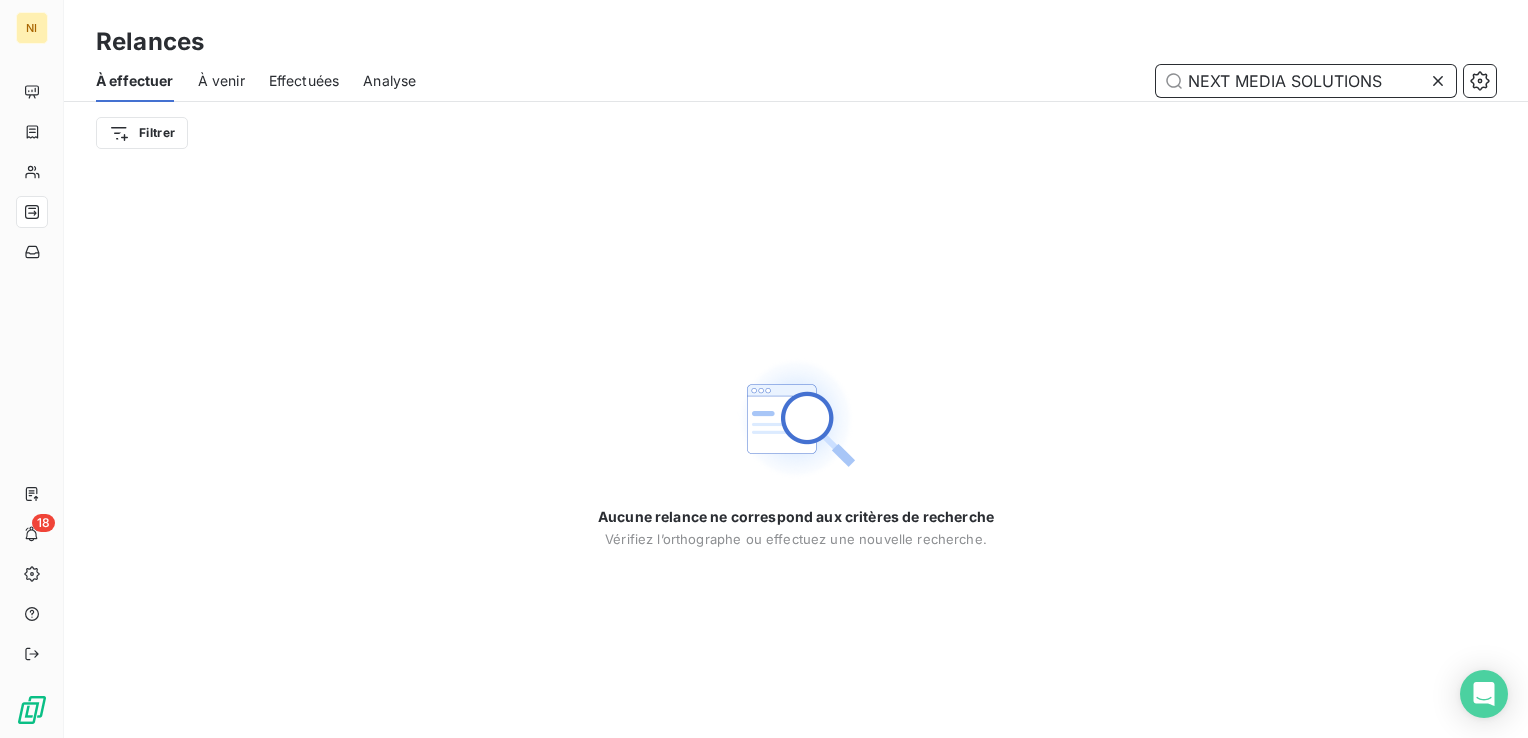 type on "NEXT MEDIA SOLUTIONS" 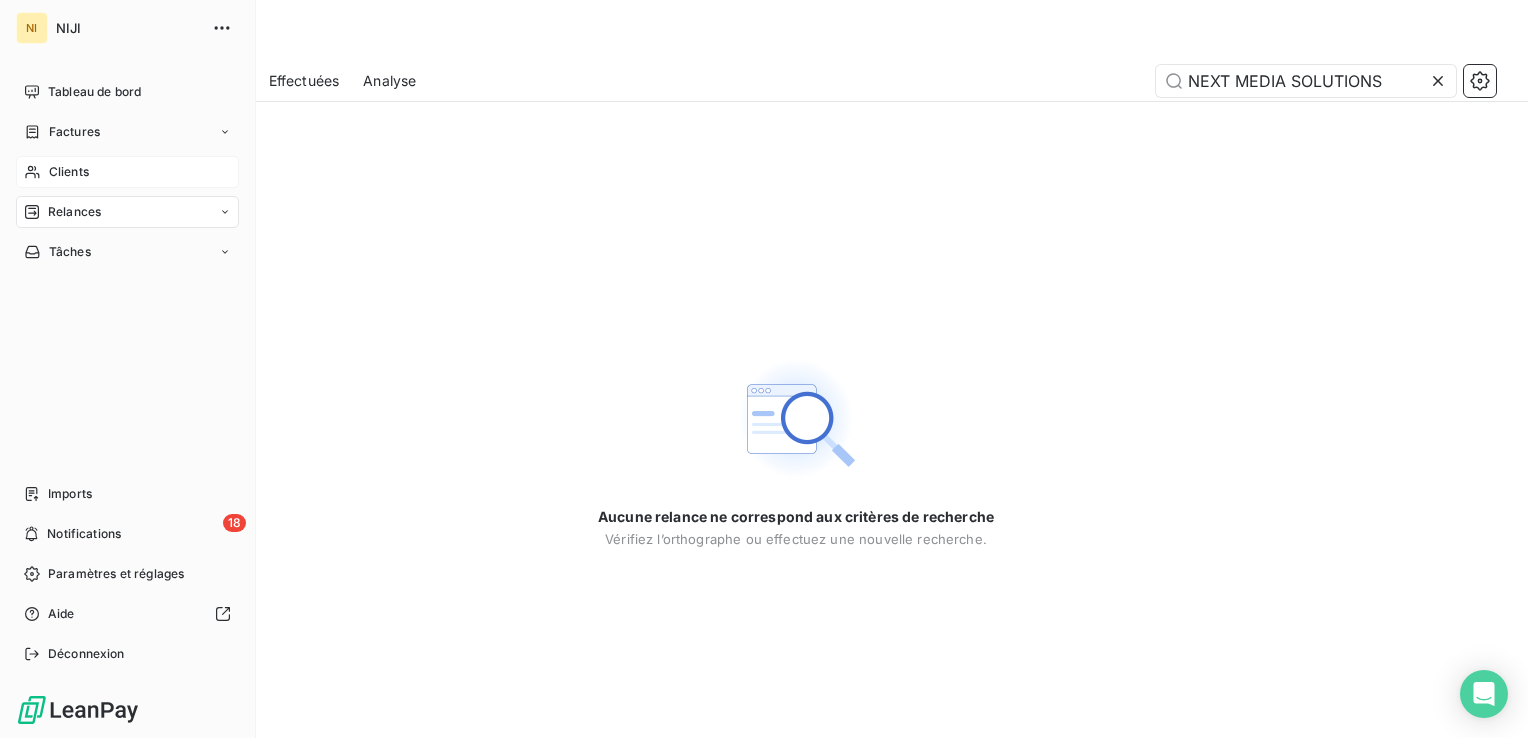 click on "Clients" at bounding box center (69, 172) 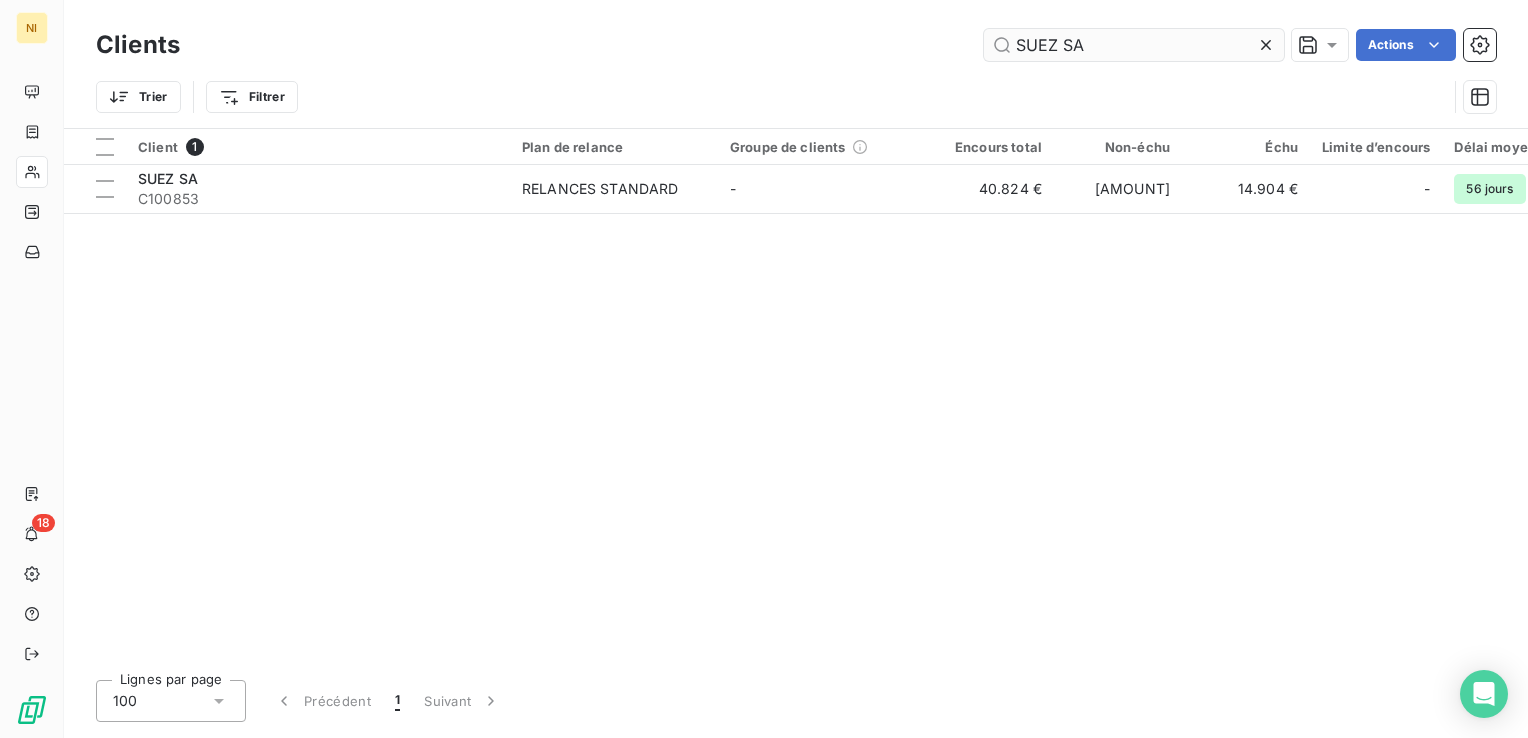 click on "SUEZ SA" at bounding box center [1134, 45] 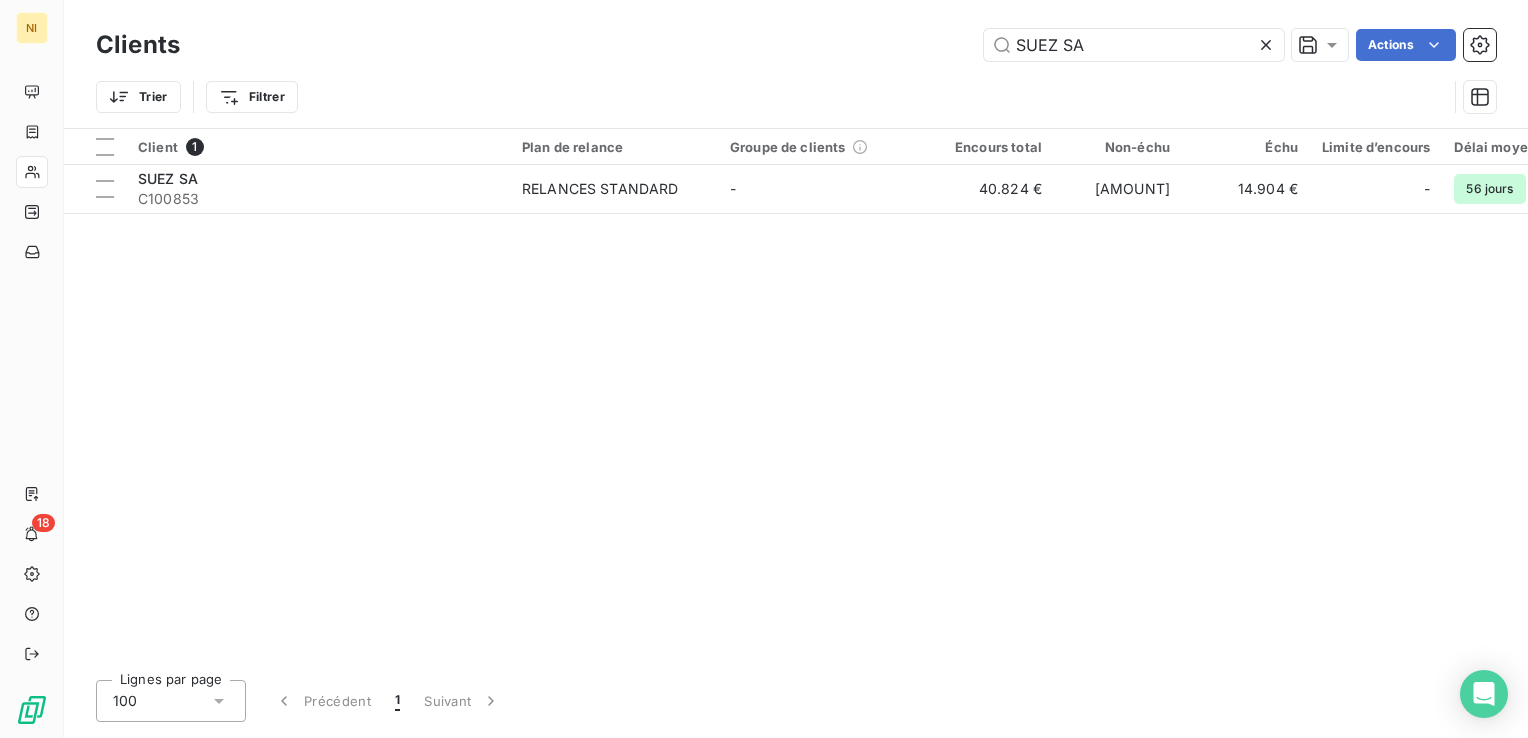 drag, startPoint x: 1168, startPoint y: 46, endPoint x: 893, endPoint y: 80, distance: 277.09384 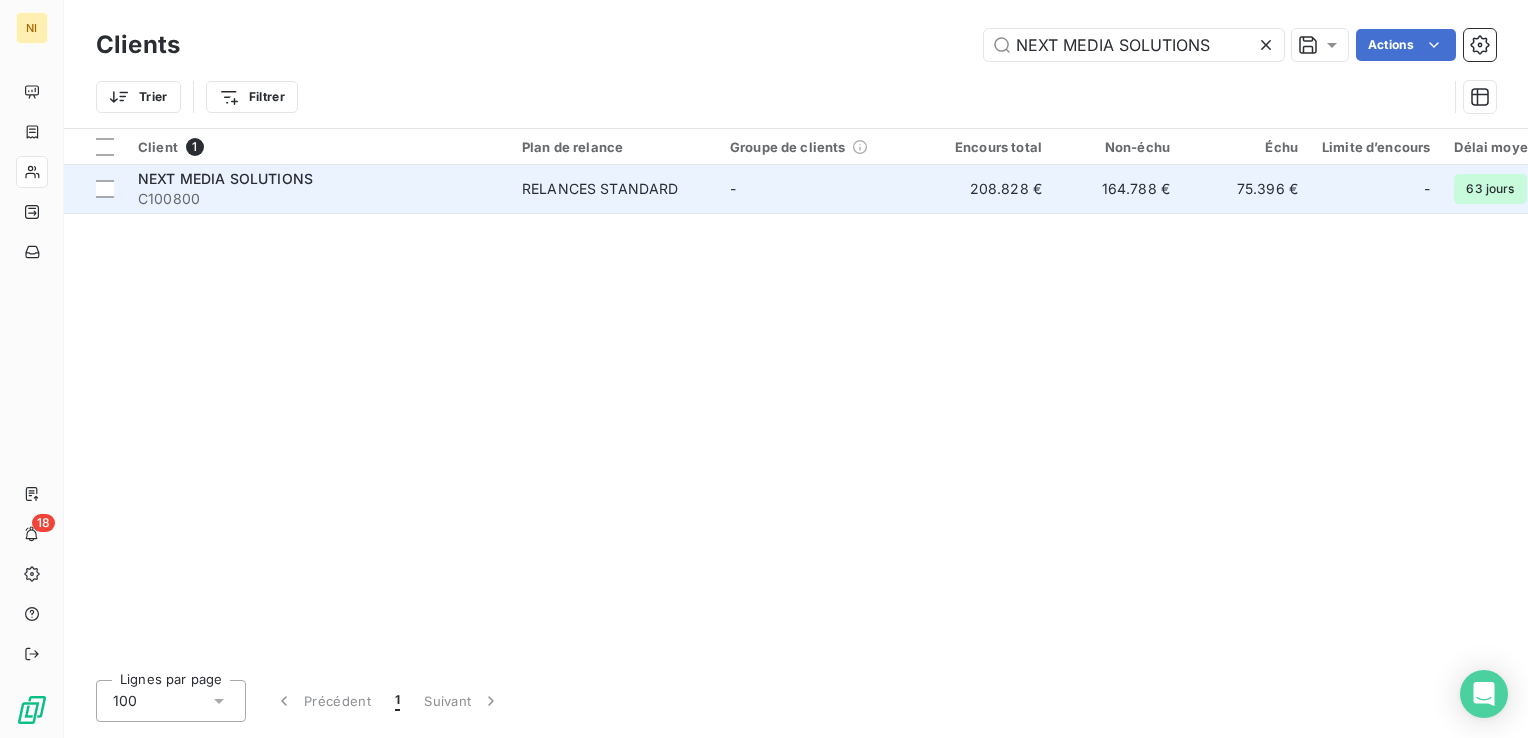 type on "NEXT MEDIA SOLUTIONS" 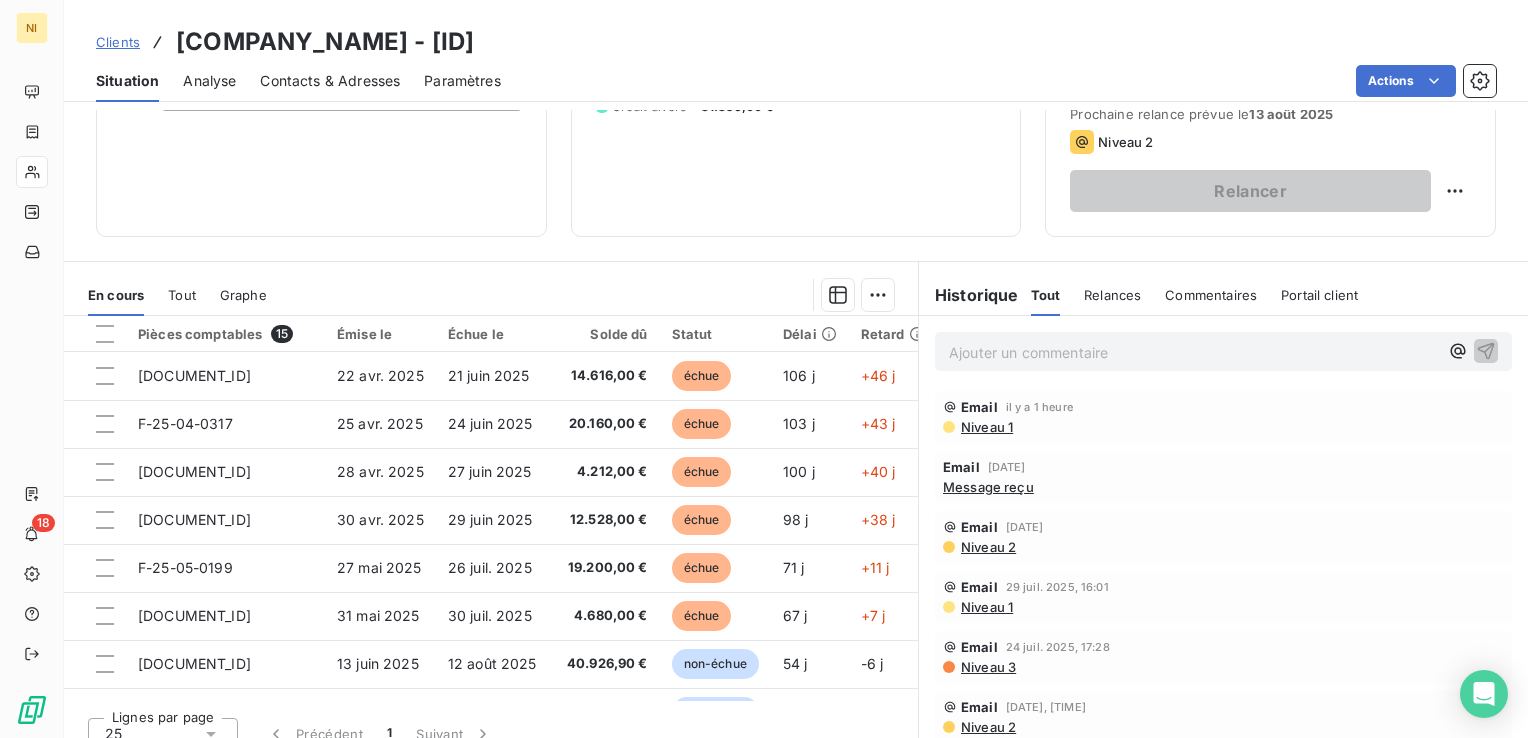 scroll, scrollTop: 300, scrollLeft: 0, axis: vertical 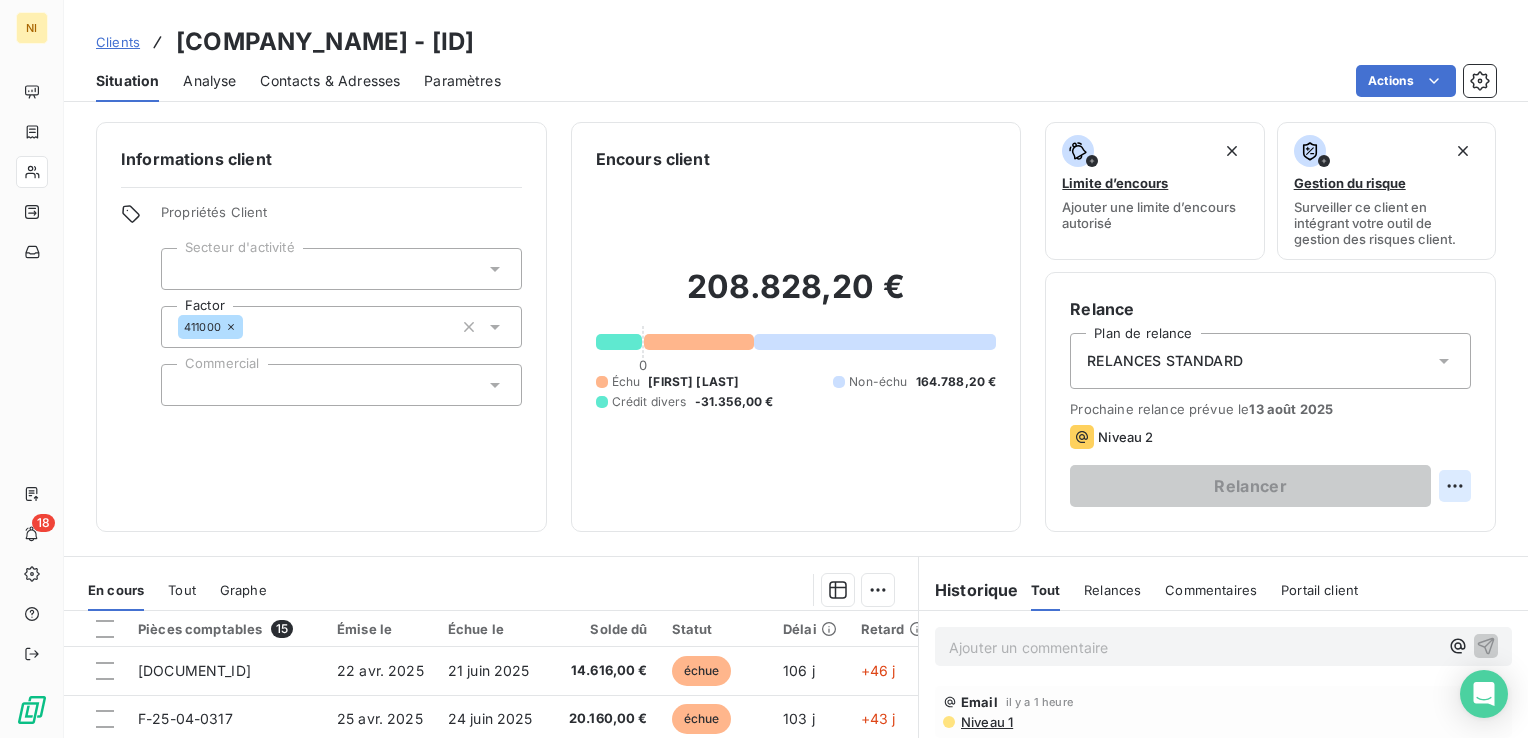 click on "NI [NUMBER] Clients [COMPANY_NAME] - [CLIENT_ID] Situation Analyse Contacts & Adresses Paramètres Actions Informations client Propriétés Client Secteur d'activité Factor [NUMBER] Commercial Encours client [PRICE] [NUMBER] Échu [PRICE] Non-échu [PRICE] Crédit divers [PRICE] Limite d’encours Ajouter une limite d’encours autorisé Gestion du risque Surveiller ce client en intégrant votre outil de gestion des risques client. Relance Plan de relance RELANCES STANDARD Prochaine relance prévue le [DATE] Niveau [NUMBER] Relancer En cours Tout Graphe Pièces comptables [NUMBER] Émise le Échue le Solde dû Statut Délai Retard [DOCUMENT_ID] [DATE] [DATE] [PRICE] échue [NUMBER] j +[NUMBER] j [DOCUMENT_ID] [DATE] [DATE] [PRICE] échue [NUMBER] j +[NUMBER] j [DOCUMENT_ID] [DATE] [DATE] [PRICE] échue [NUMBER] j +[NUMBER] j [DOCUMENT_ID] [DATE] [DATE] [PRICE] échue [NUMBER] j +[NUMBER] j [DOCUMENT_ID] [DATE] [DATE] [PRICE]" at bounding box center (764, 369) 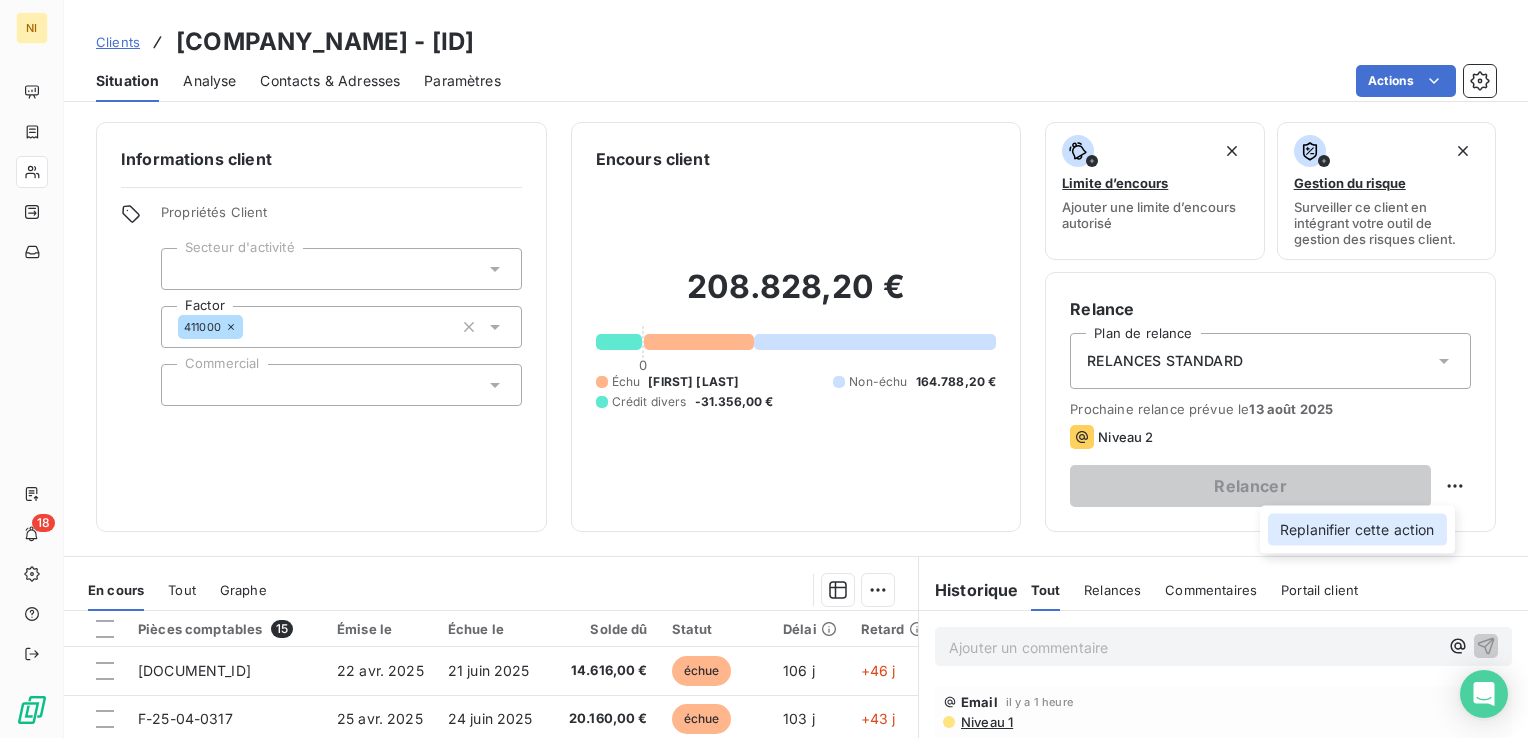 click on "Replanifier cette action" at bounding box center [1357, 530] 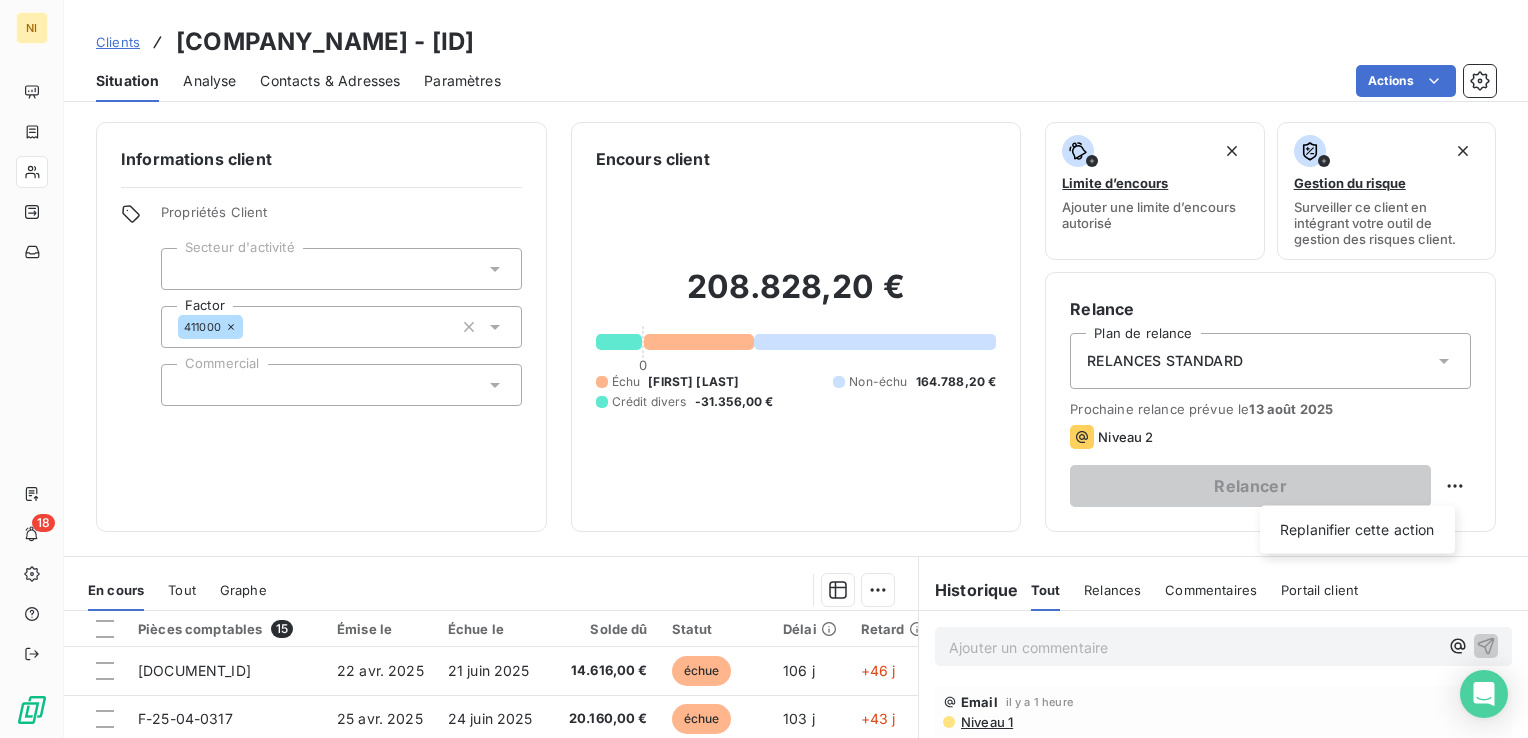 select on "7" 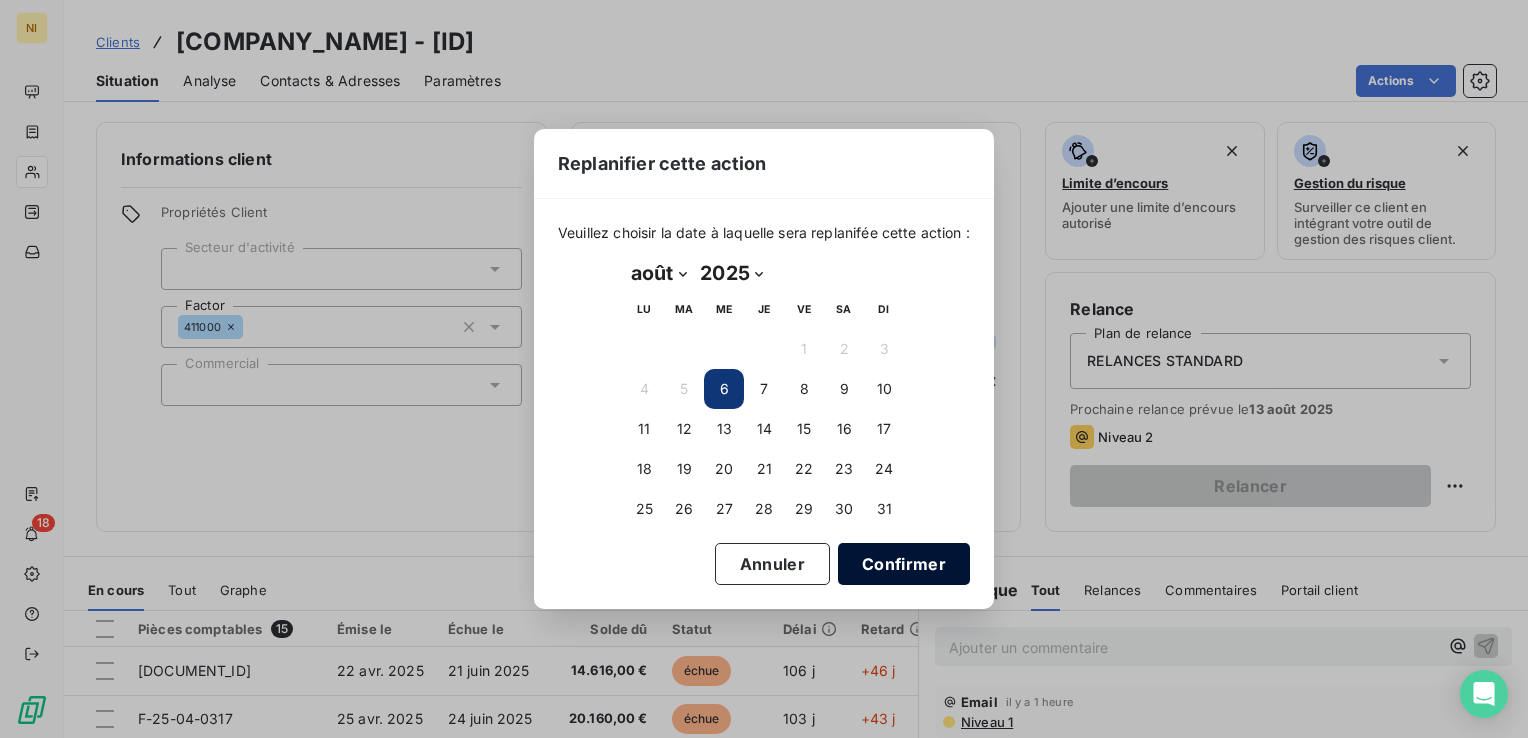 click on "Confirmer" at bounding box center [904, 564] 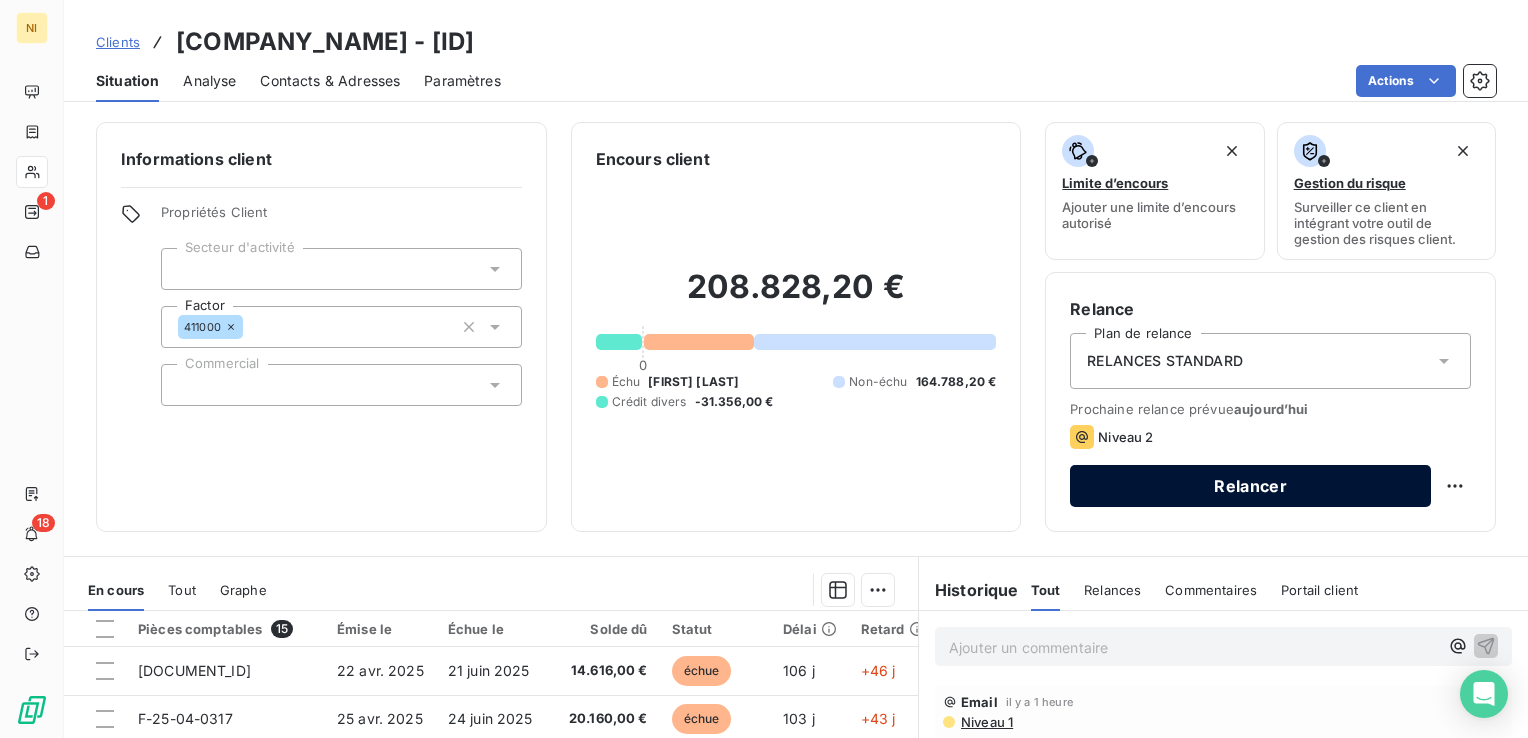 click on "Relancer" at bounding box center [1250, 486] 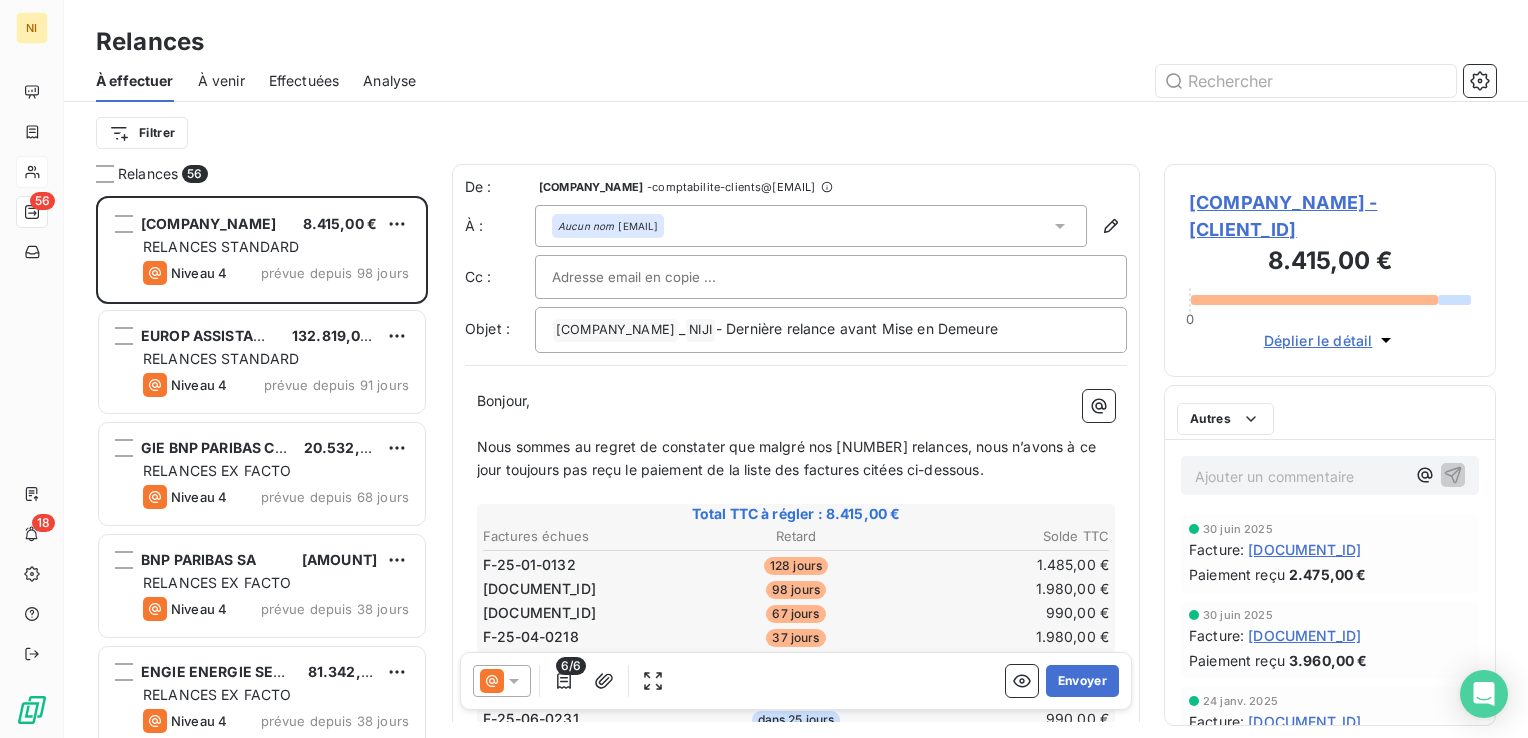 scroll, scrollTop: 16, scrollLeft: 16, axis: both 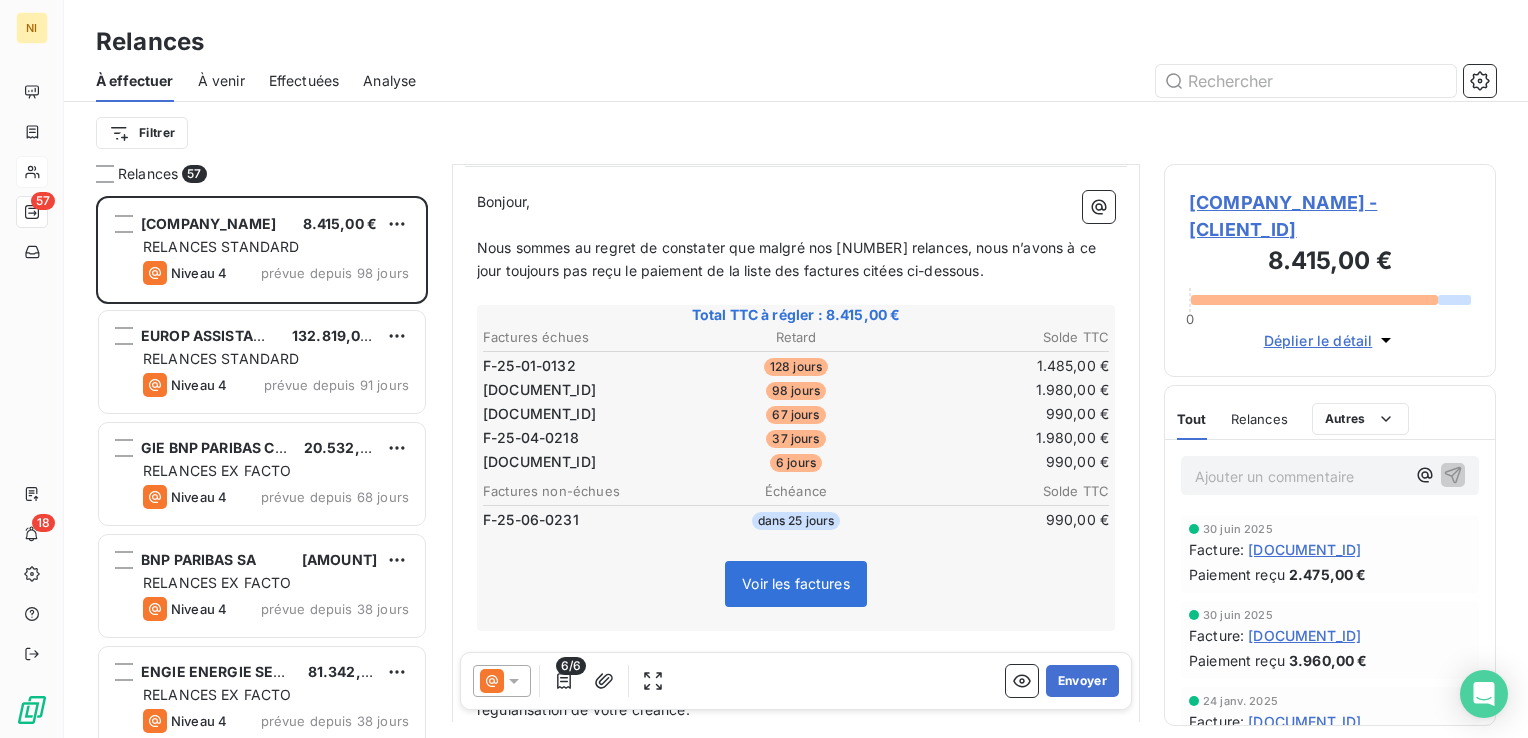 click 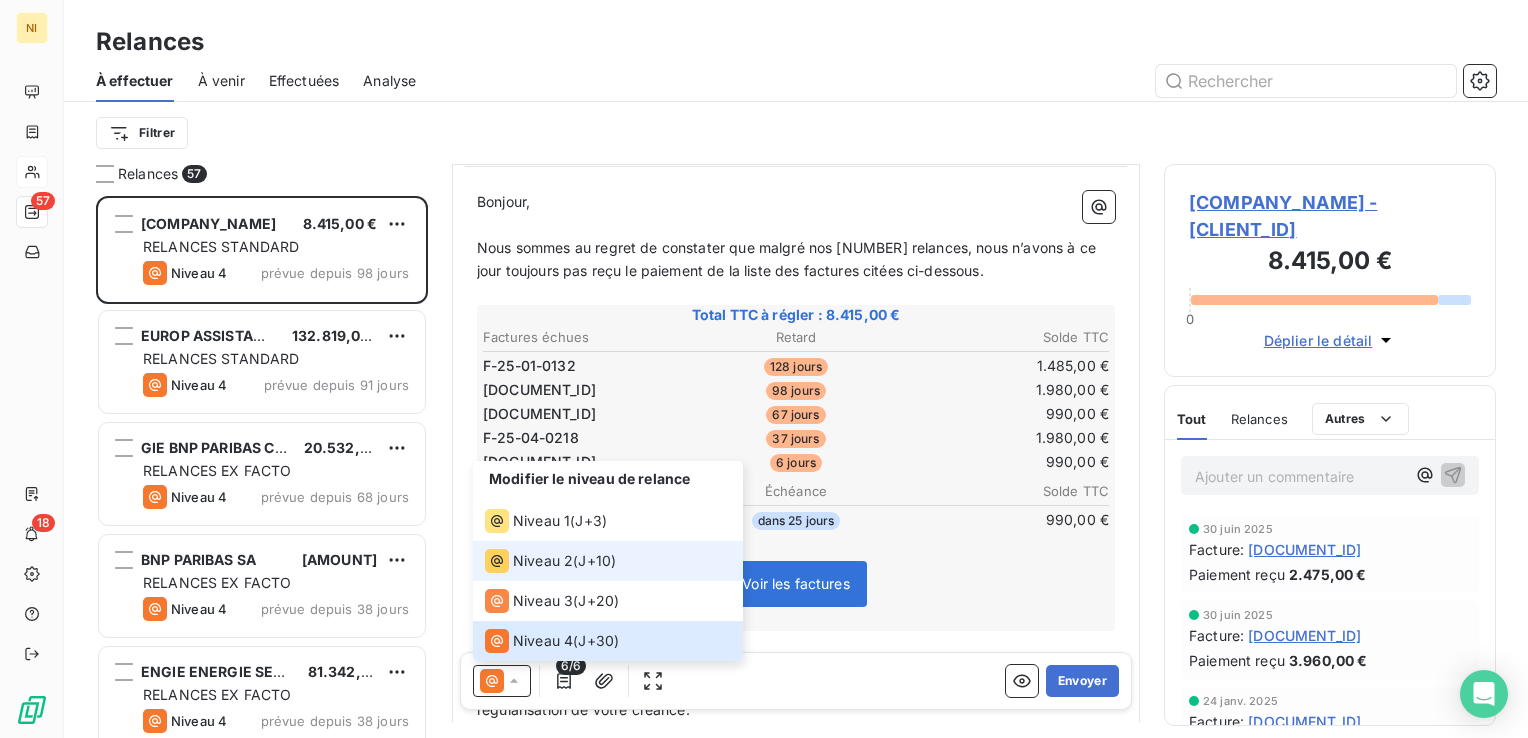 click on "Niveau 2" at bounding box center [543, 561] 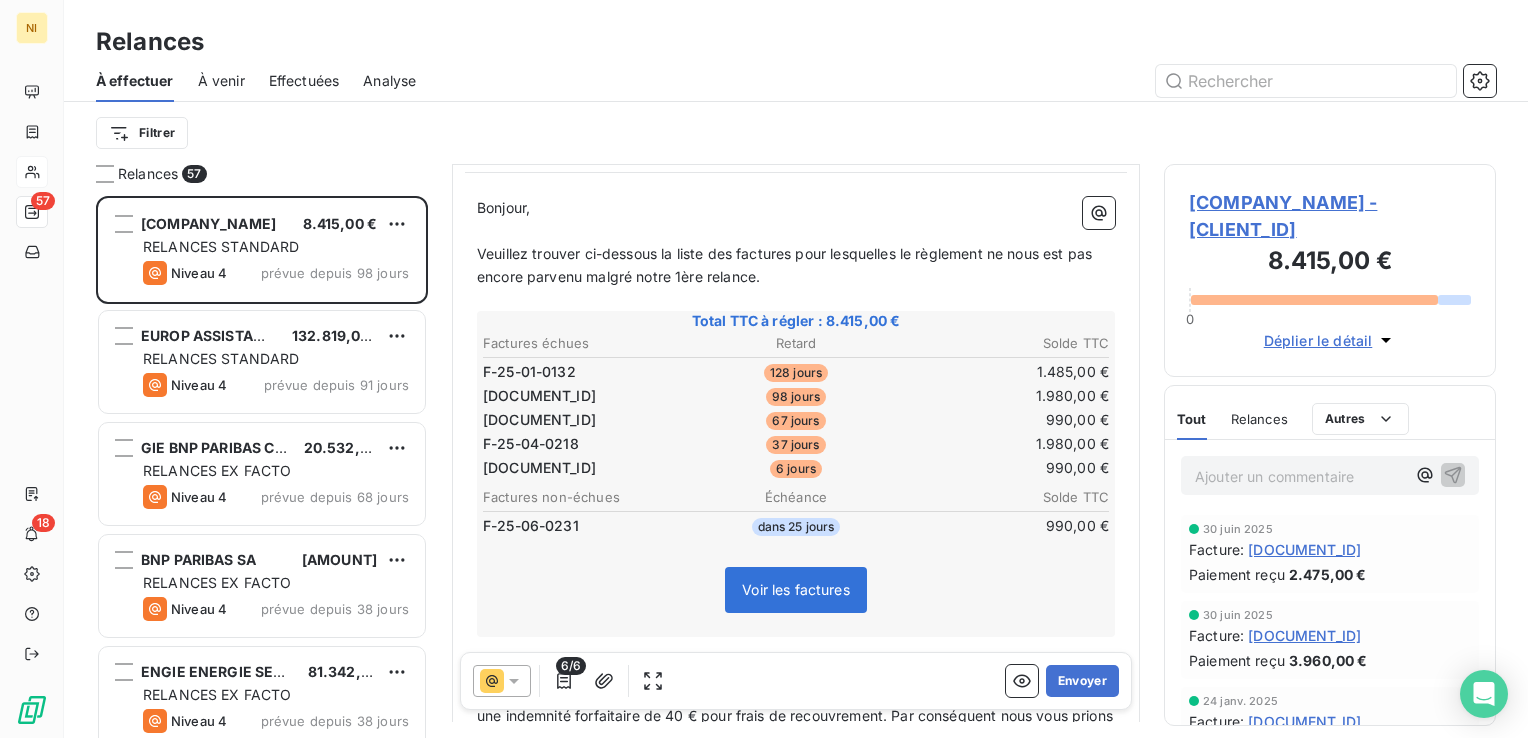 scroll, scrollTop: 0, scrollLeft: 0, axis: both 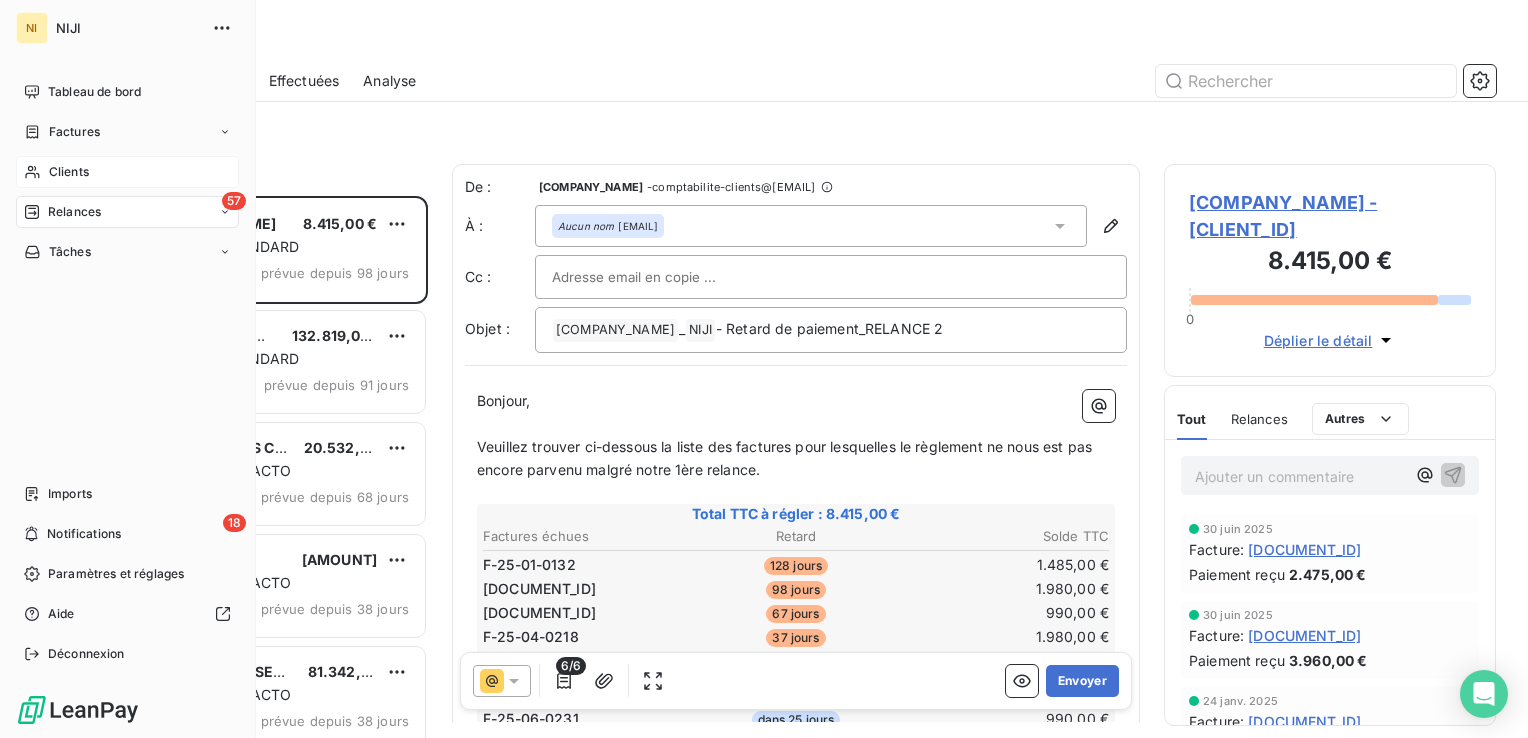 click on "Clients" at bounding box center (69, 172) 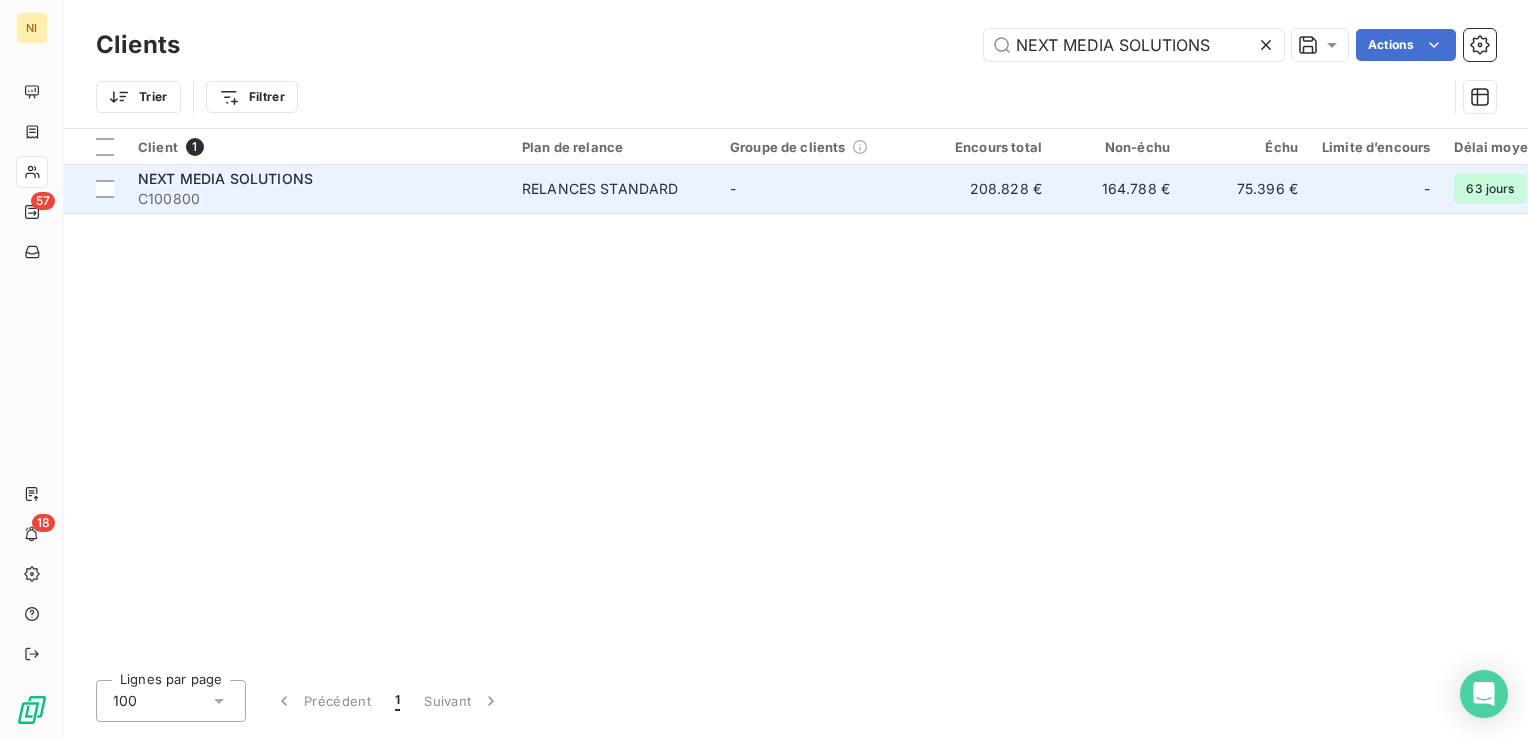 click on "RELANCES STANDARD" at bounding box center (614, 189) 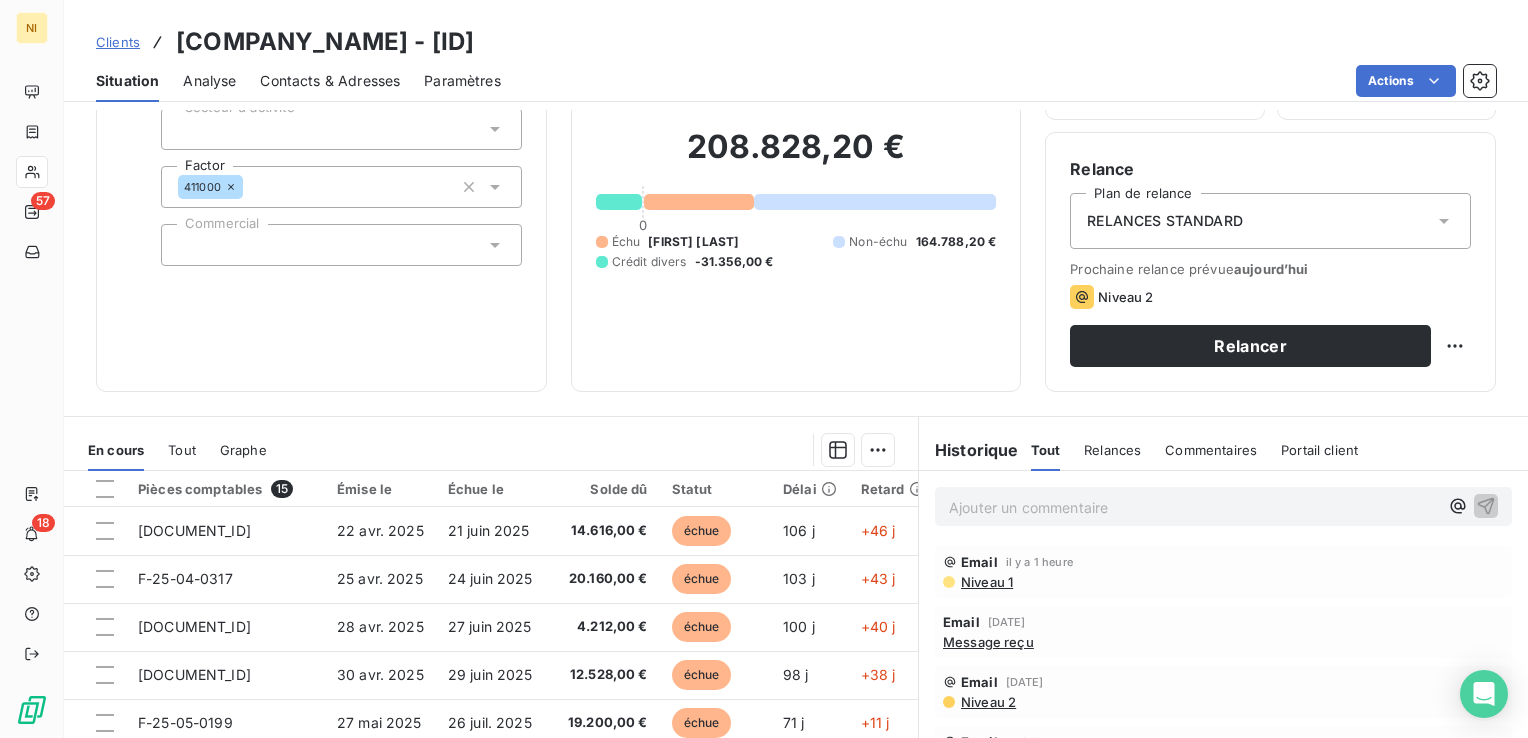 scroll, scrollTop: 200, scrollLeft: 0, axis: vertical 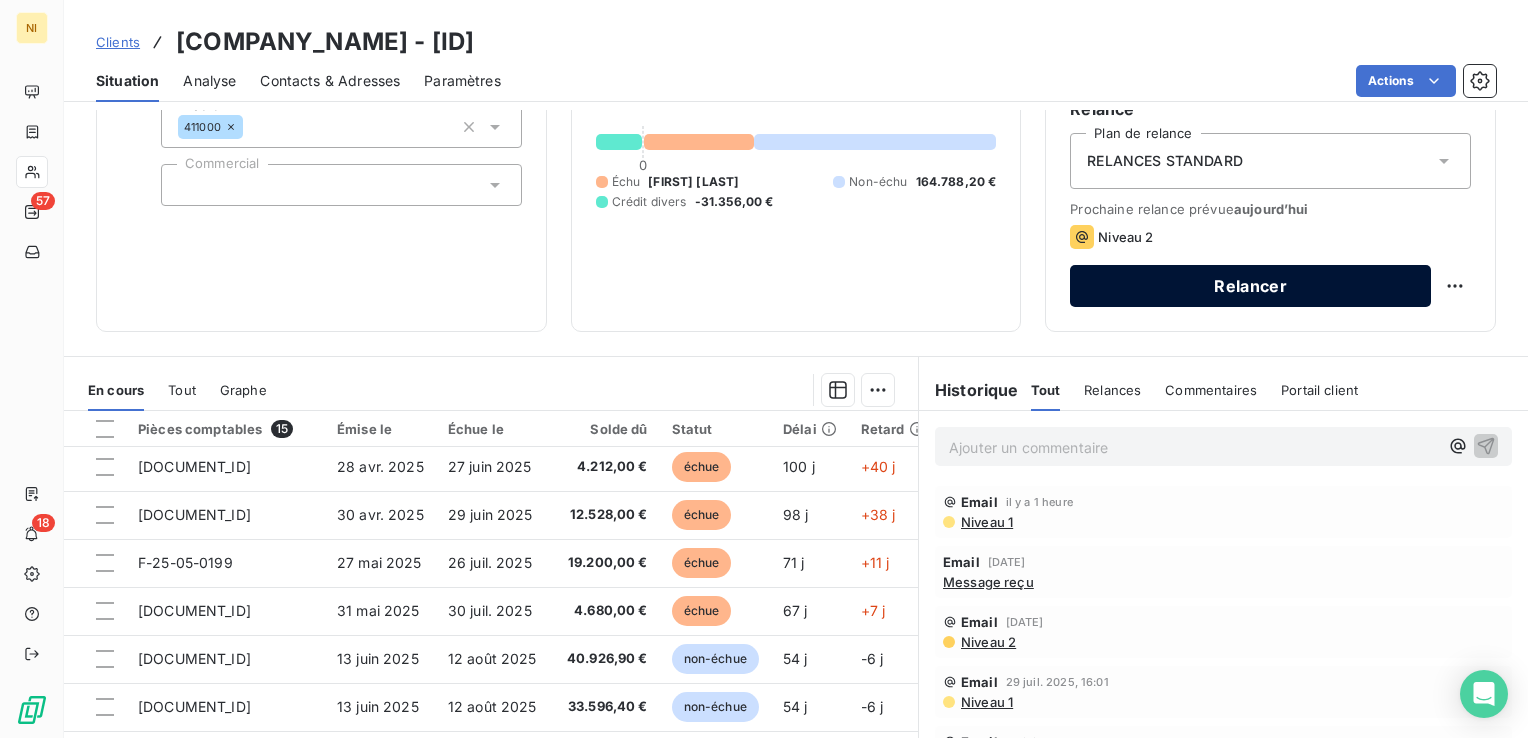 click on "Relancer" at bounding box center (1250, 286) 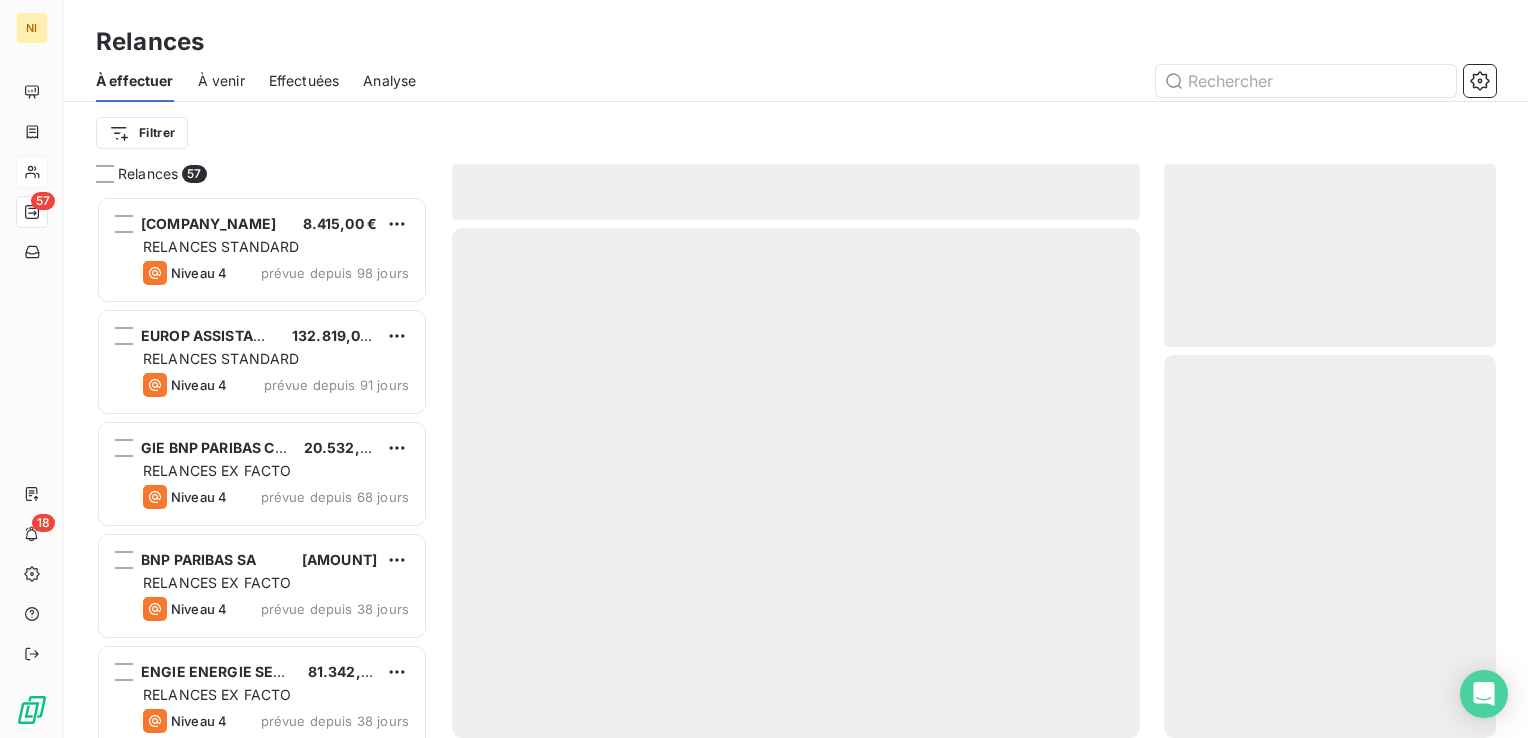 scroll, scrollTop: 16, scrollLeft: 16, axis: both 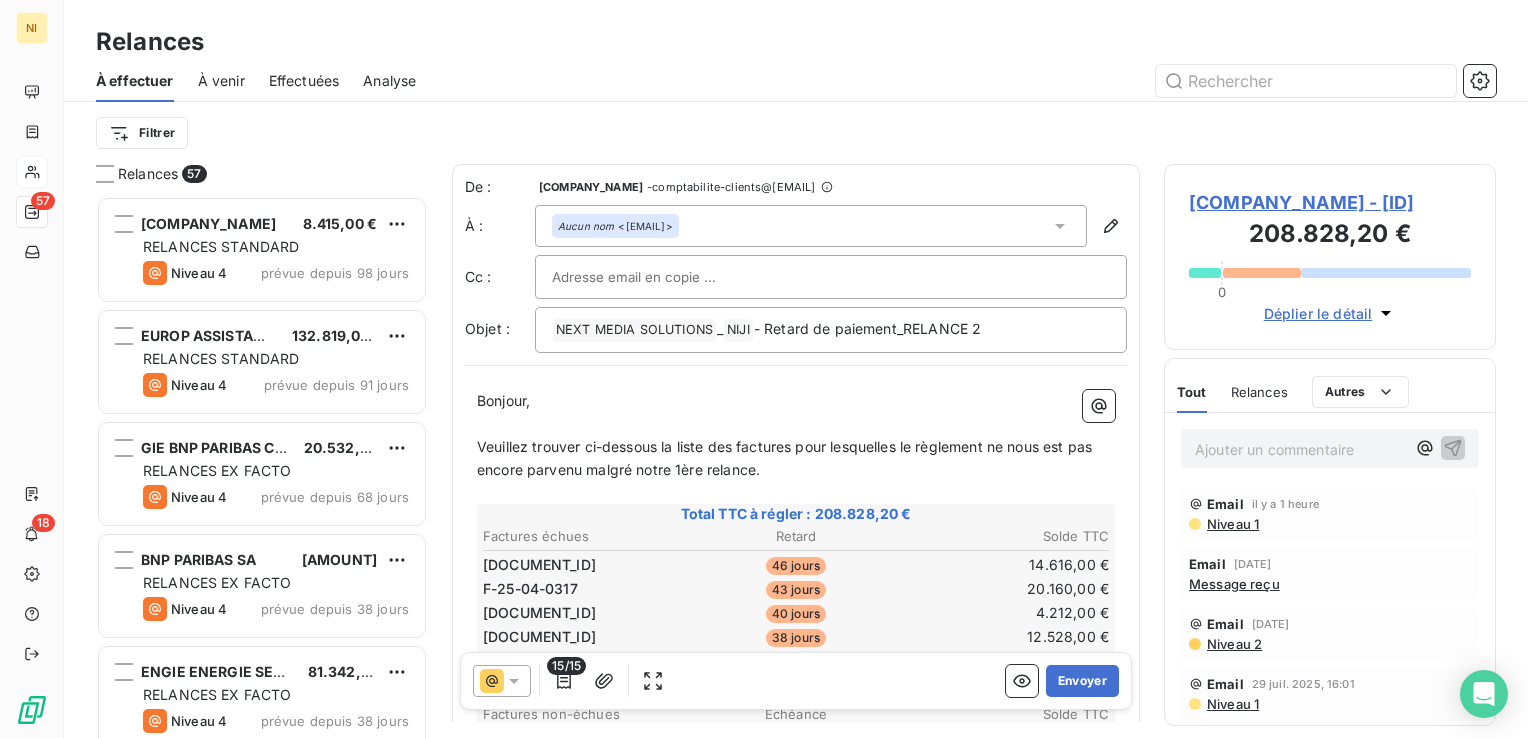 click 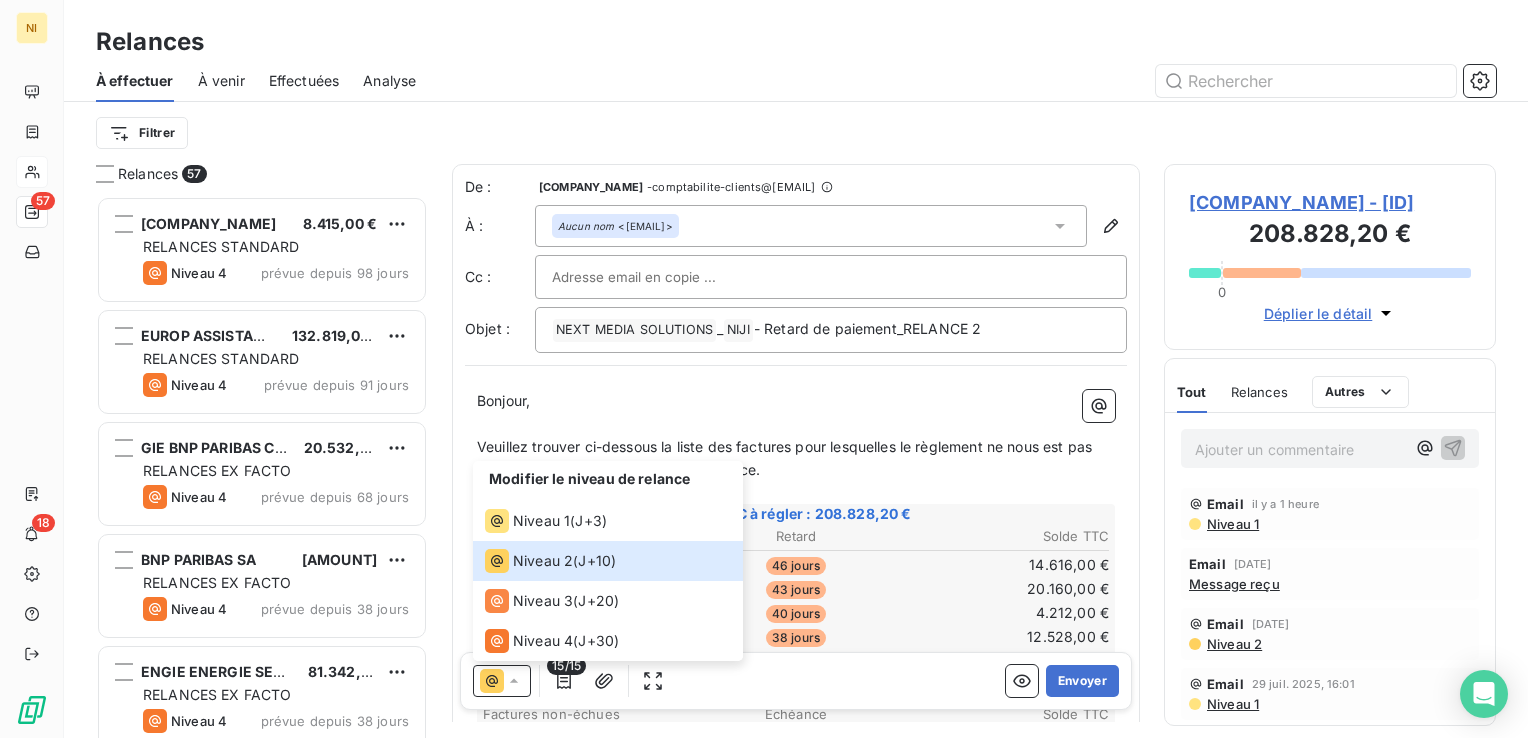 click on "Modifier le niveau de relance Niveau 1  ( J+3 ) Niveau 2  ( J+10 ) Niveau 3  ( J+20 ) Niveau 4  ( J+30 ) 15/15 Envoyer" at bounding box center (796, 681) 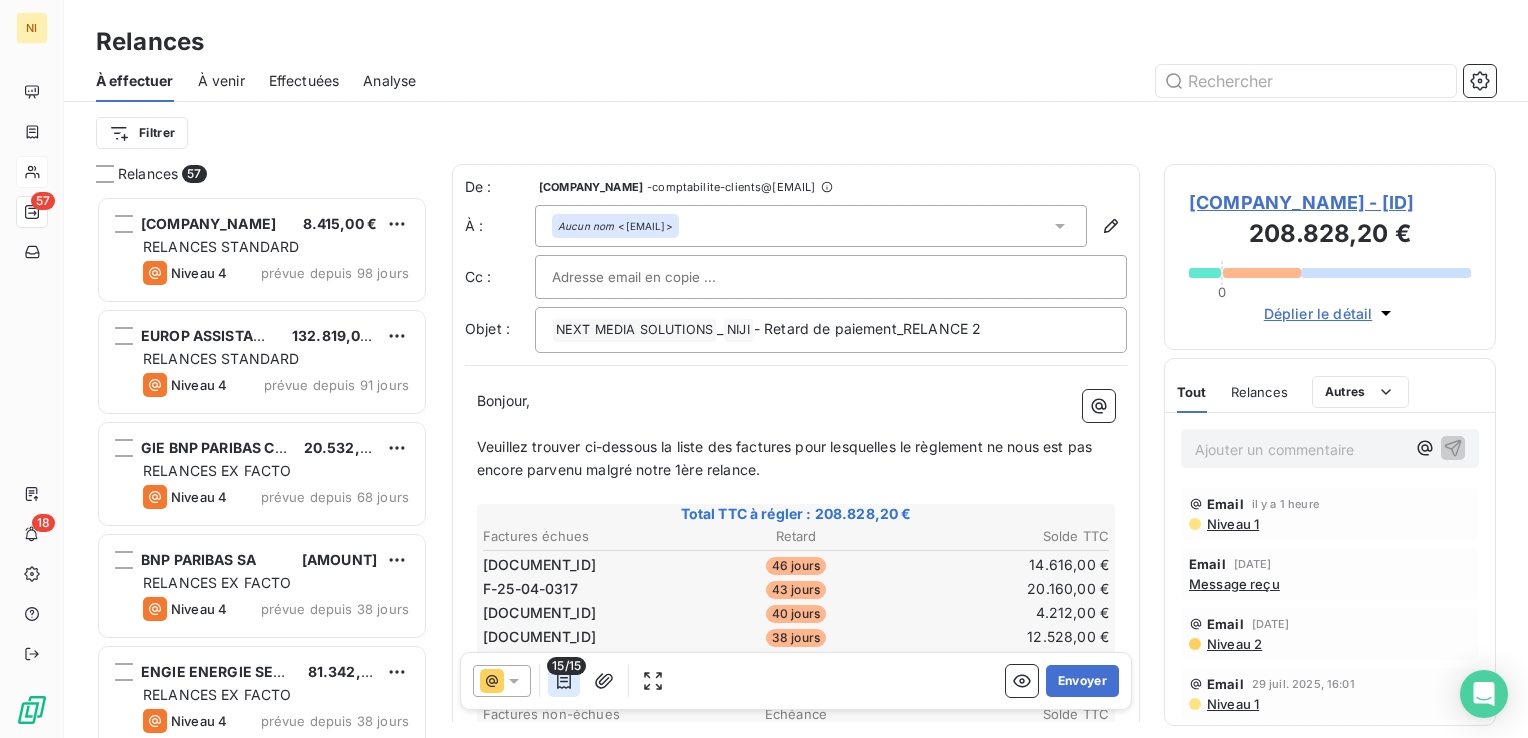 click 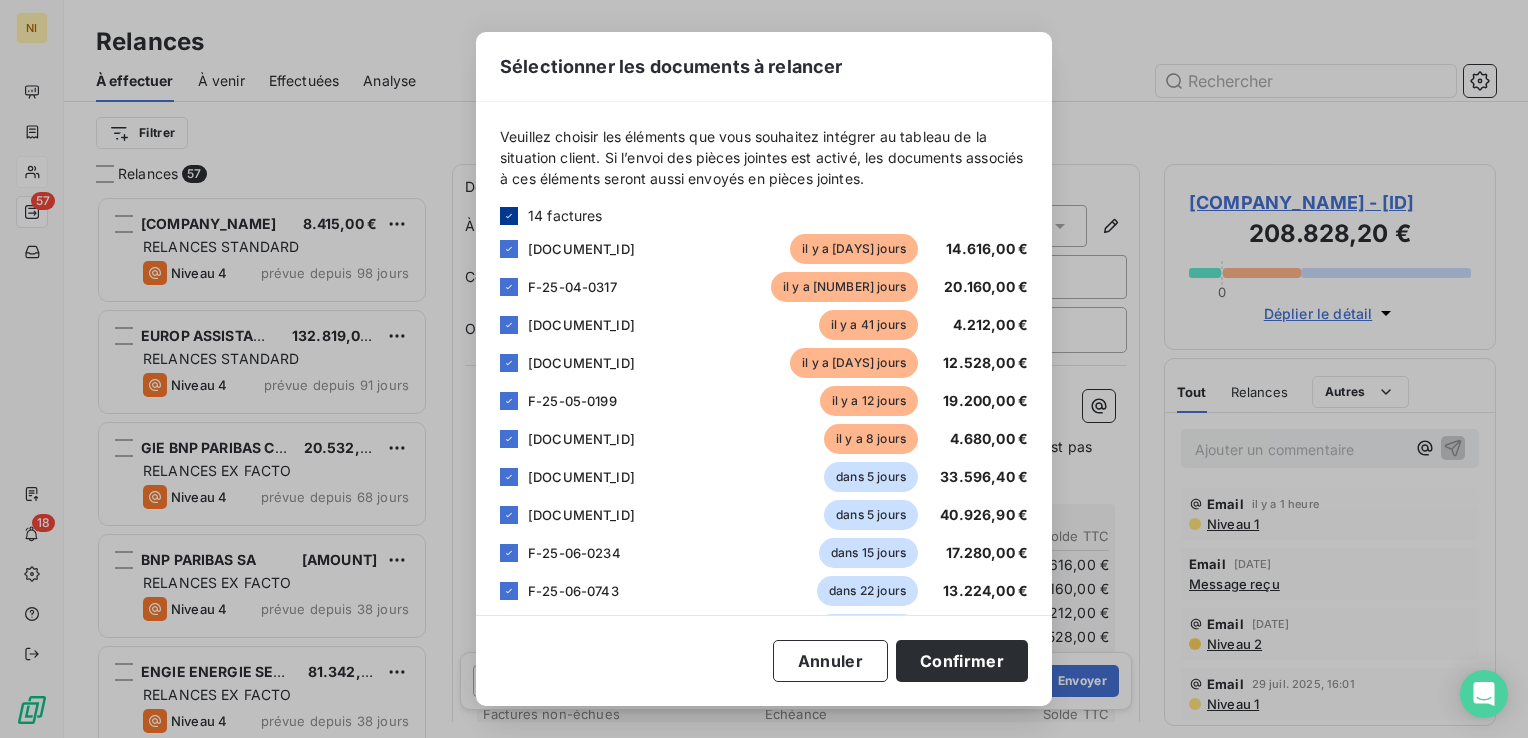 click 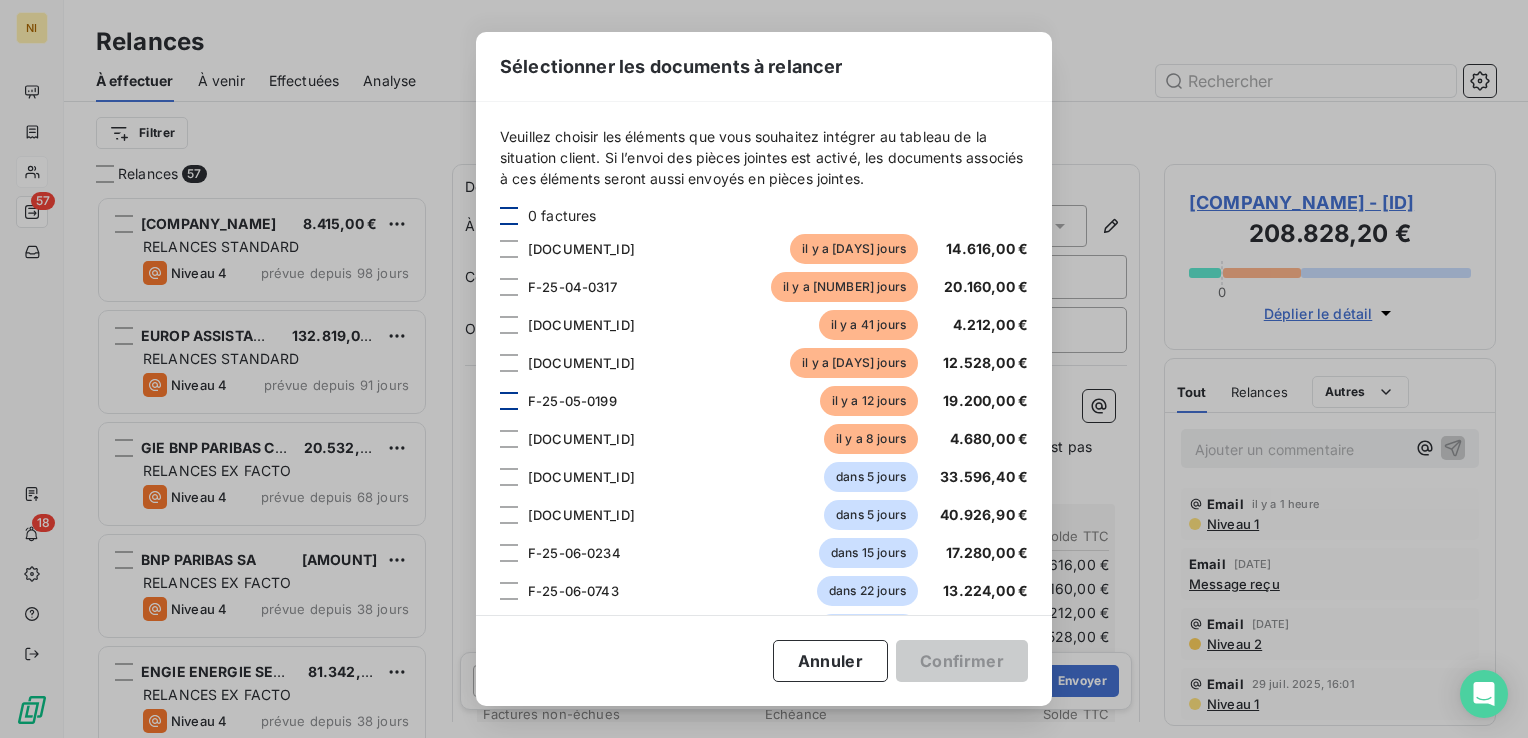 click at bounding box center [509, 401] 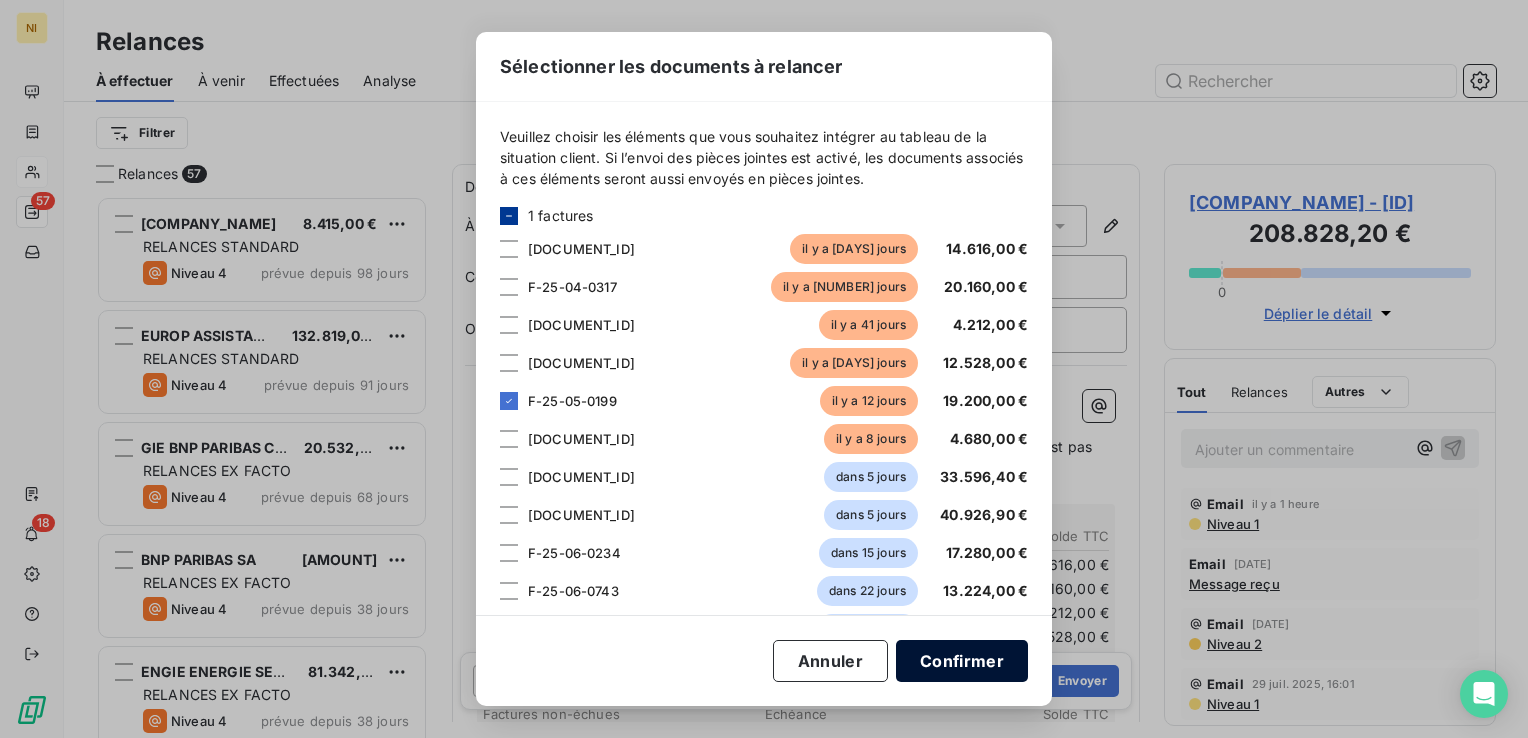 click on "Confirmer" at bounding box center (962, 661) 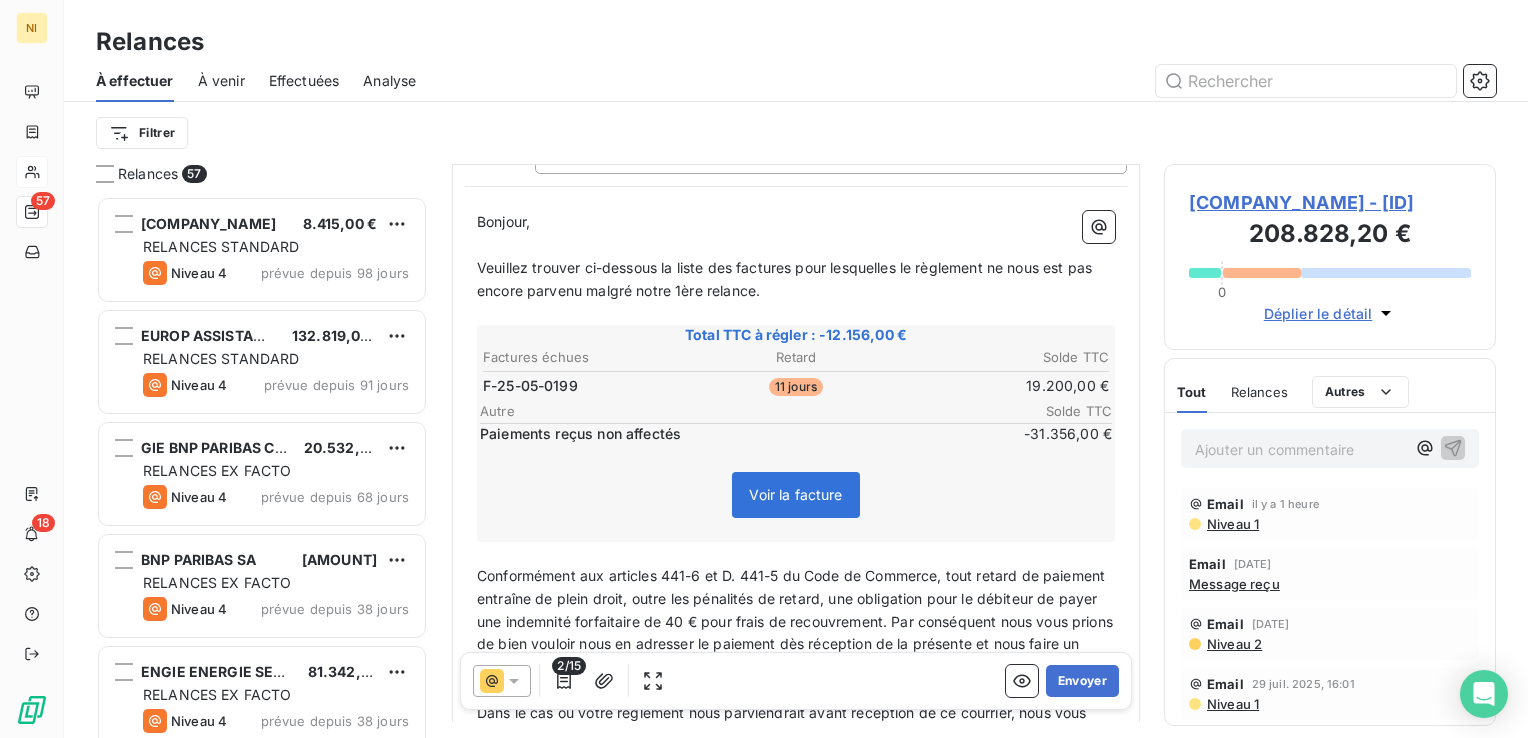 scroll, scrollTop: 200, scrollLeft: 0, axis: vertical 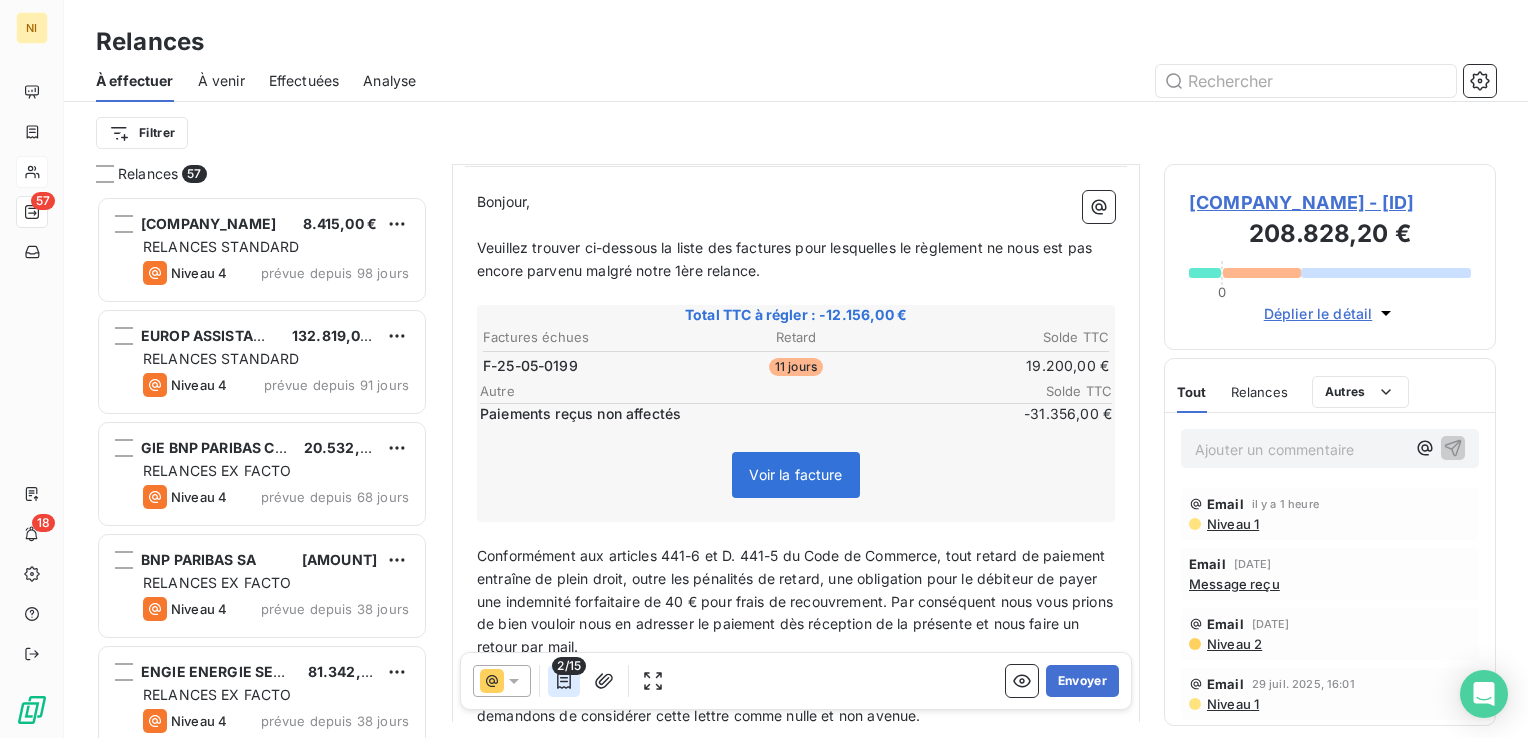 click 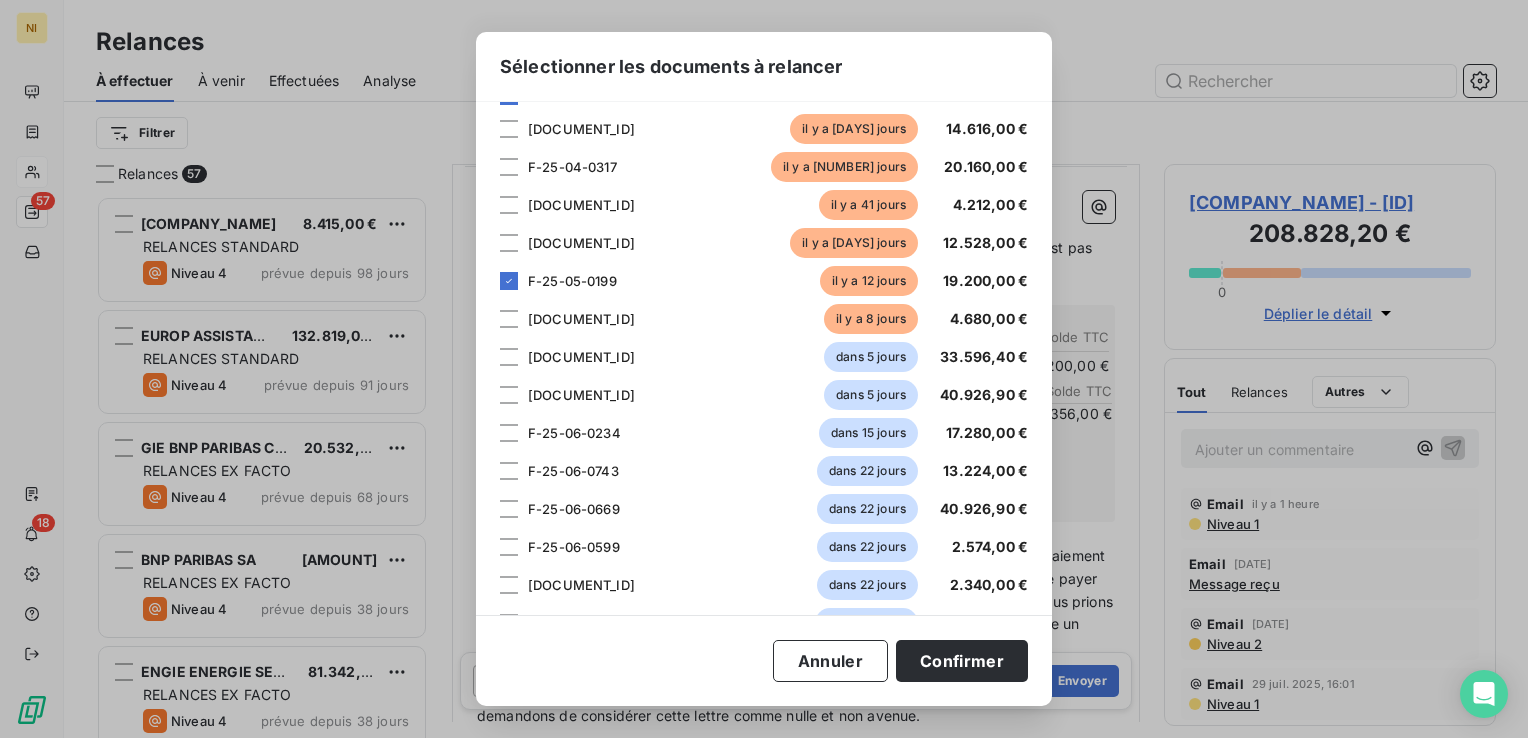 scroll, scrollTop: 258, scrollLeft: 0, axis: vertical 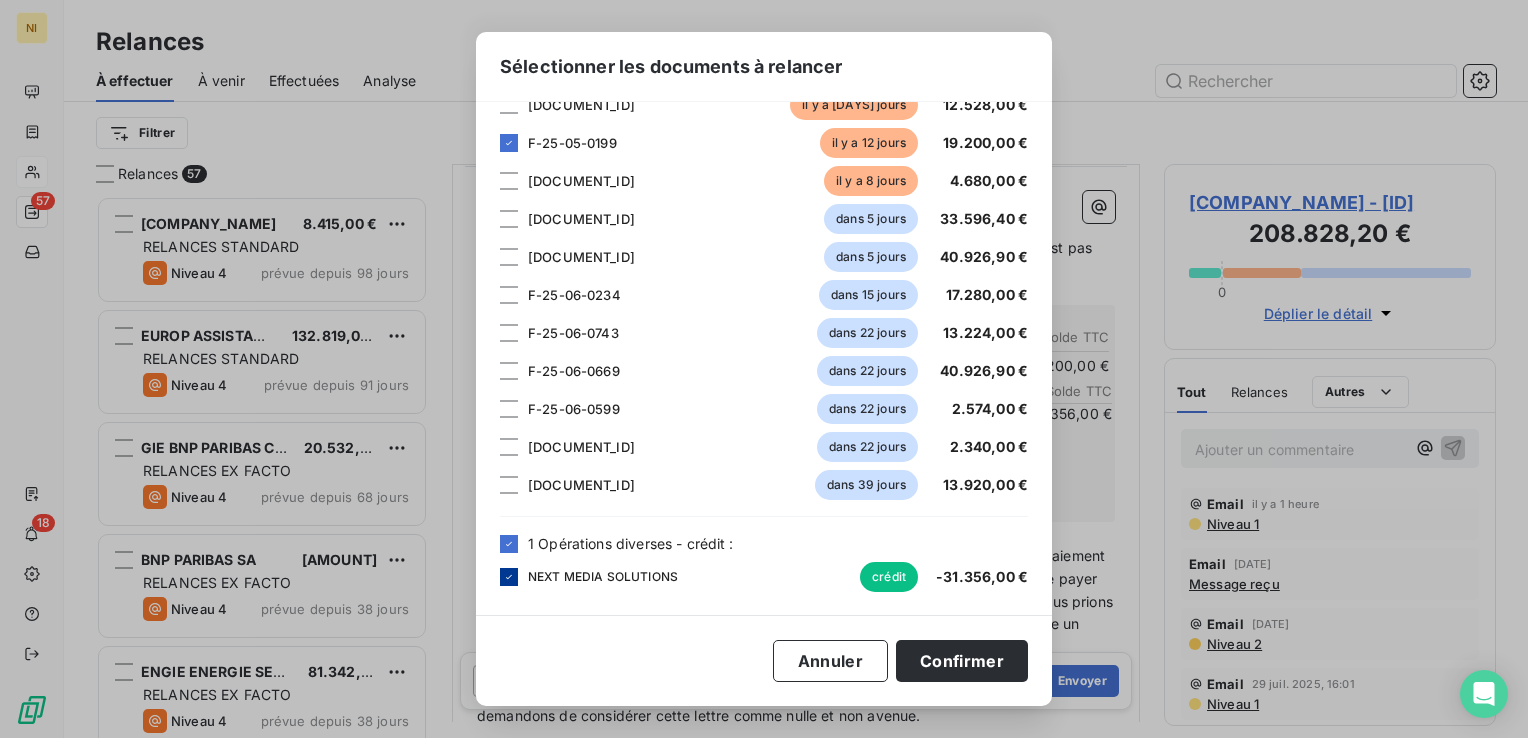 click 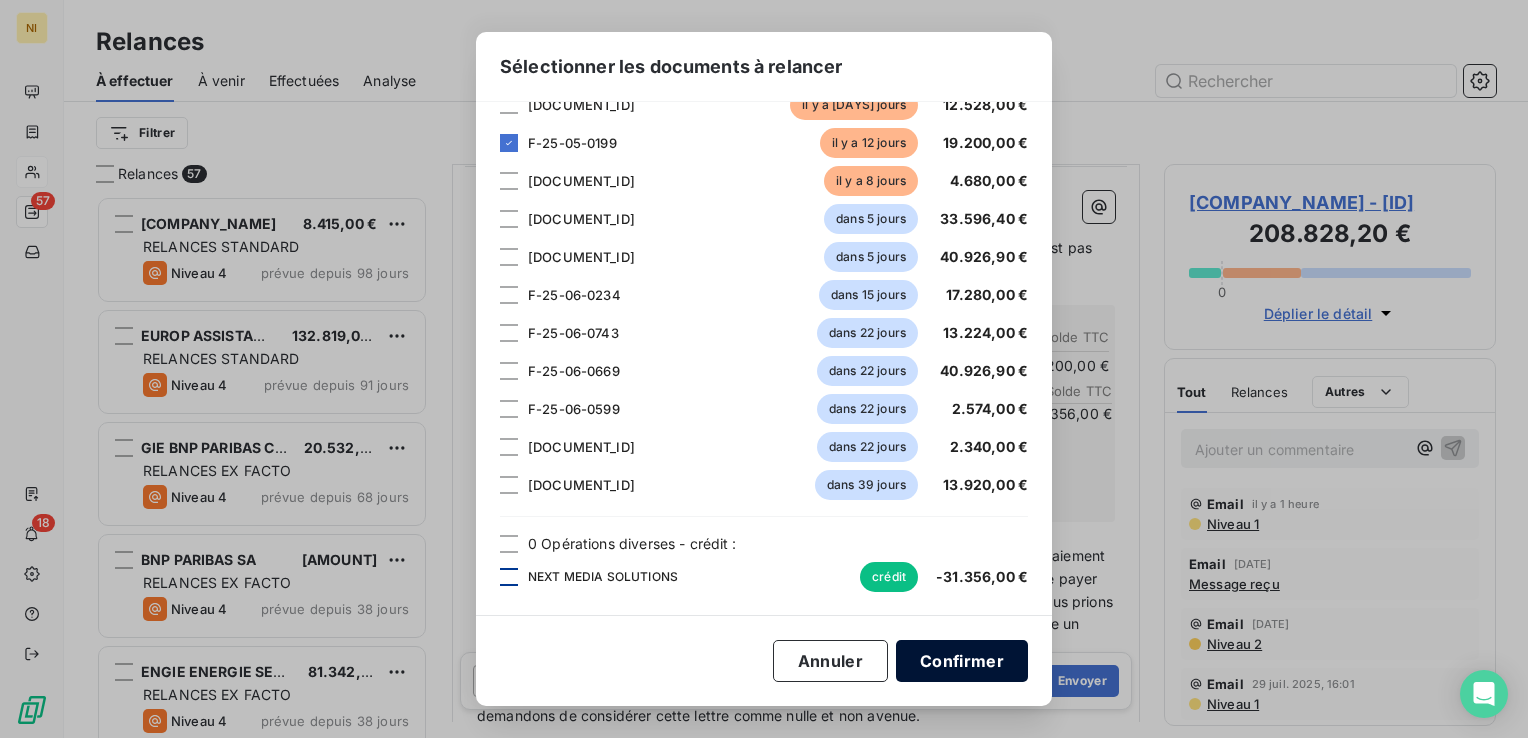 click on "Confirmer" at bounding box center [962, 661] 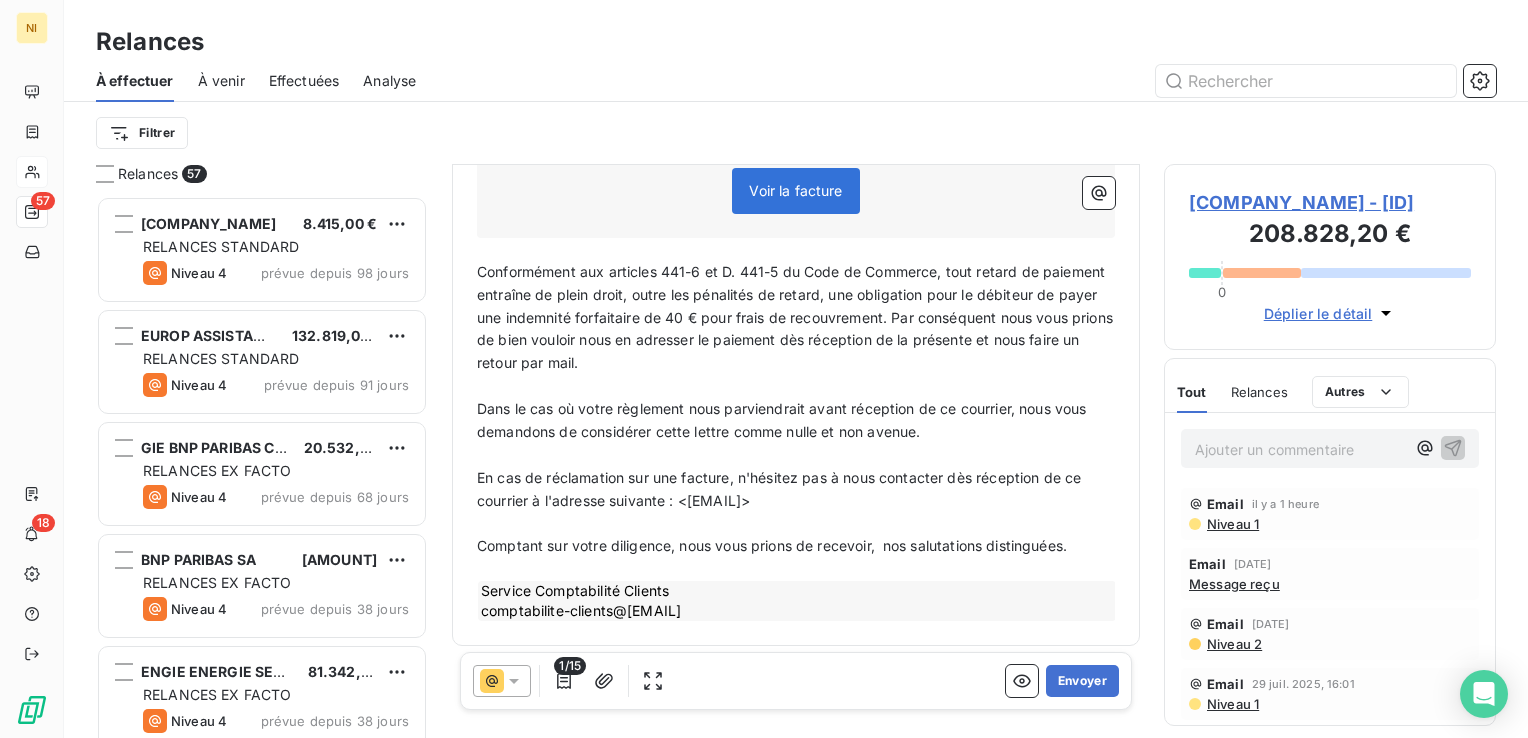 scroll, scrollTop: 442, scrollLeft: 0, axis: vertical 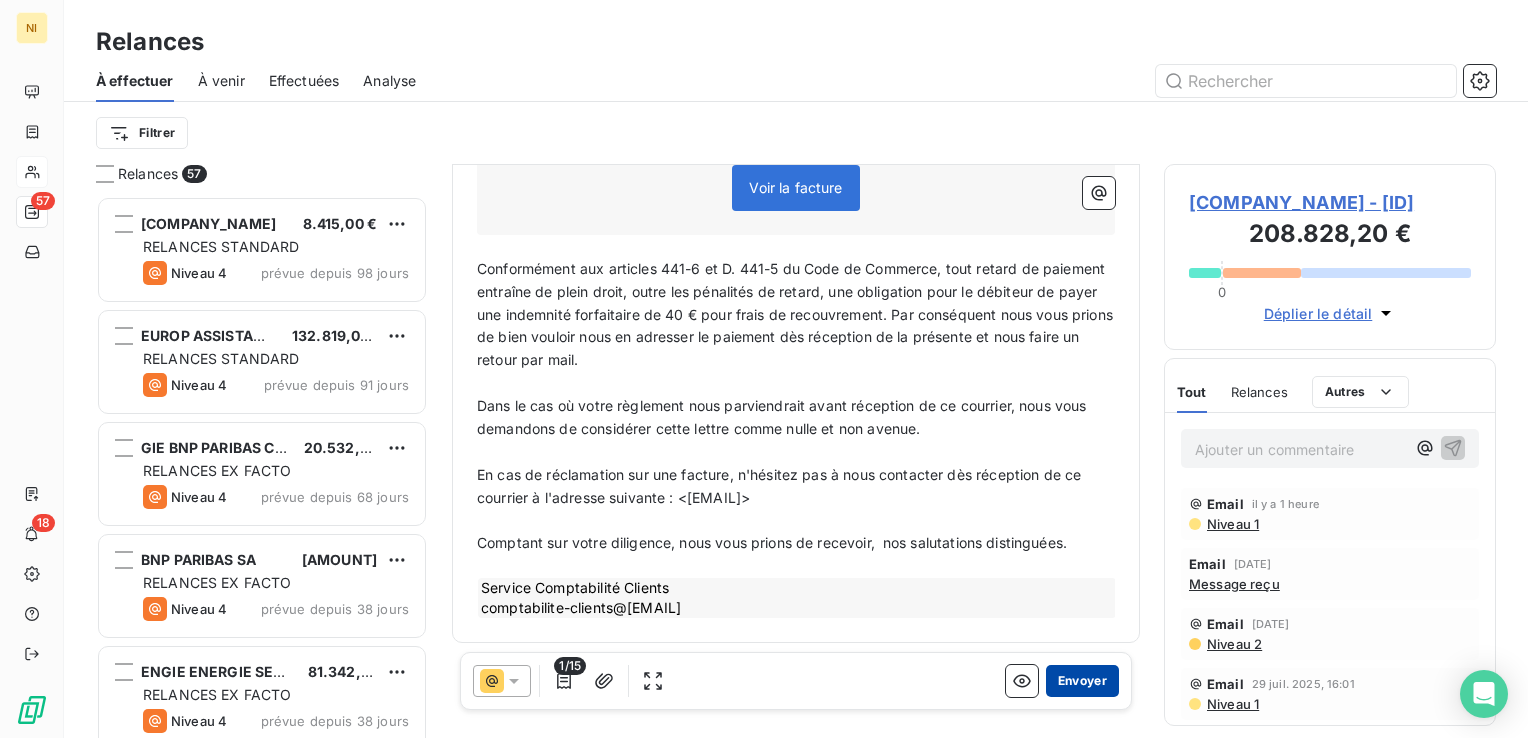 click on "Envoyer" at bounding box center (1082, 681) 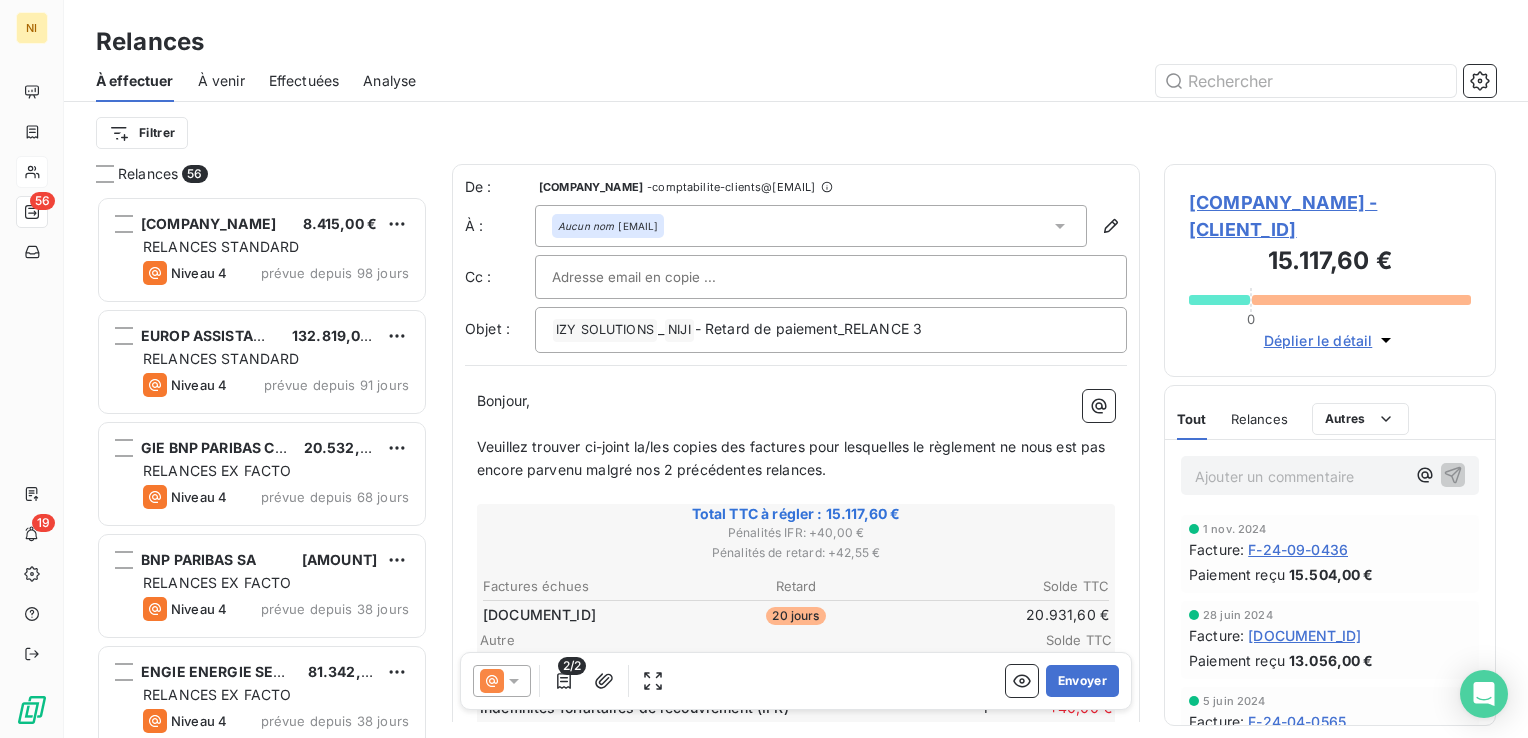 click on "Effectuées" at bounding box center (304, 81) 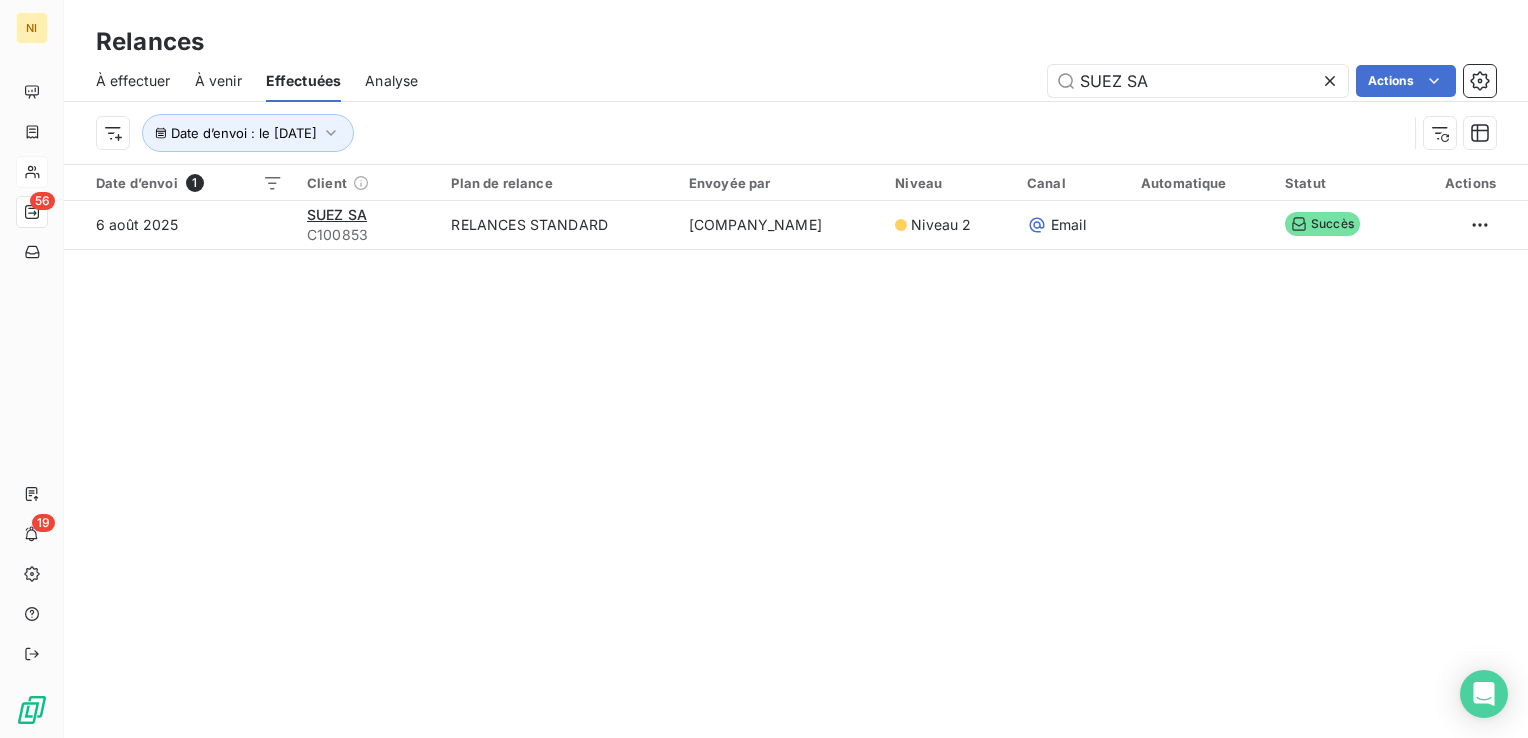 click 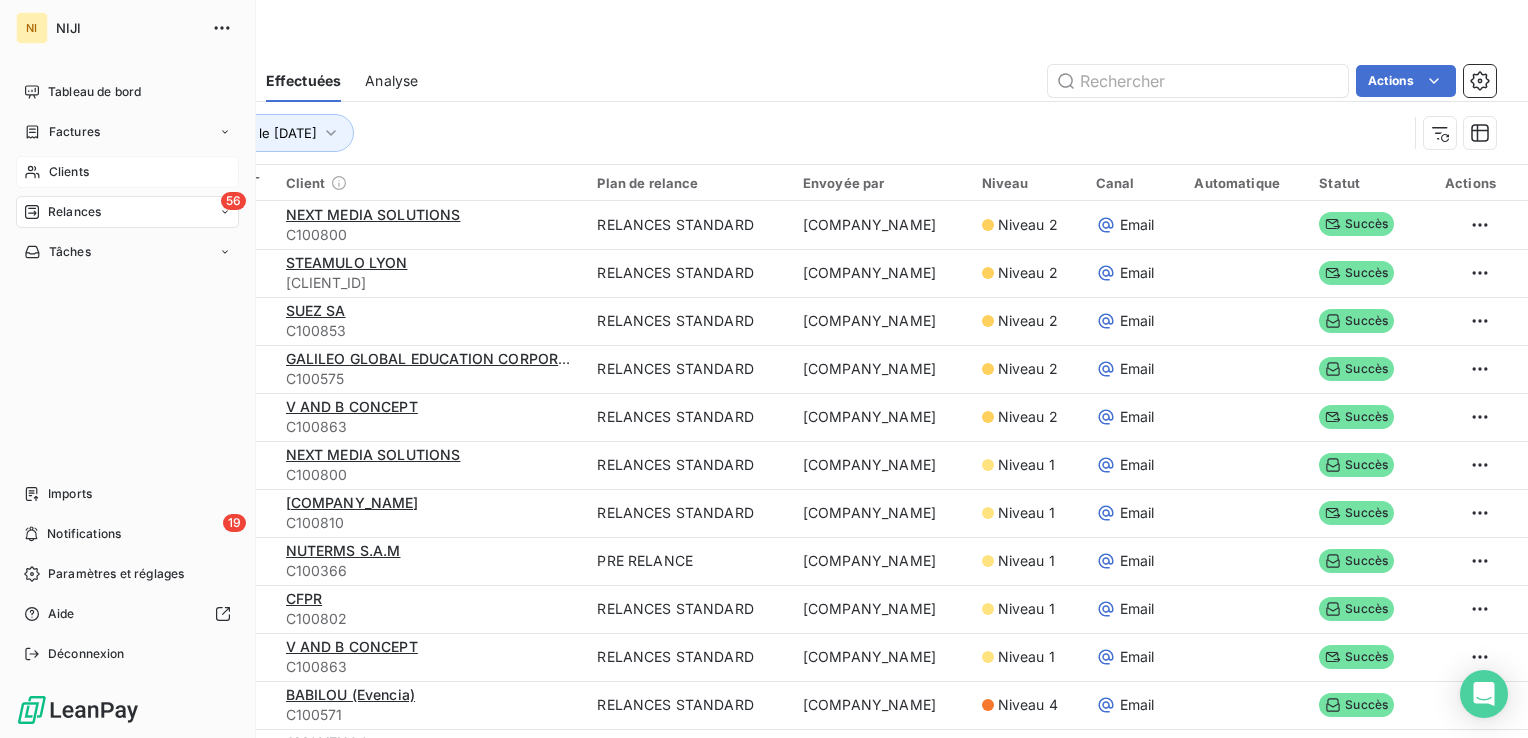 click on "Clients" at bounding box center (127, 172) 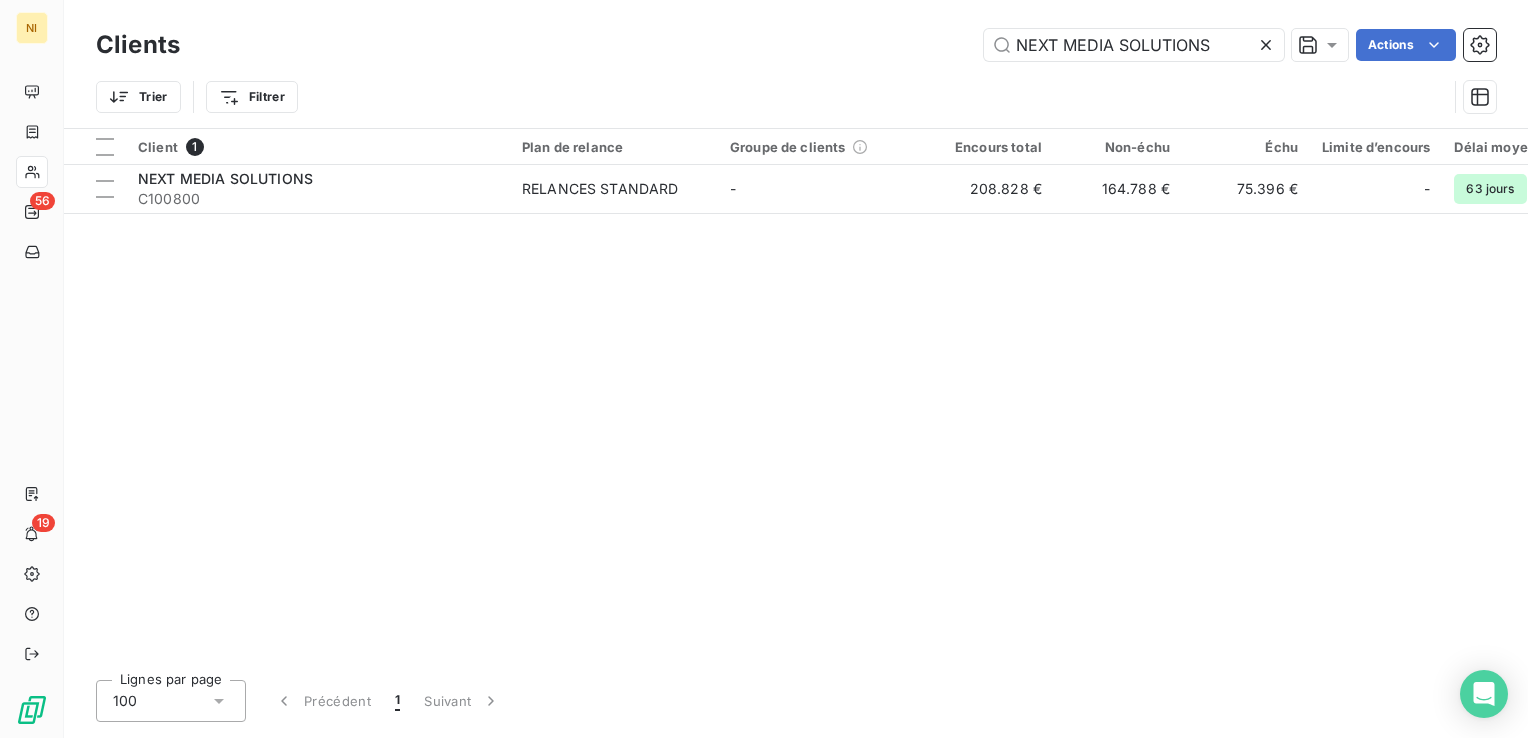 click 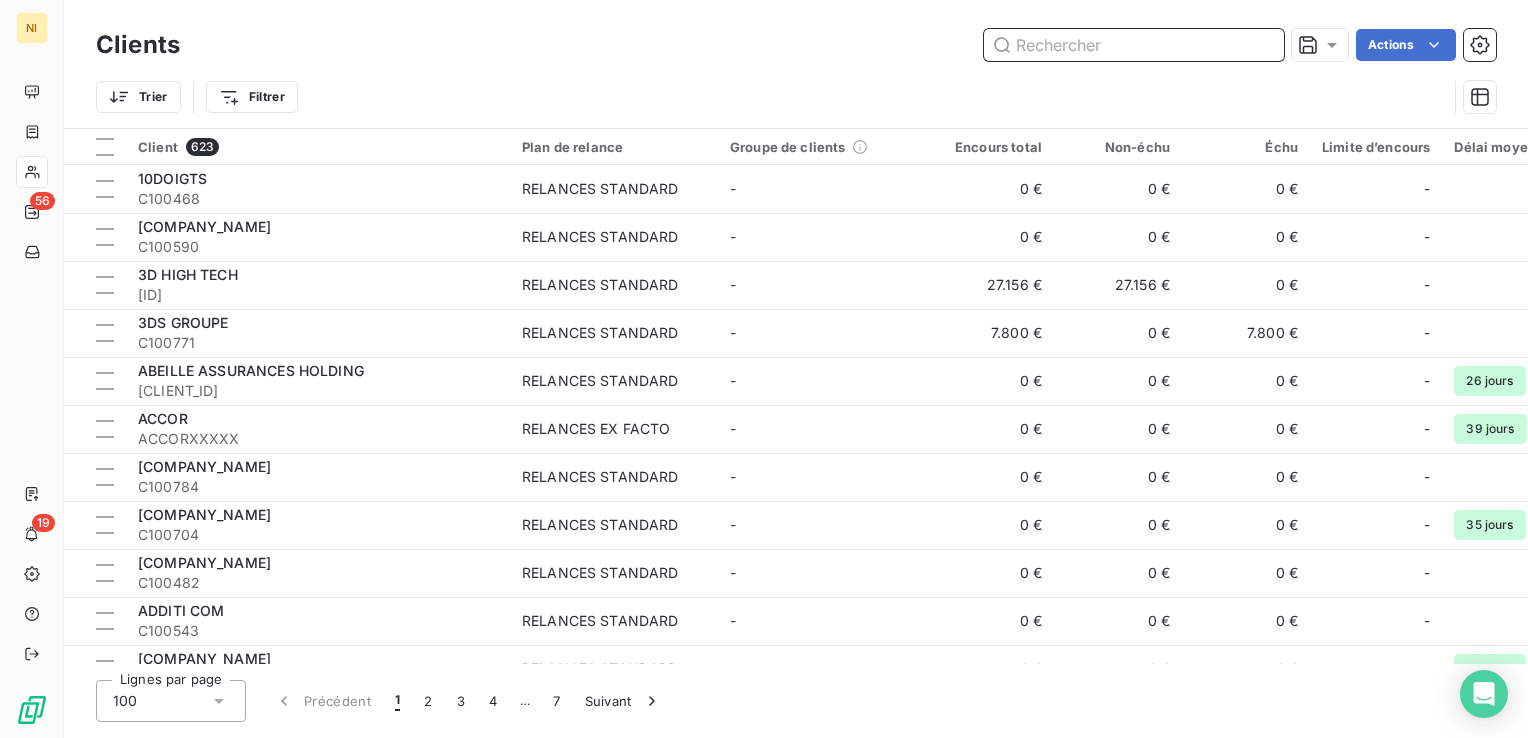 click at bounding box center (1134, 45) 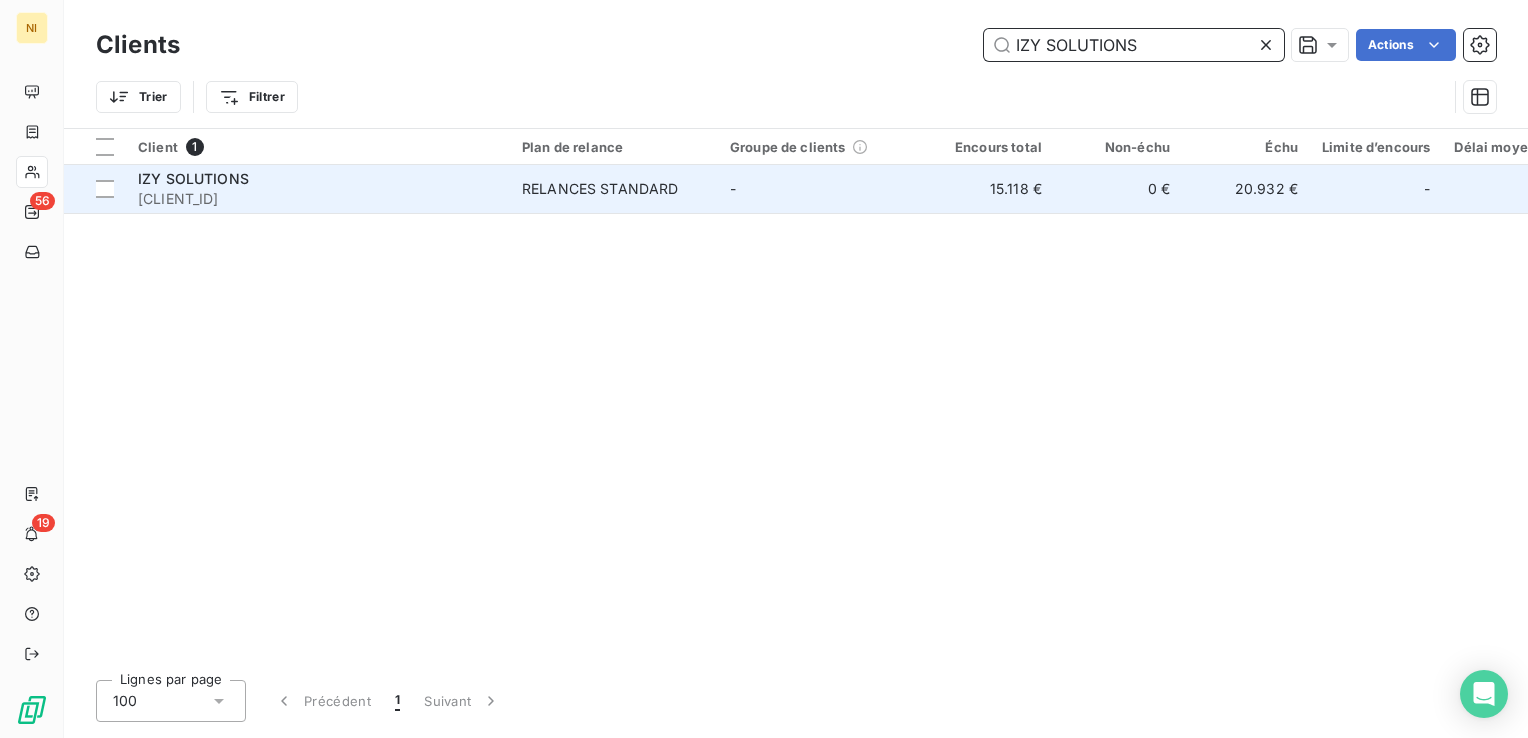 type on "IZY SOLUTIONS" 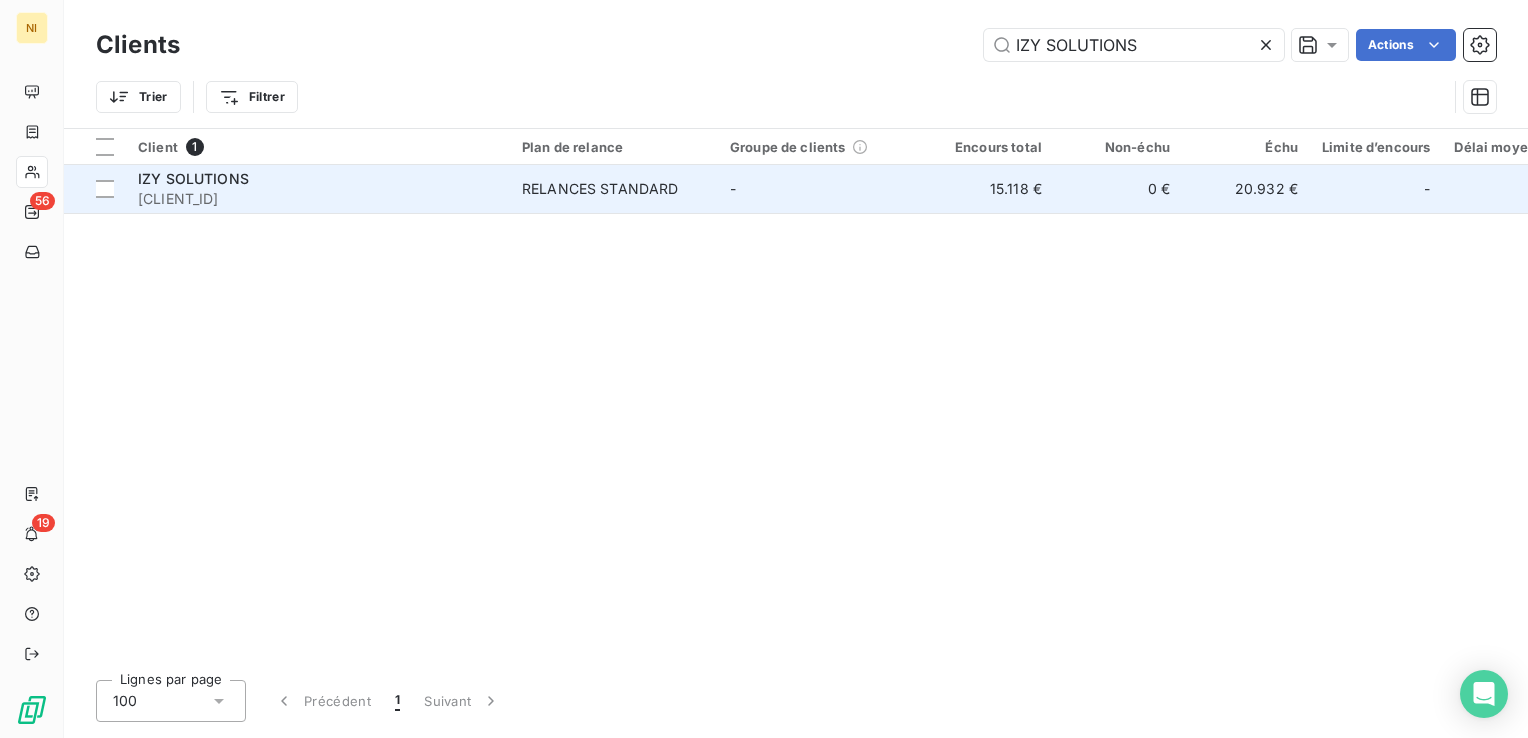 click on "RELANCES STANDARD" at bounding box center [600, 189] 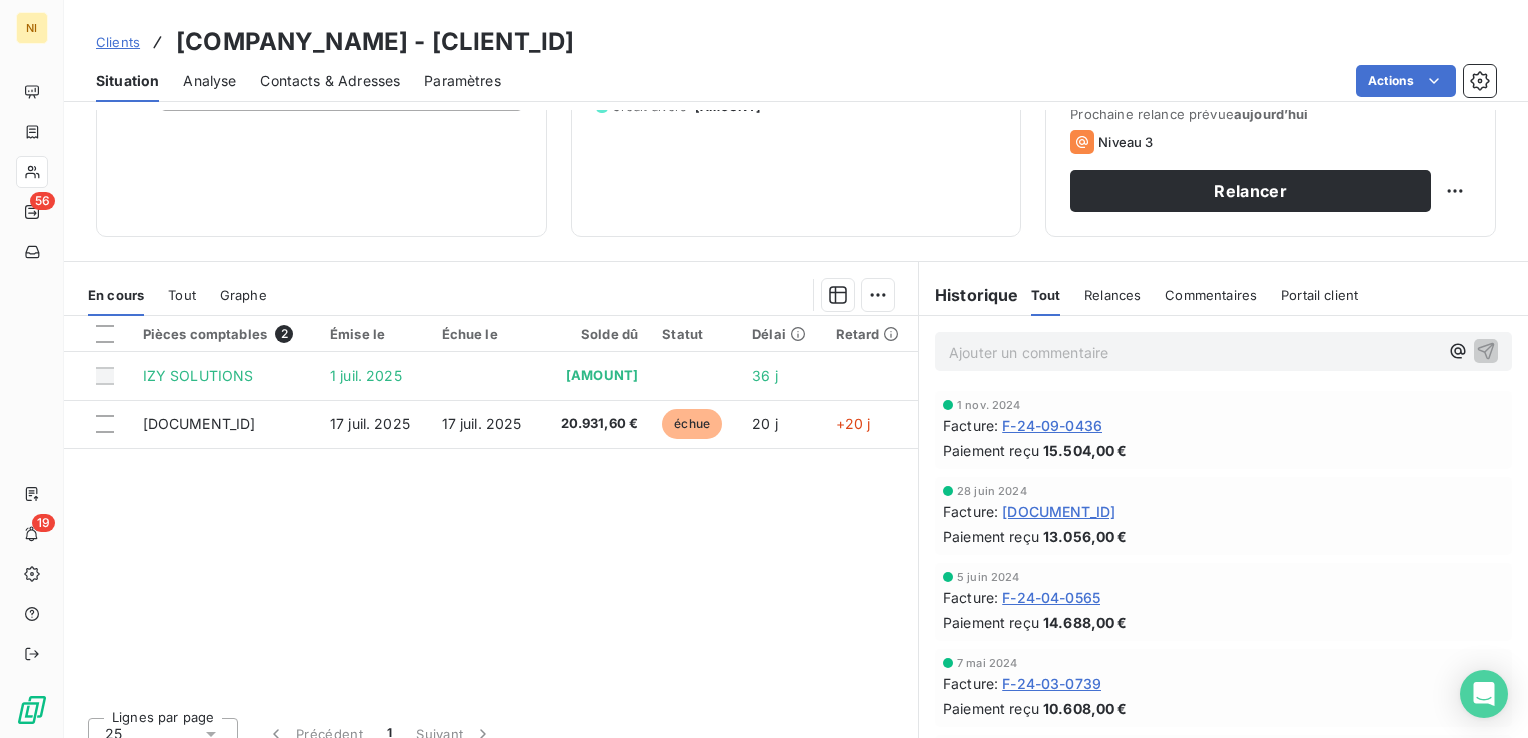 scroll, scrollTop: 316, scrollLeft: 0, axis: vertical 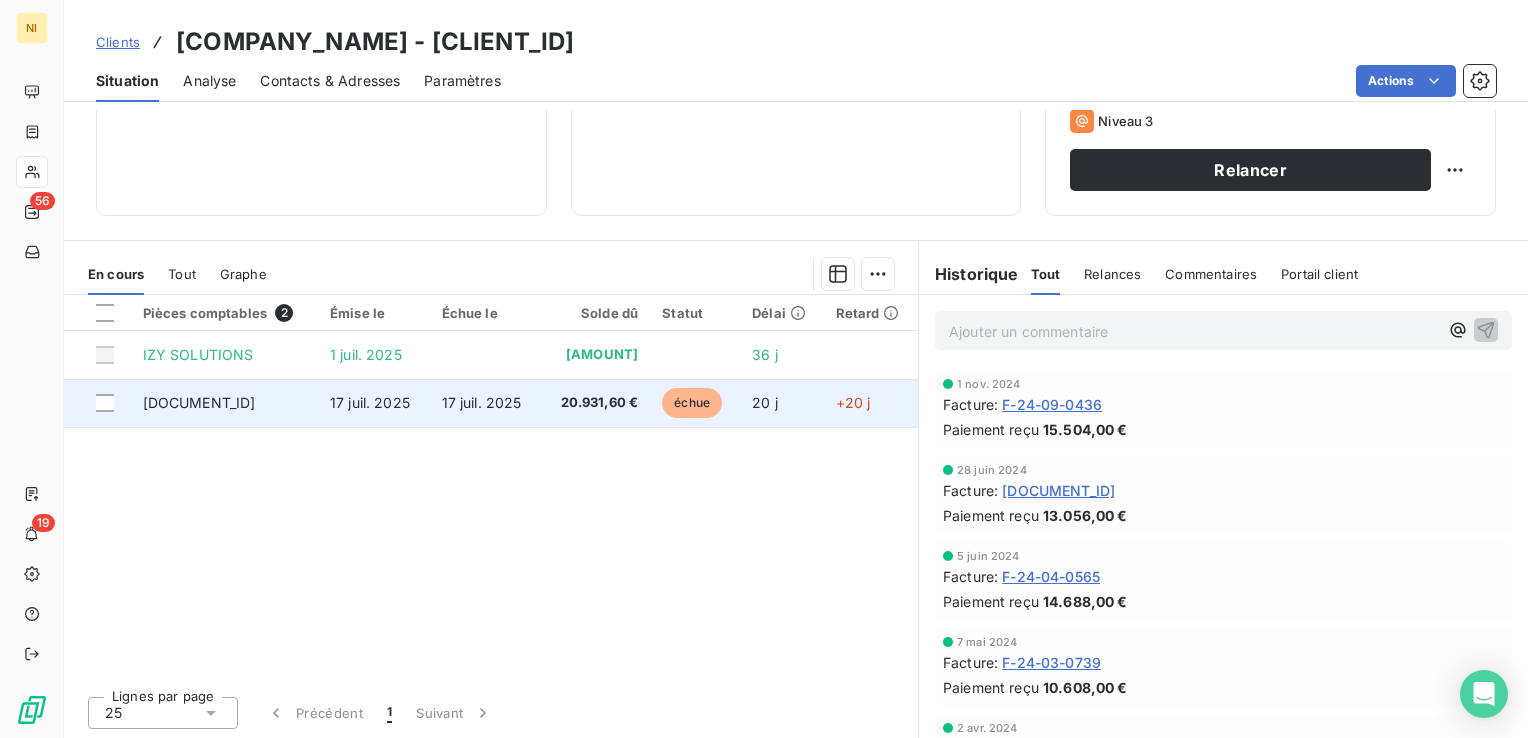click on "20.931,60 €" at bounding box center (595, 403) 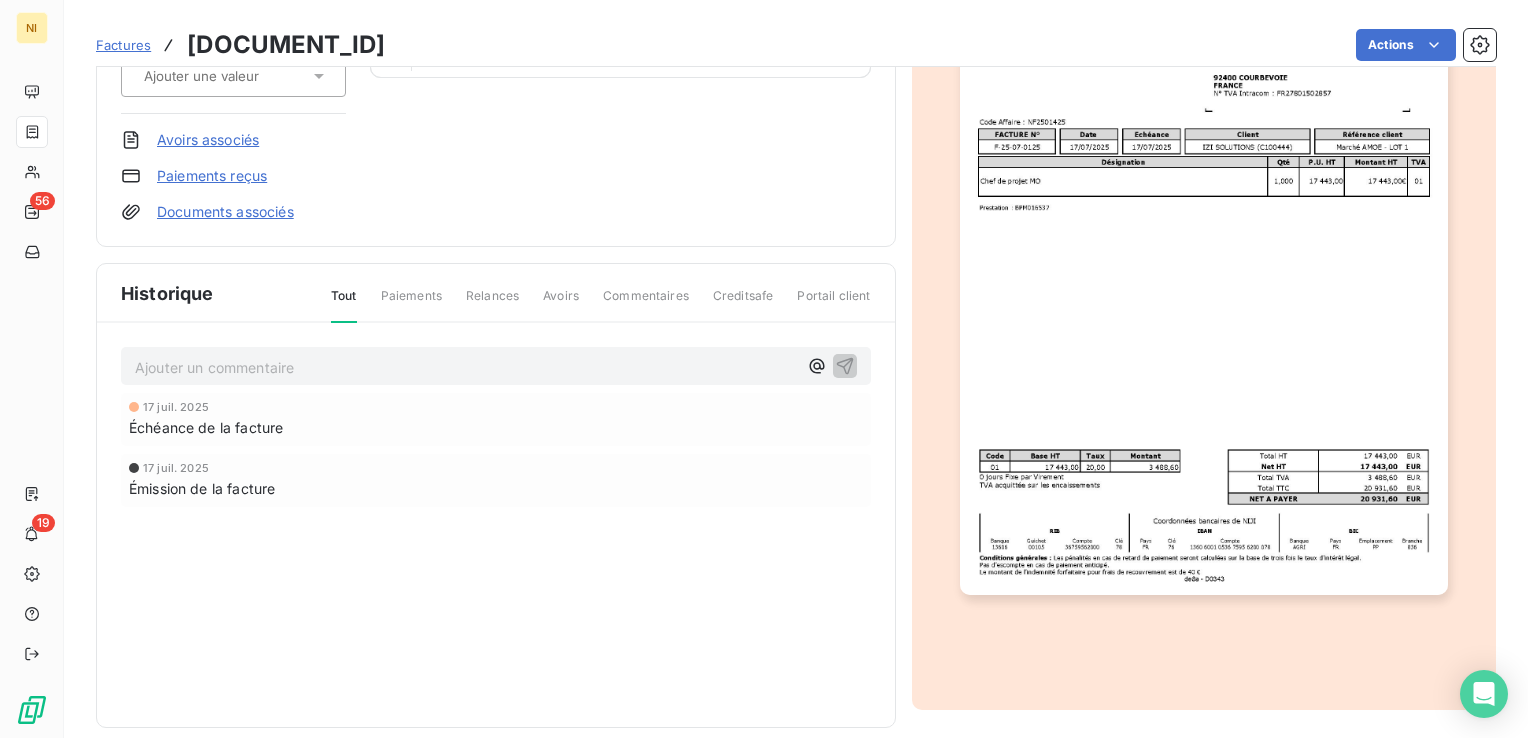 scroll, scrollTop: 308, scrollLeft: 0, axis: vertical 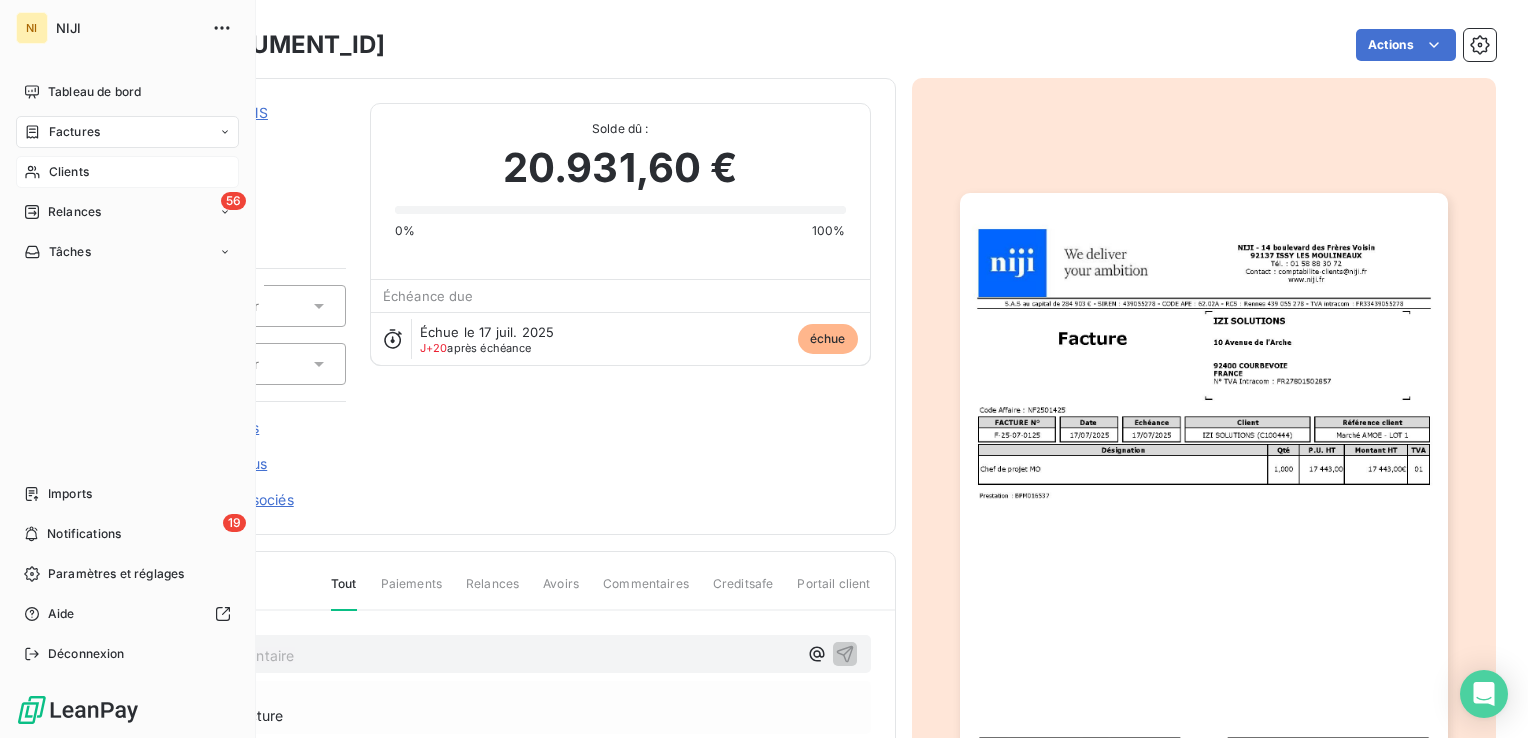 click on "Clients" at bounding box center [69, 172] 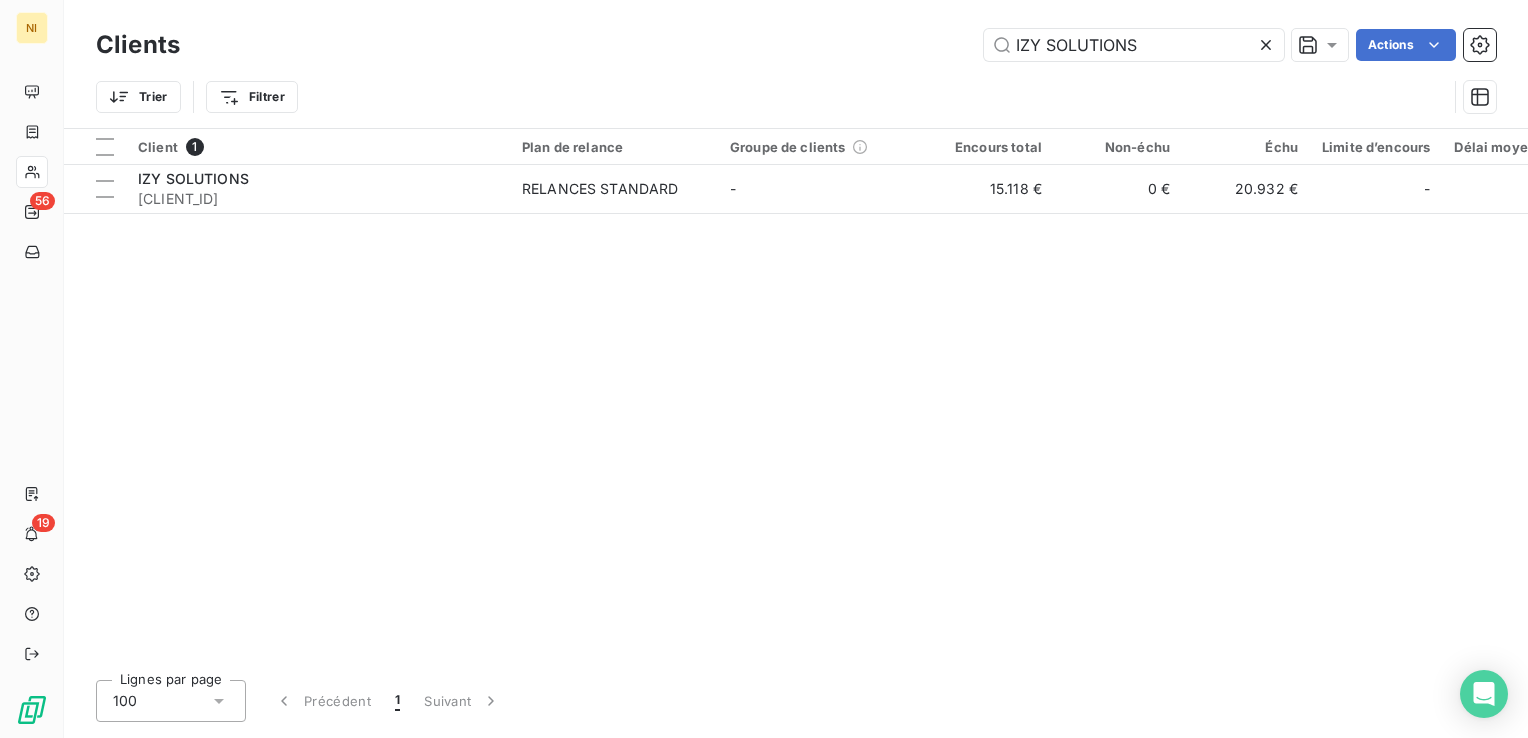 click 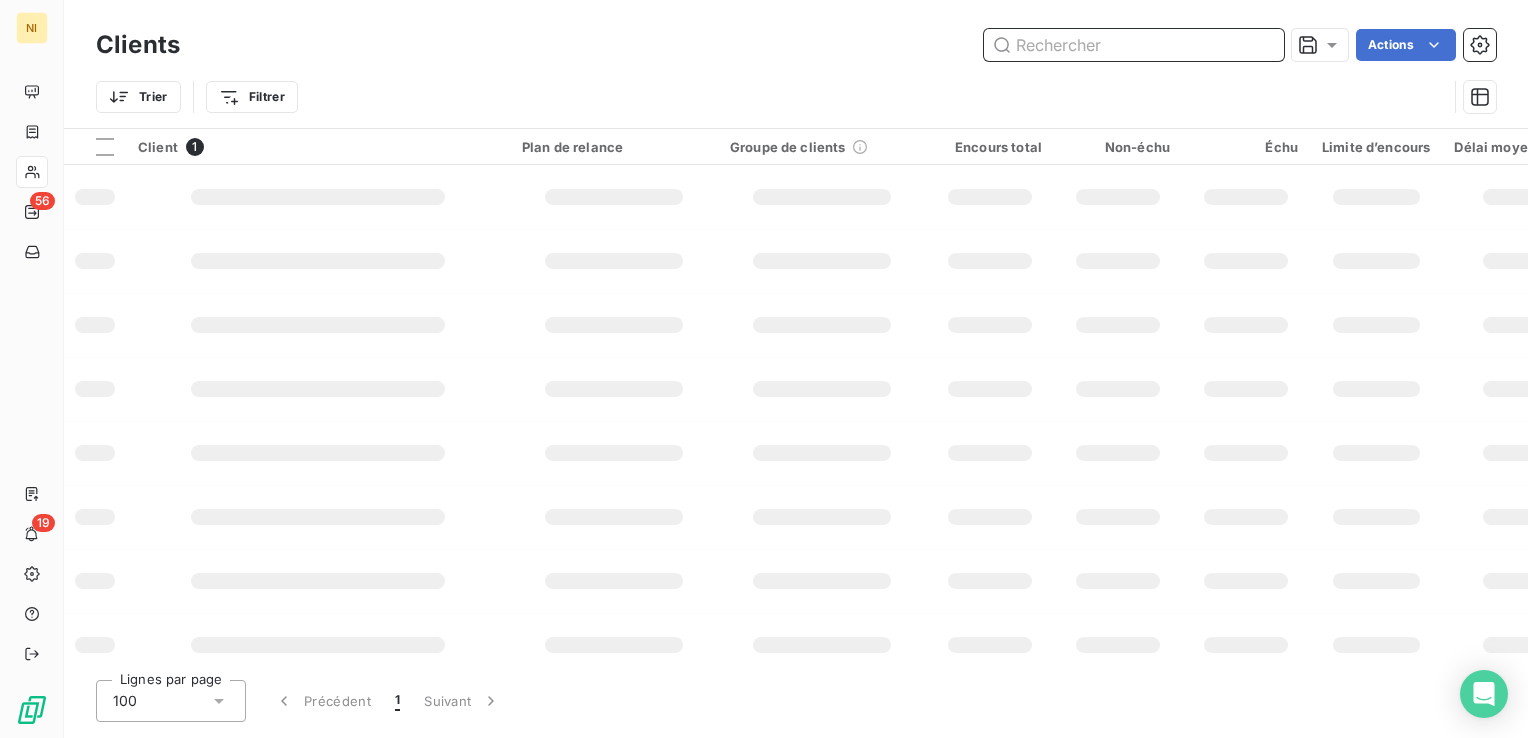 click at bounding box center (1134, 45) 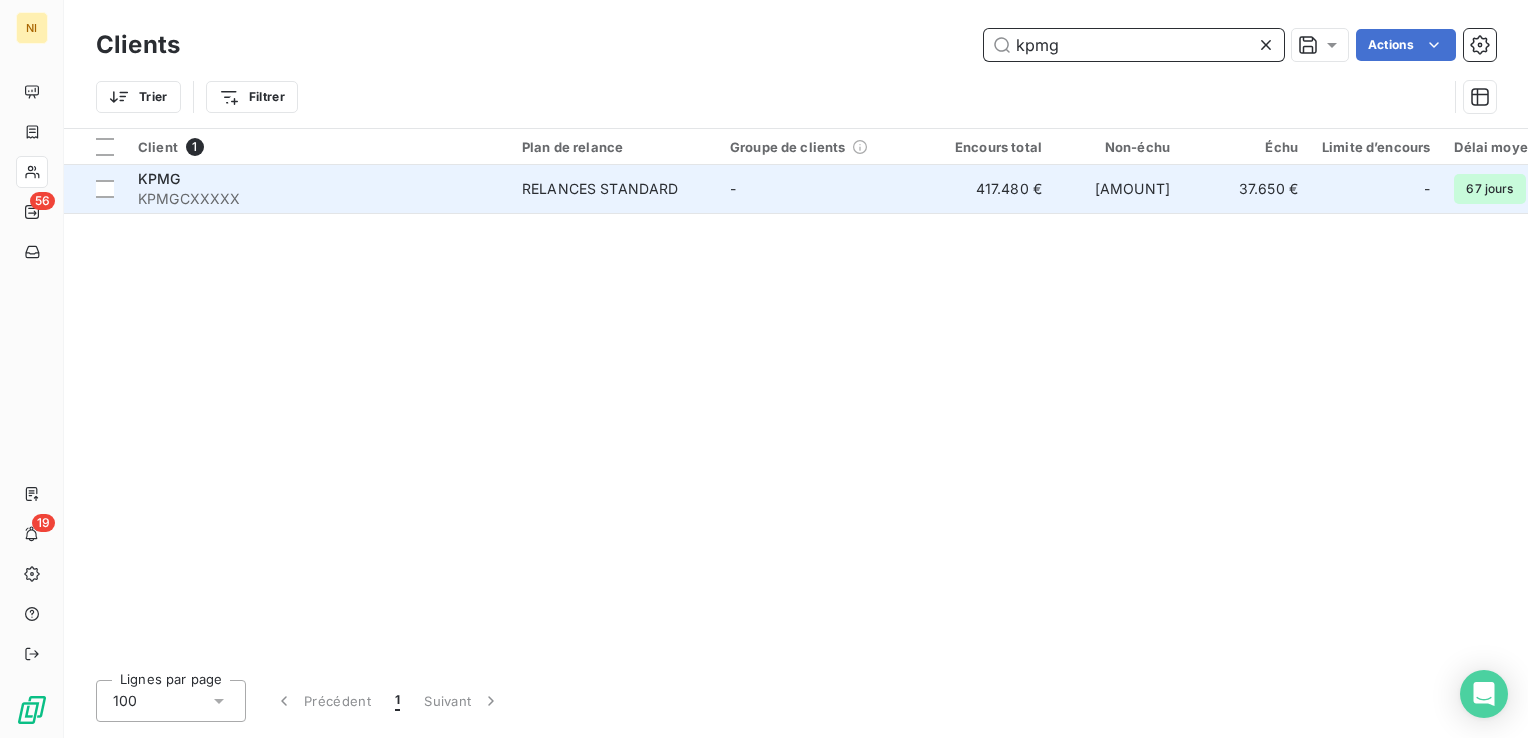 type on "kpmg" 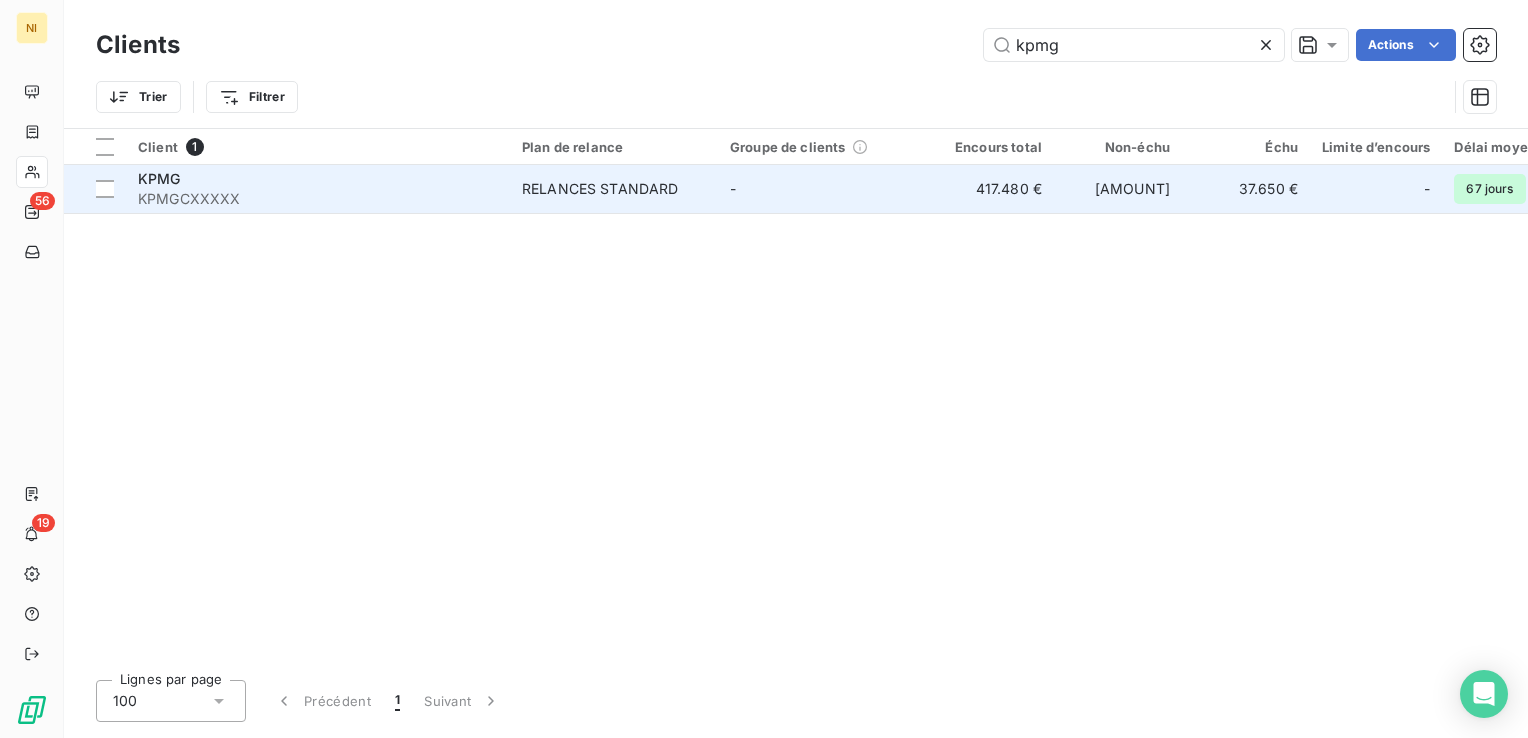 click on "KPMGCXXXXX" at bounding box center (318, 199) 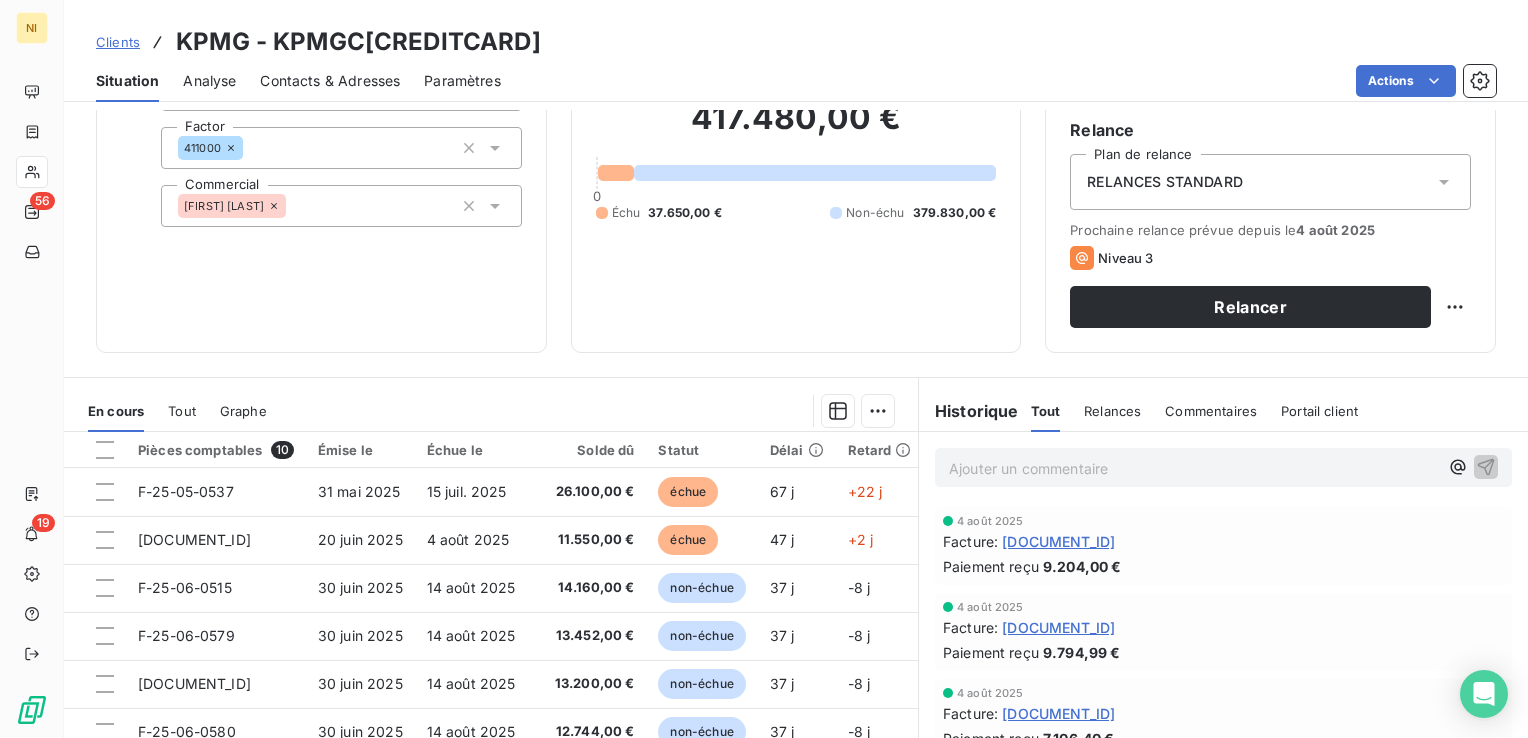 scroll, scrollTop: 300, scrollLeft: 0, axis: vertical 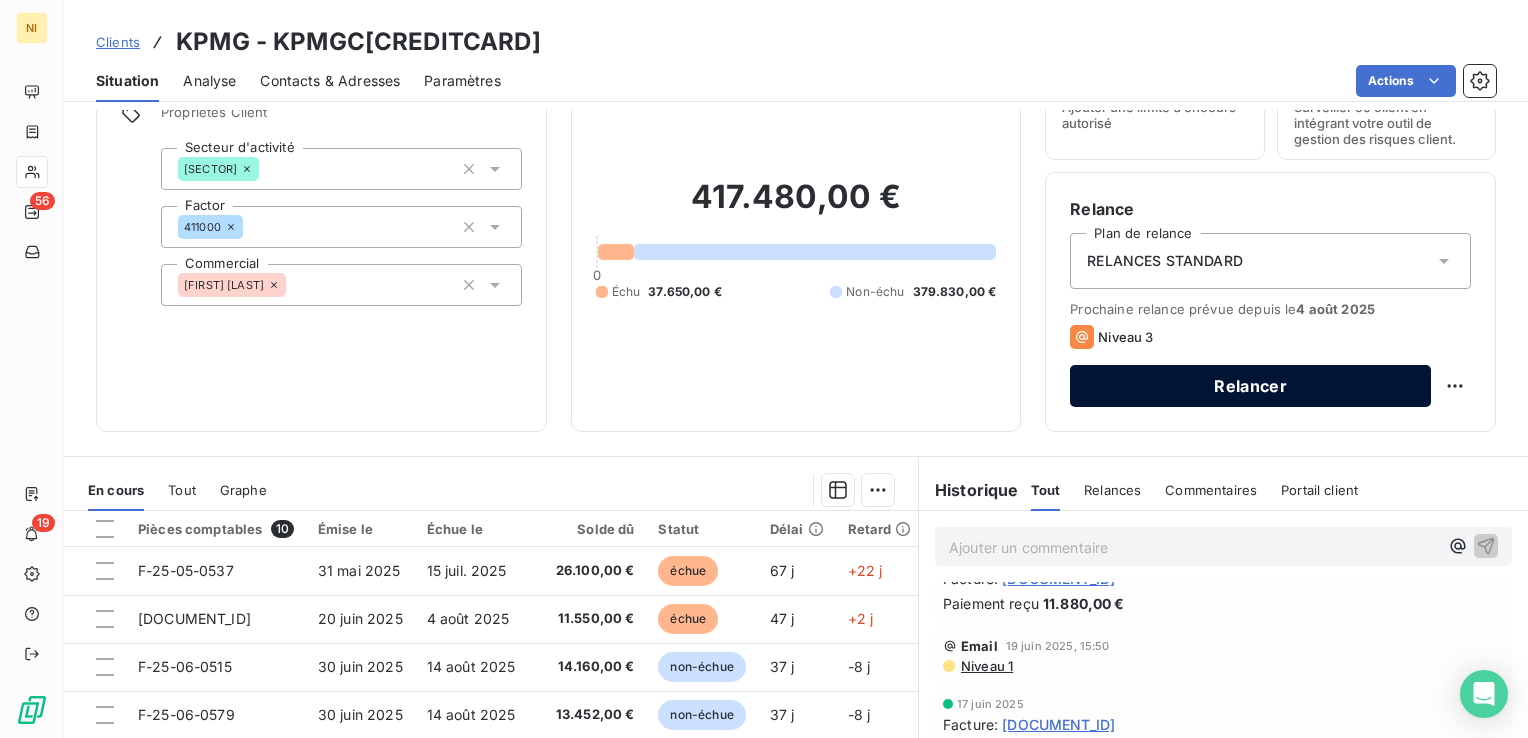 click on "Relancer" at bounding box center [1250, 386] 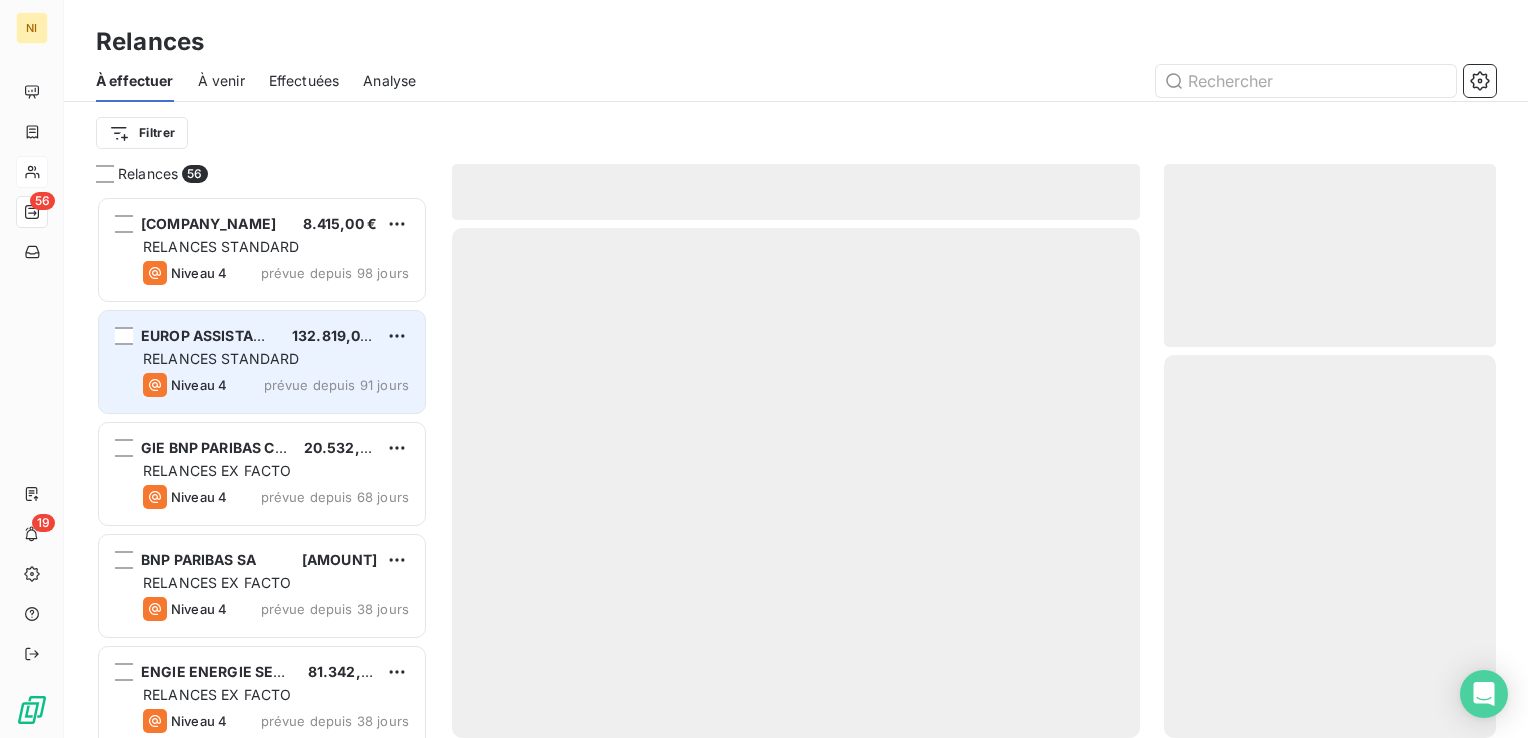 scroll, scrollTop: 16, scrollLeft: 16, axis: both 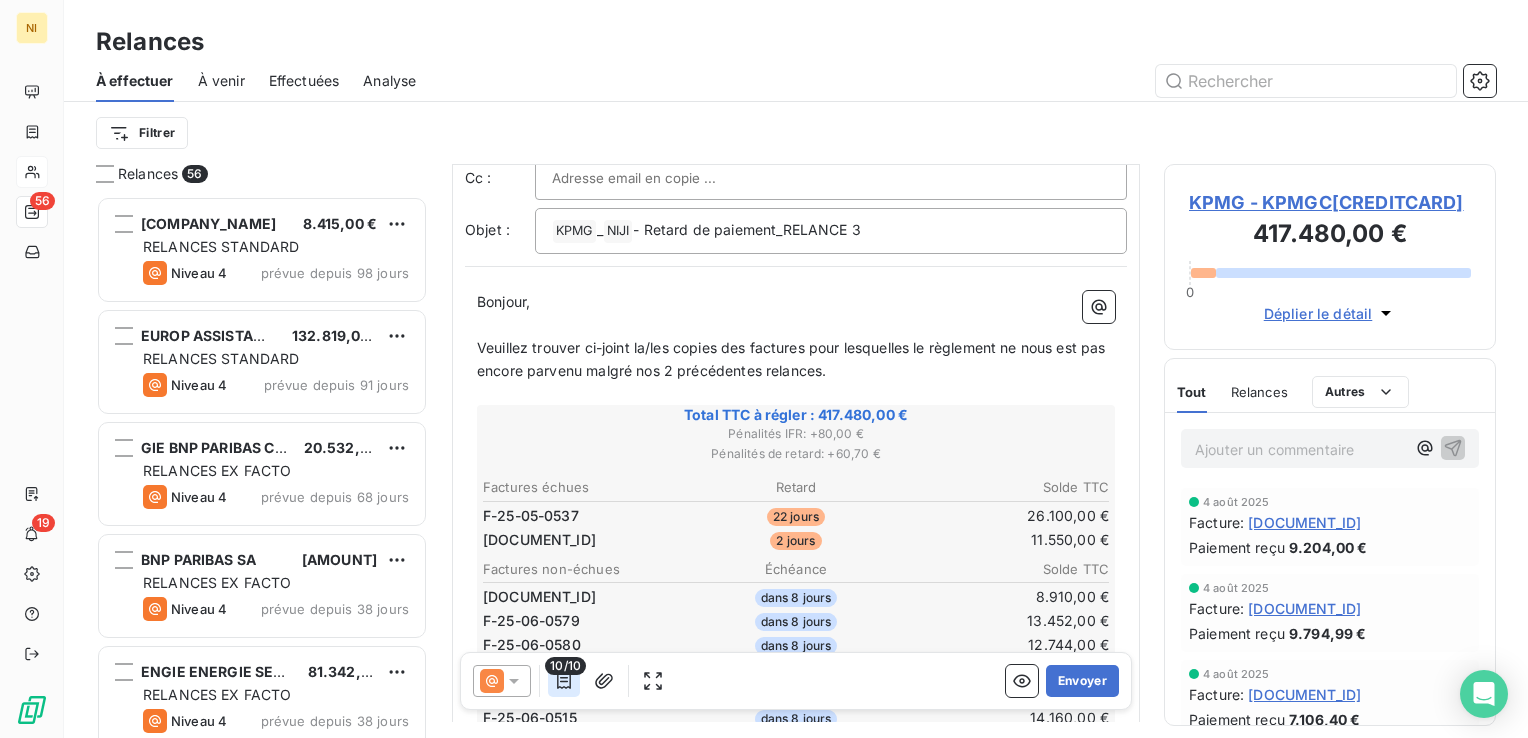 click 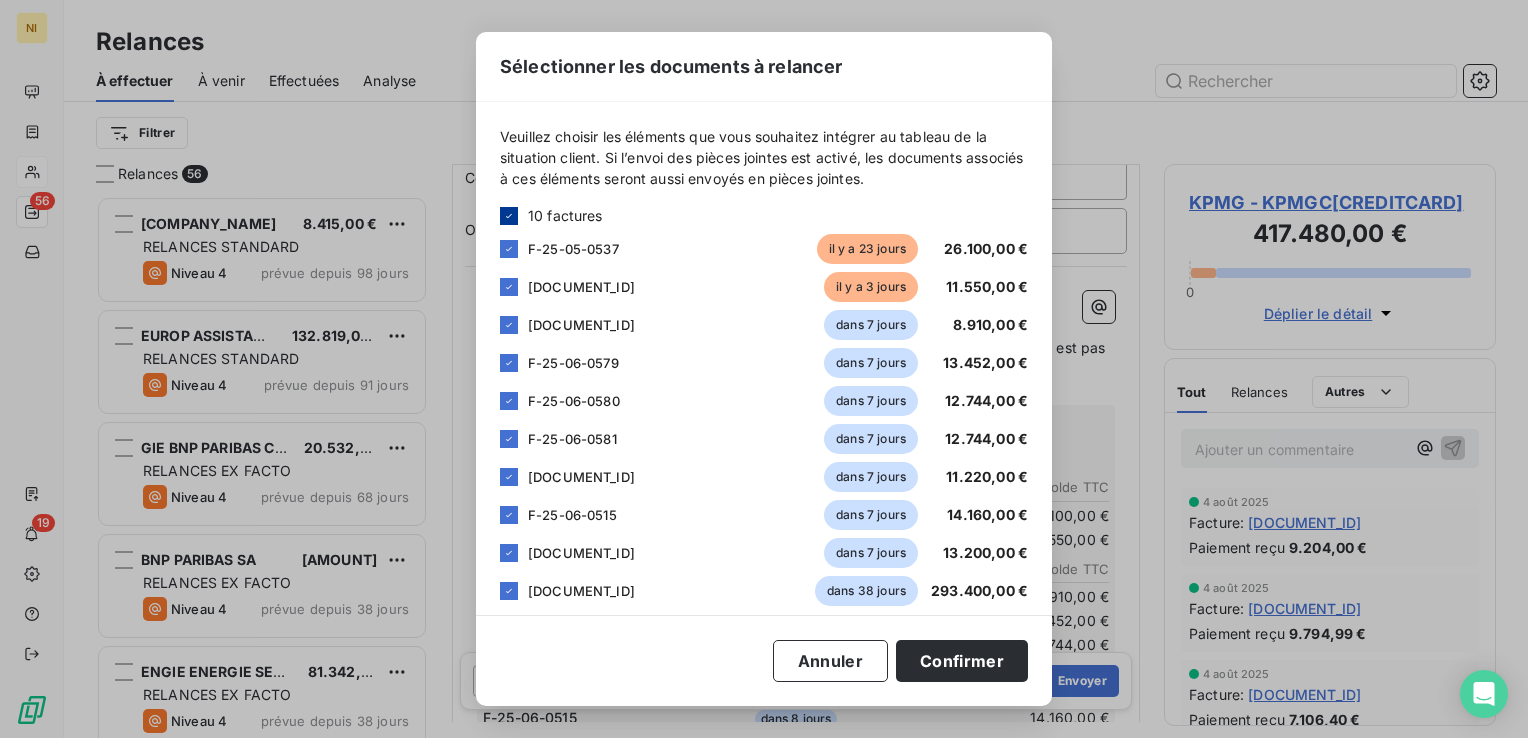 click 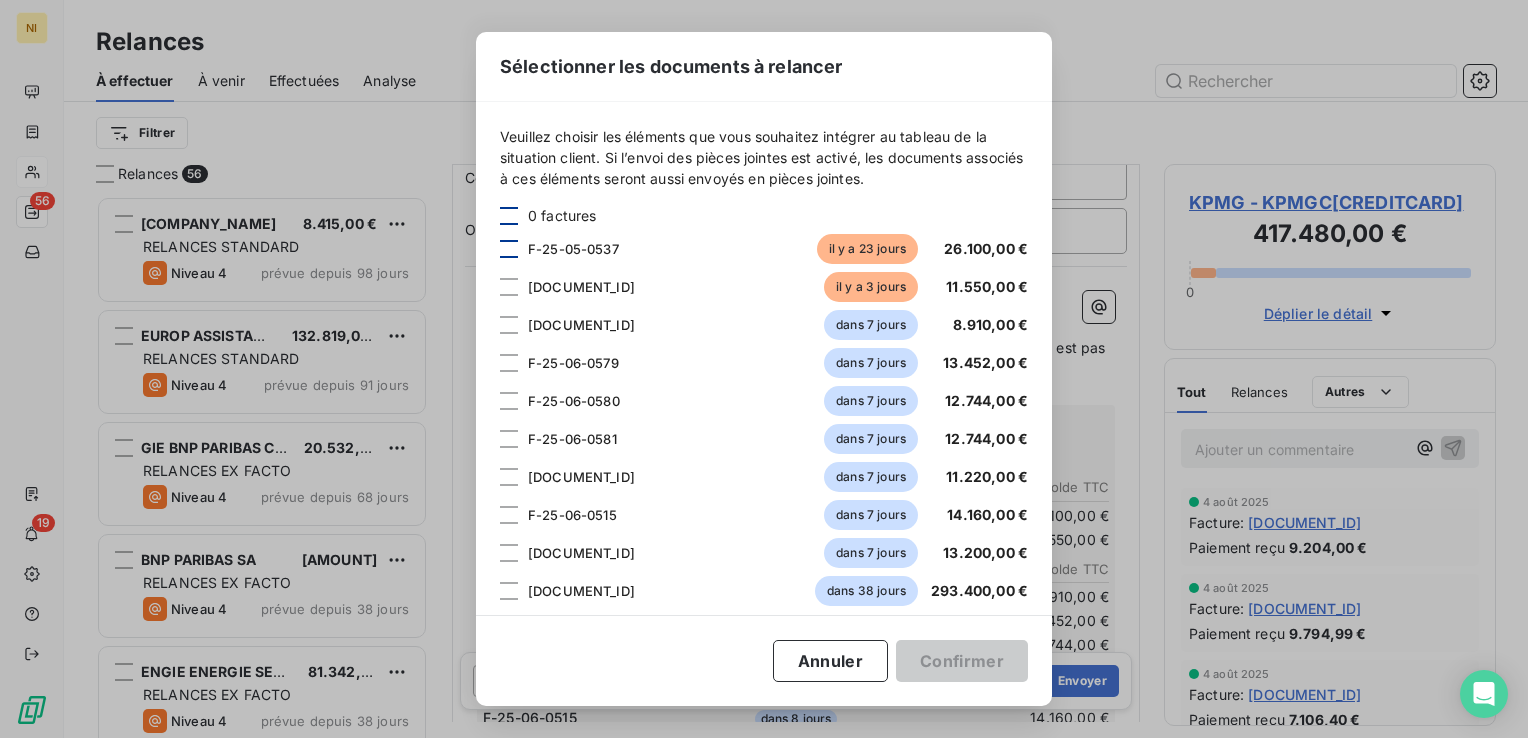 click at bounding box center (509, 249) 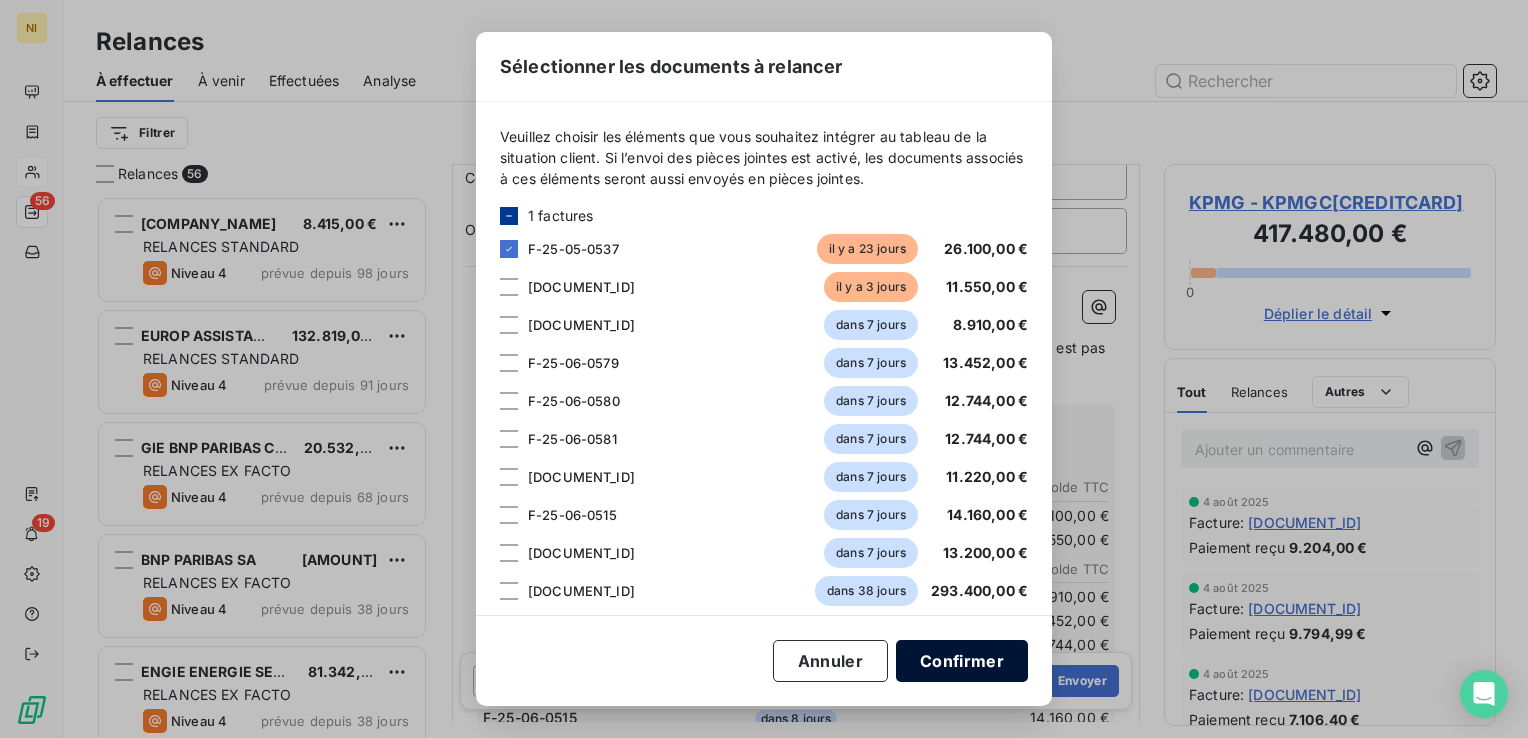 click on "Confirmer" at bounding box center (962, 661) 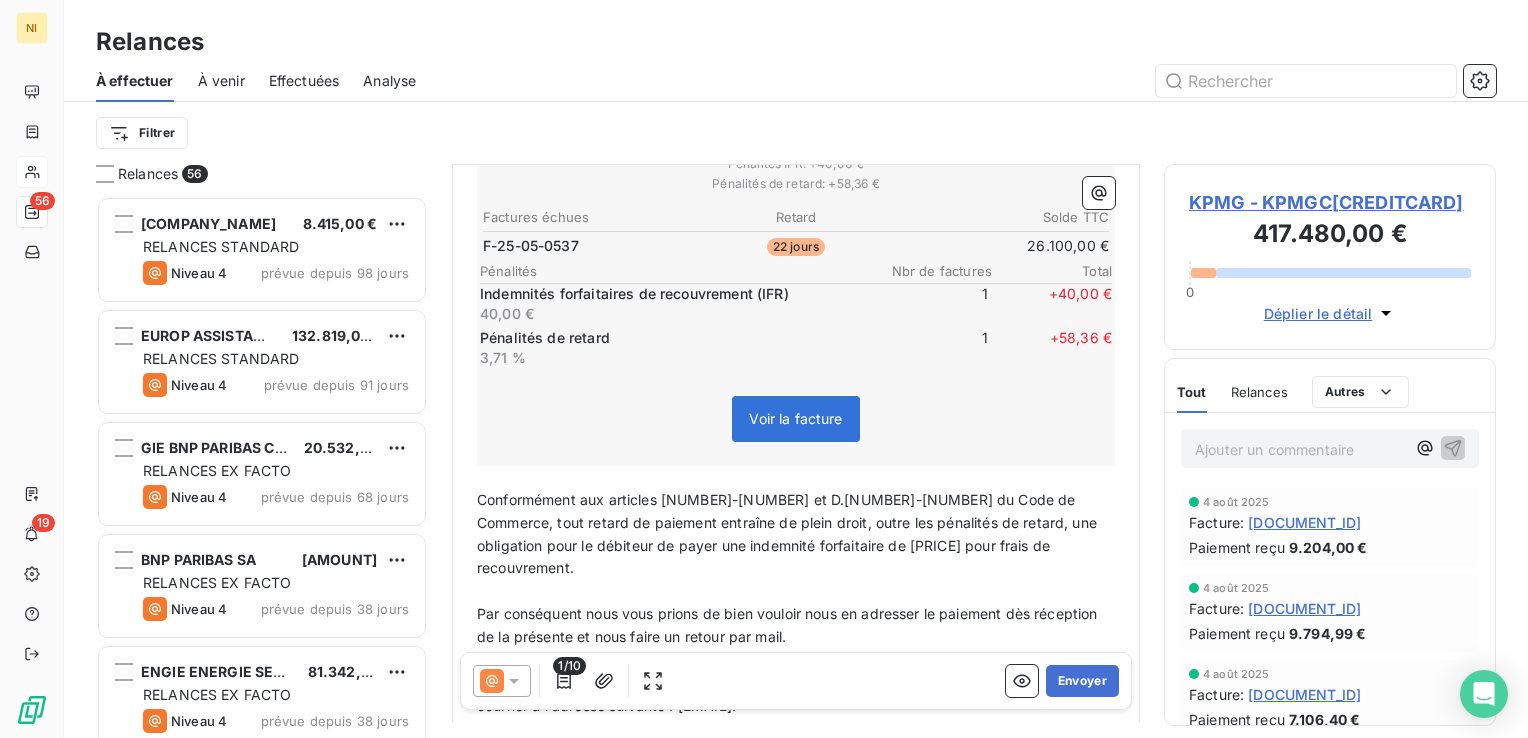 scroll, scrollTop: 400, scrollLeft: 0, axis: vertical 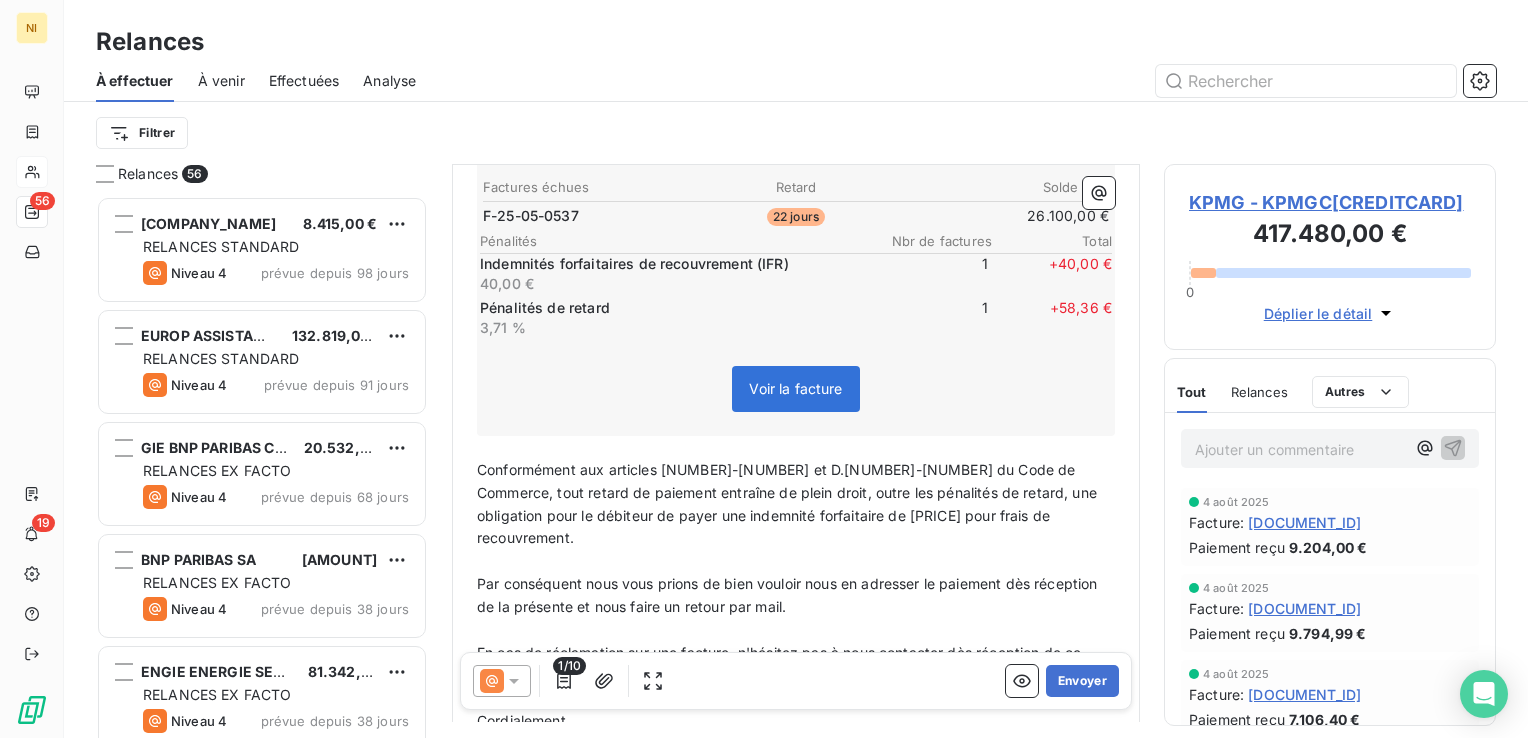click 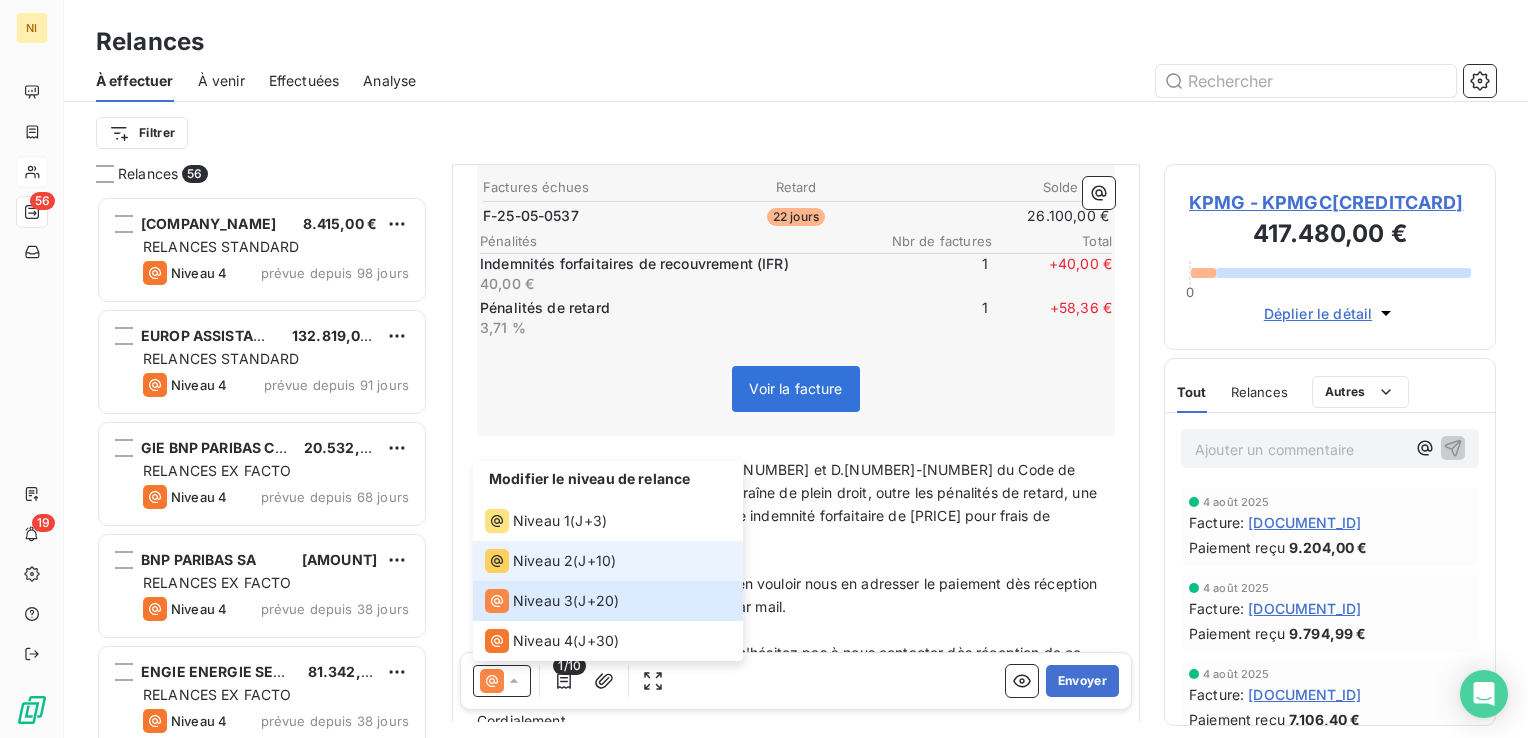click on "Niveau 2" at bounding box center (543, 561) 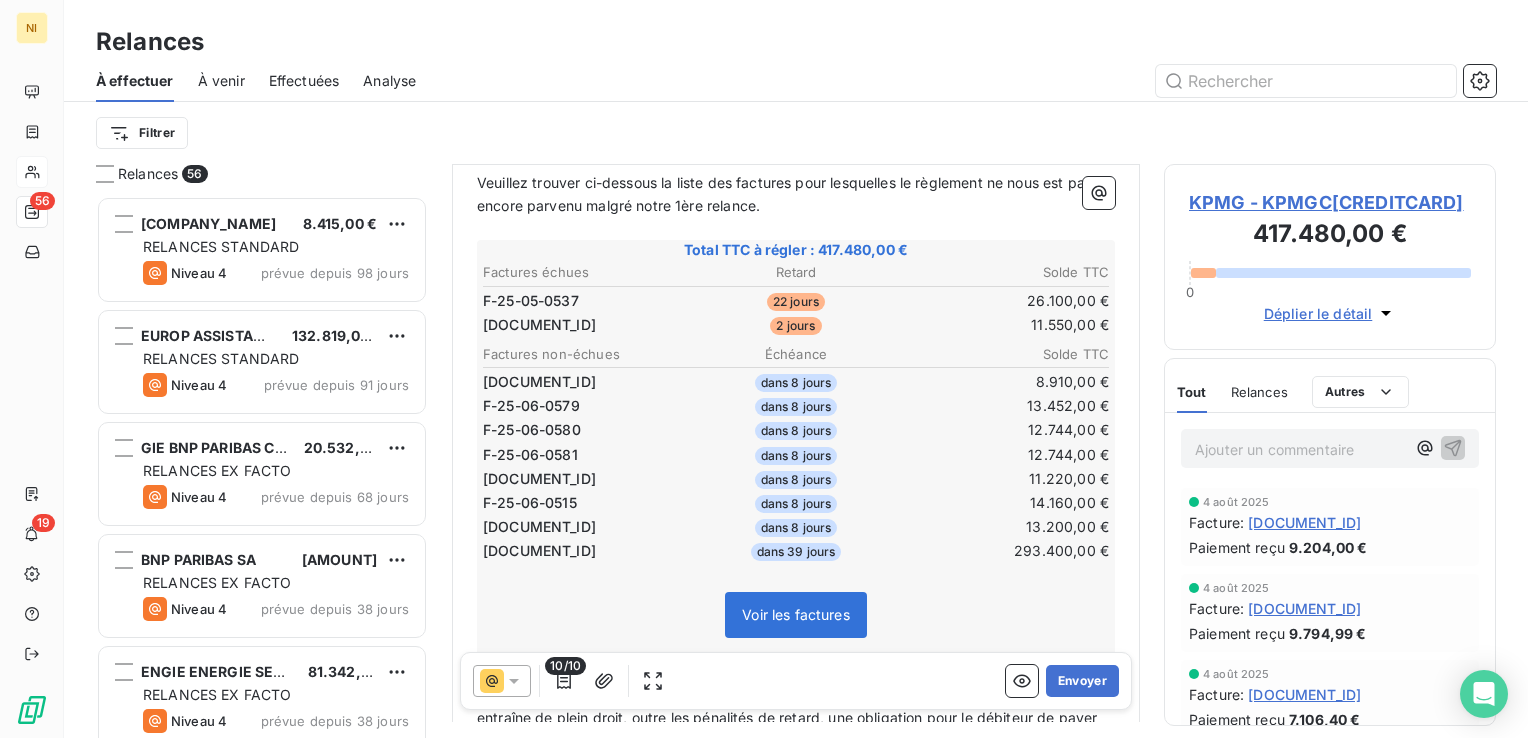 scroll, scrollTop: 300, scrollLeft: 0, axis: vertical 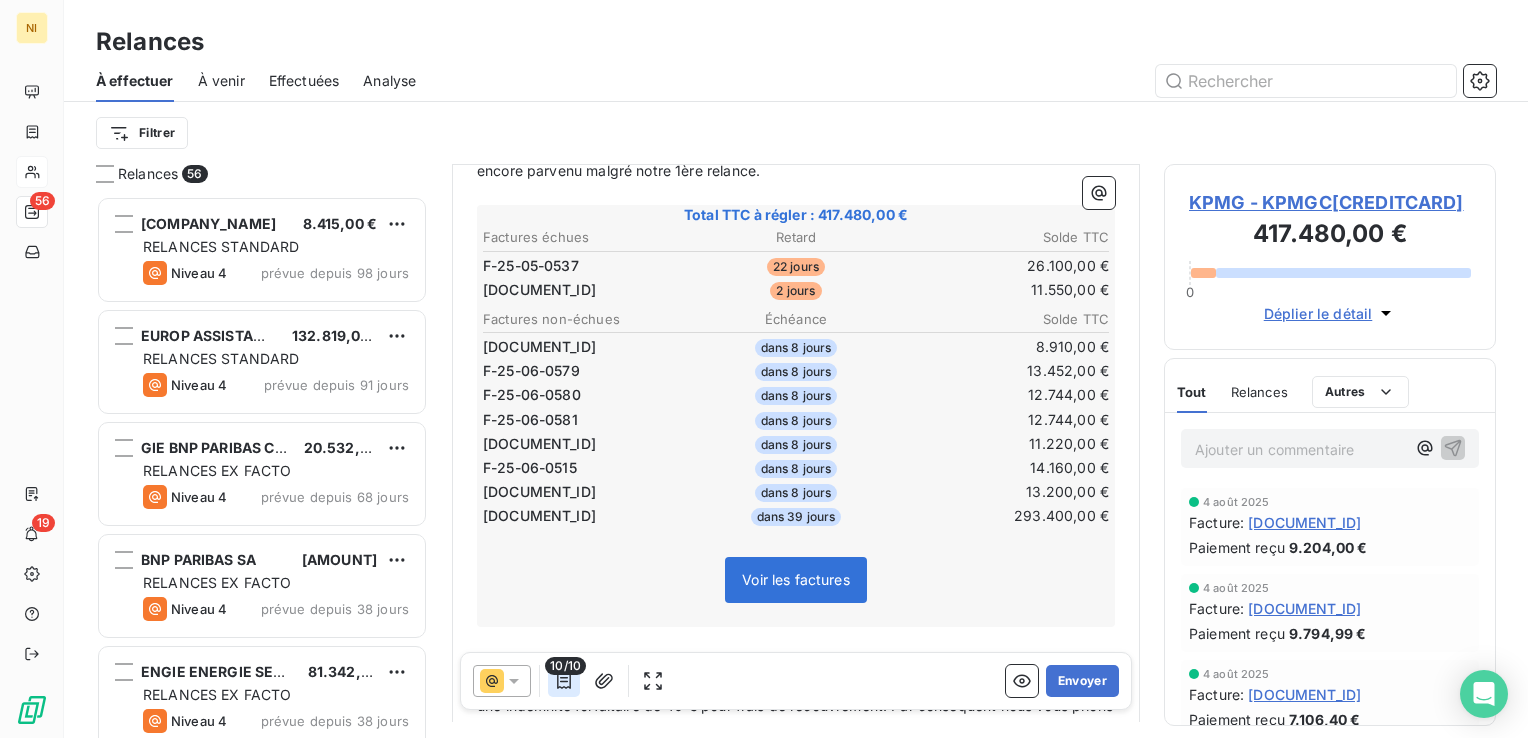 click 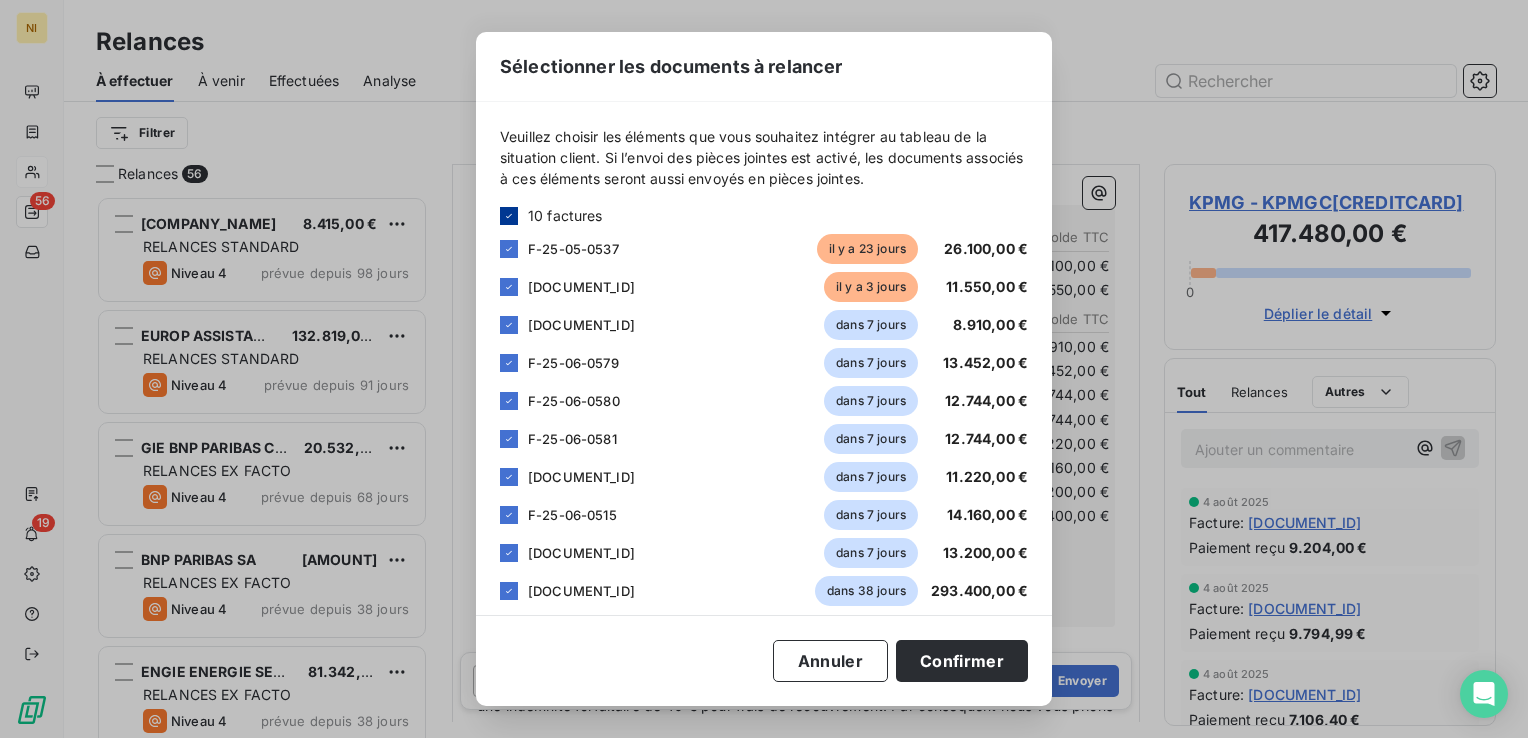 click at bounding box center [509, 216] 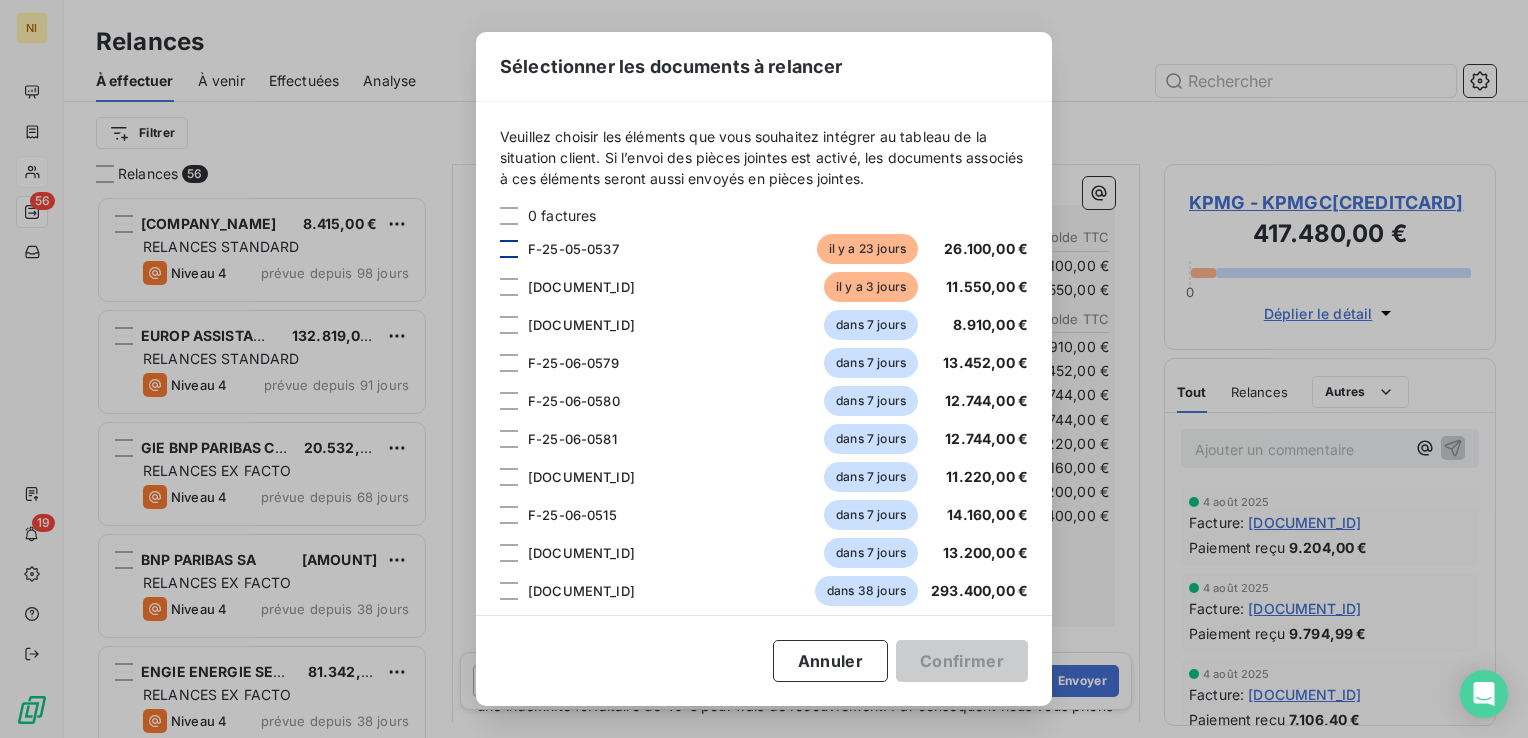 click at bounding box center [509, 249] 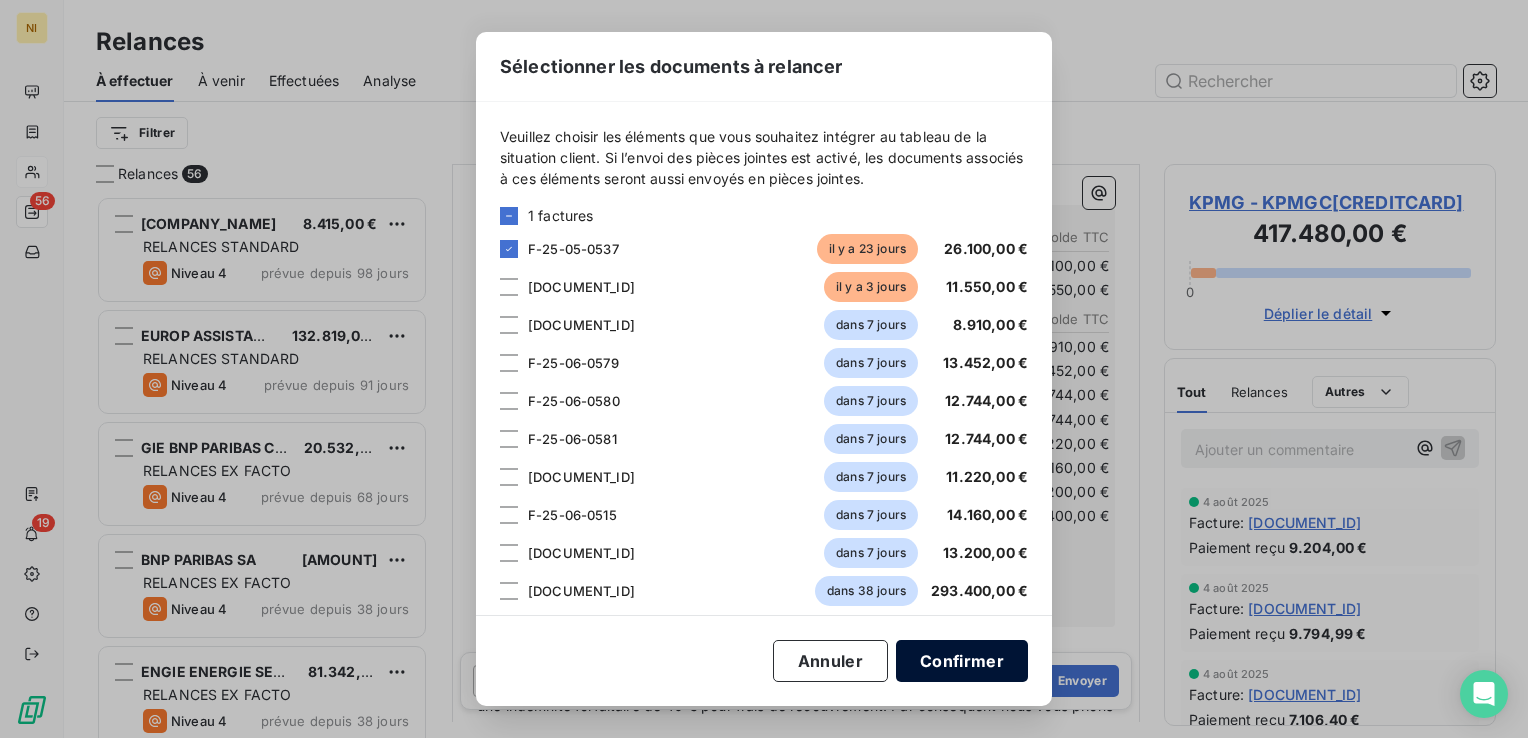 click on "Confirmer" at bounding box center [962, 661] 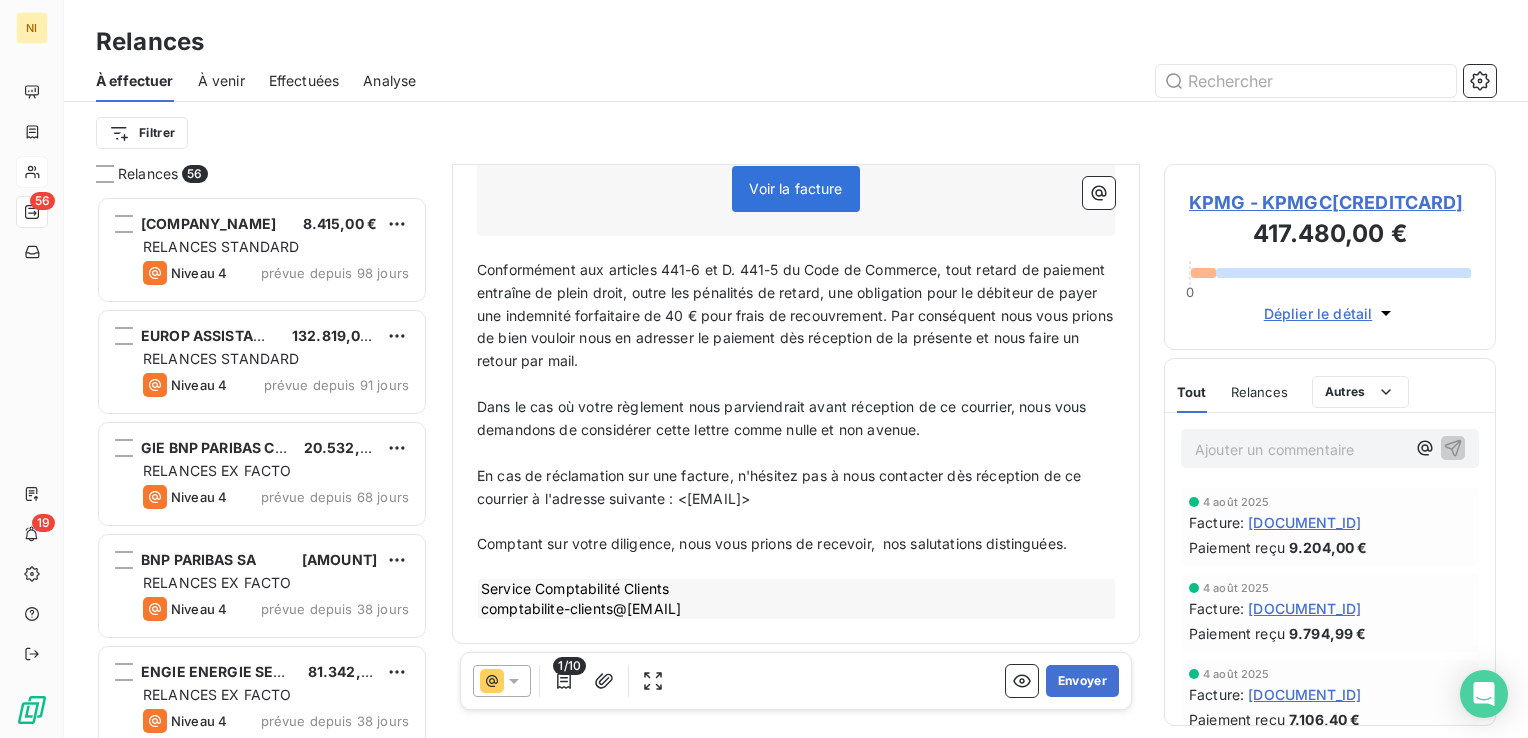 scroll, scrollTop: 442, scrollLeft: 0, axis: vertical 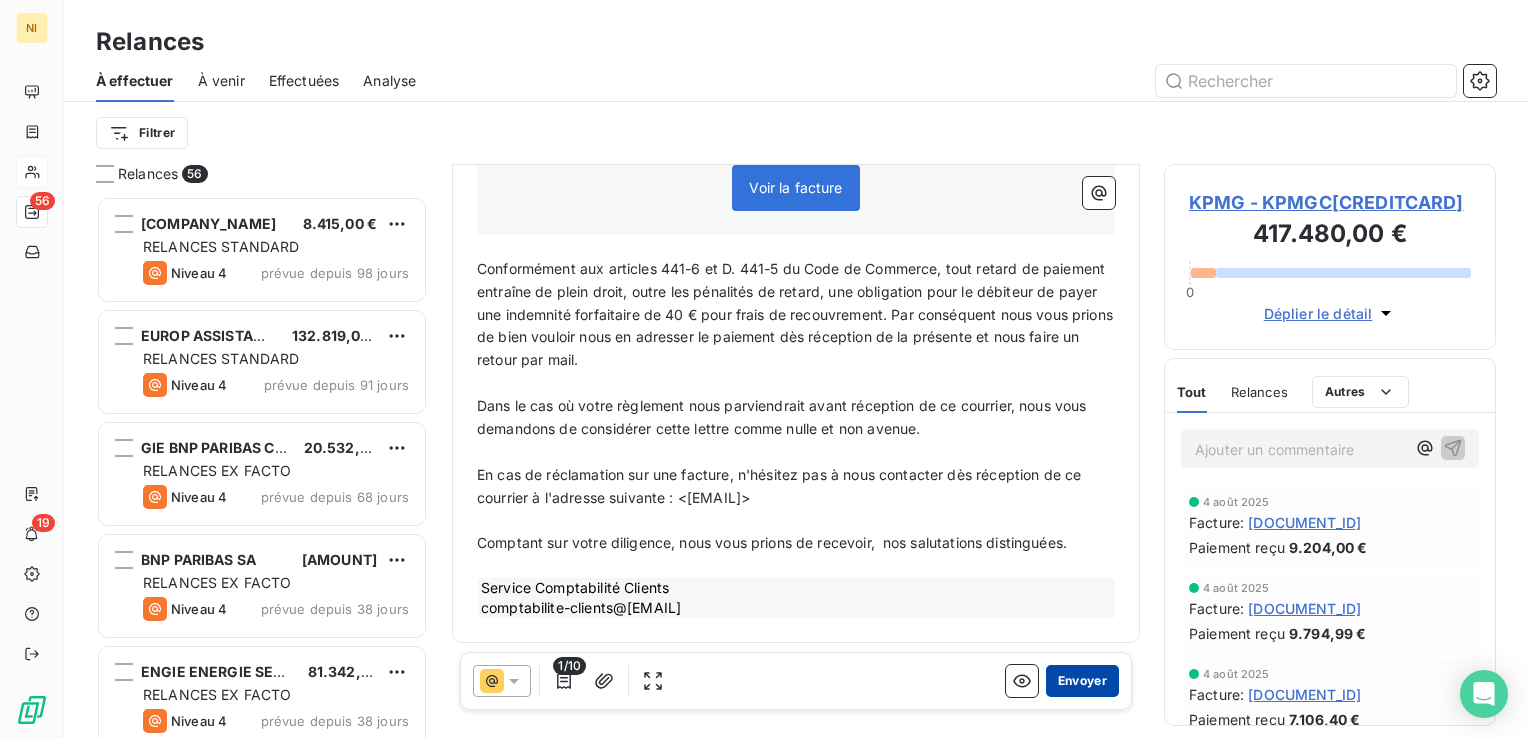 click on "Envoyer" at bounding box center (1082, 681) 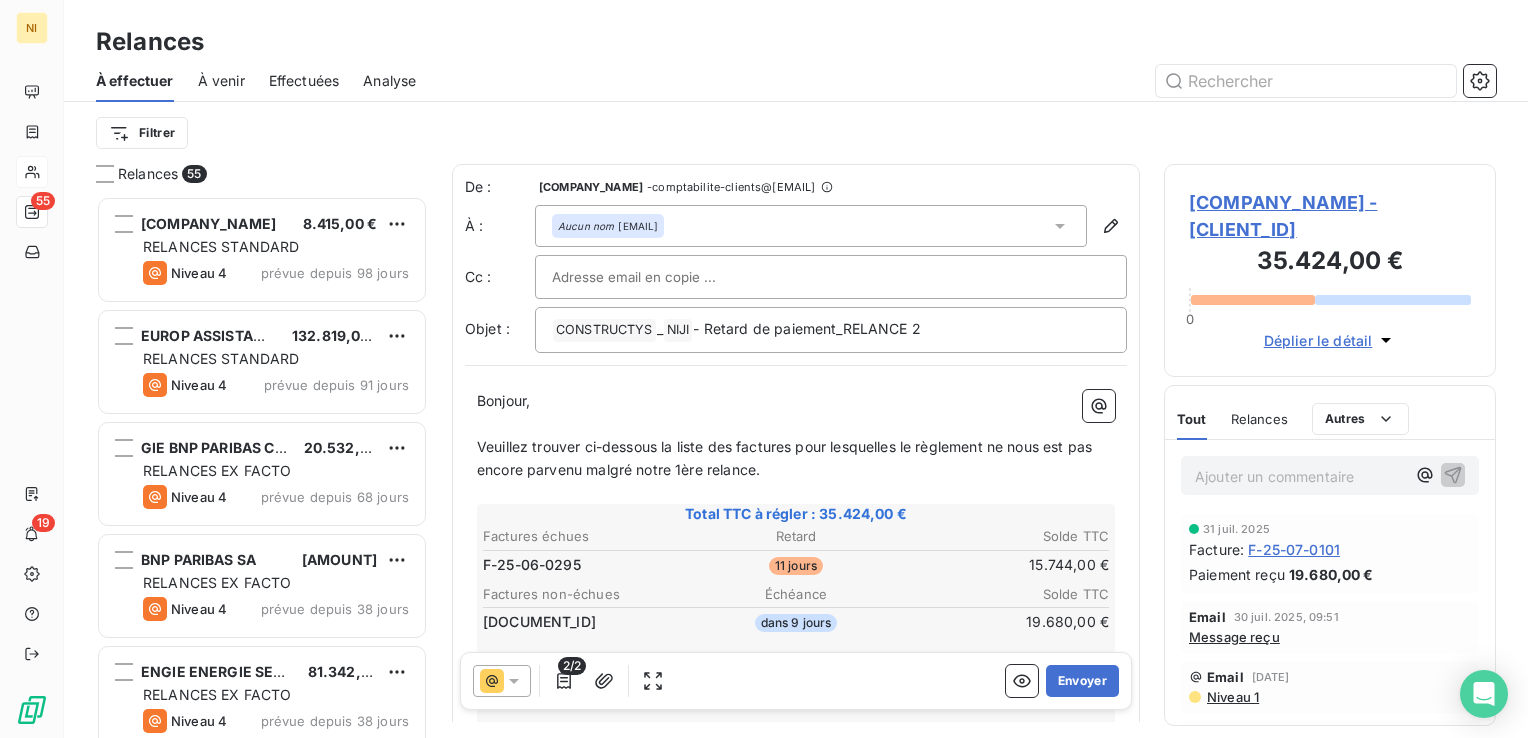 click on "Bonjour," at bounding box center [796, 401] 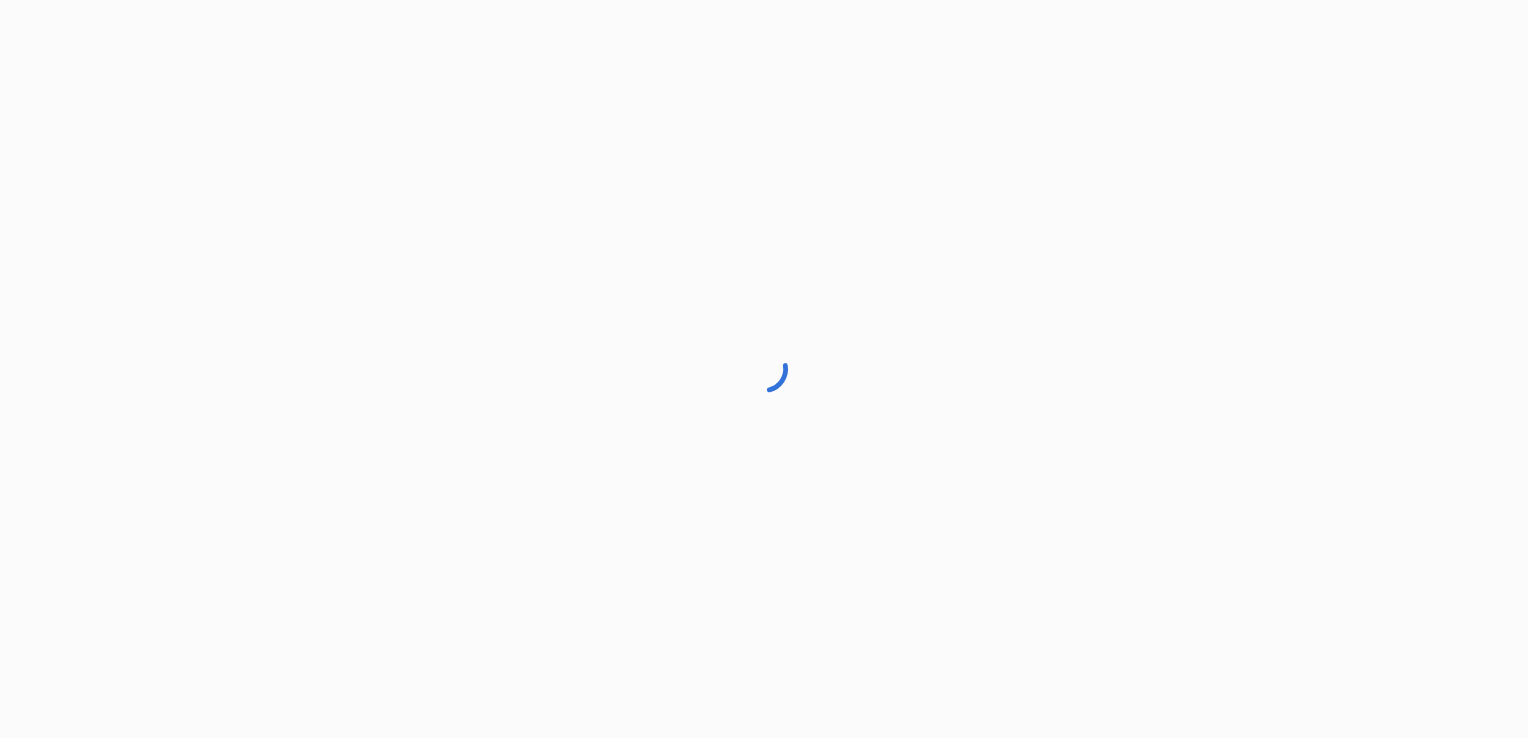 scroll, scrollTop: 0, scrollLeft: 0, axis: both 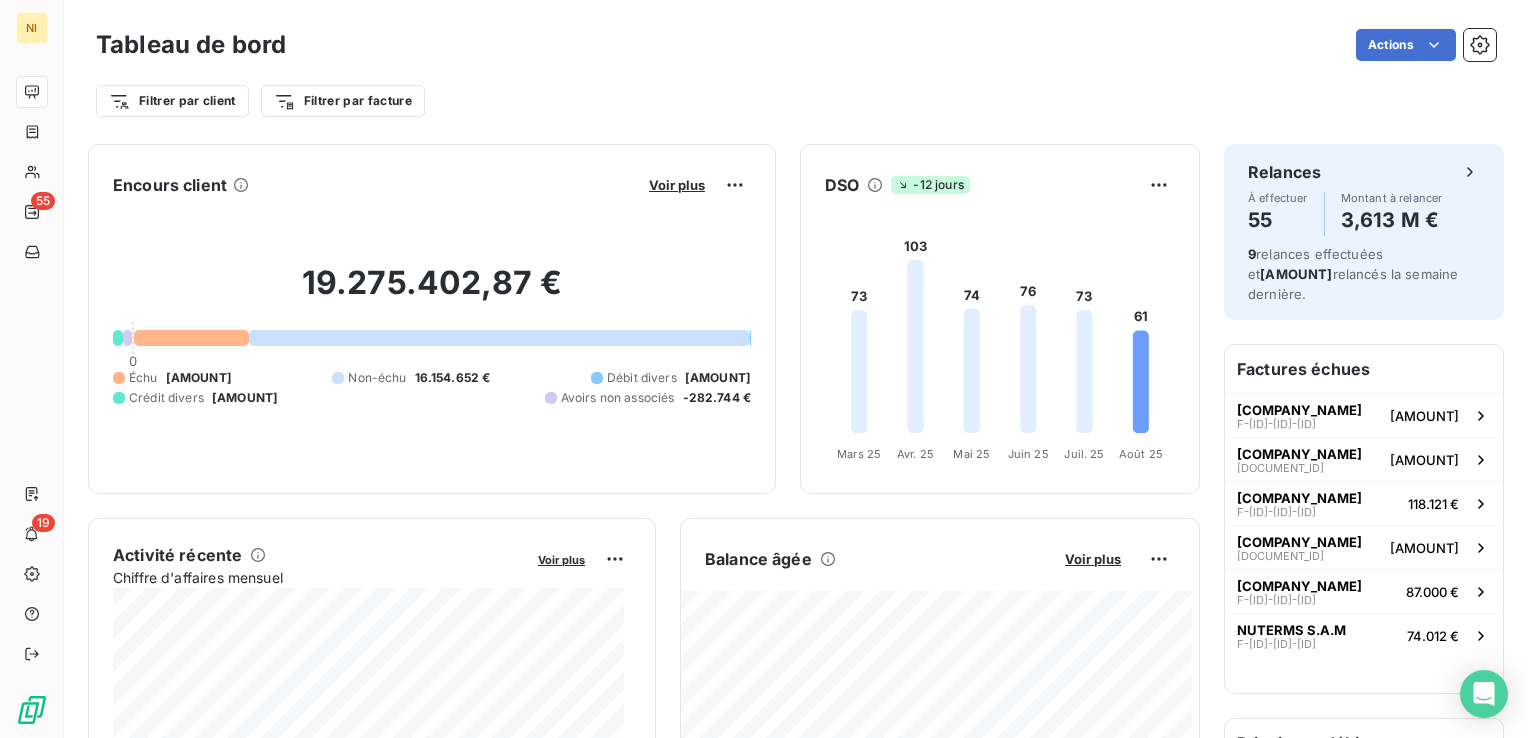 click on "Filtrer par client Filtrer par facture" at bounding box center [796, 93] 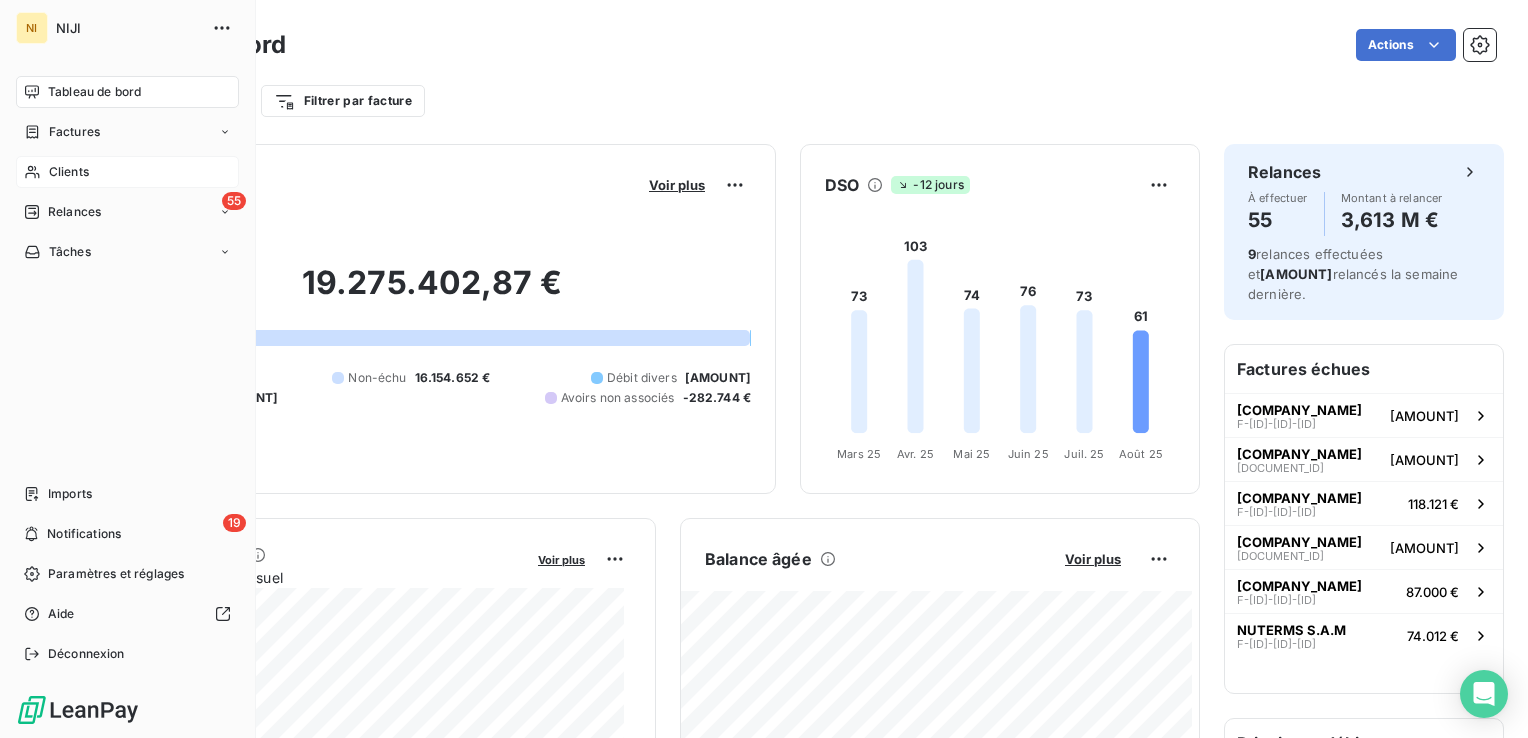 click on "Clients" at bounding box center (69, 172) 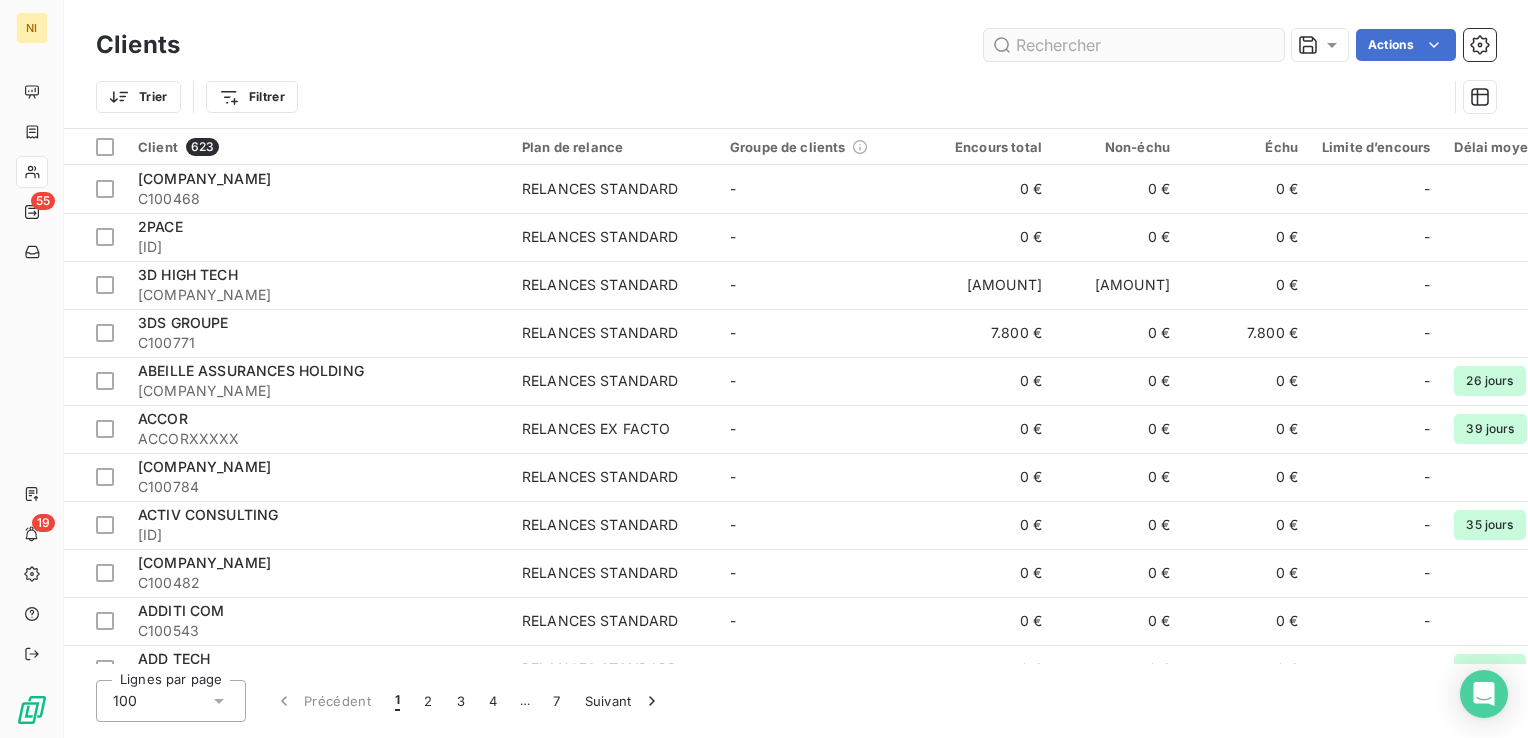 click at bounding box center [1134, 45] 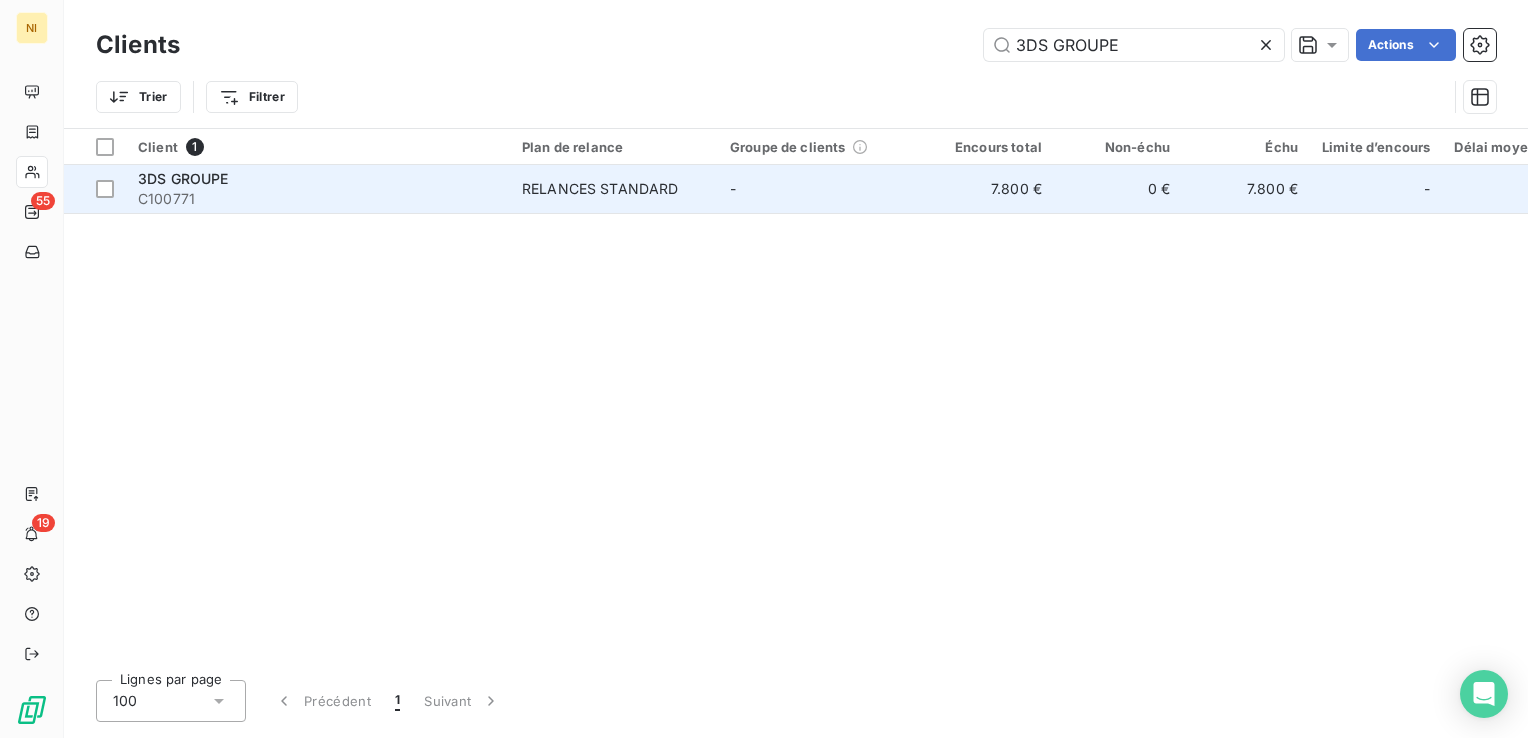 type on "3DS GROUPE" 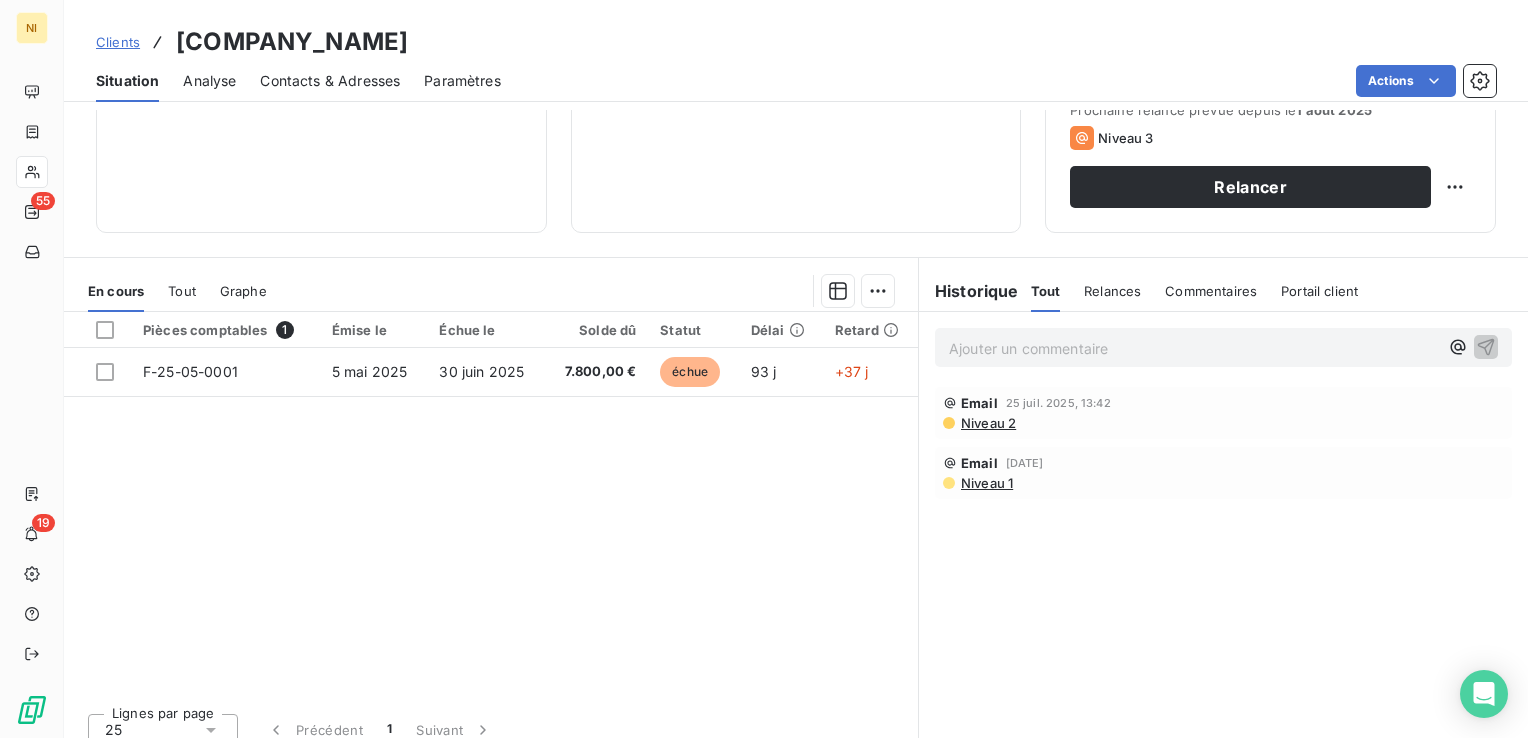 scroll, scrollTop: 300, scrollLeft: 0, axis: vertical 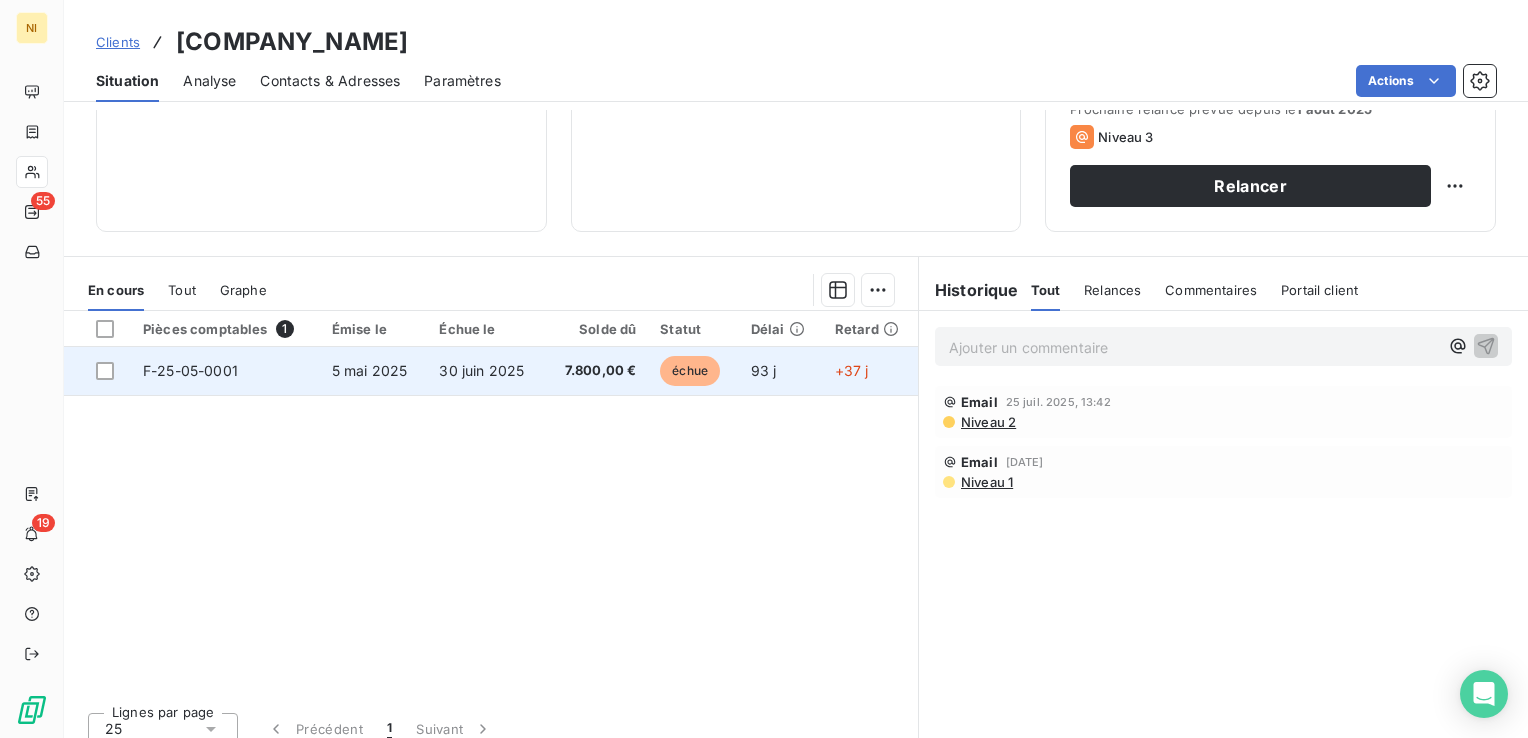 click on "5 mai 2025" at bounding box center [370, 370] 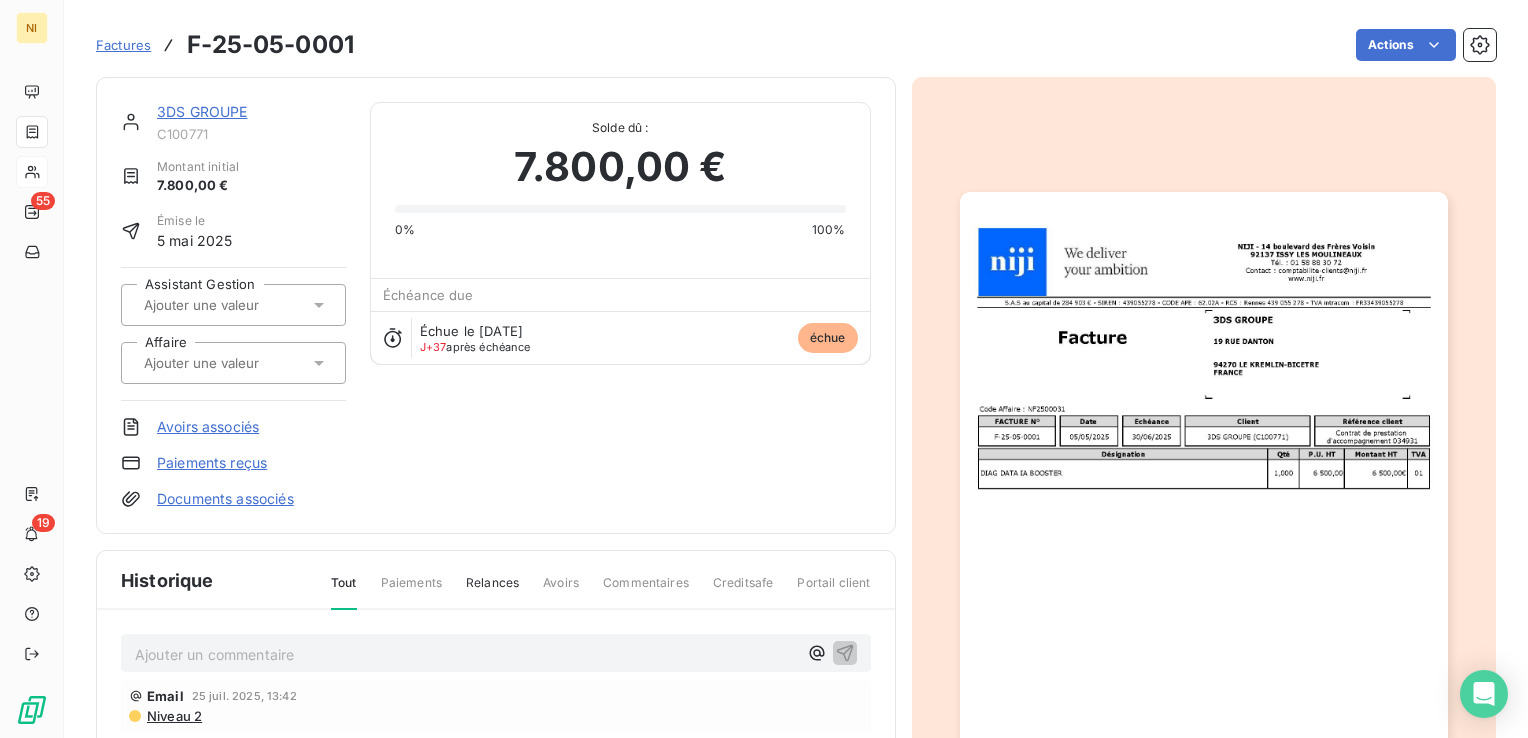 scroll, scrollTop: 0, scrollLeft: 0, axis: both 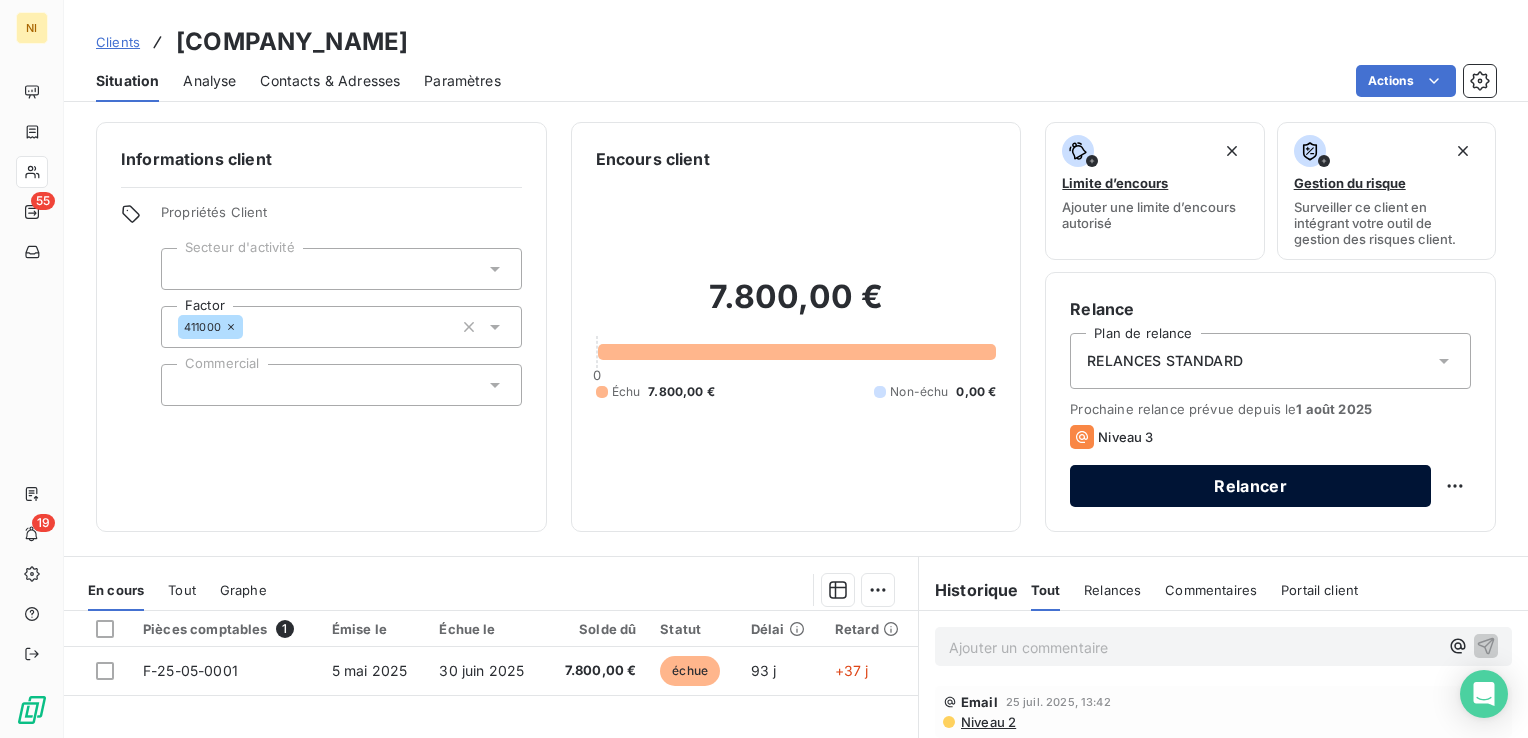 click on "Relancer" at bounding box center (1250, 486) 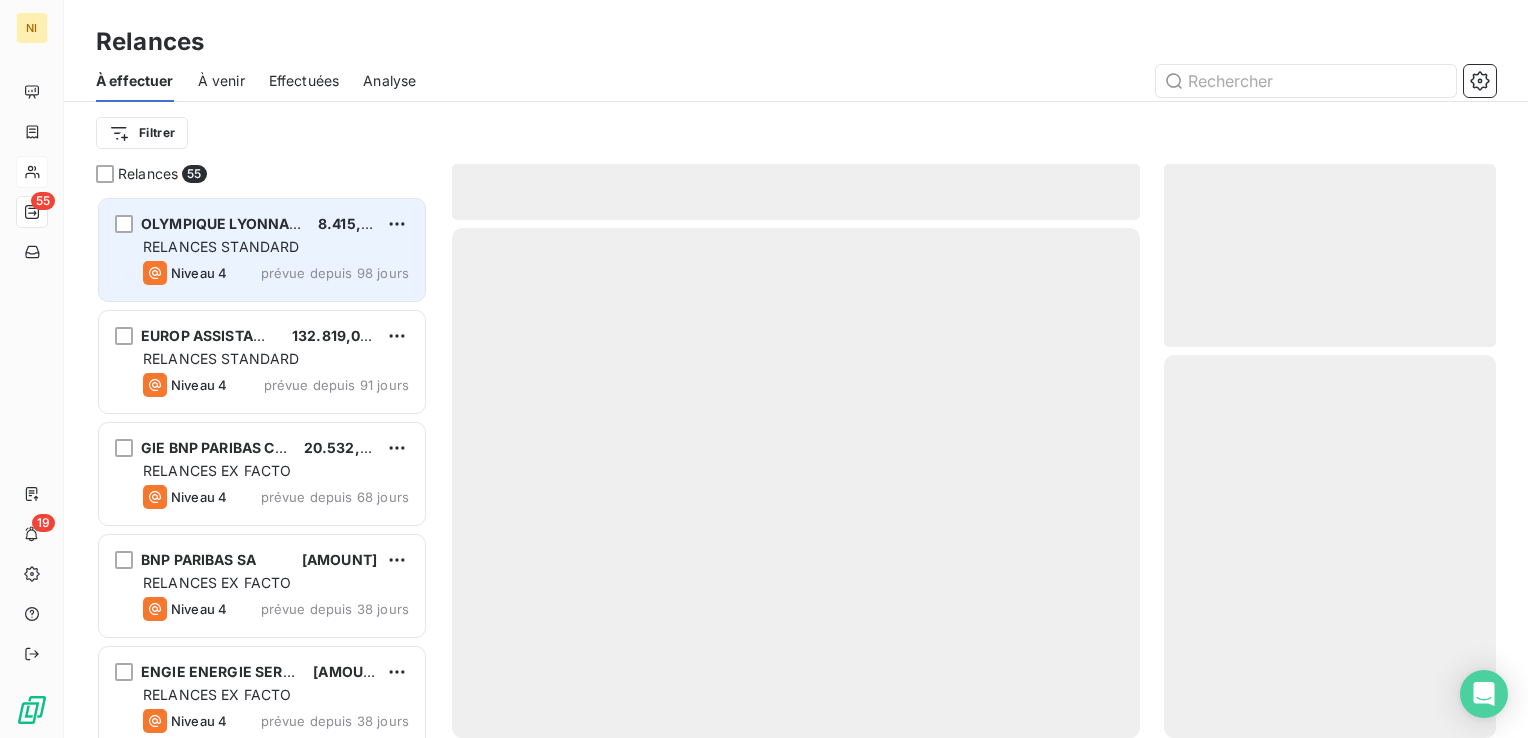 scroll, scrollTop: 16, scrollLeft: 16, axis: both 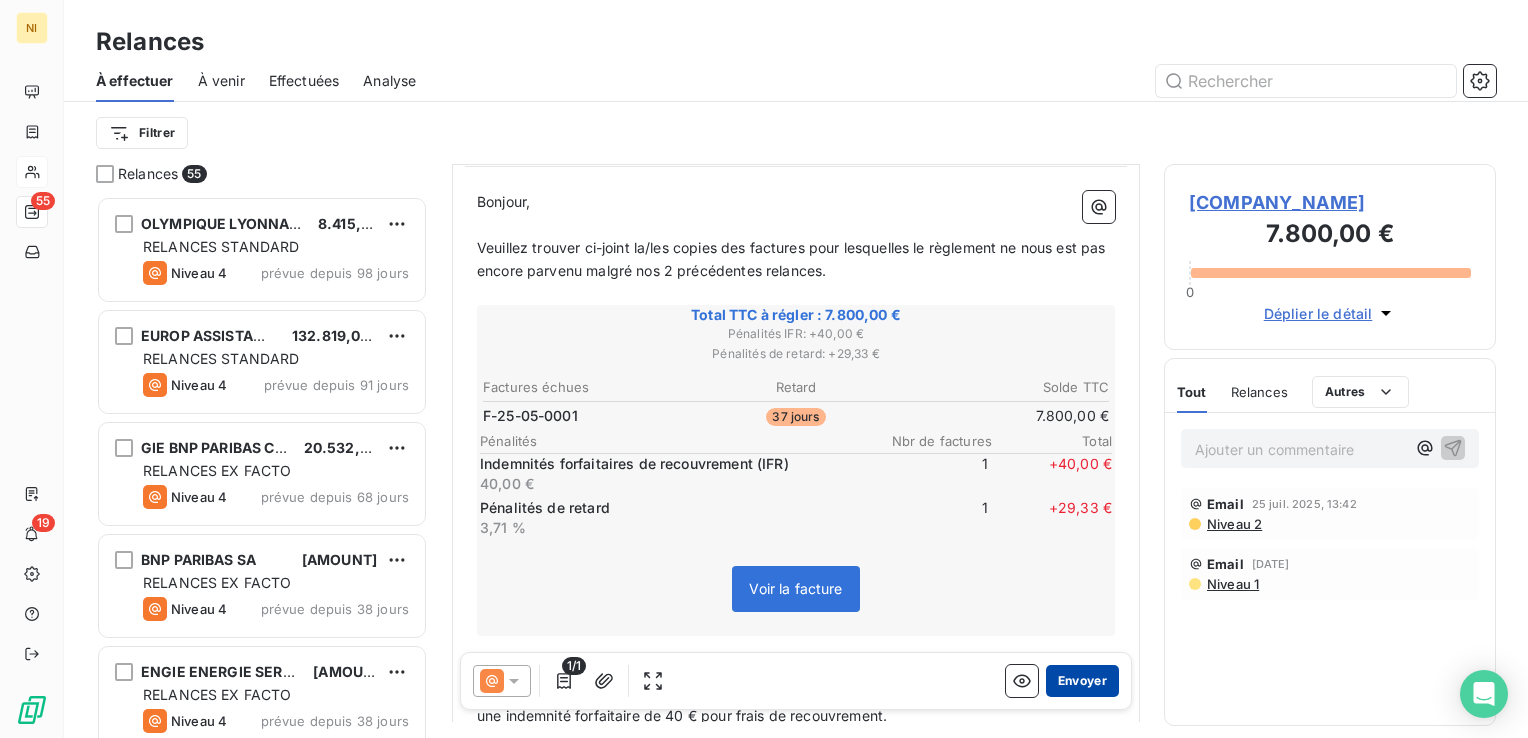 click on "Envoyer" at bounding box center (1082, 681) 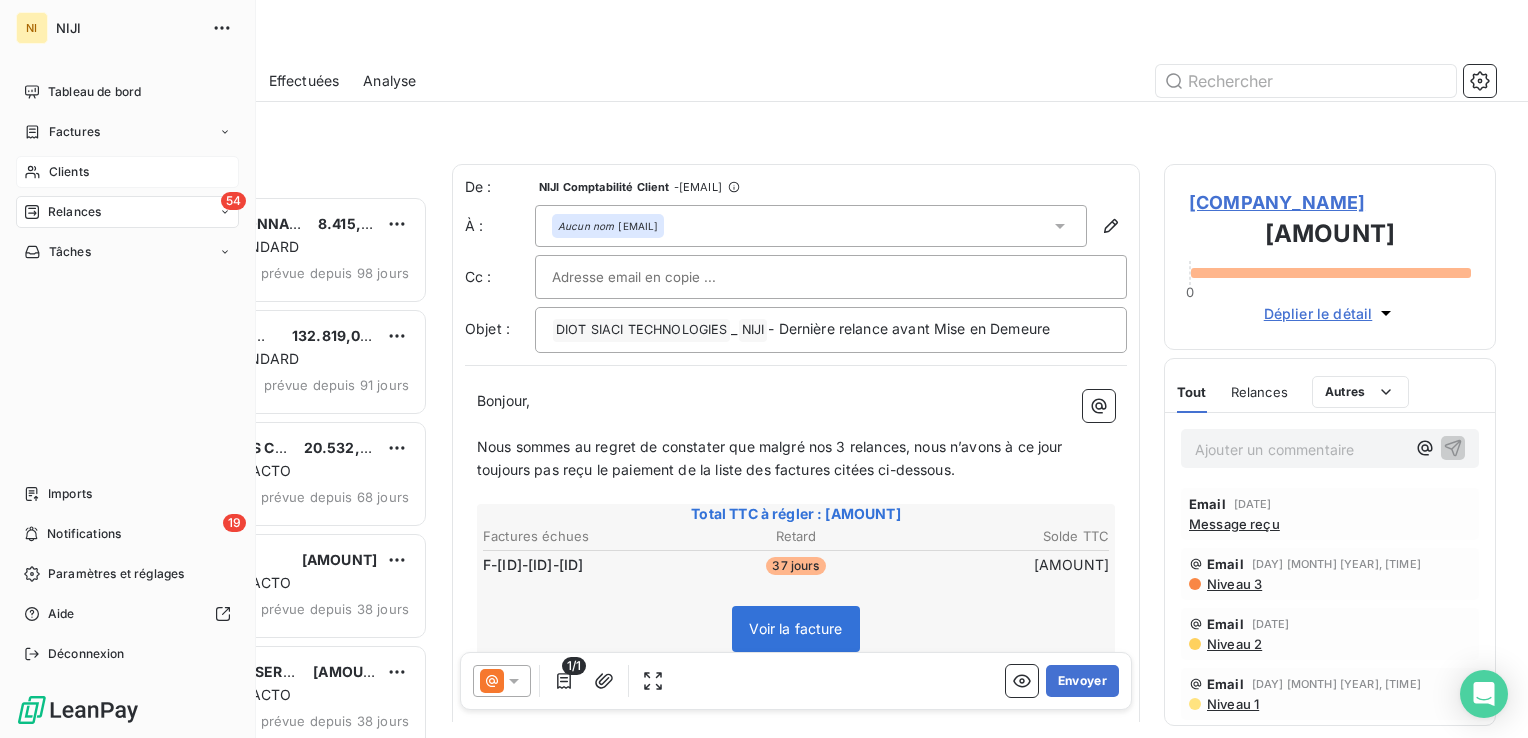 drag, startPoint x: 62, startPoint y: 172, endPoint x: 90, endPoint y: 165, distance: 28.86174 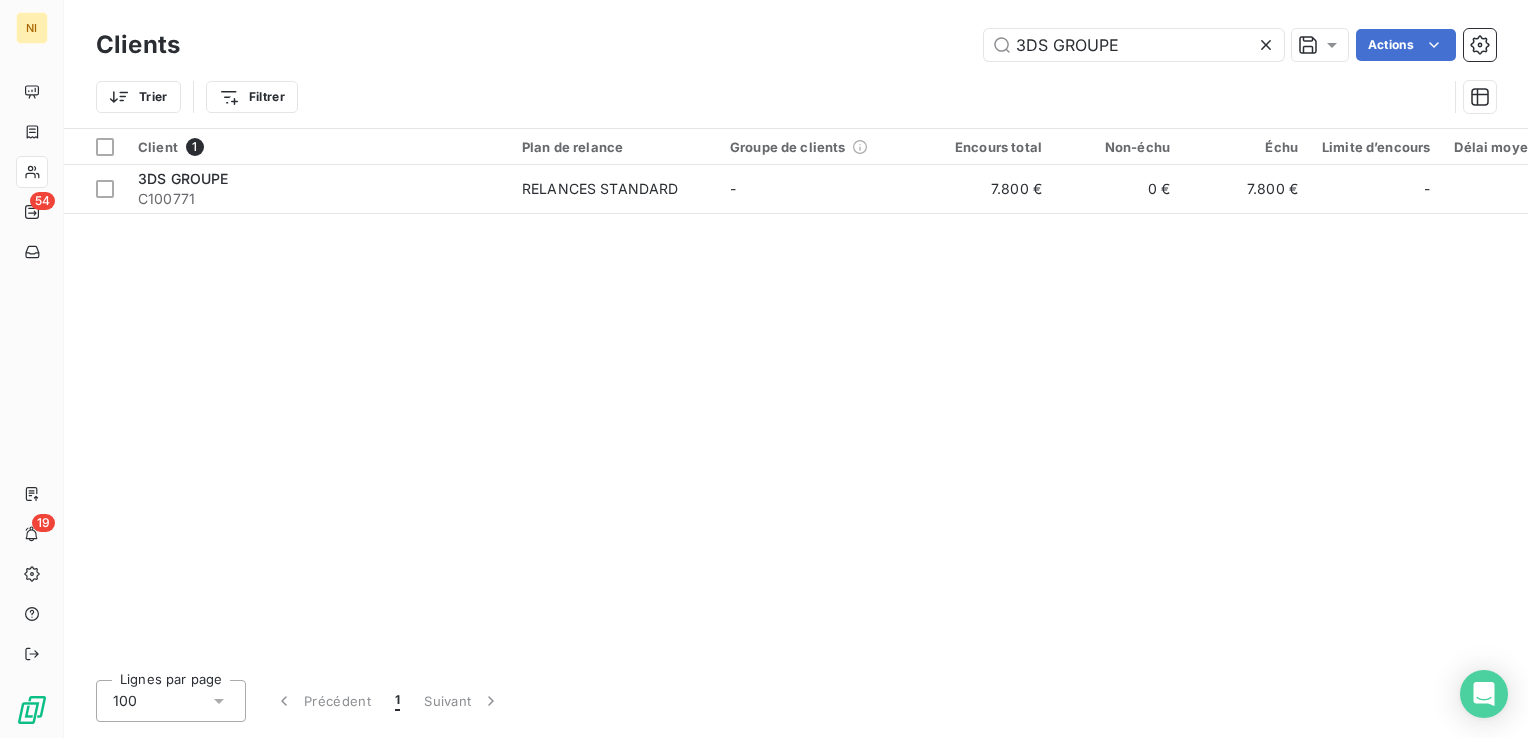 drag, startPoint x: 1123, startPoint y: 47, endPoint x: 910, endPoint y: 42, distance: 213.05867 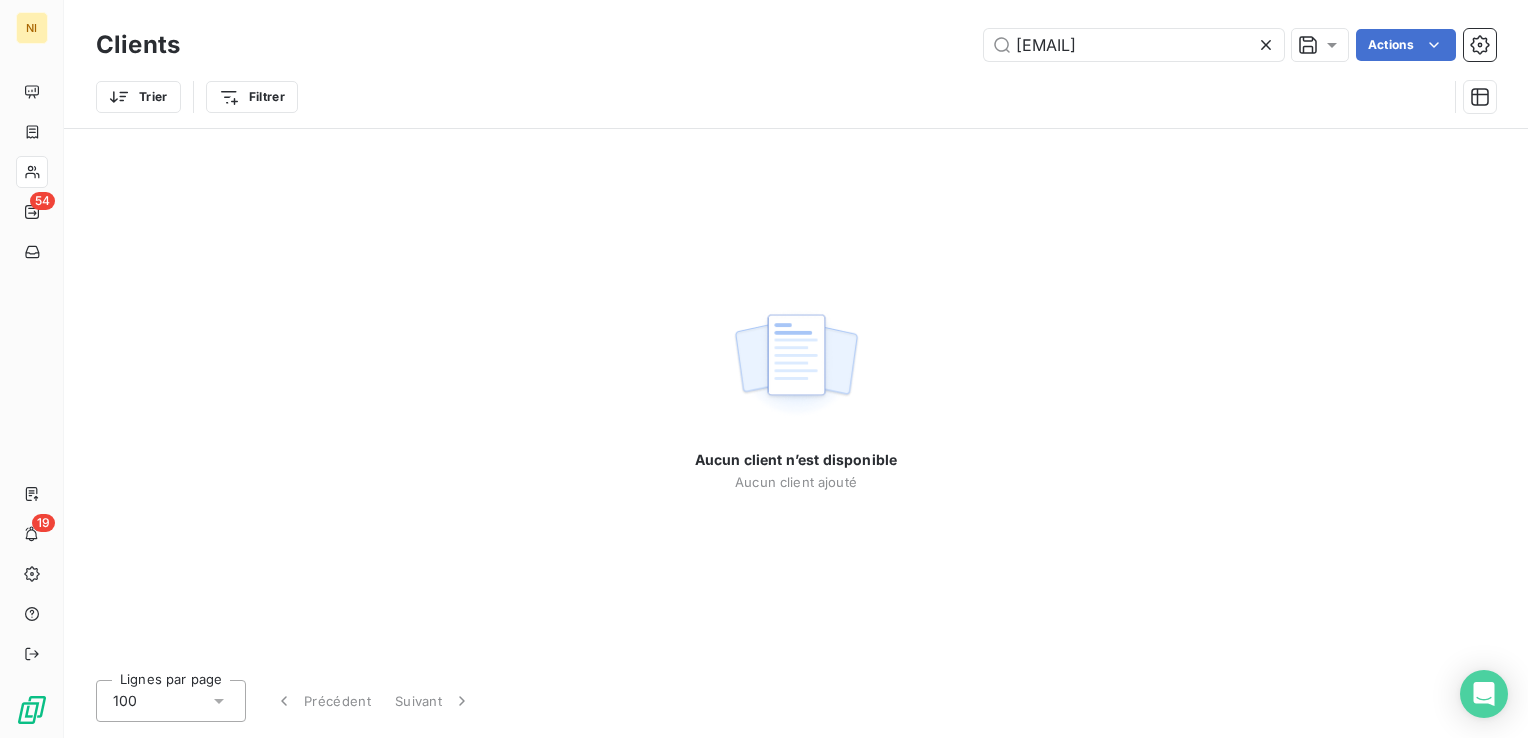 drag, startPoint x: 1042, startPoint y: 50, endPoint x: 969, endPoint y: 49, distance: 73.00685 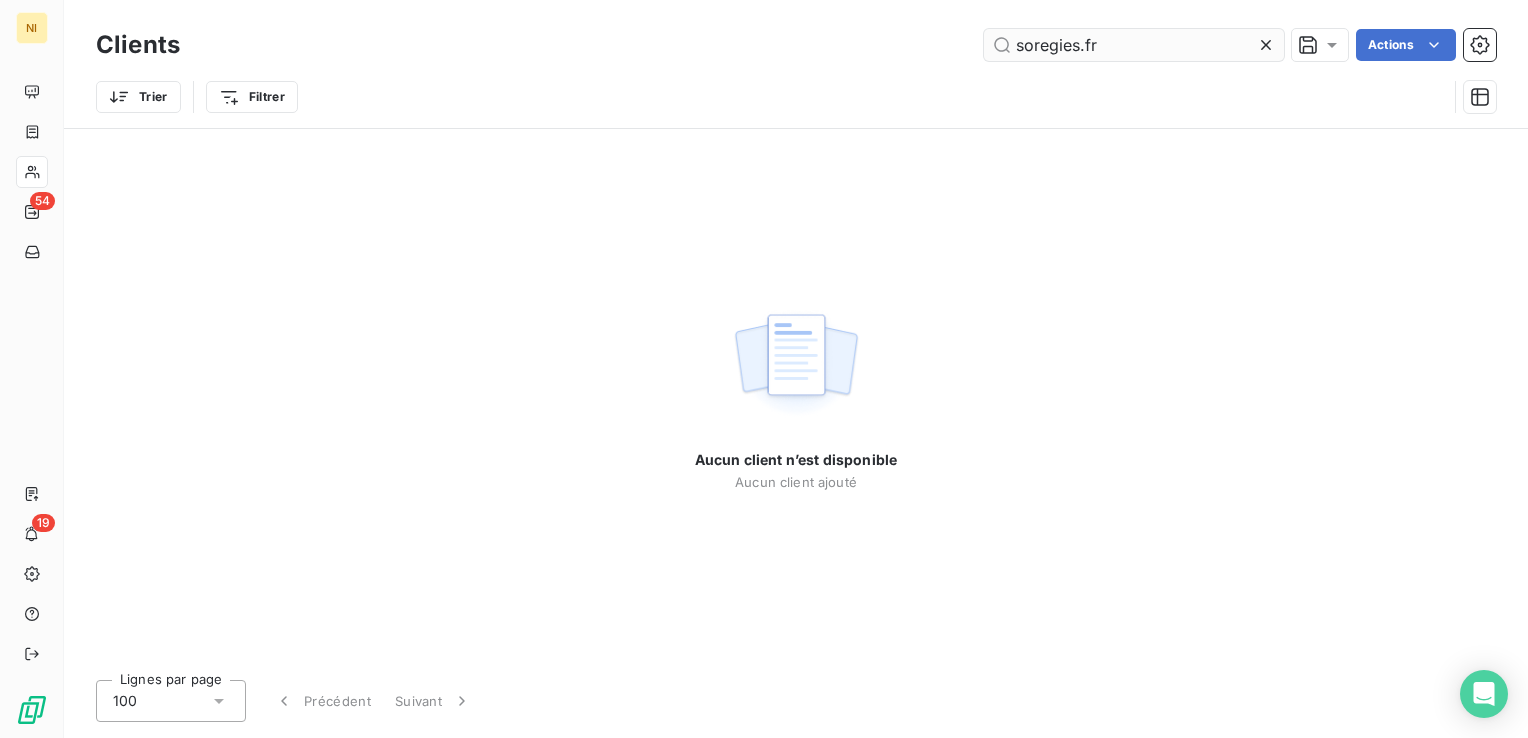 drag, startPoint x: 1104, startPoint y: 46, endPoint x: 1078, endPoint y: 46, distance: 26 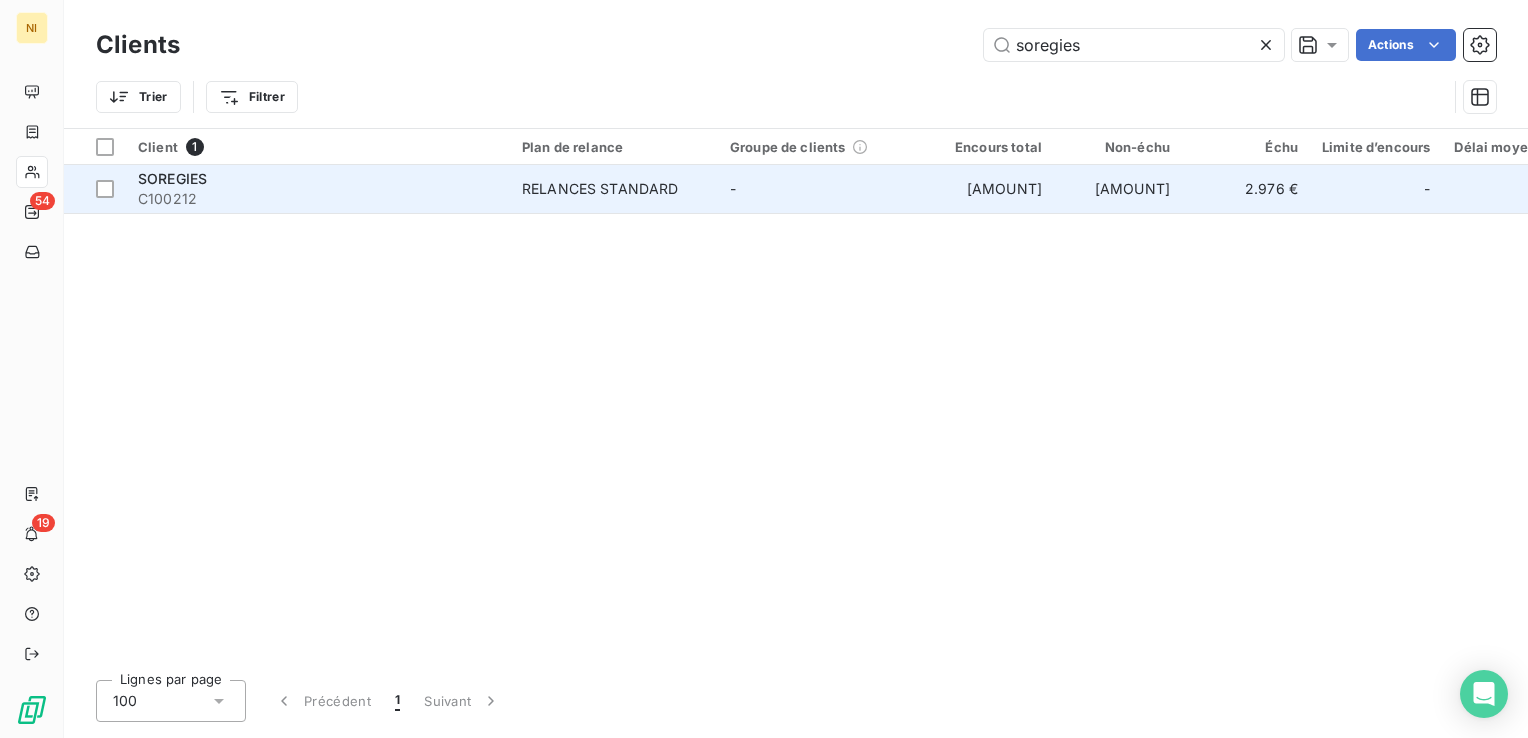 type on "soregies" 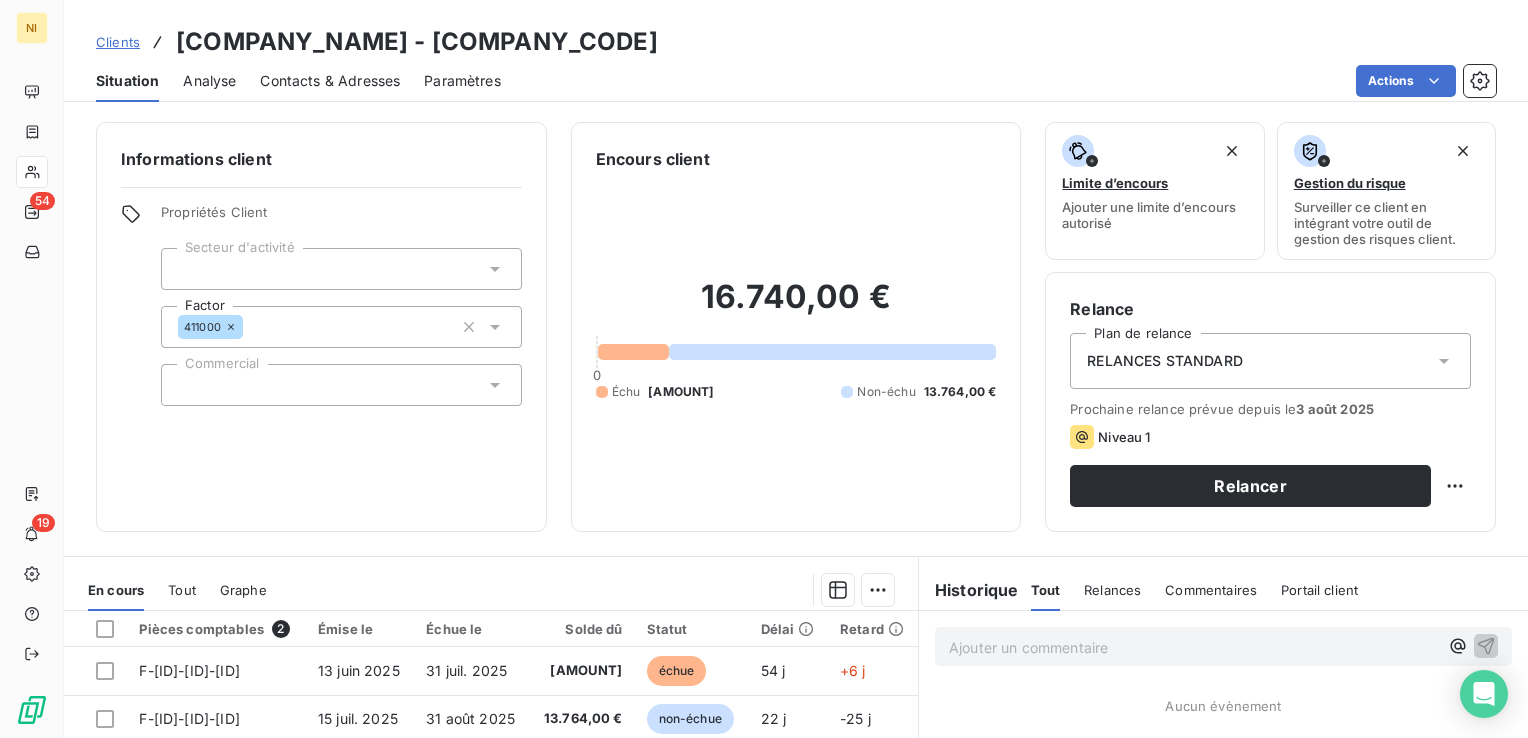 click on "Contacts & Adresses" at bounding box center (330, 81) 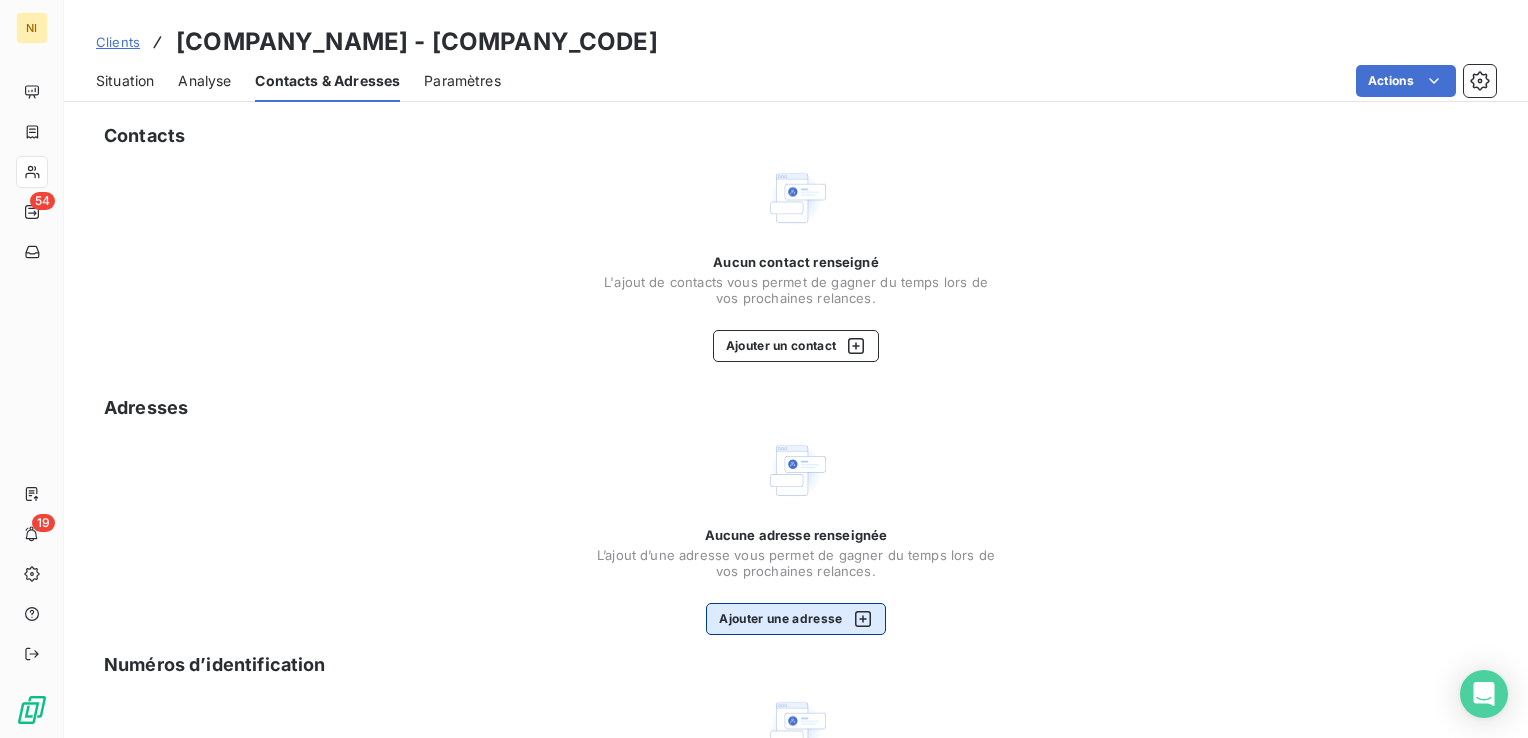 click on "Ajouter une adresse" at bounding box center (795, 619) 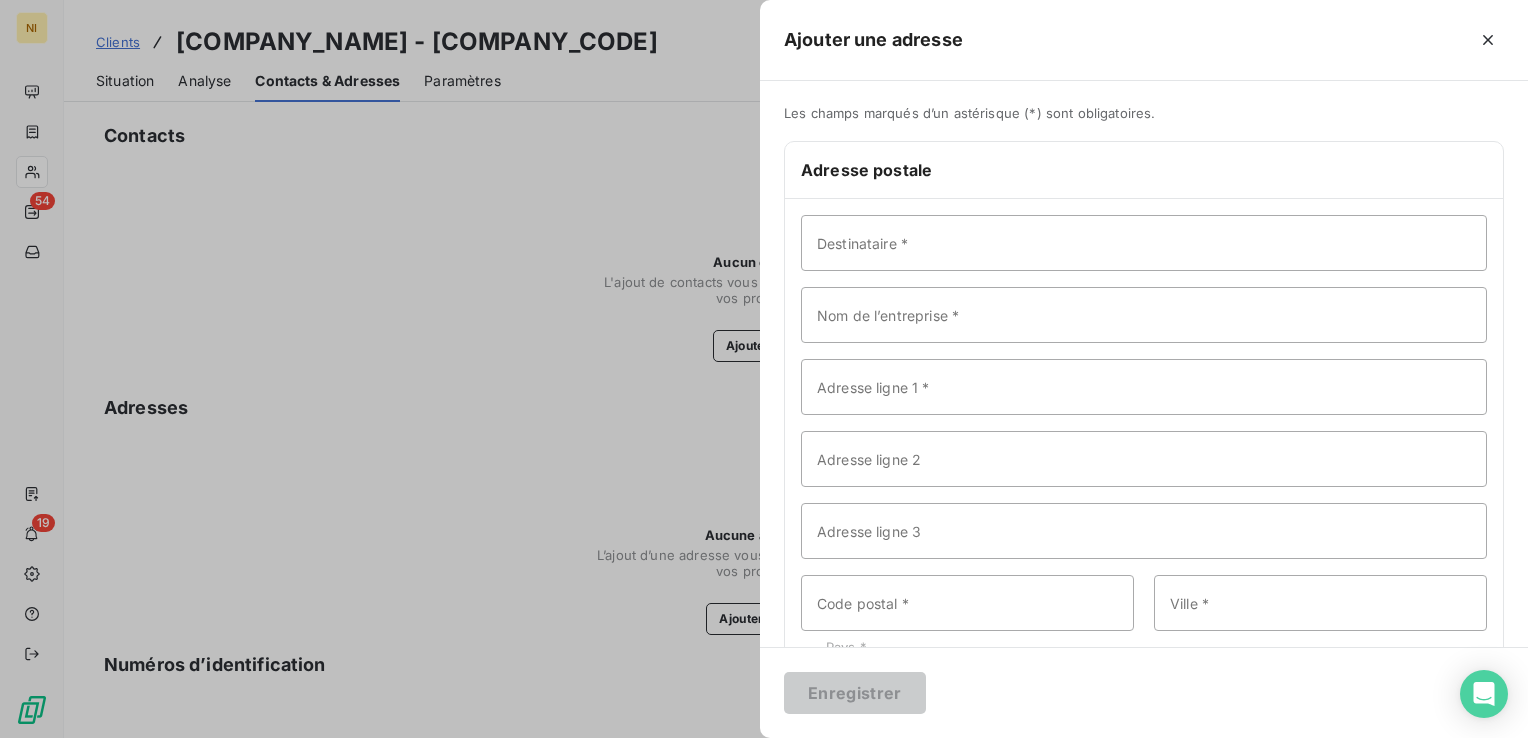 click at bounding box center (764, 369) 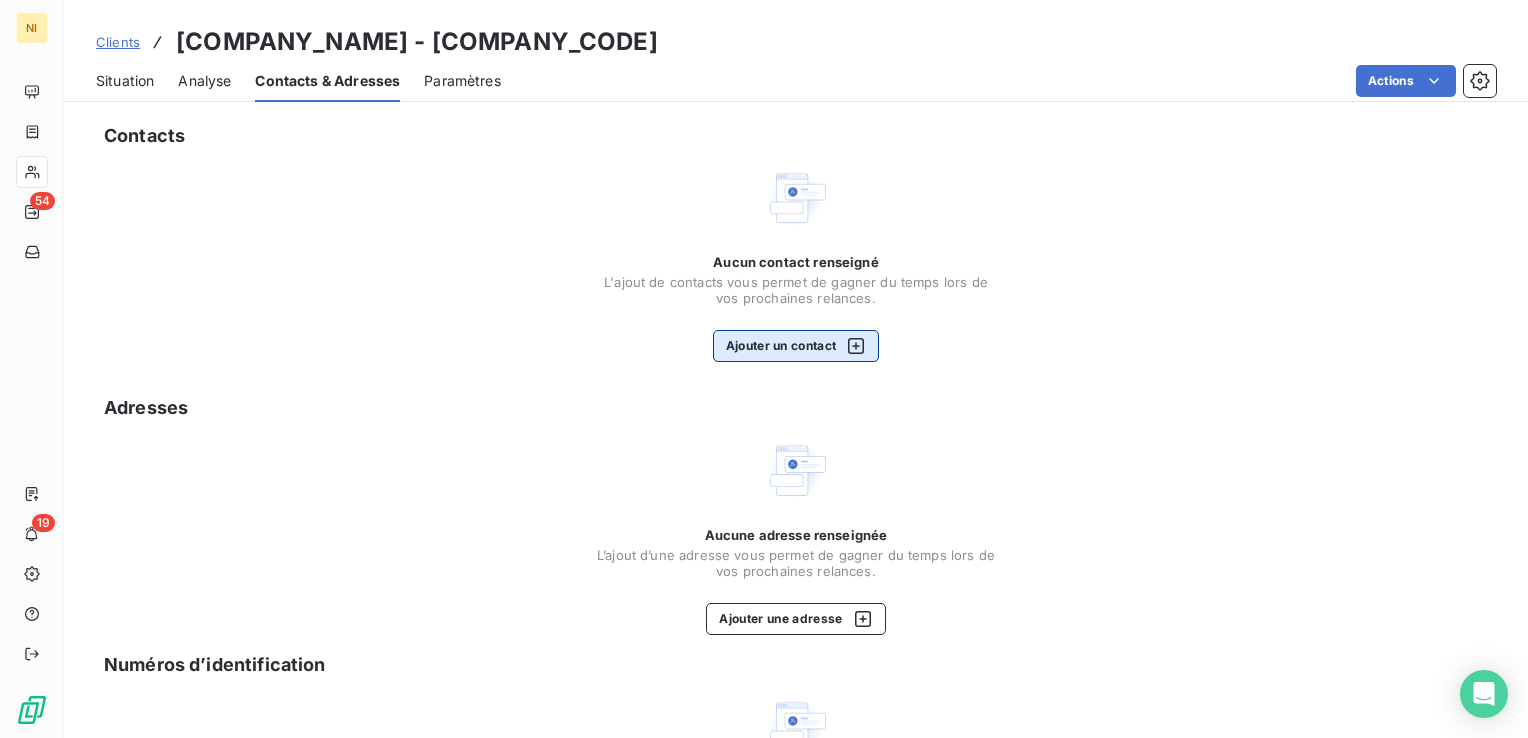 click on "Ajouter un contact" at bounding box center [796, 346] 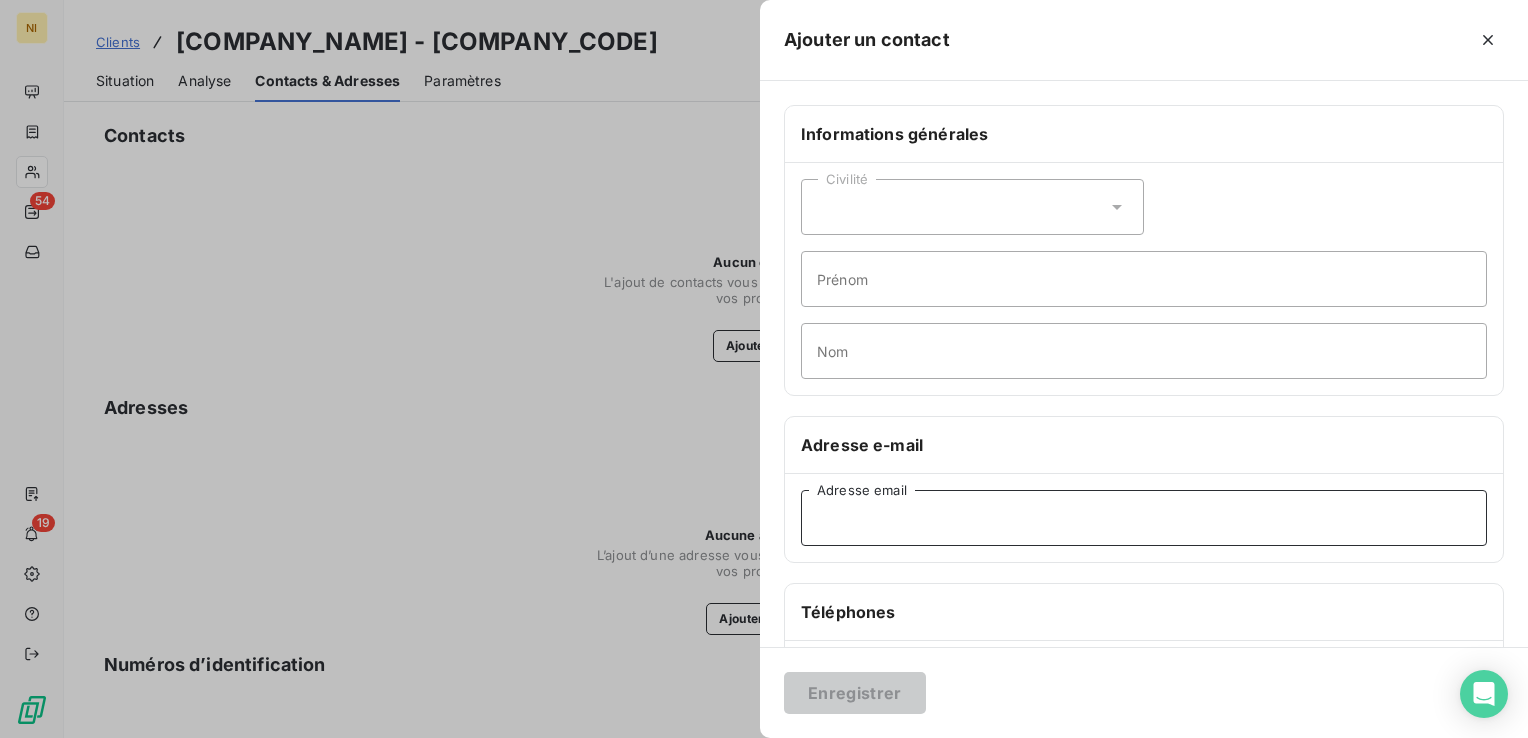 click on "Adresse email" at bounding box center [1144, 518] 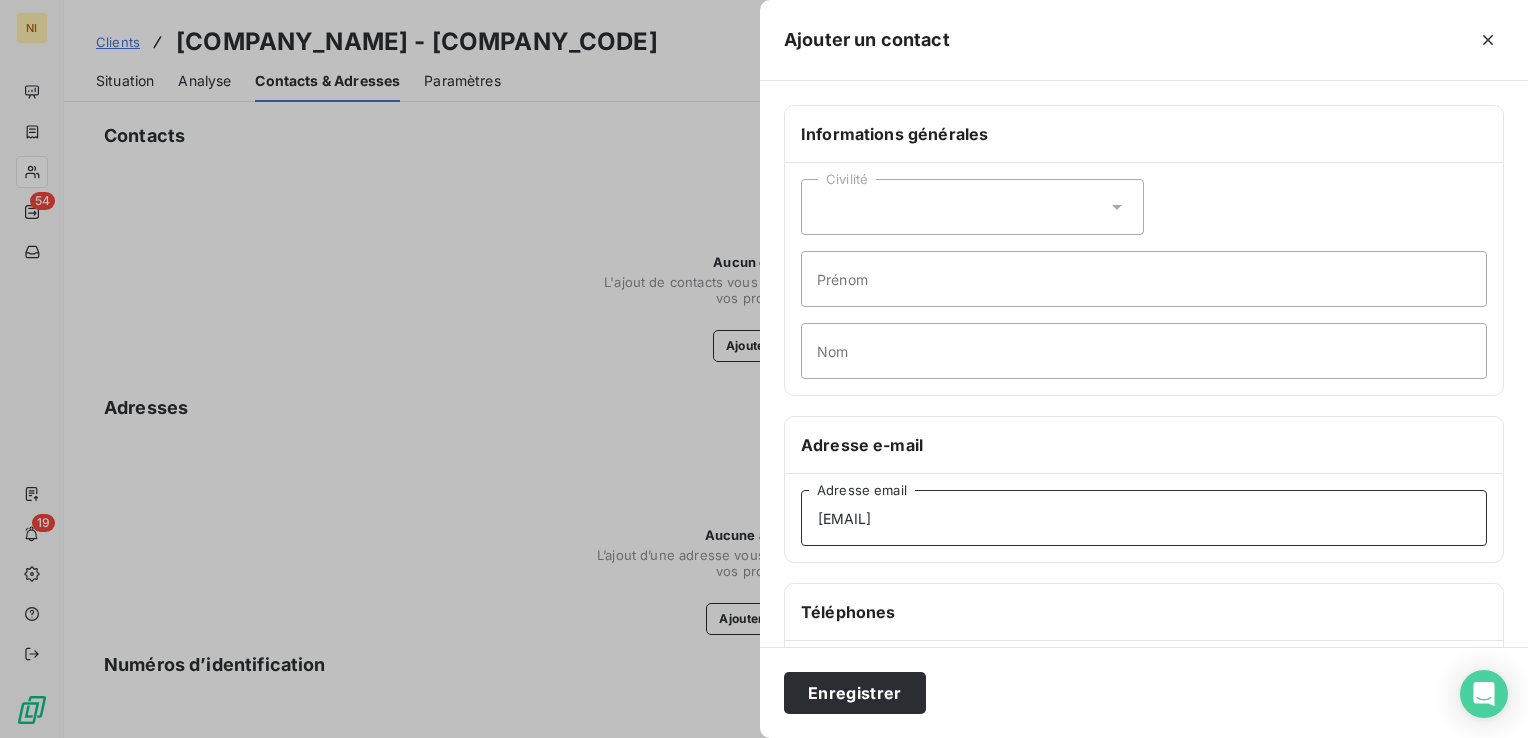 drag, startPoint x: 920, startPoint y: 523, endPoint x: 763, endPoint y: 504, distance: 158.14551 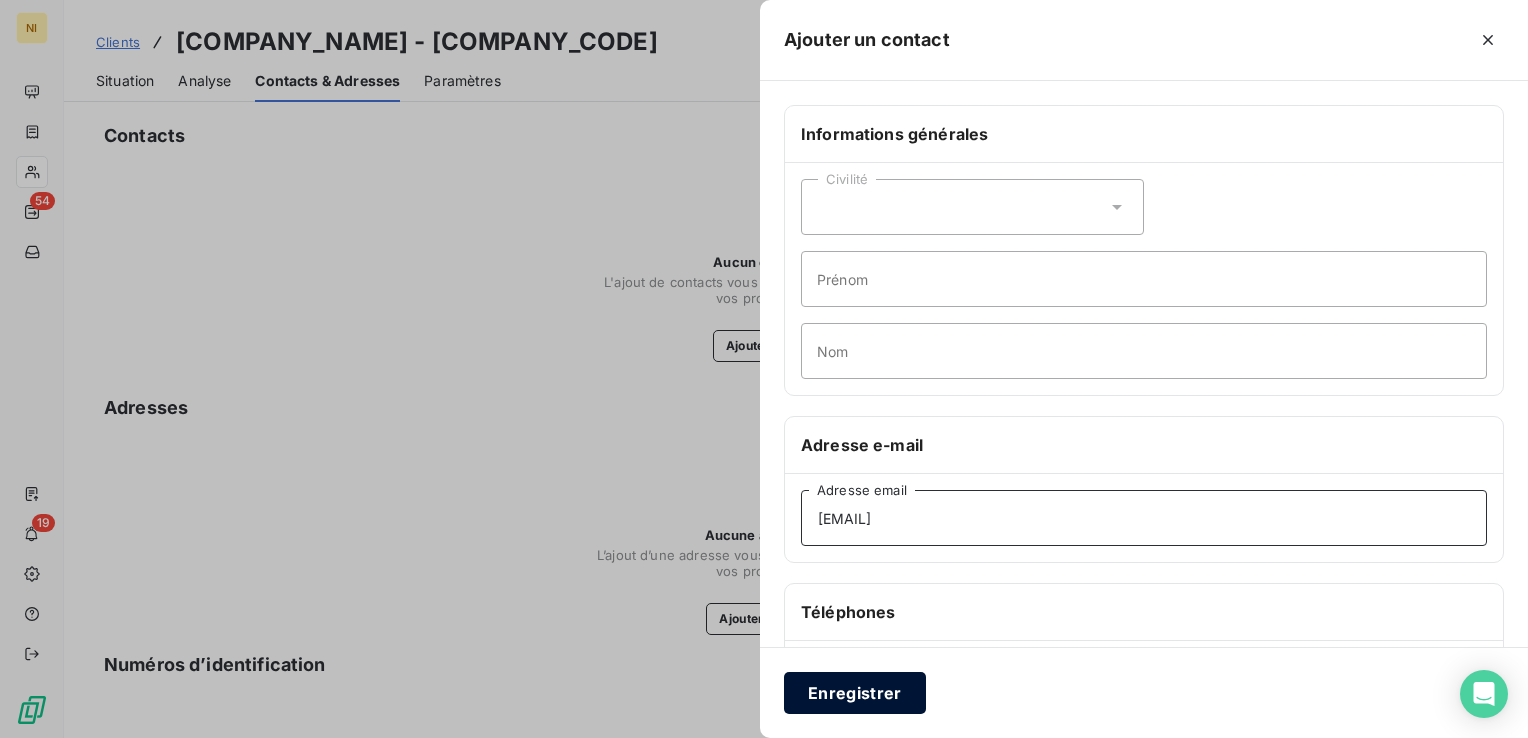 type on "comptabilite@soregies.fr" 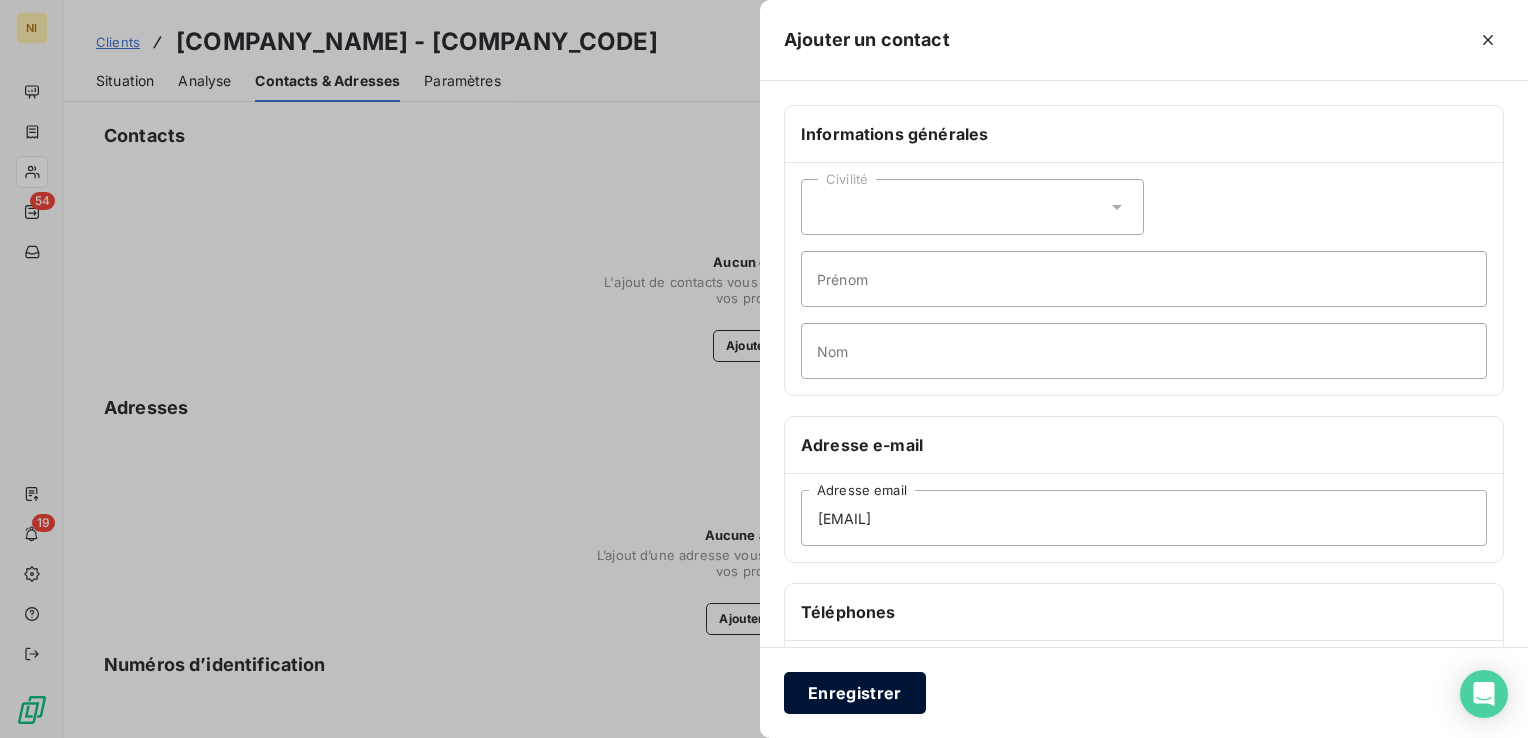click on "Enregistrer" at bounding box center [855, 693] 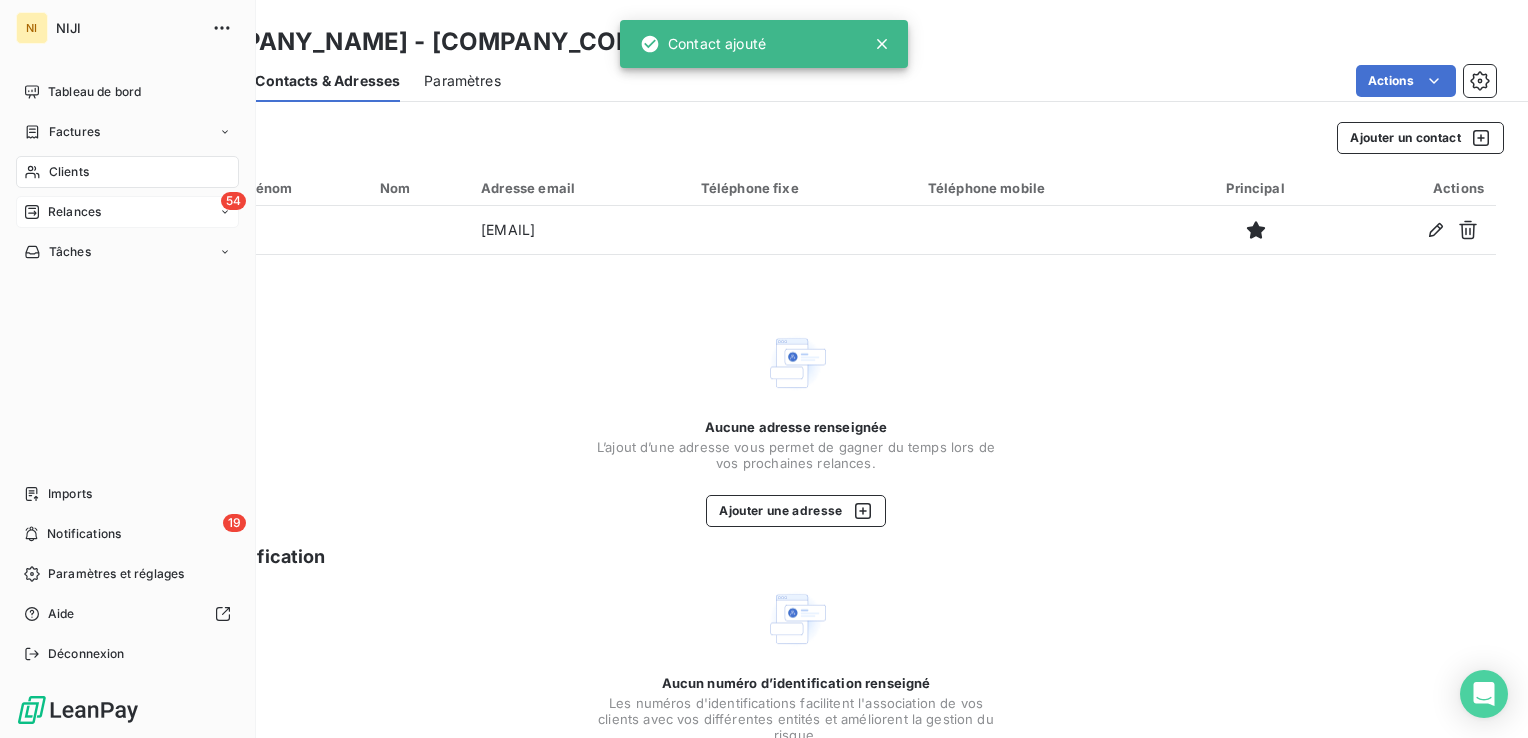 click on "Relances" at bounding box center (74, 212) 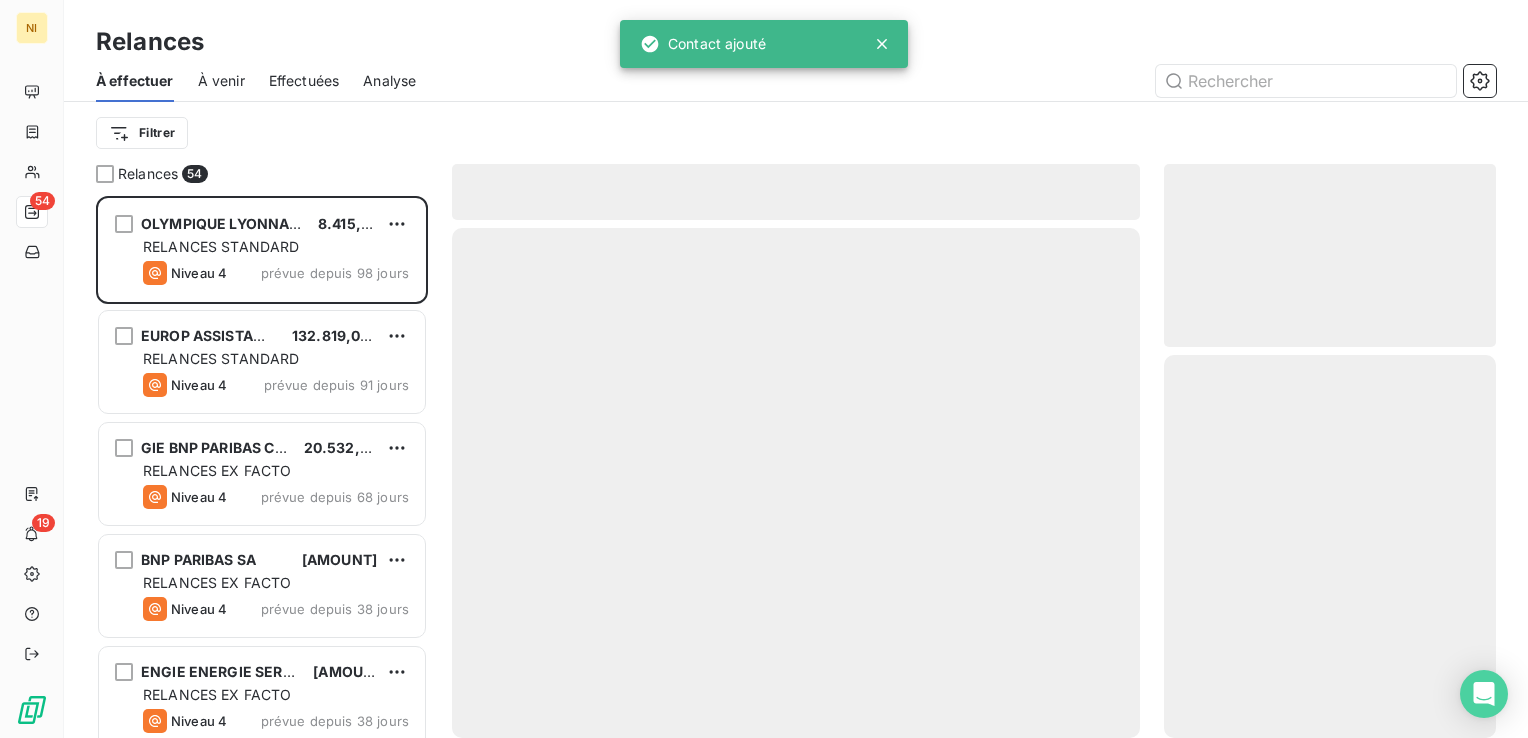scroll, scrollTop: 16, scrollLeft: 16, axis: both 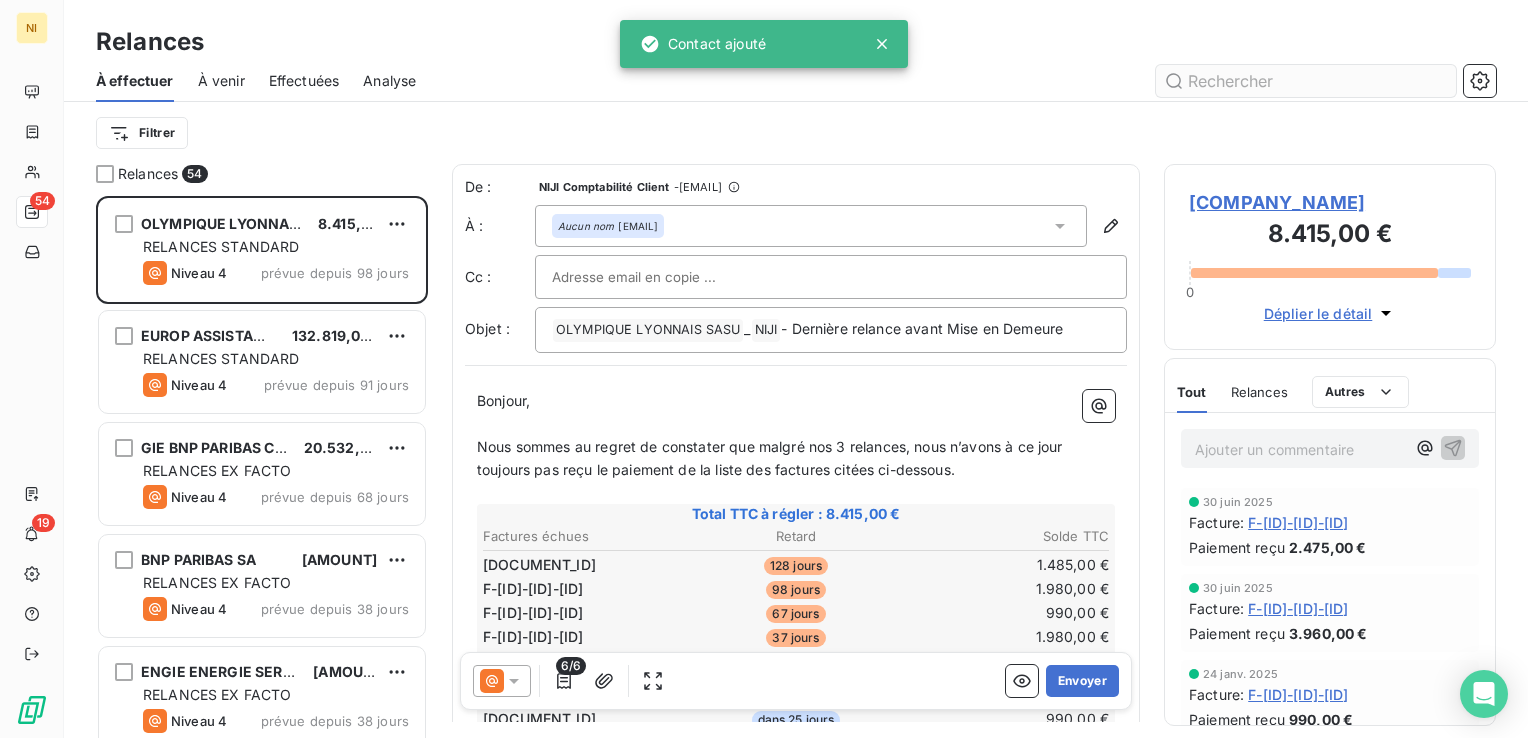 click at bounding box center (1306, 81) 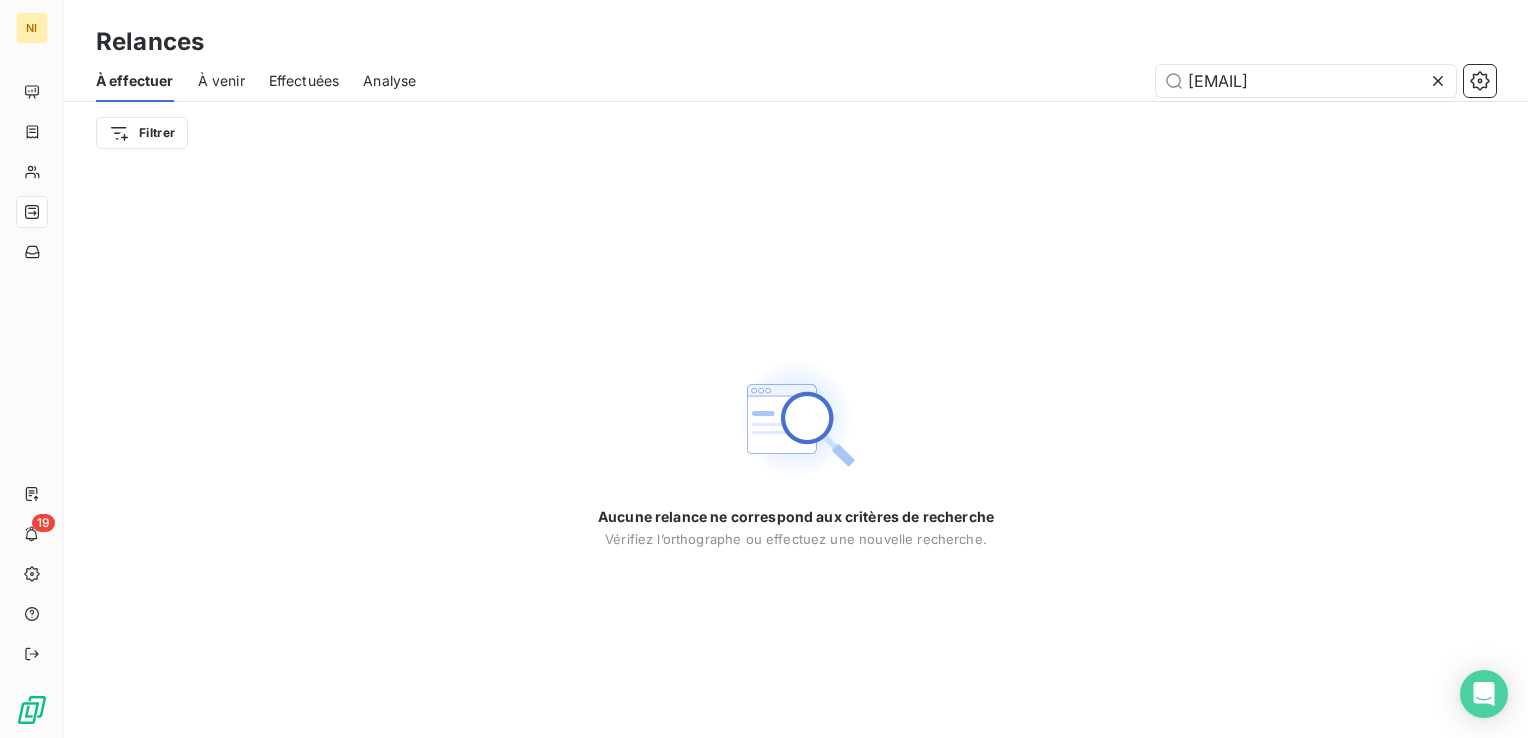 drag, startPoint x: 1291, startPoint y: 85, endPoint x: 857, endPoint y: 86, distance: 434.00116 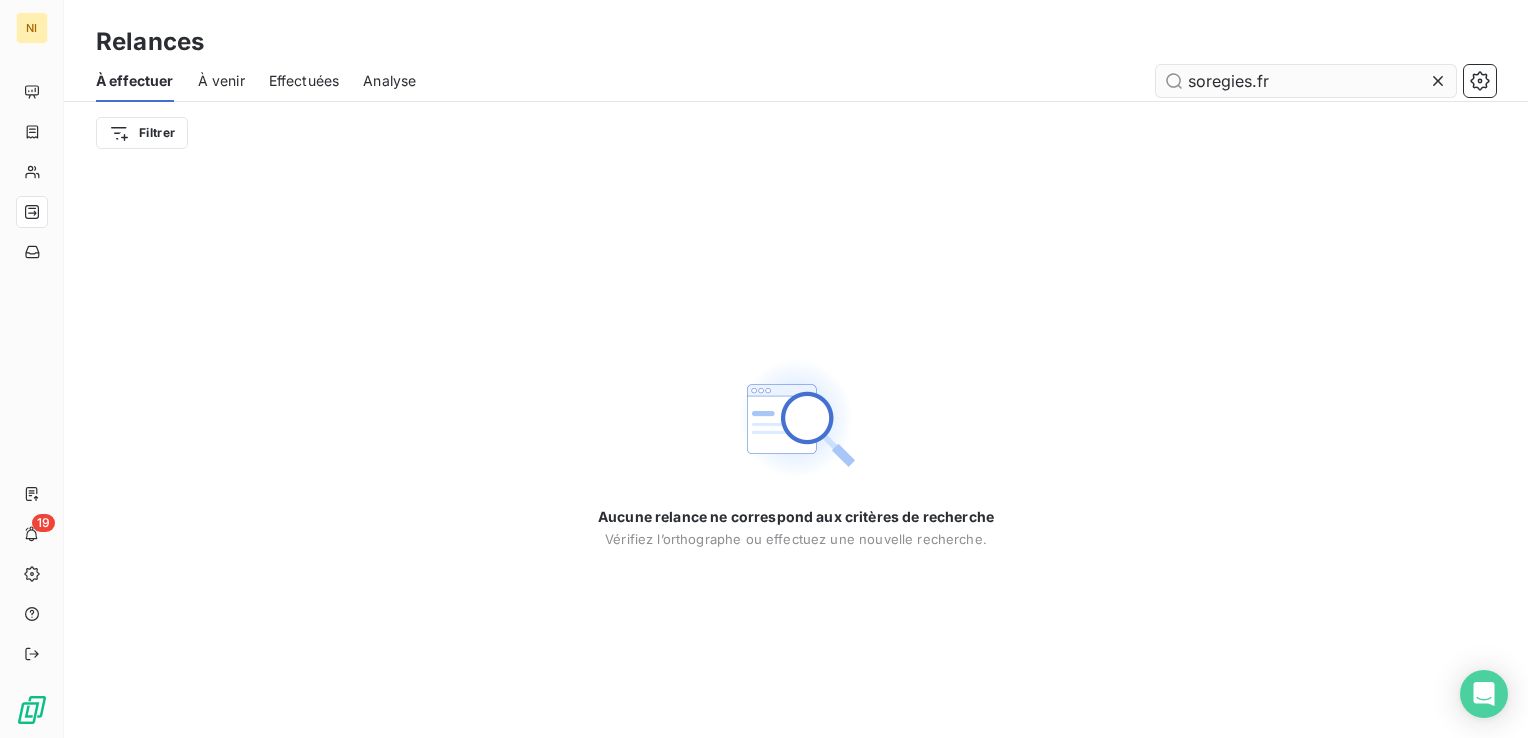 drag, startPoint x: 1272, startPoint y: 87, endPoint x: 1251, endPoint y: 86, distance: 21.023796 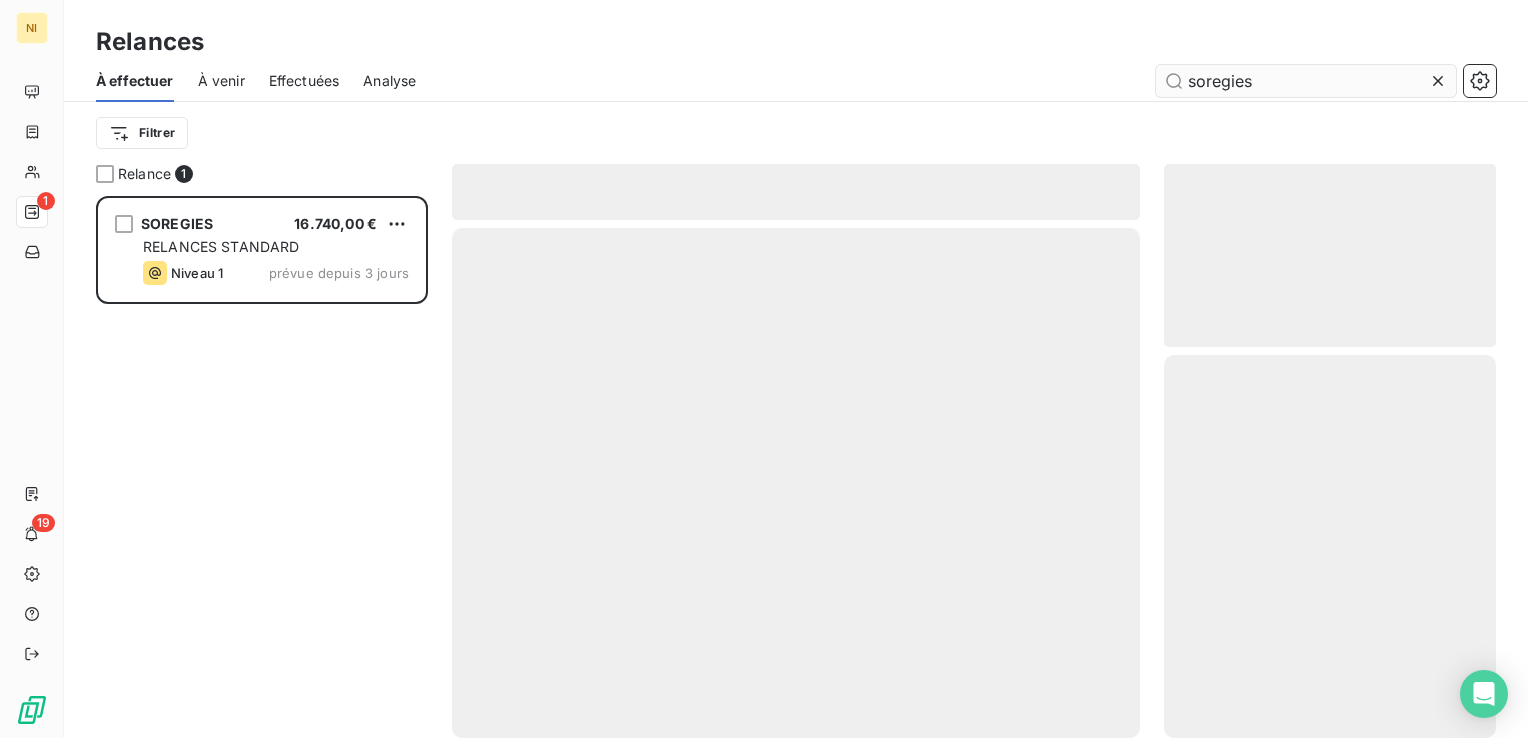 scroll, scrollTop: 16, scrollLeft: 16, axis: both 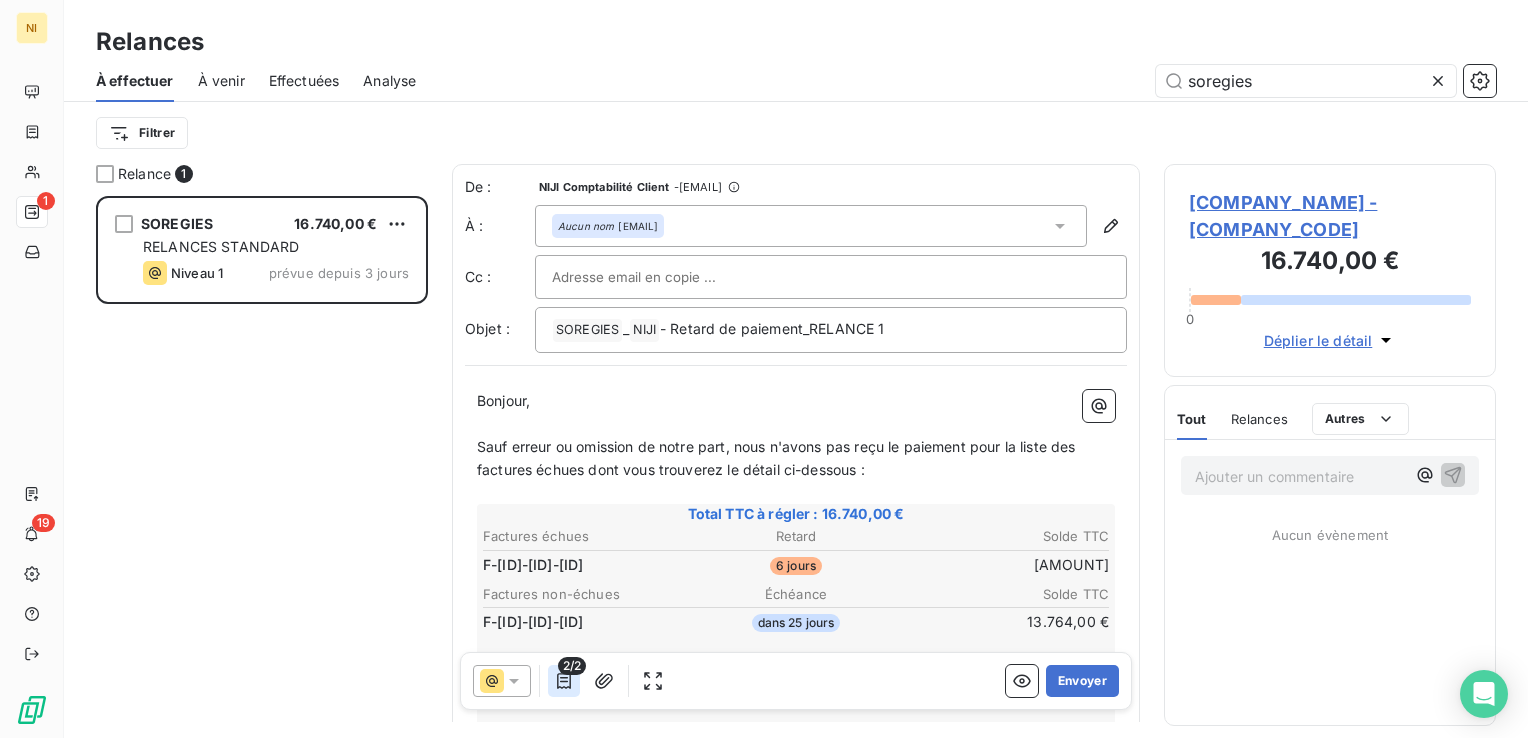 type on "soregies" 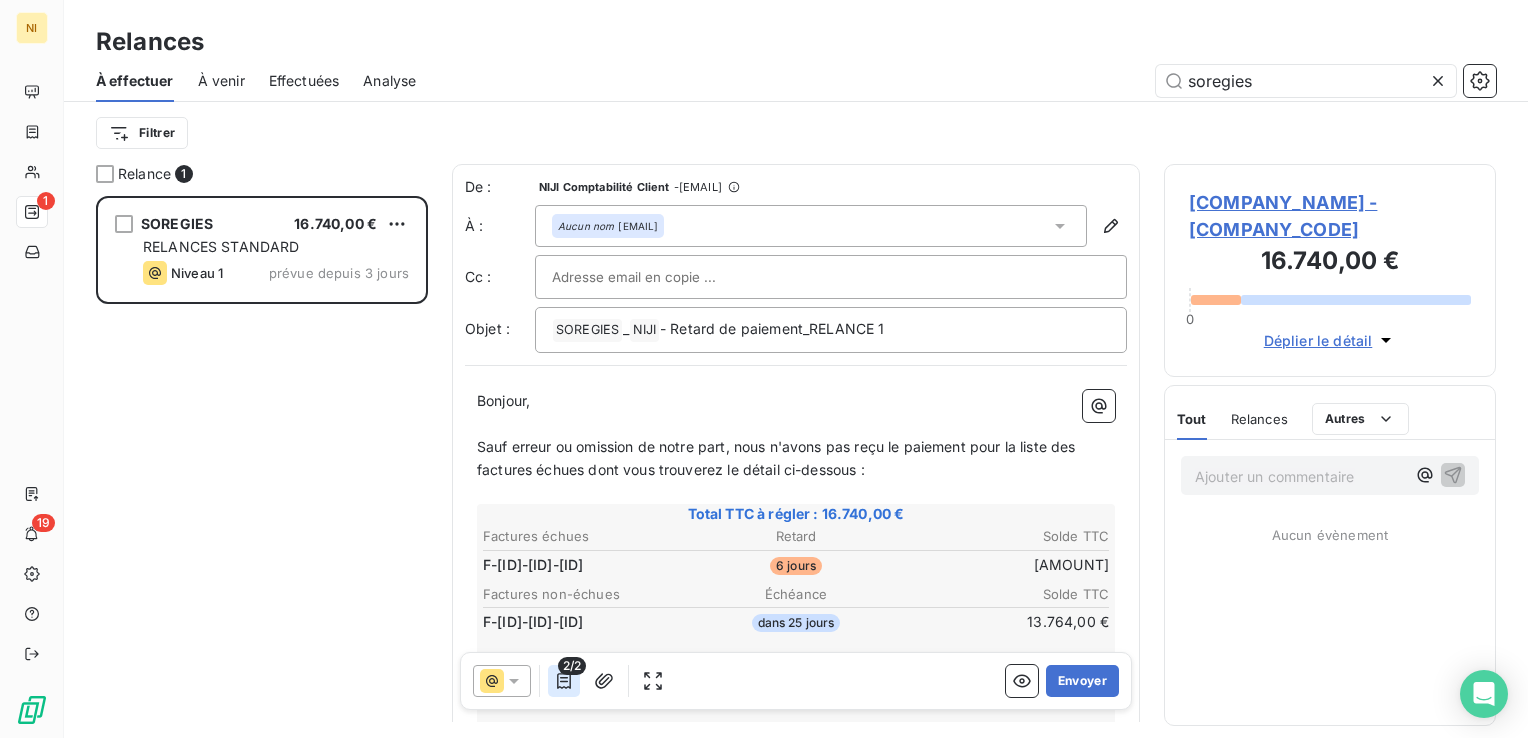 click 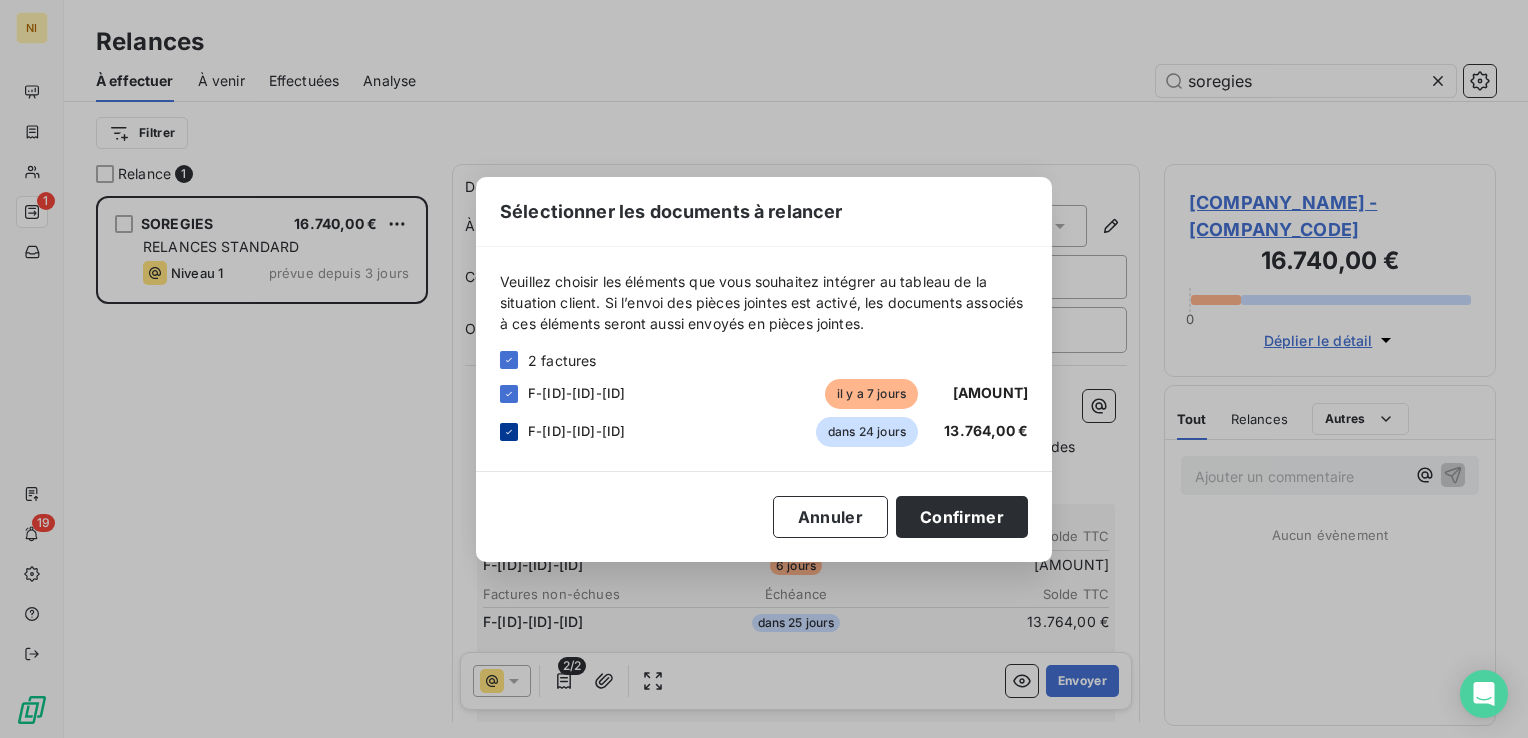 click at bounding box center [509, 432] 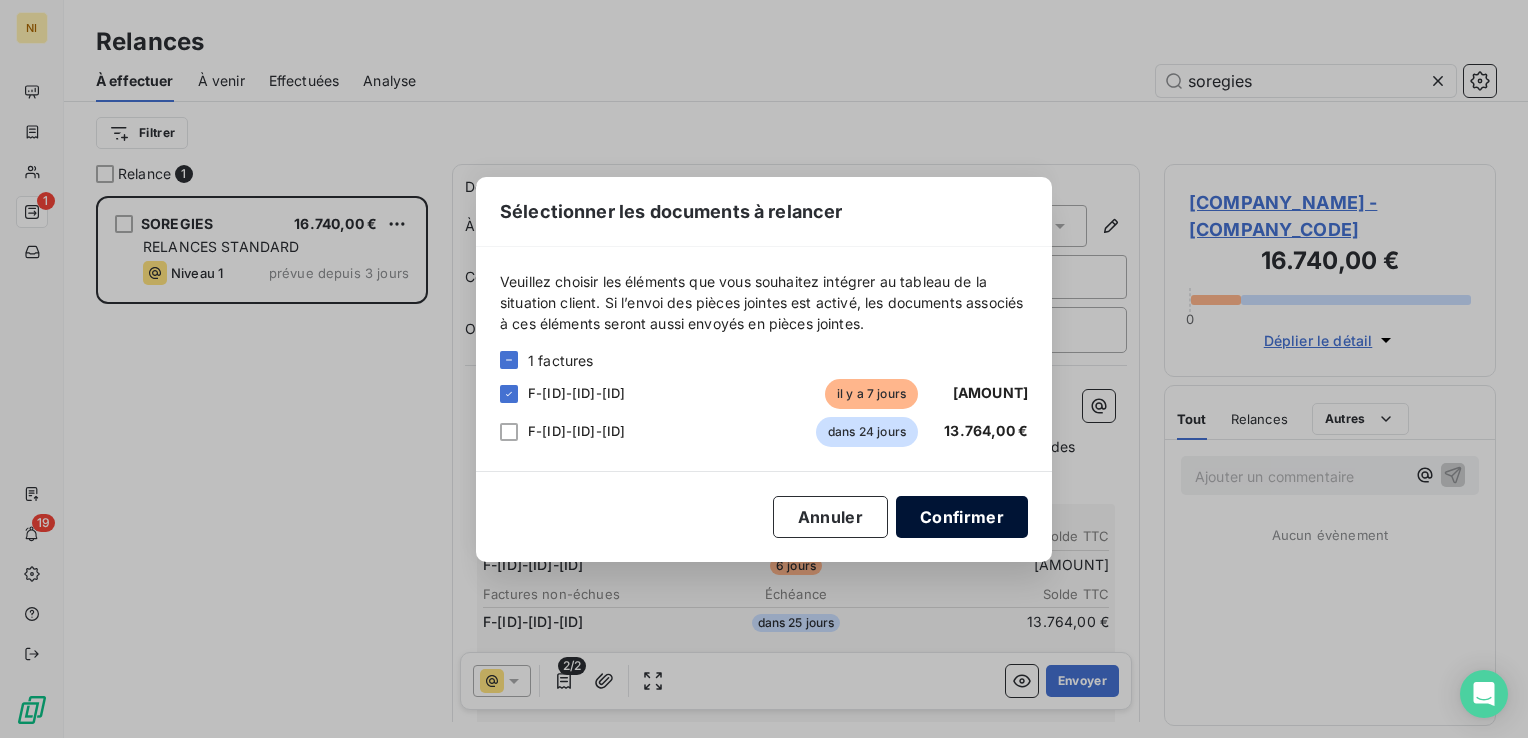 click on "Confirmer" at bounding box center (962, 517) 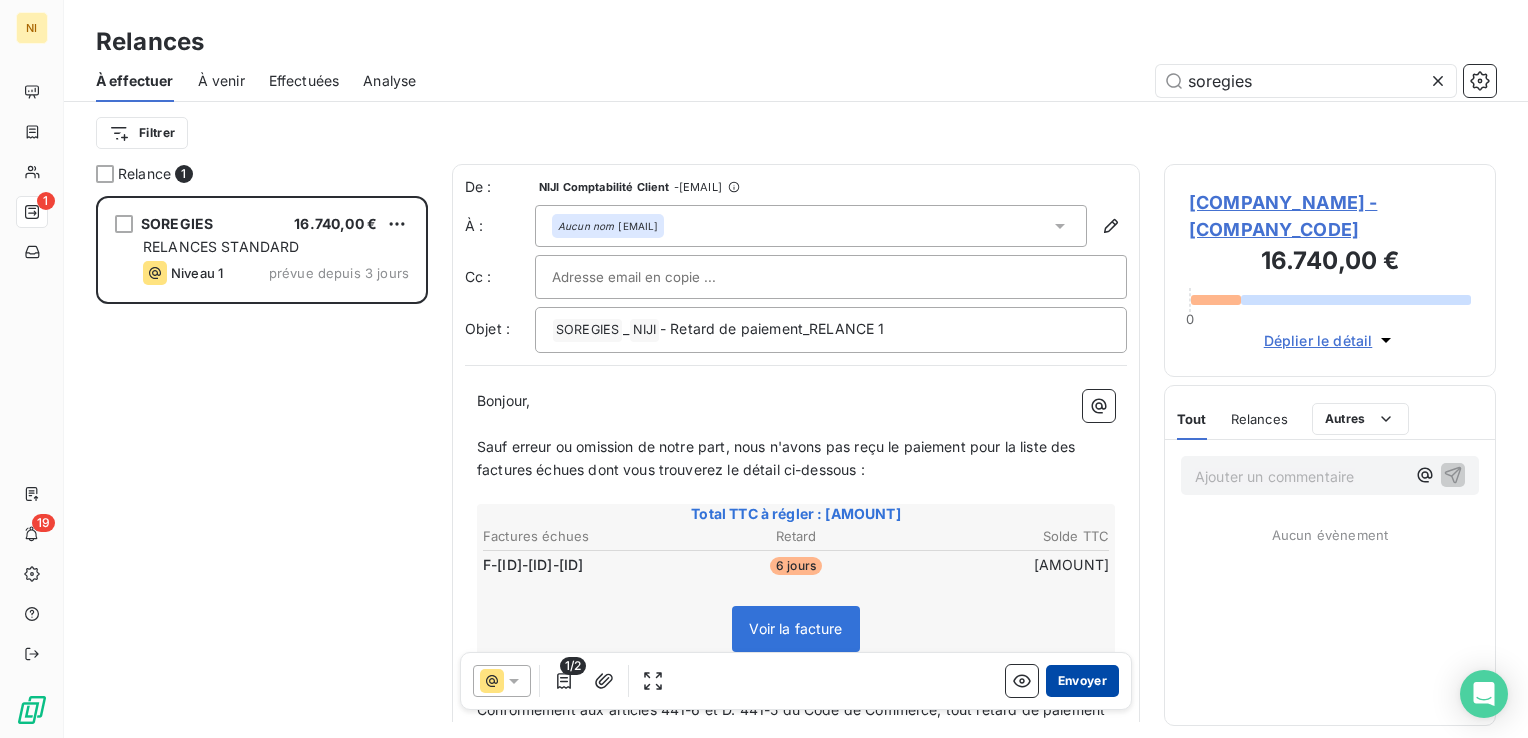click on "Envoyer" at bounding box center [1082, 681] 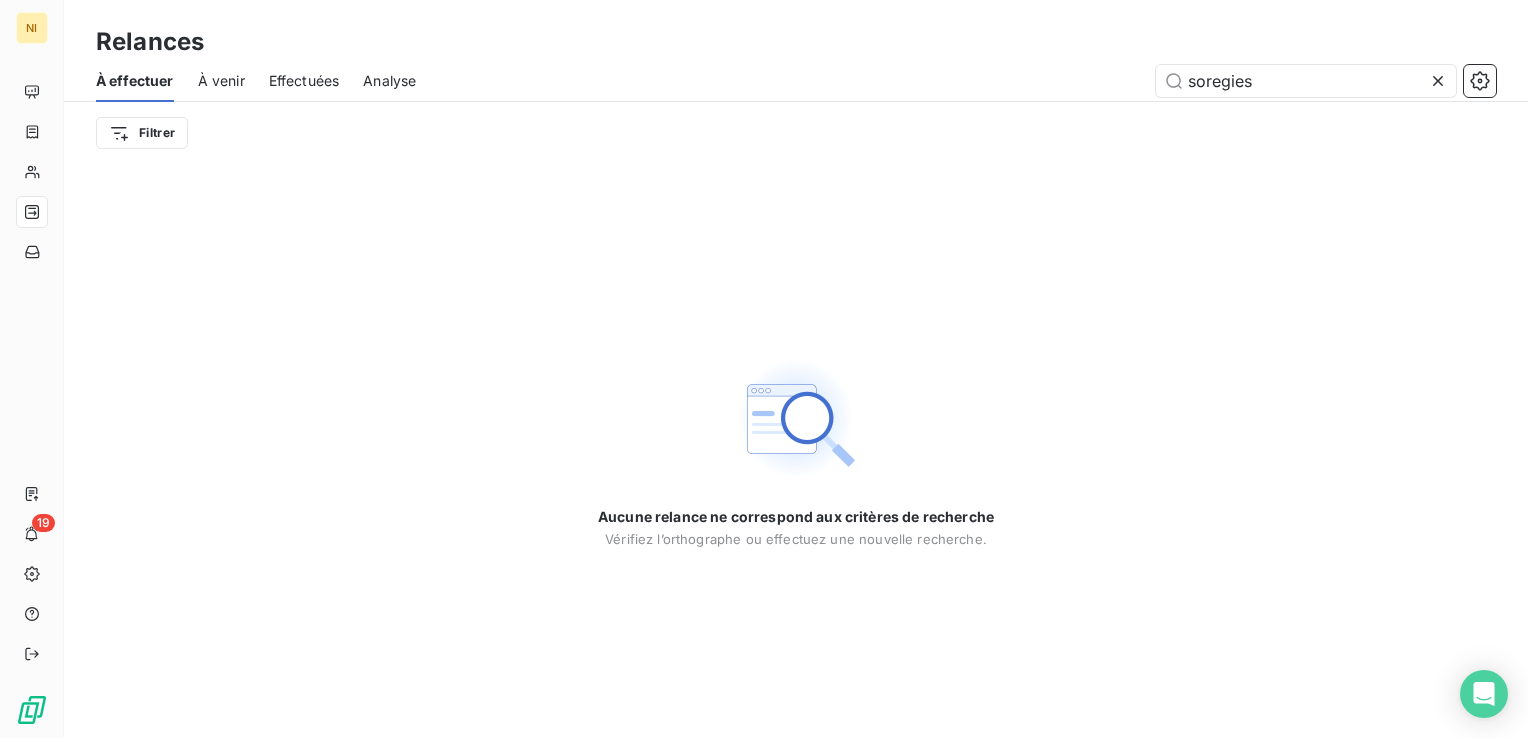 click 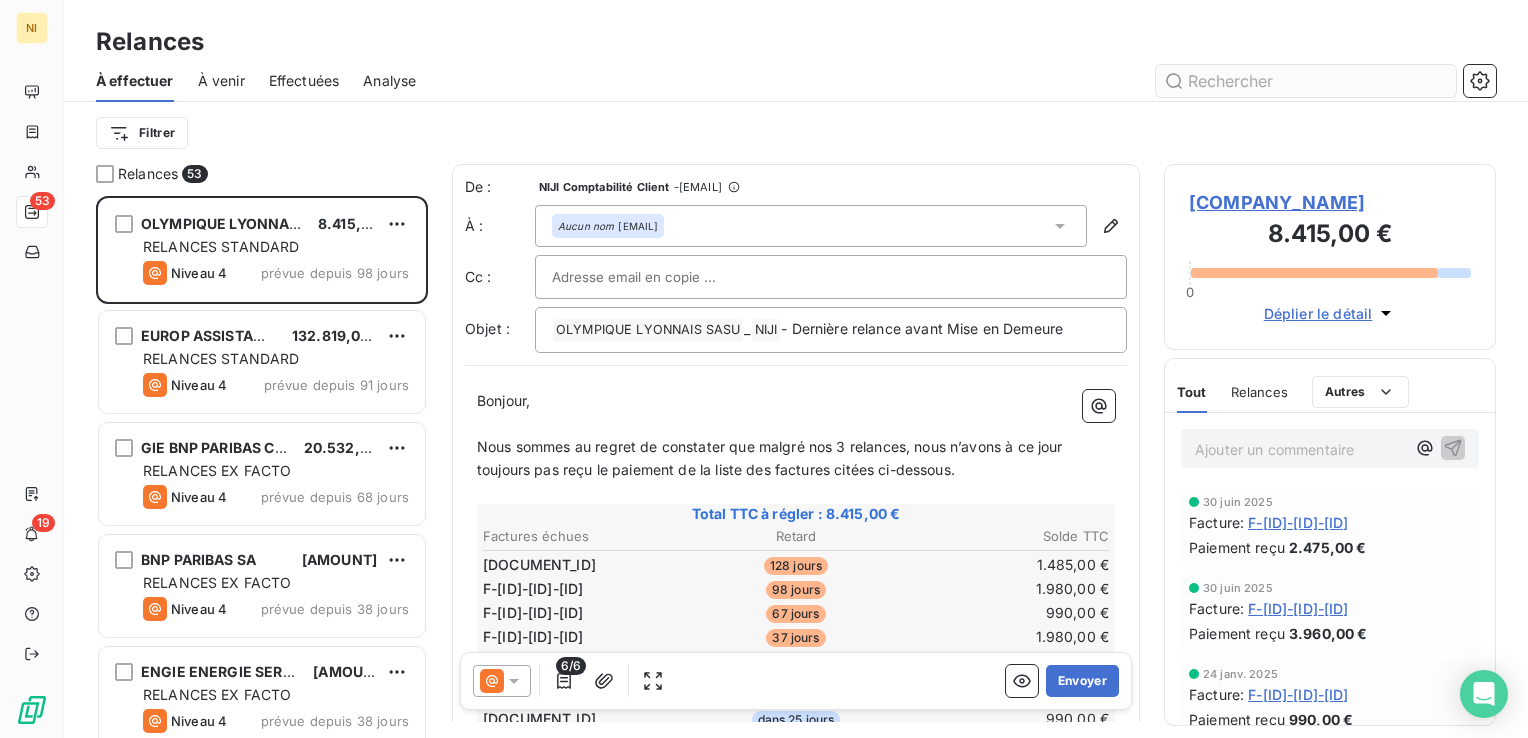 scroll, scrollTop: 16, scrollLeft: 16, axis: both 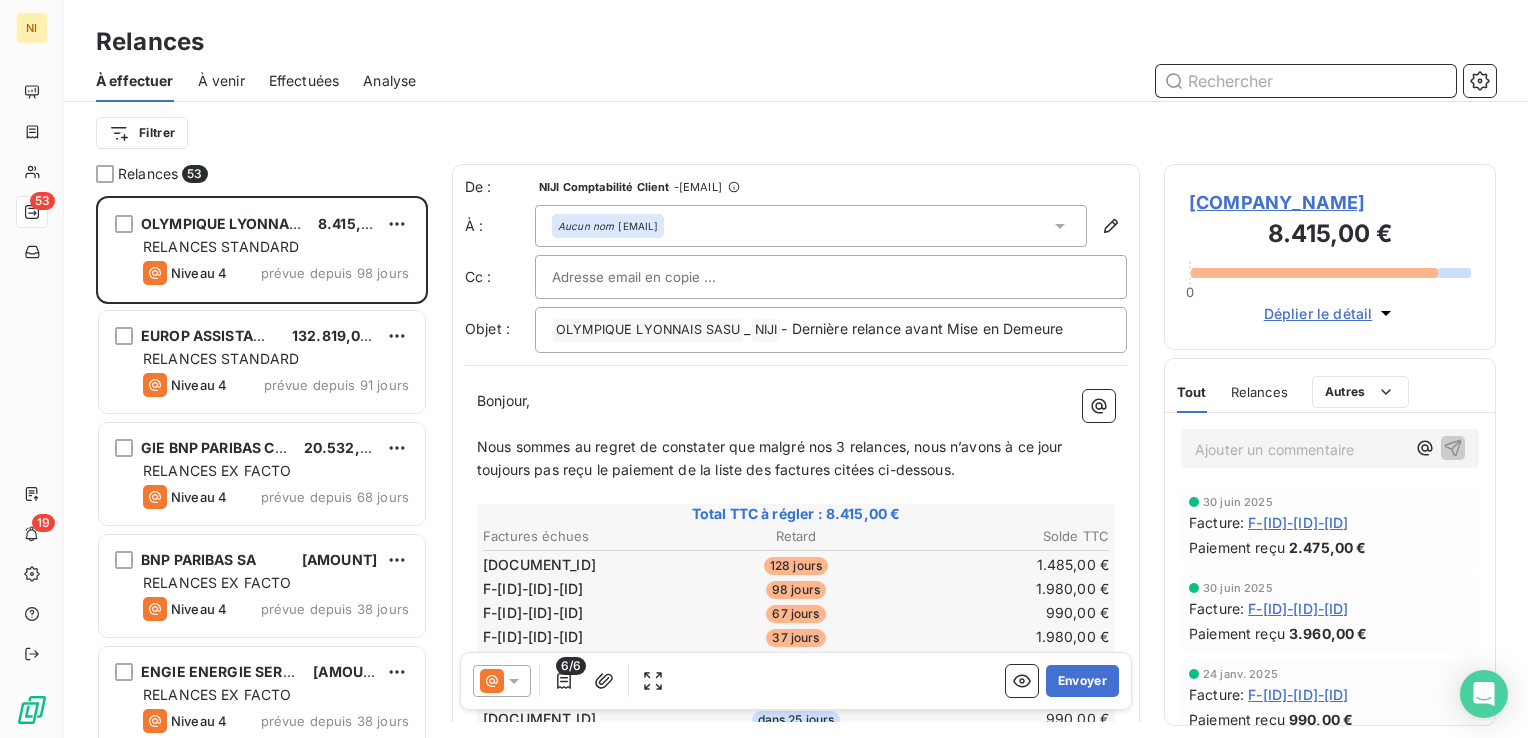 click at bounding box center (1306, 81) 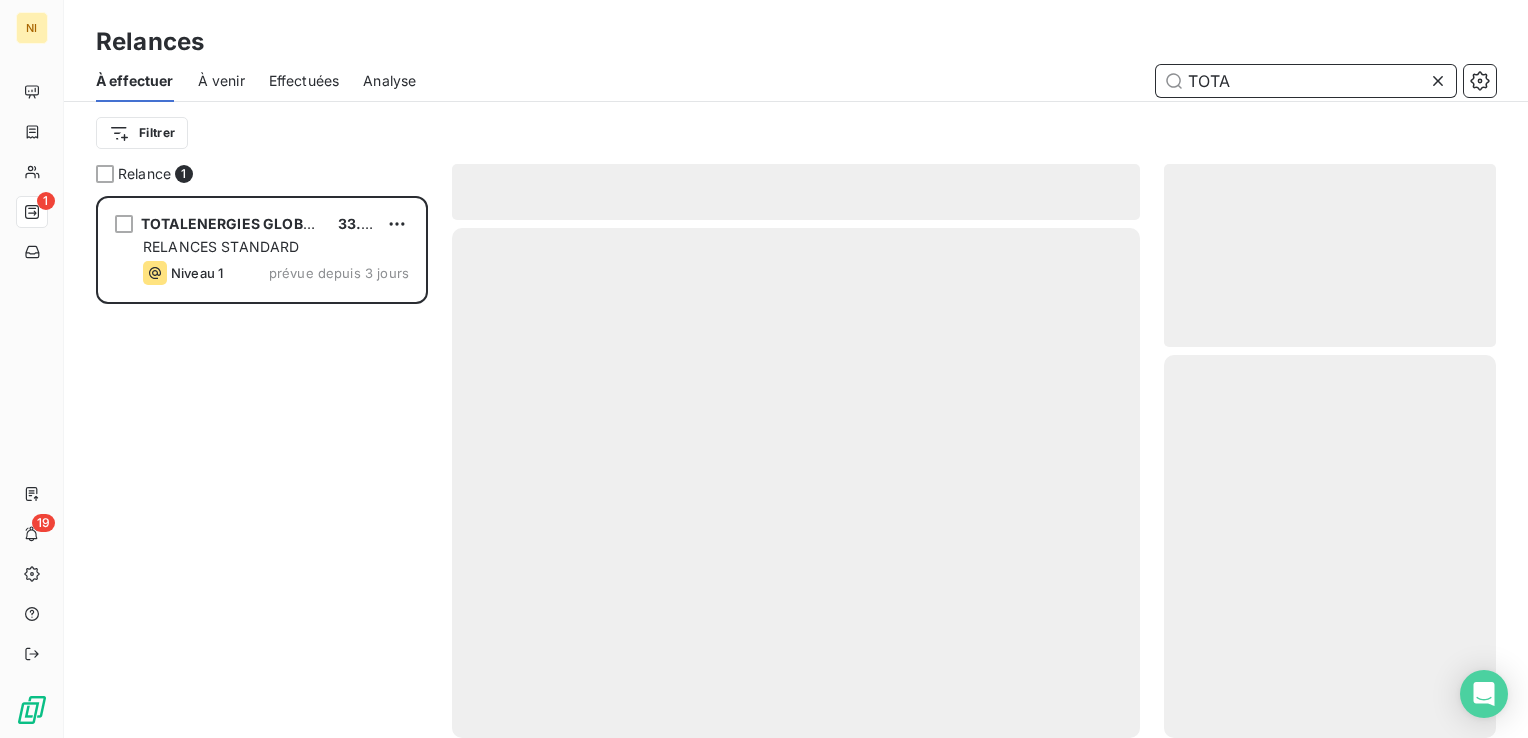 scroll, scrollTop: 0, scrollLeft: 0, axis: both 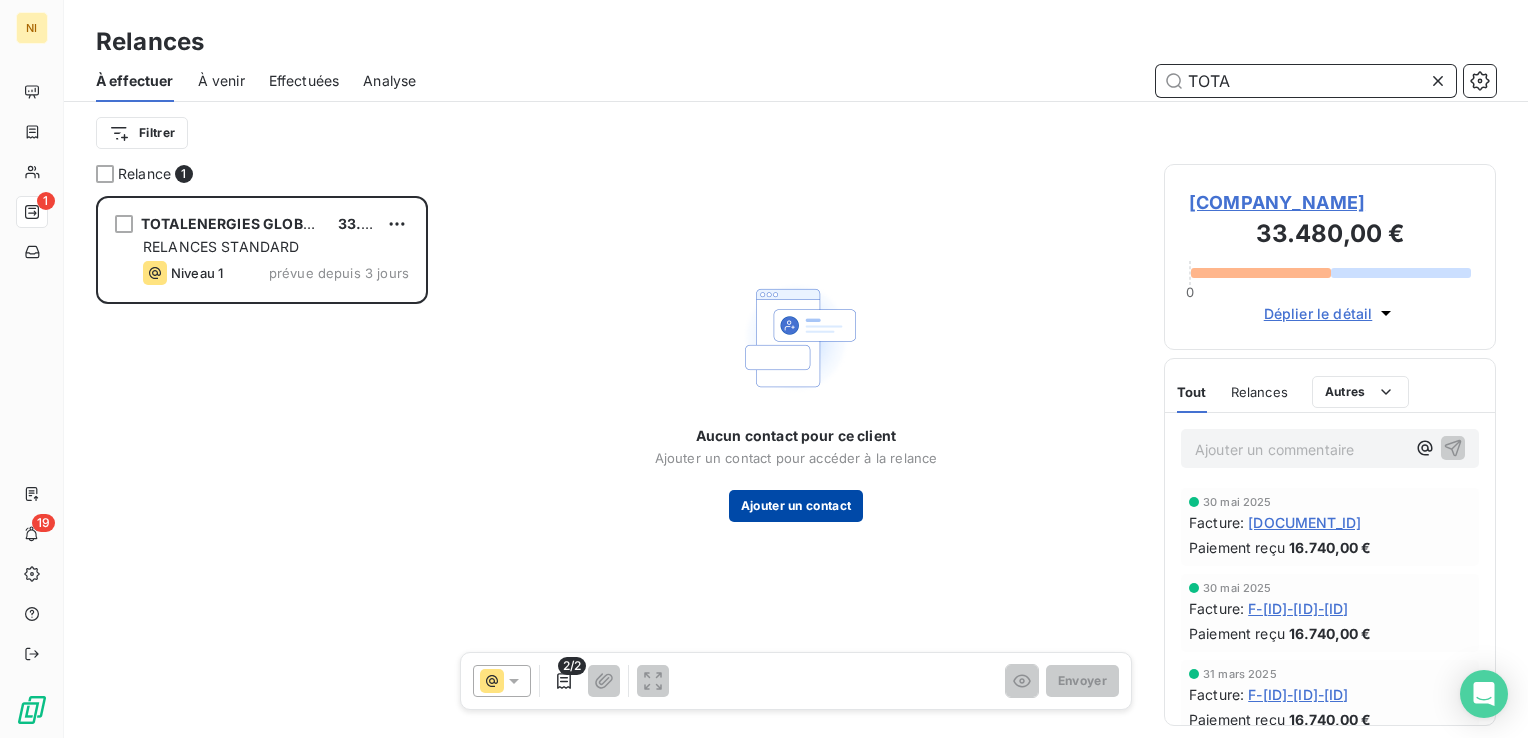 type on "TOTA" 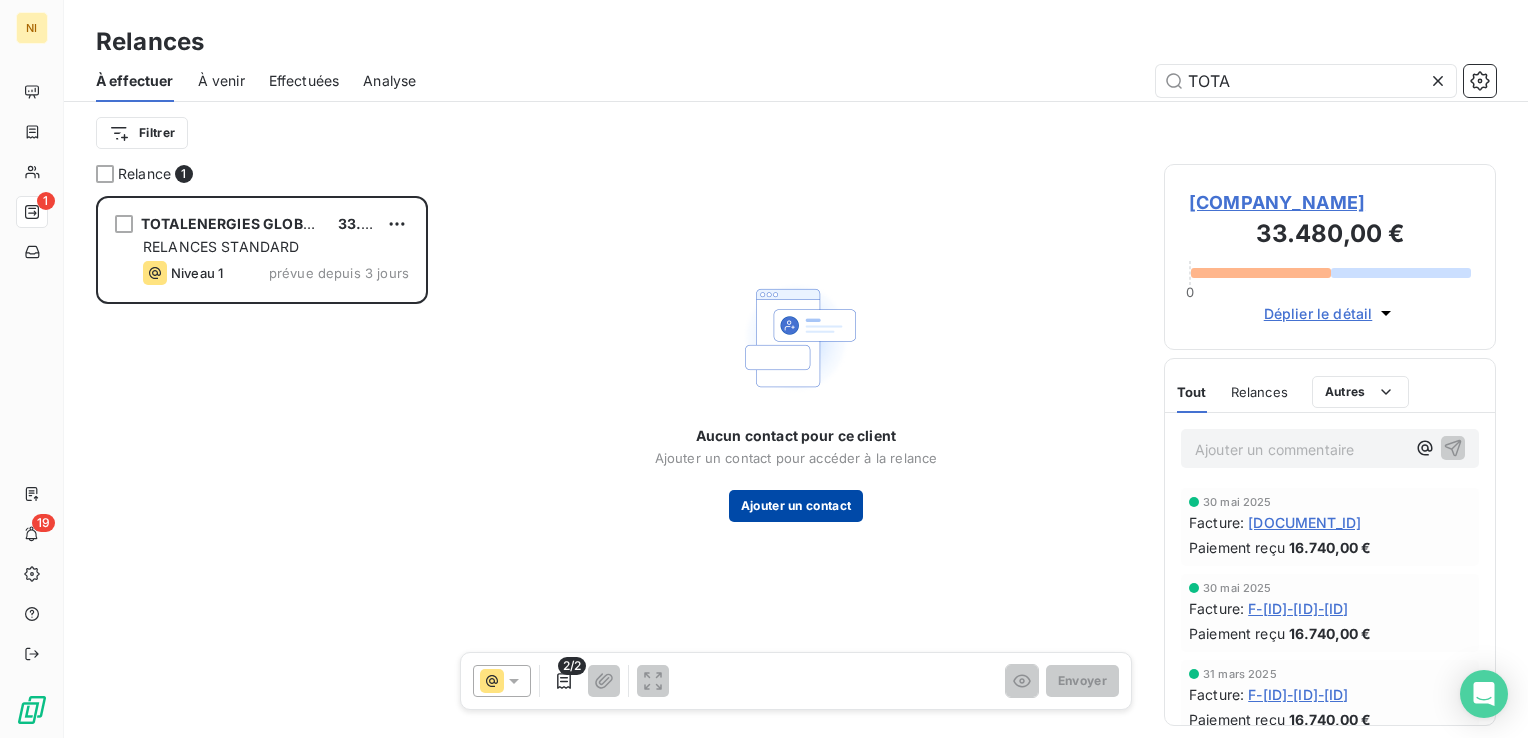click on "Ajouter un contact" at bounding box center (796, 506) 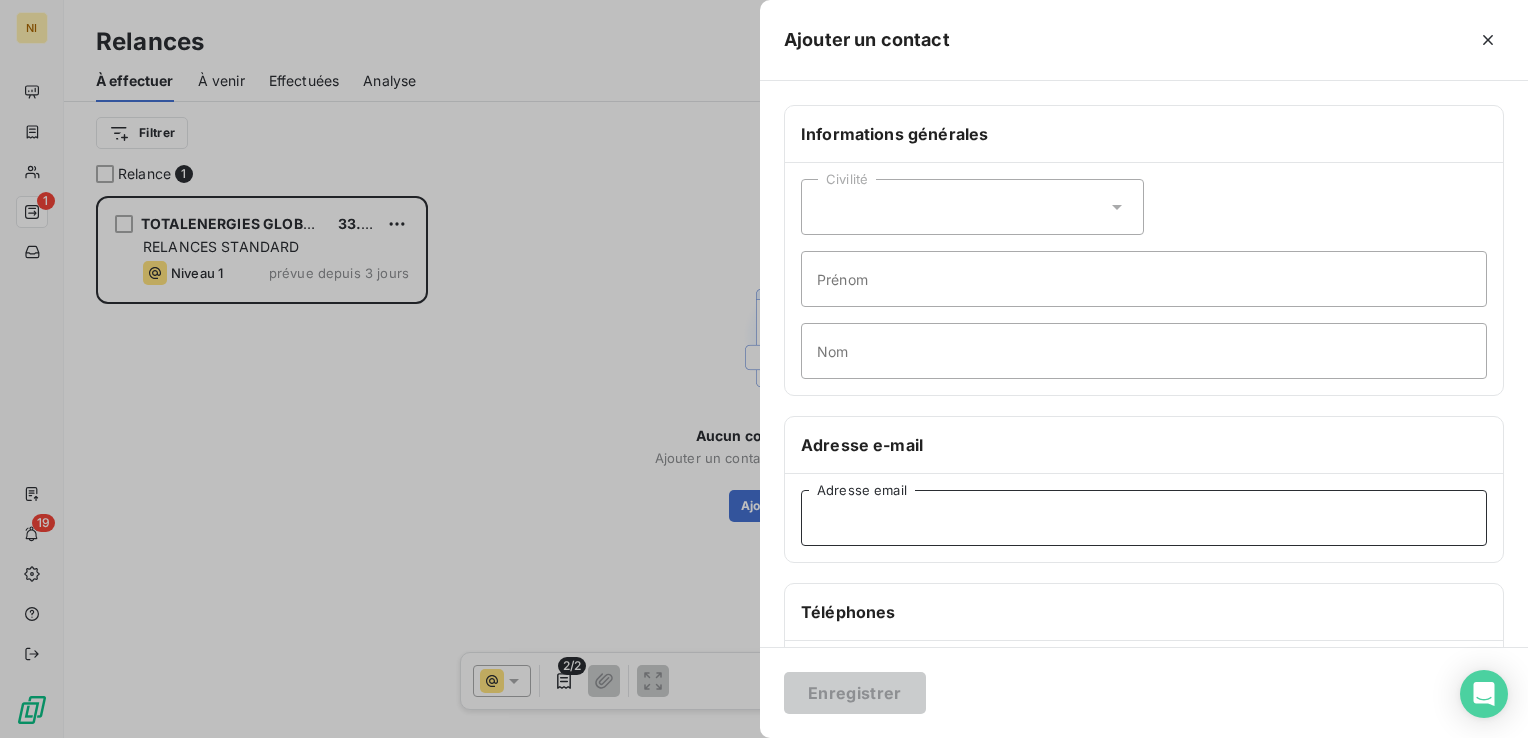 click on "Adresse email" at bounding box center (1144, 518) 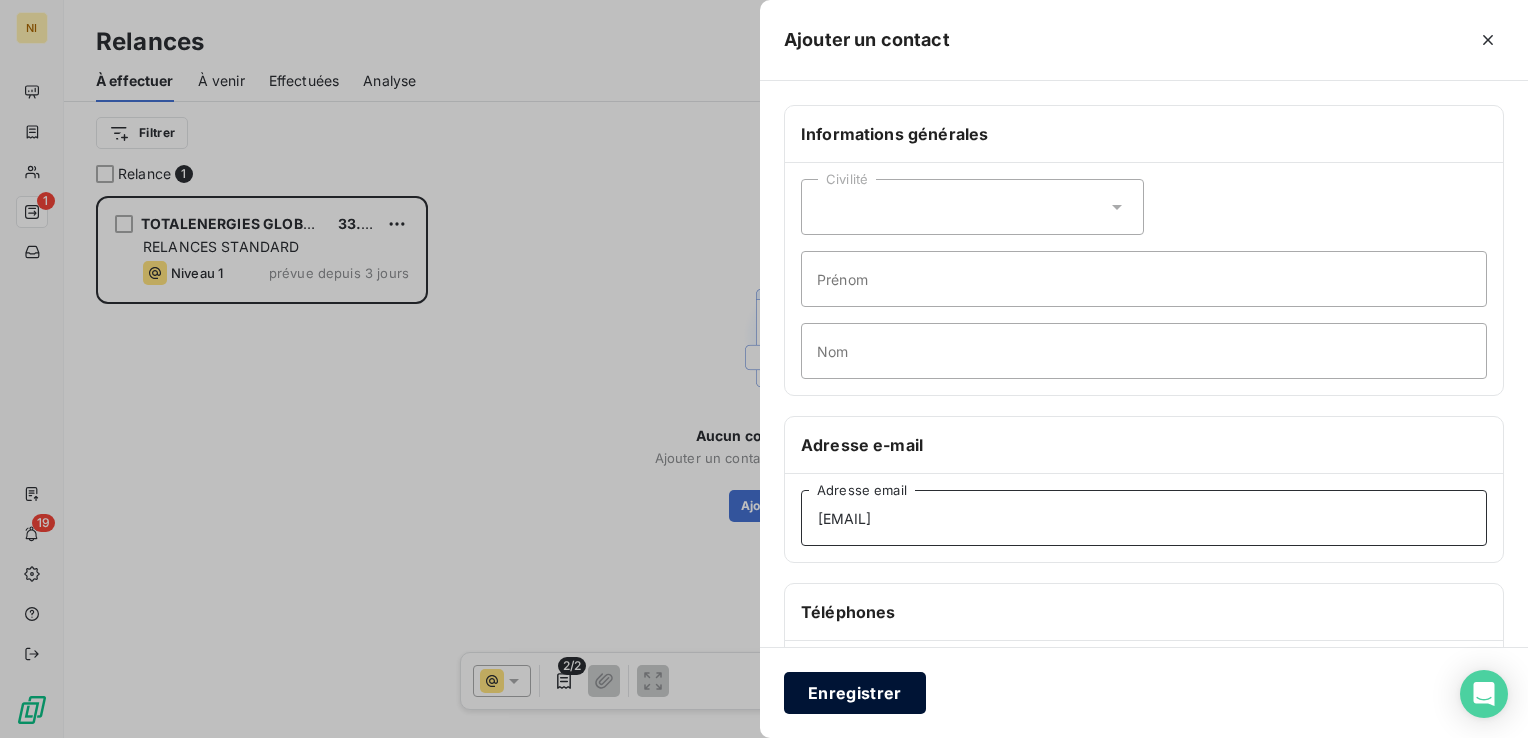 type on "gs.tgits-facture-appro@totalenergies.com" 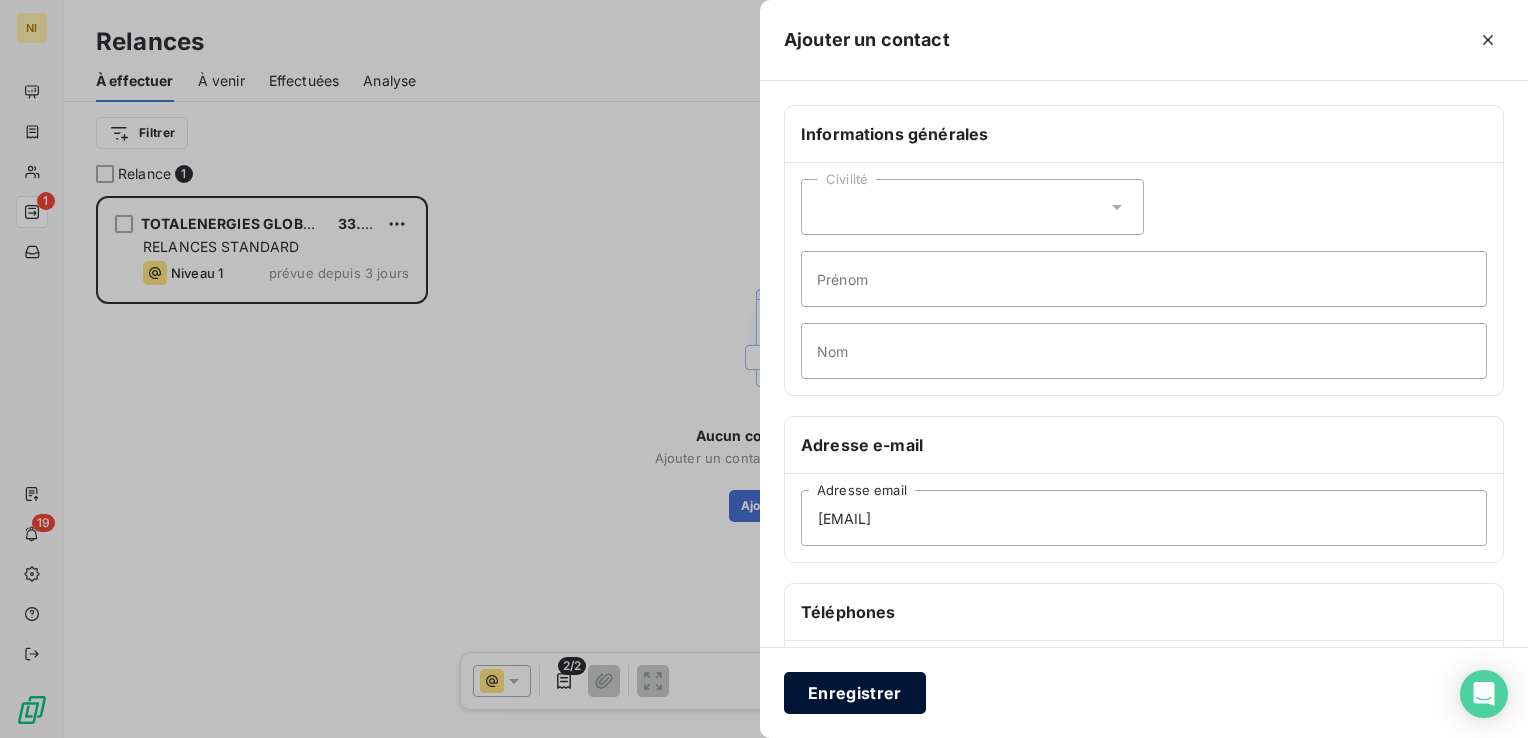 click on "Enregistrer" at bounding box center [855, 693] 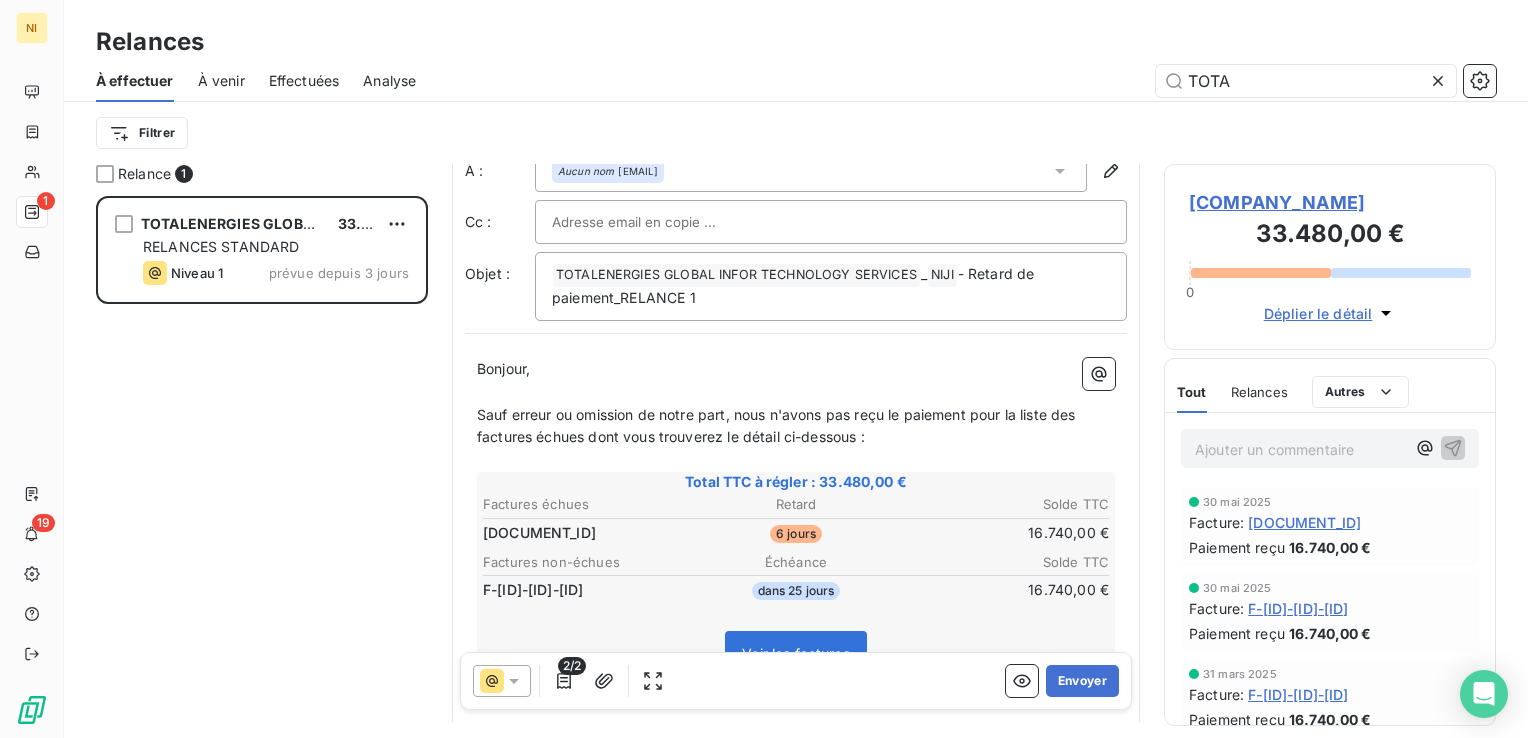 scroll, scrollTop: 200, scrollLeft: 0, axis: vertical 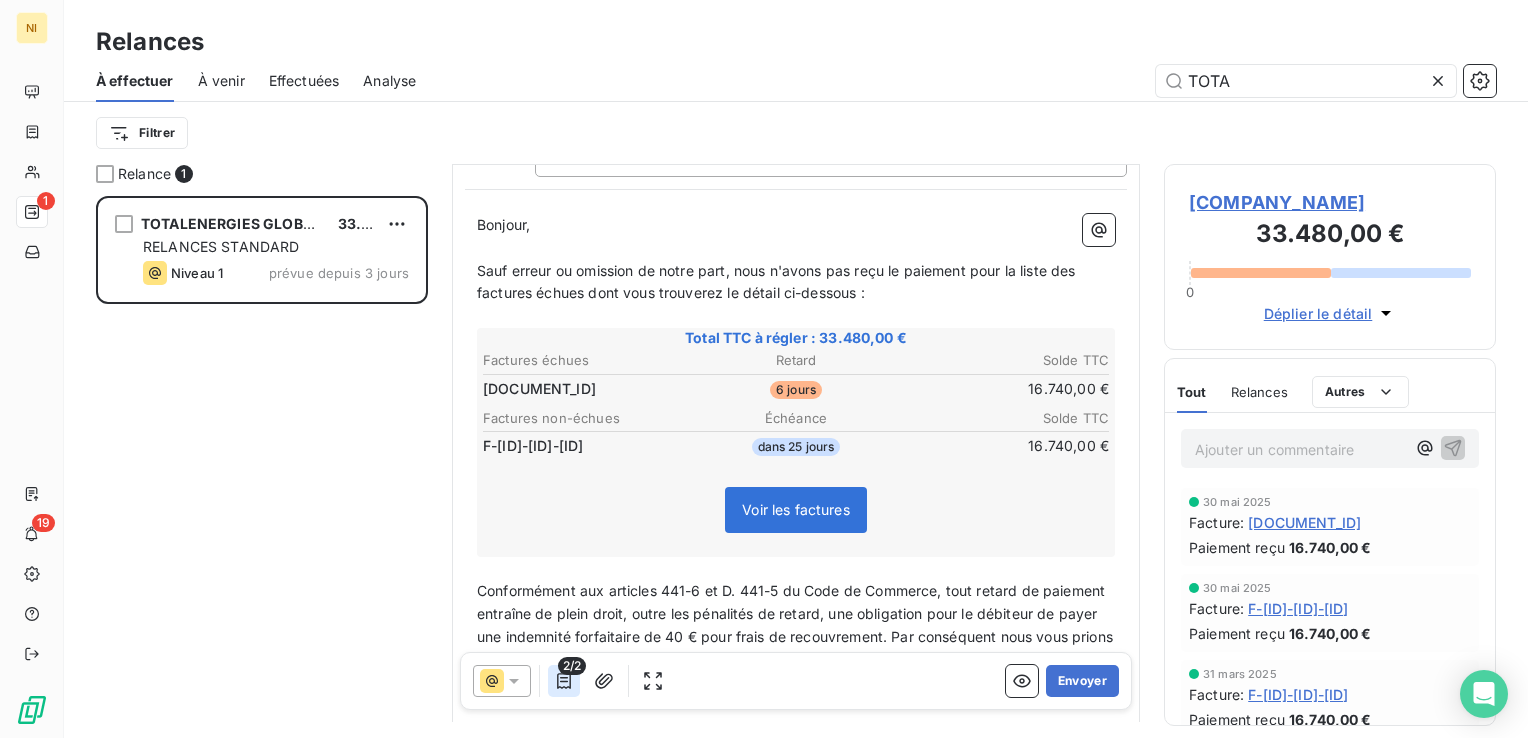 click 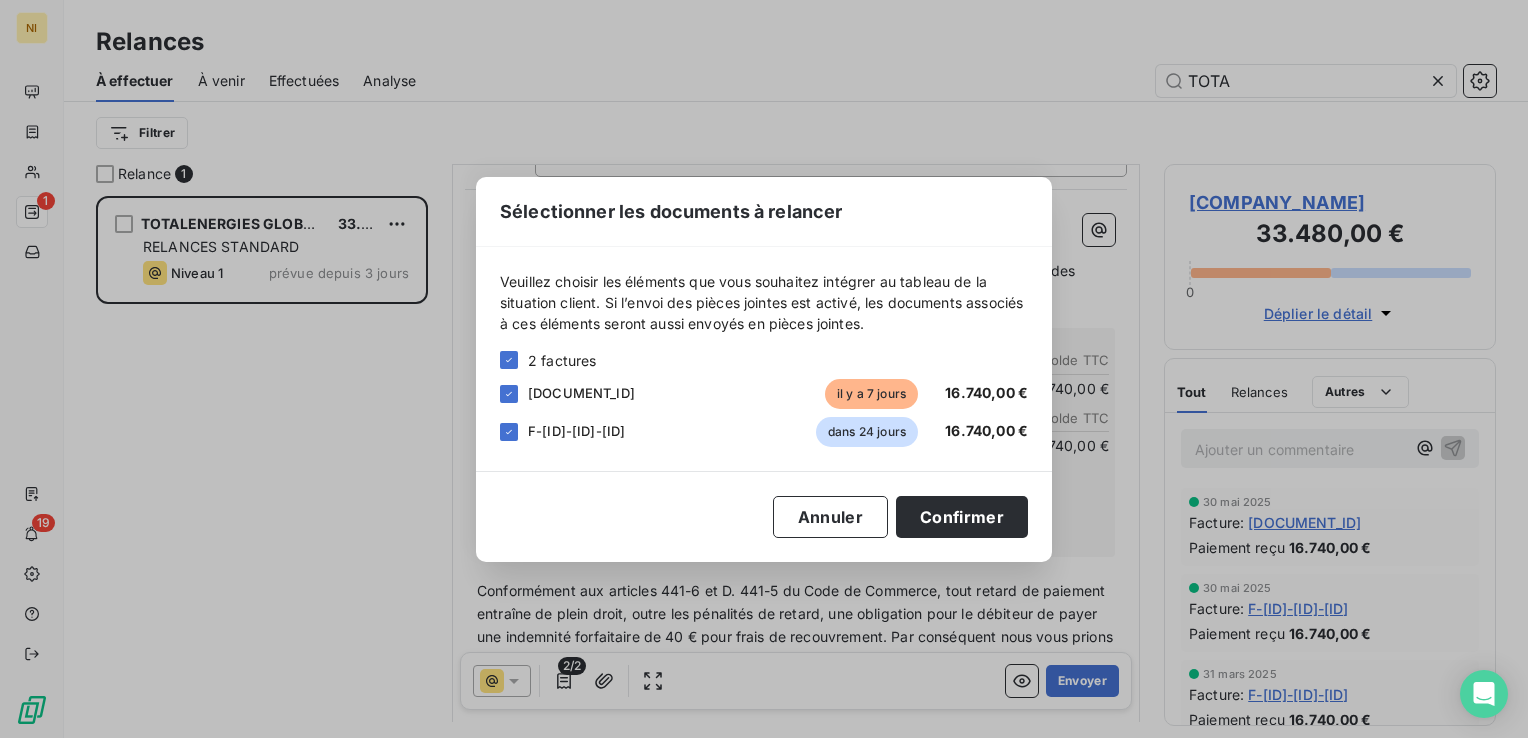 click on "F-25-07-0249 dans 24 jours   16.740,00 €" at bounding box center [764, 432] 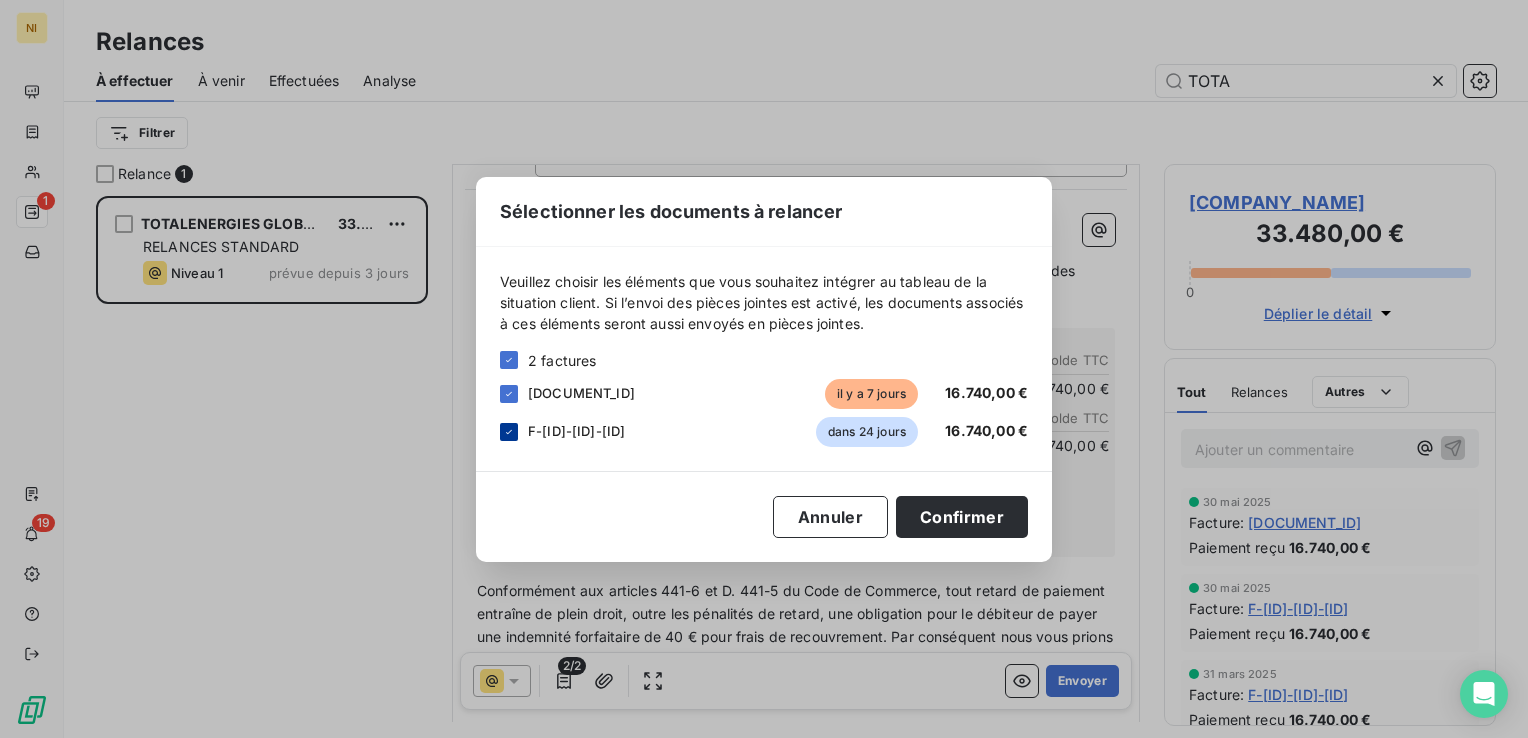 drag, startPoint x: 517, startPoint y: 427, endPoint x: 539, endPoint y: 436, distance: 23.769728 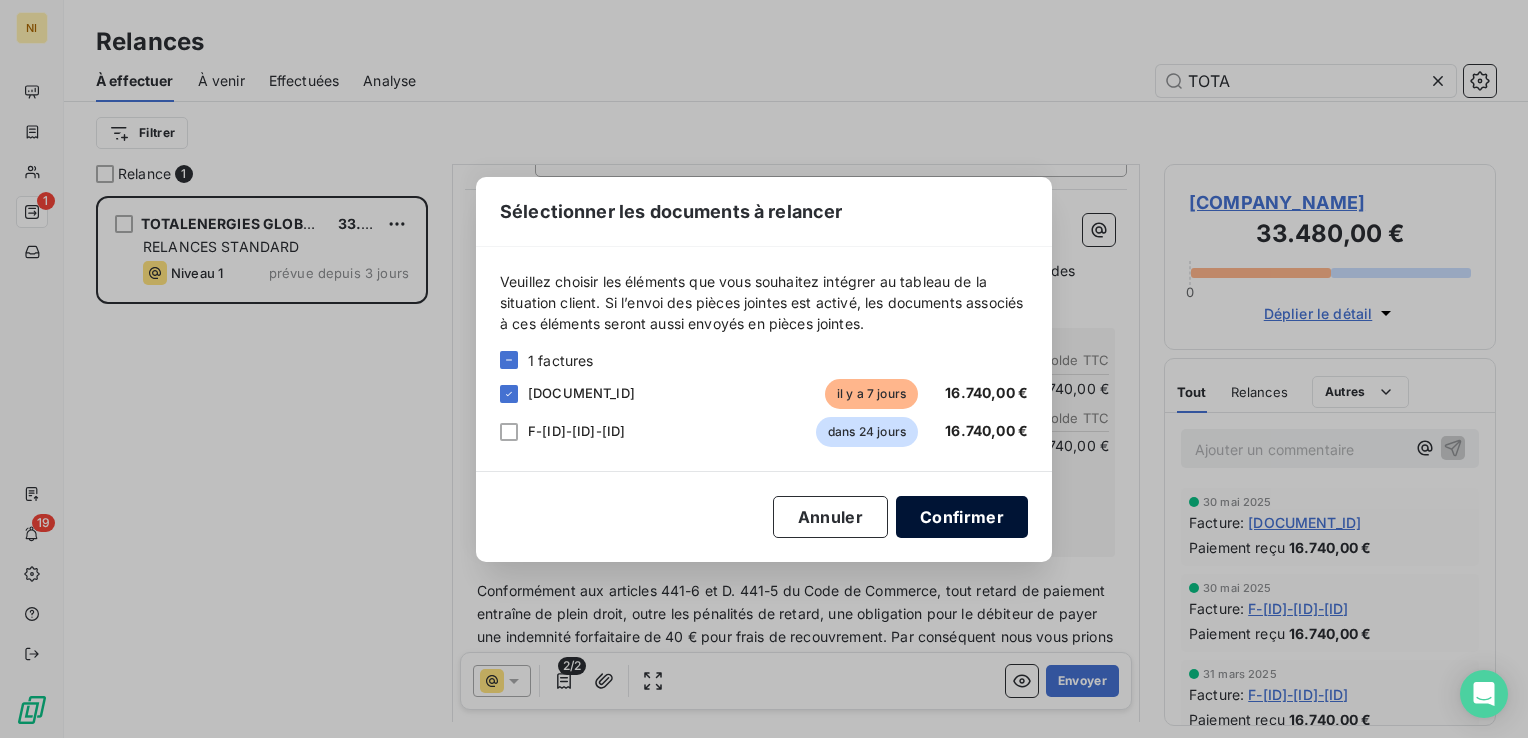 click on "Confirmer" at bounding box center [962, 517] 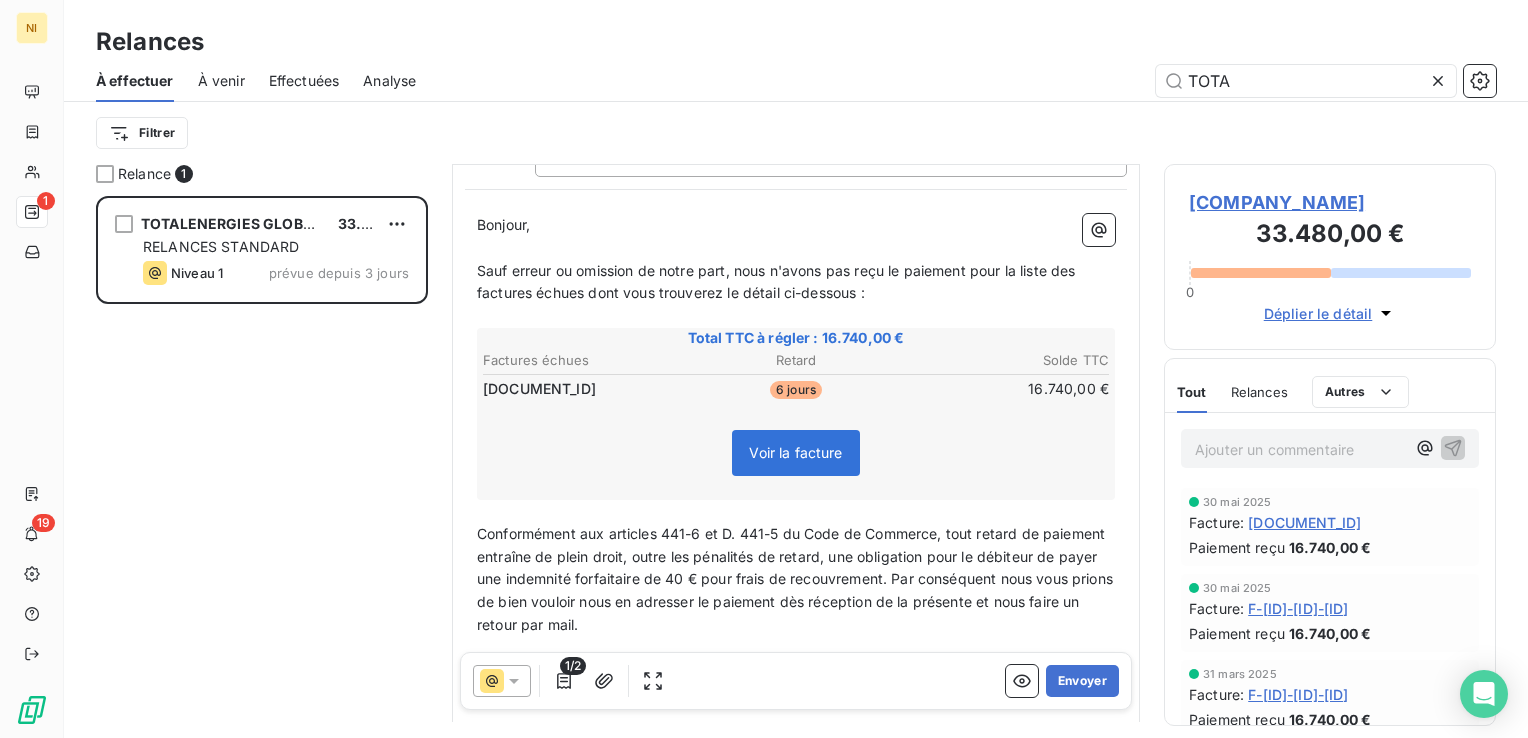 click 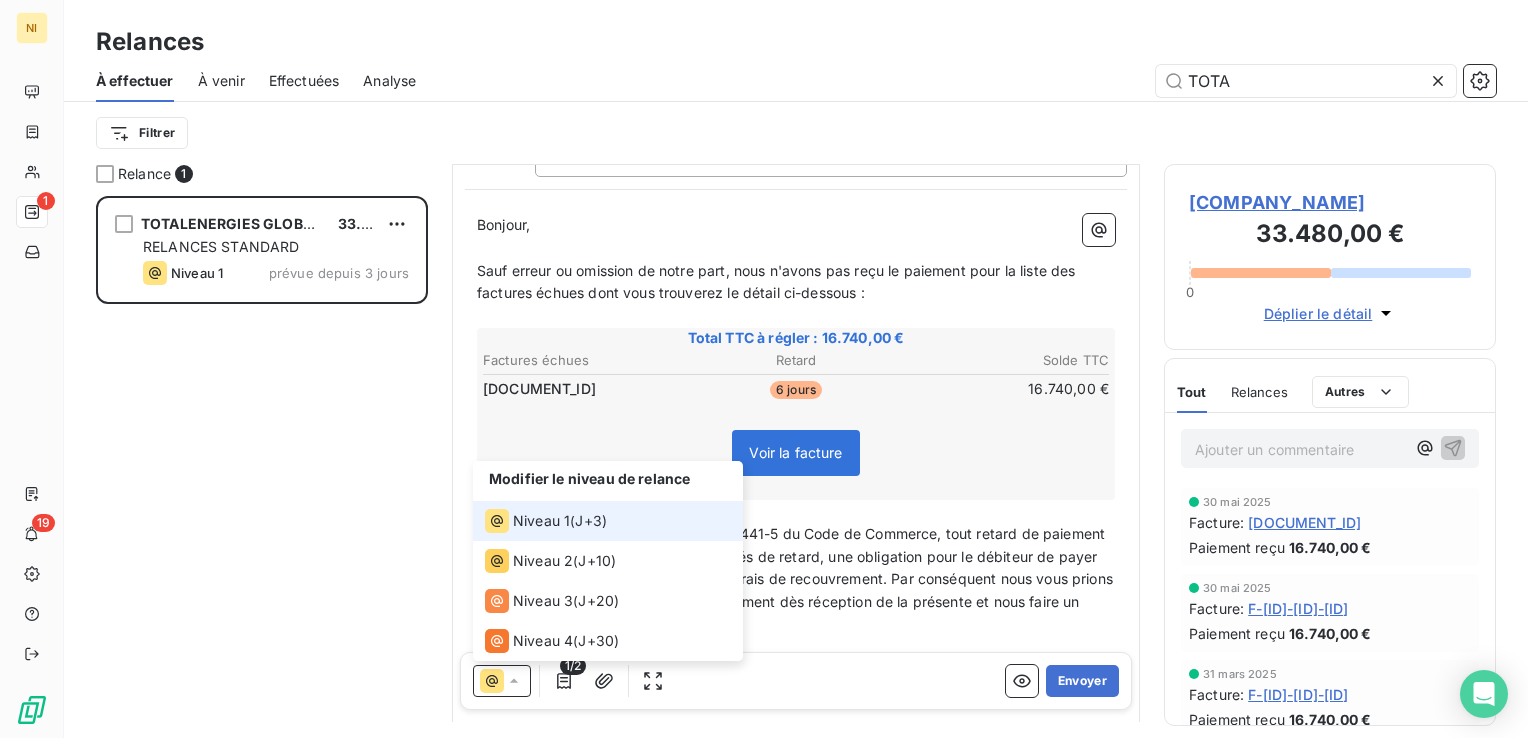 click 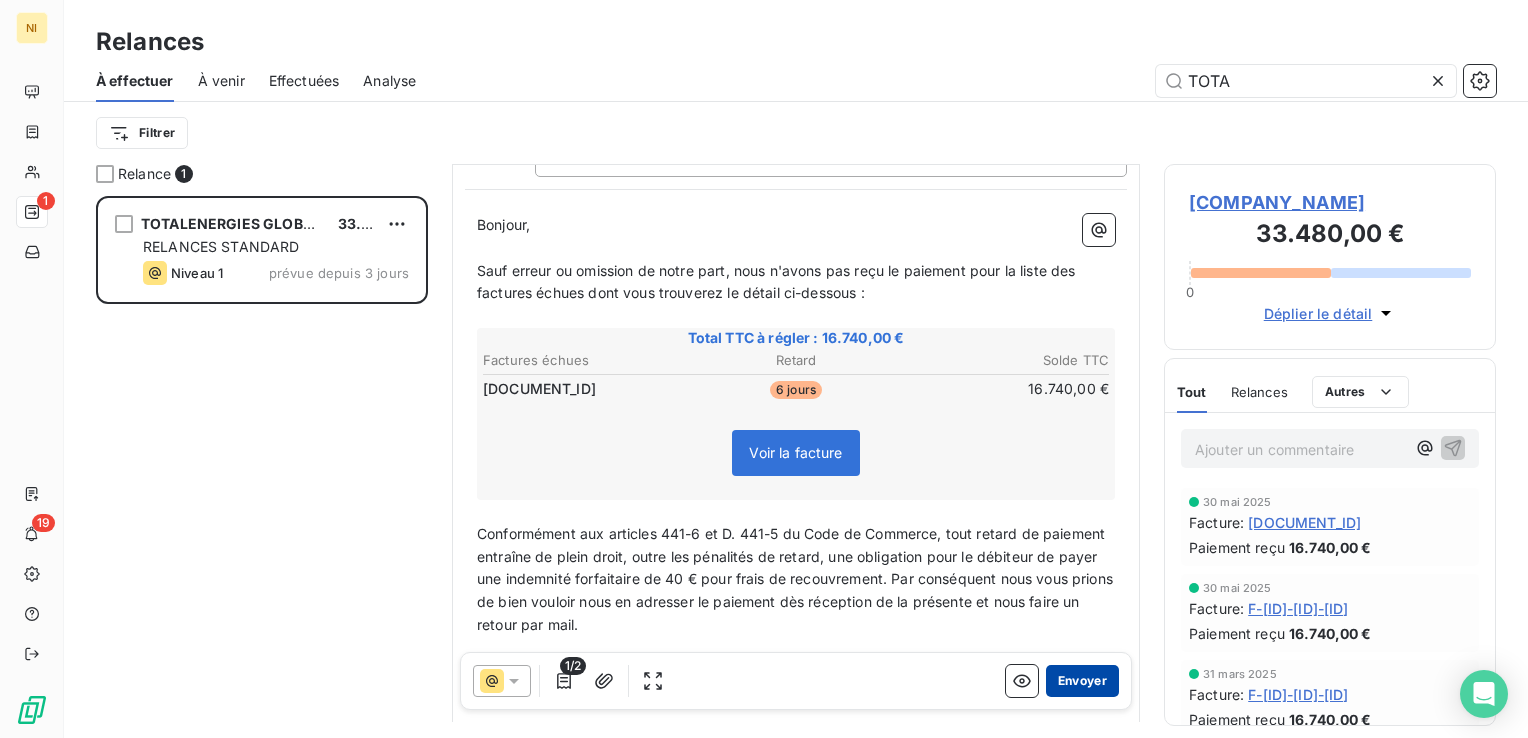 click on "Envoyer" at bounding box center (1082, 681) 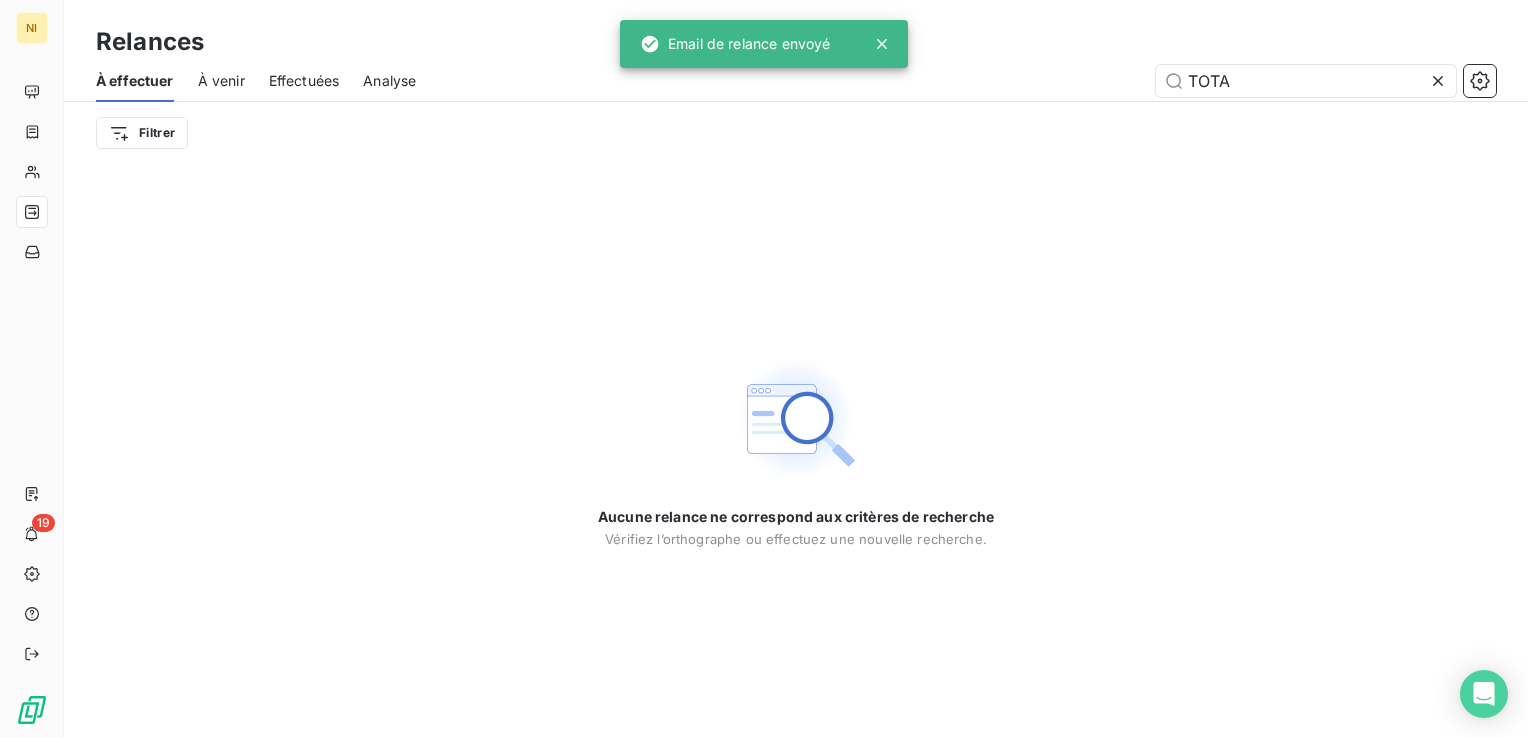 click 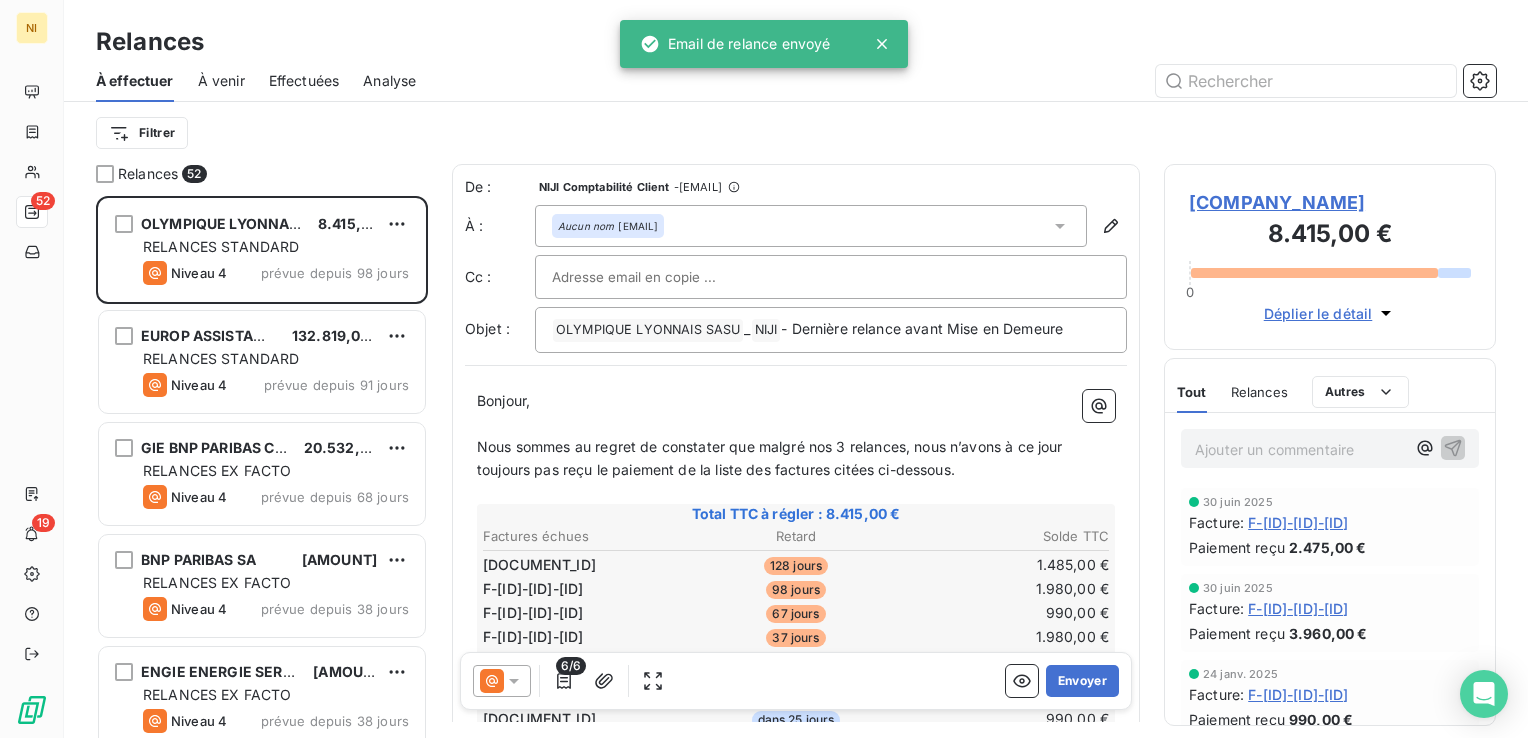 scroll, scrollTop: 16, scrollLeft: 16, axis: both 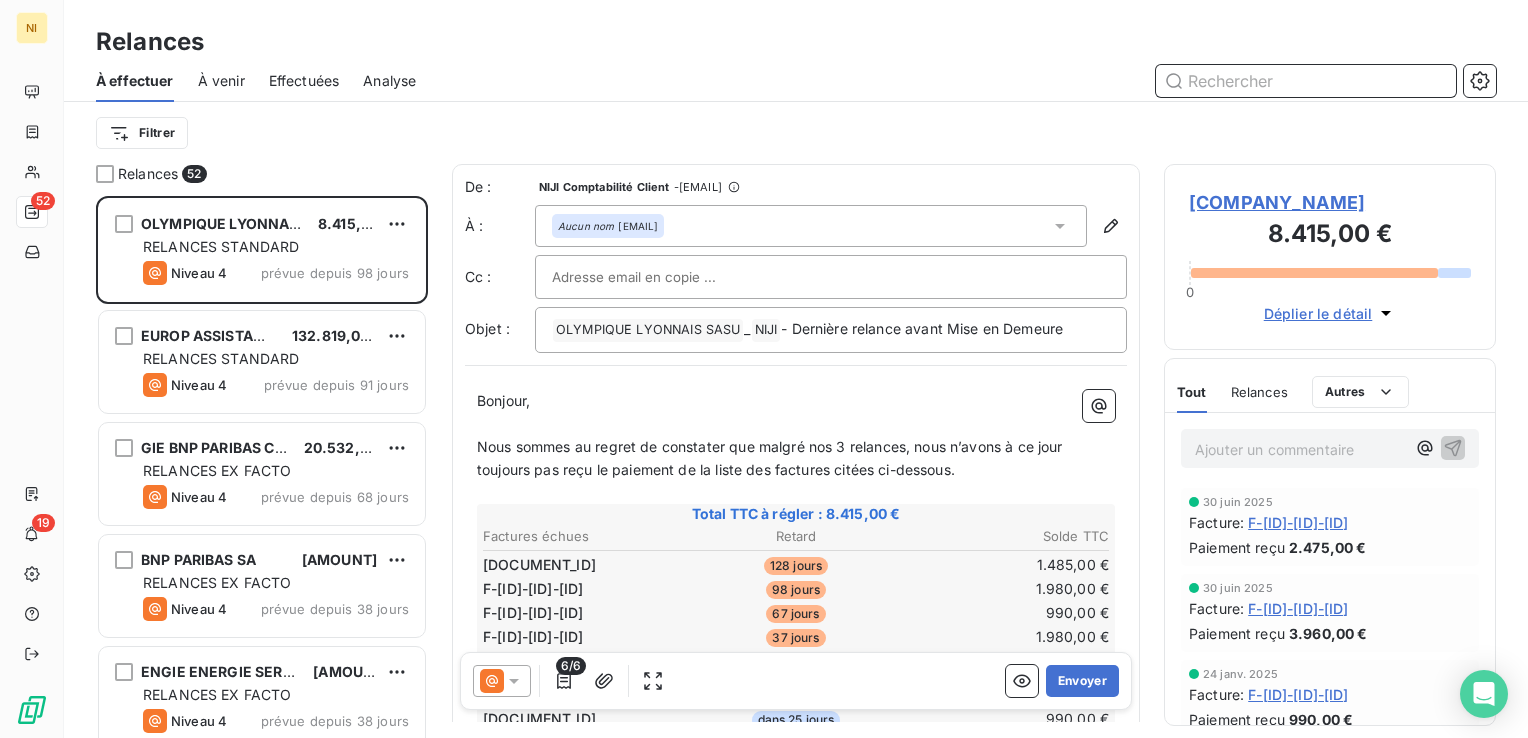 click at bounding box center [1306, 81] 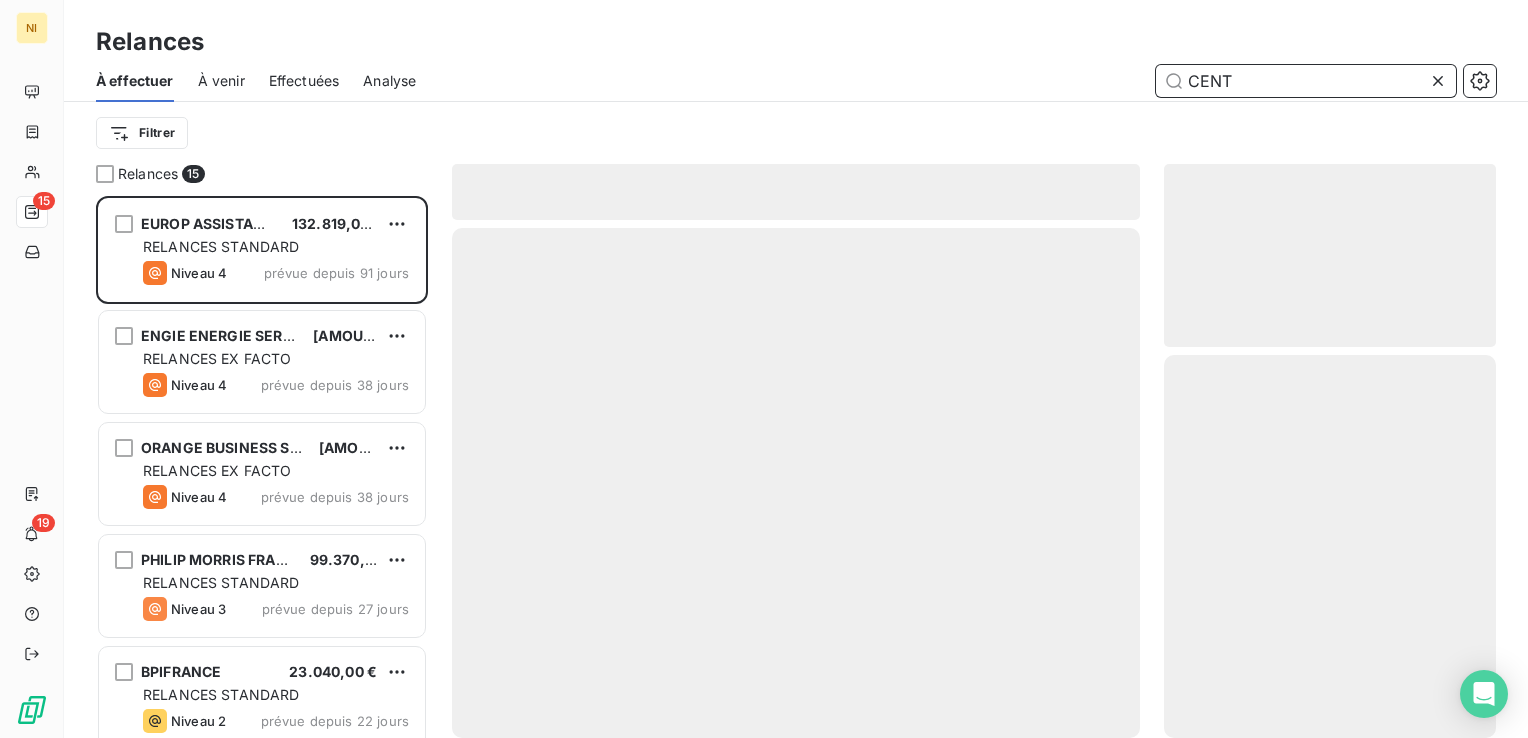 scroll, scrollTop: 16, scrollLeft: 16, axis: both 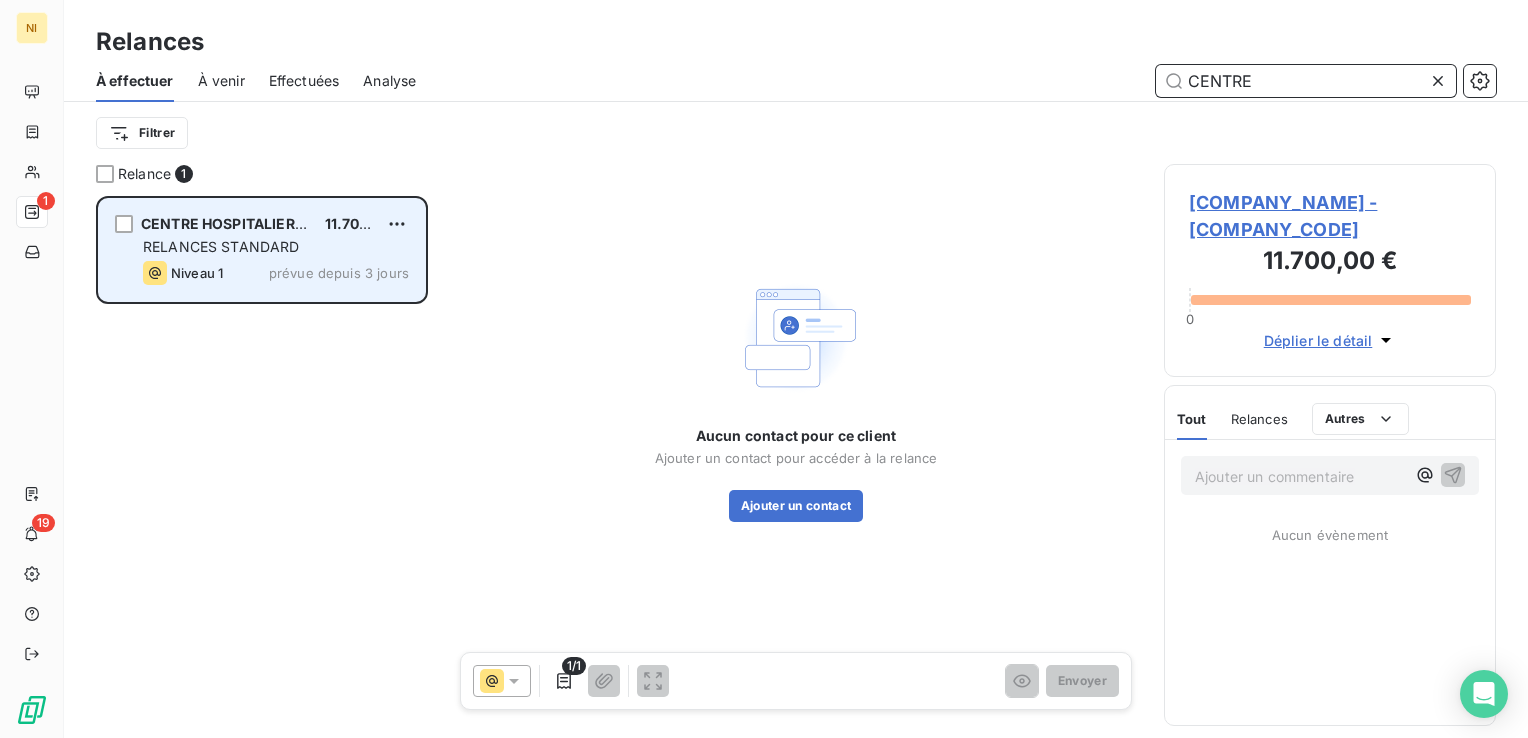 type on "CENTRE" 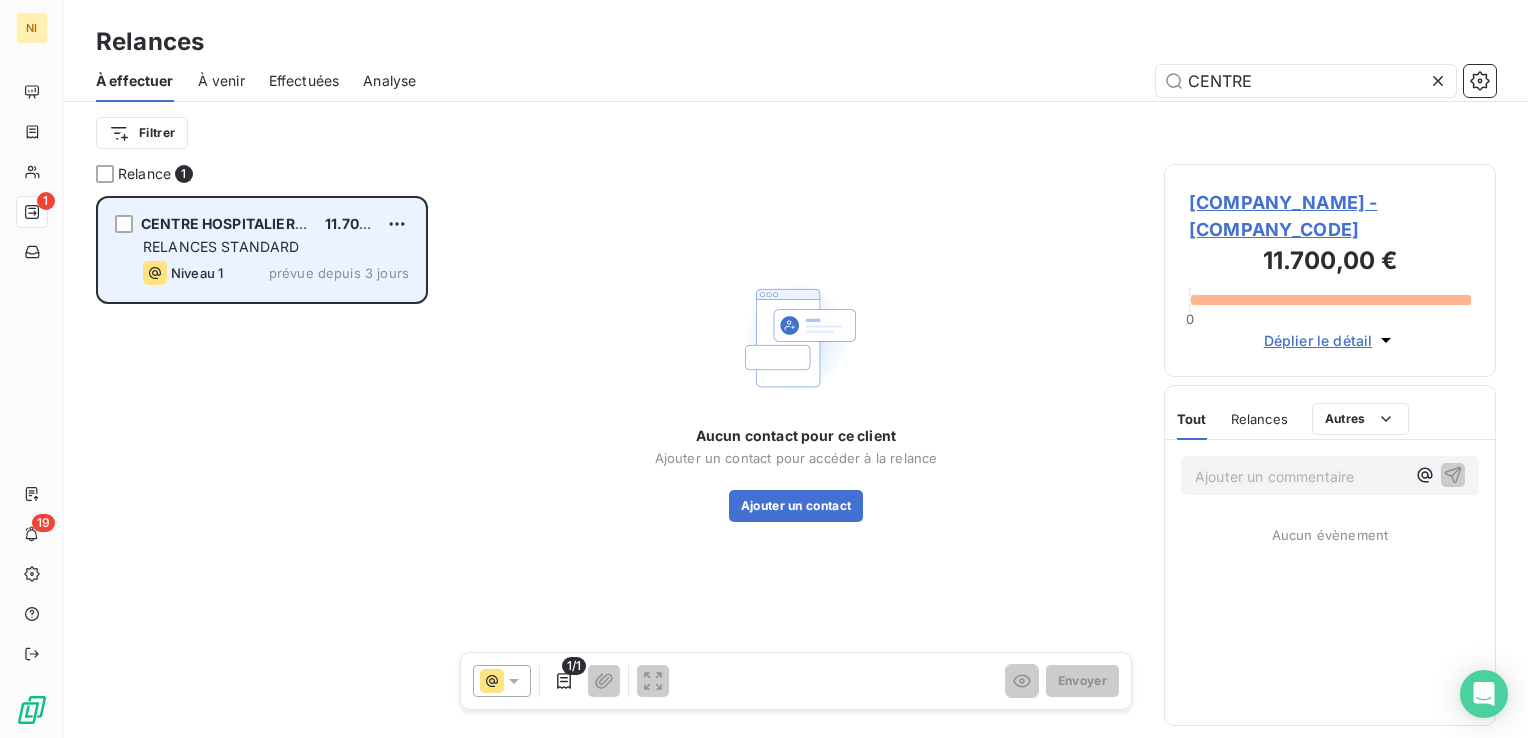 click on "RELANCES STANDARD" at bounding box center [221, 246] 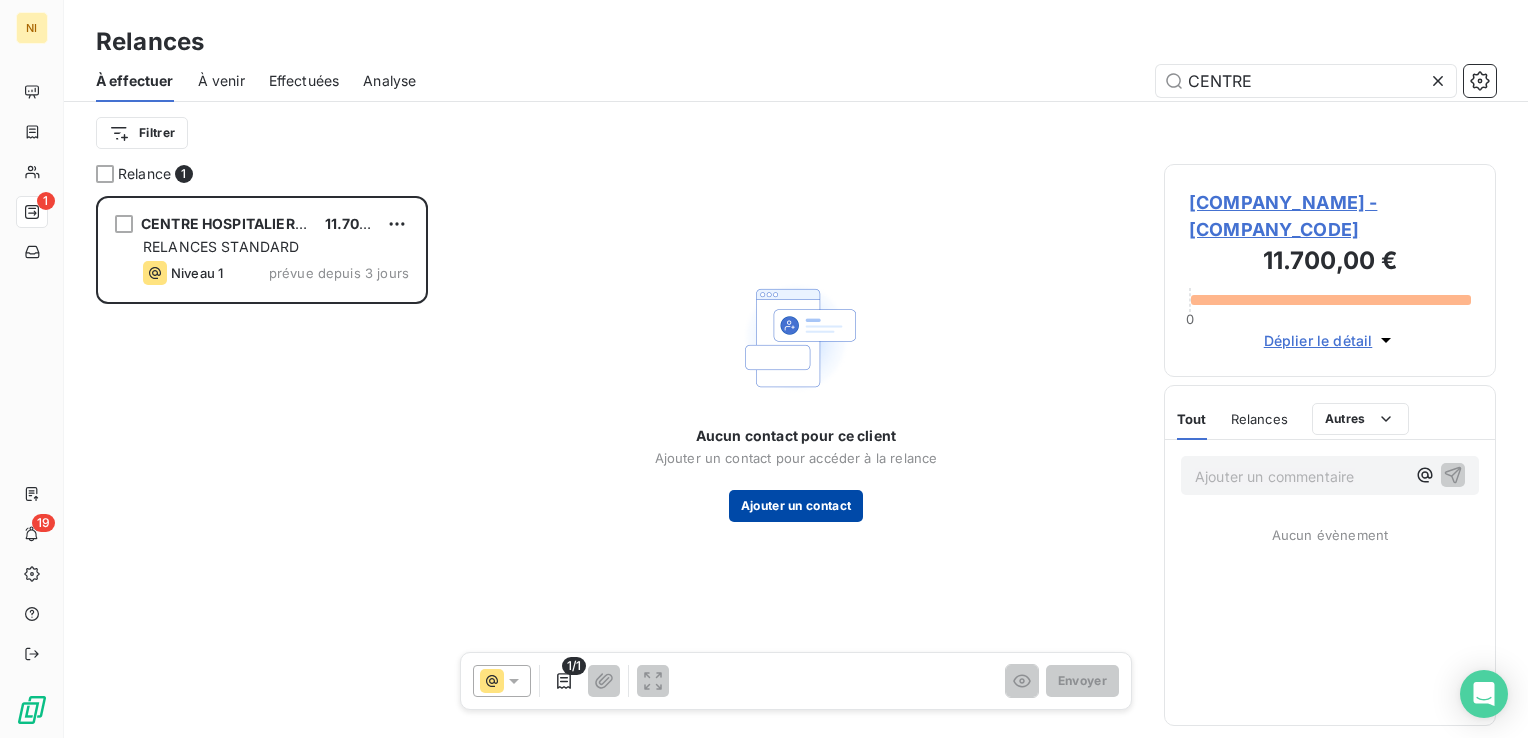 click on "Ajouter un contact" at bounding box center [796, 506] 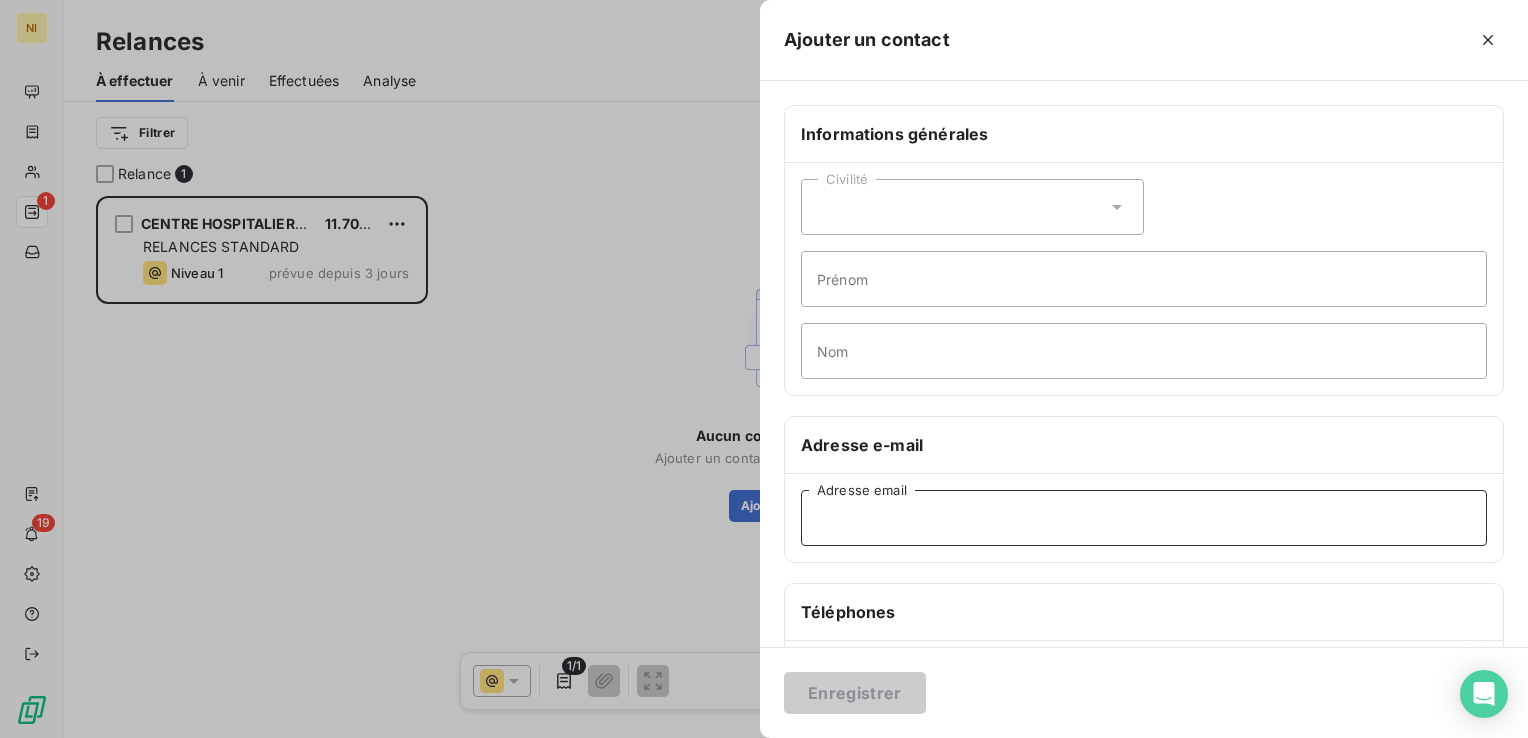 click on "Adresse email" at bounding box center (1144, 518) 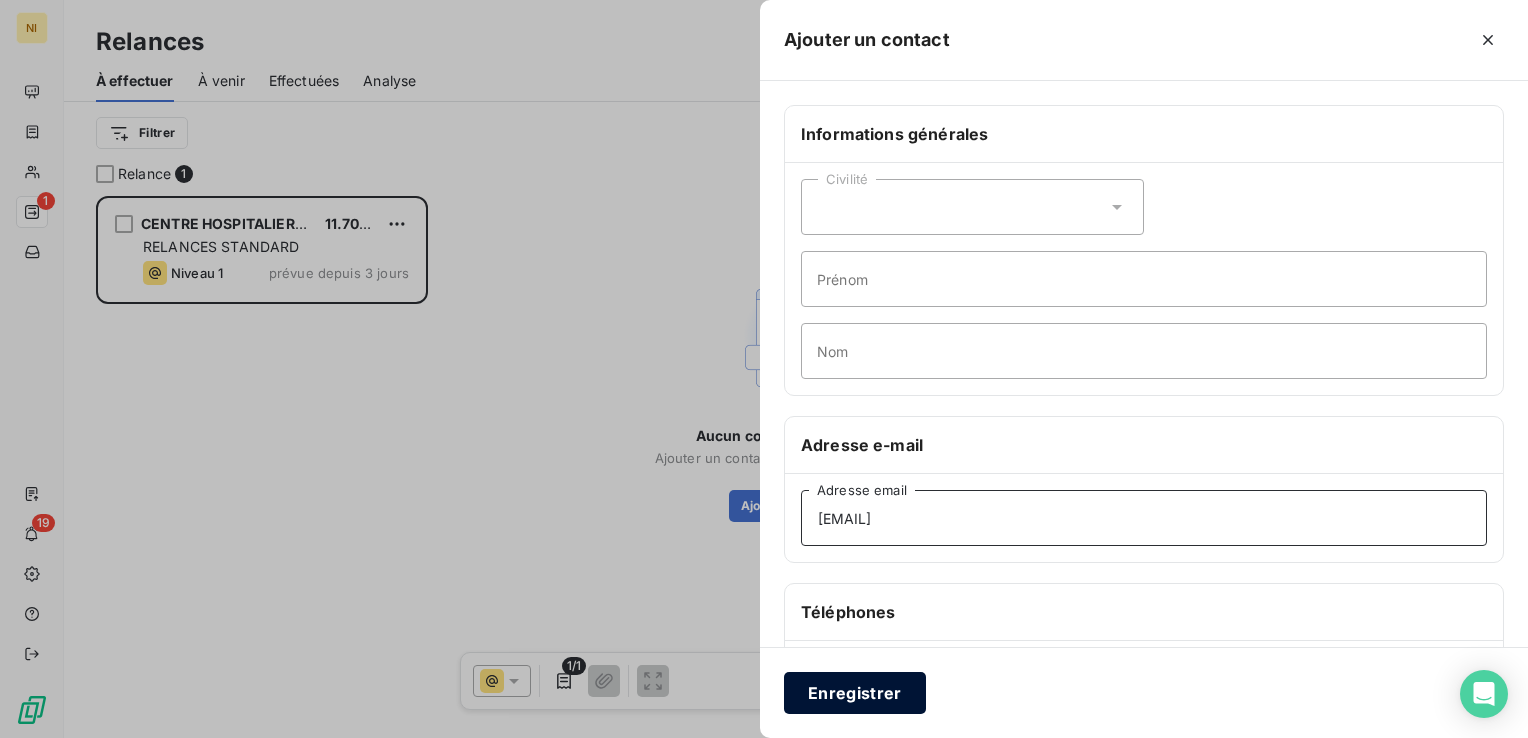 type on "Isabelle.HUPE@armorsante.bzh" 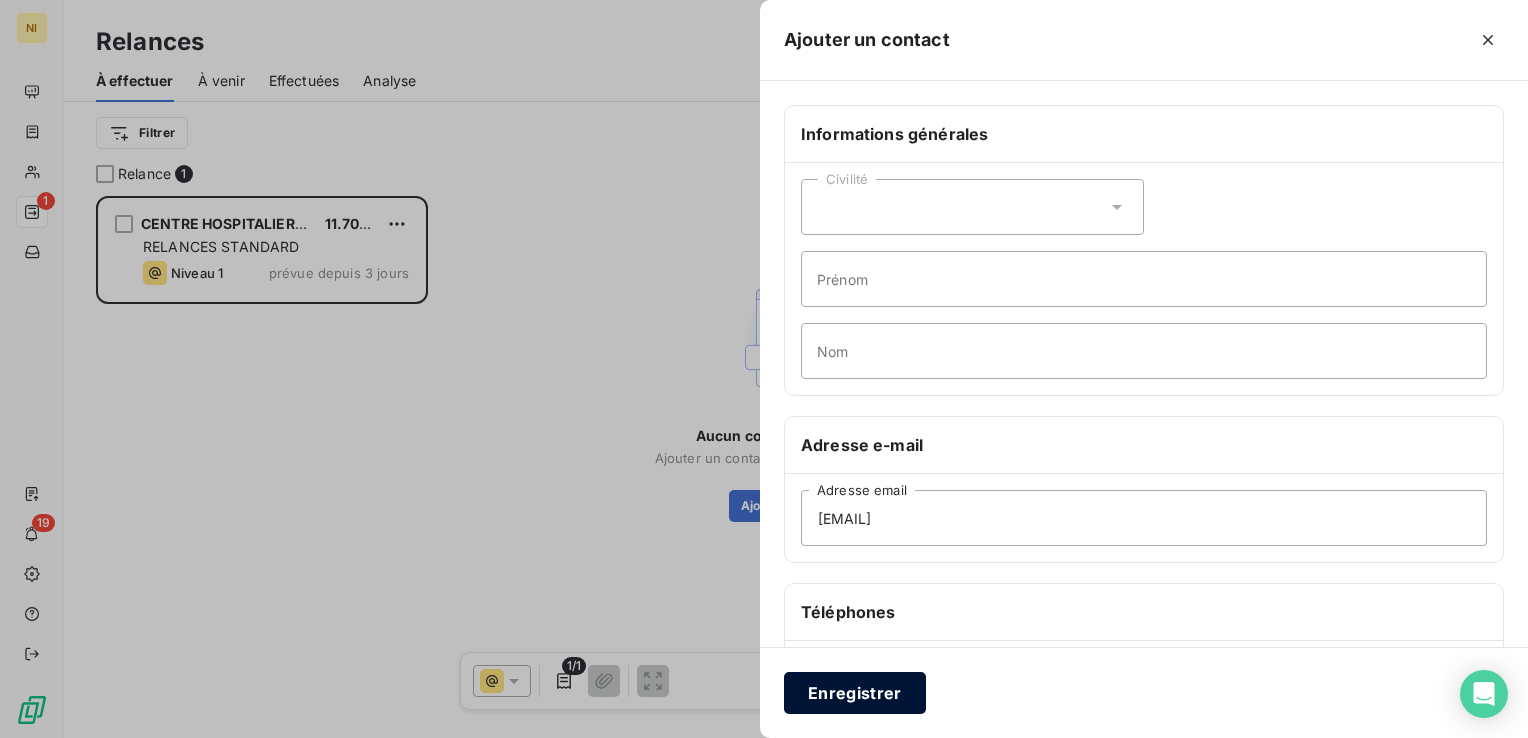 click on "Enregistrer" at bounding box center (855, 693) 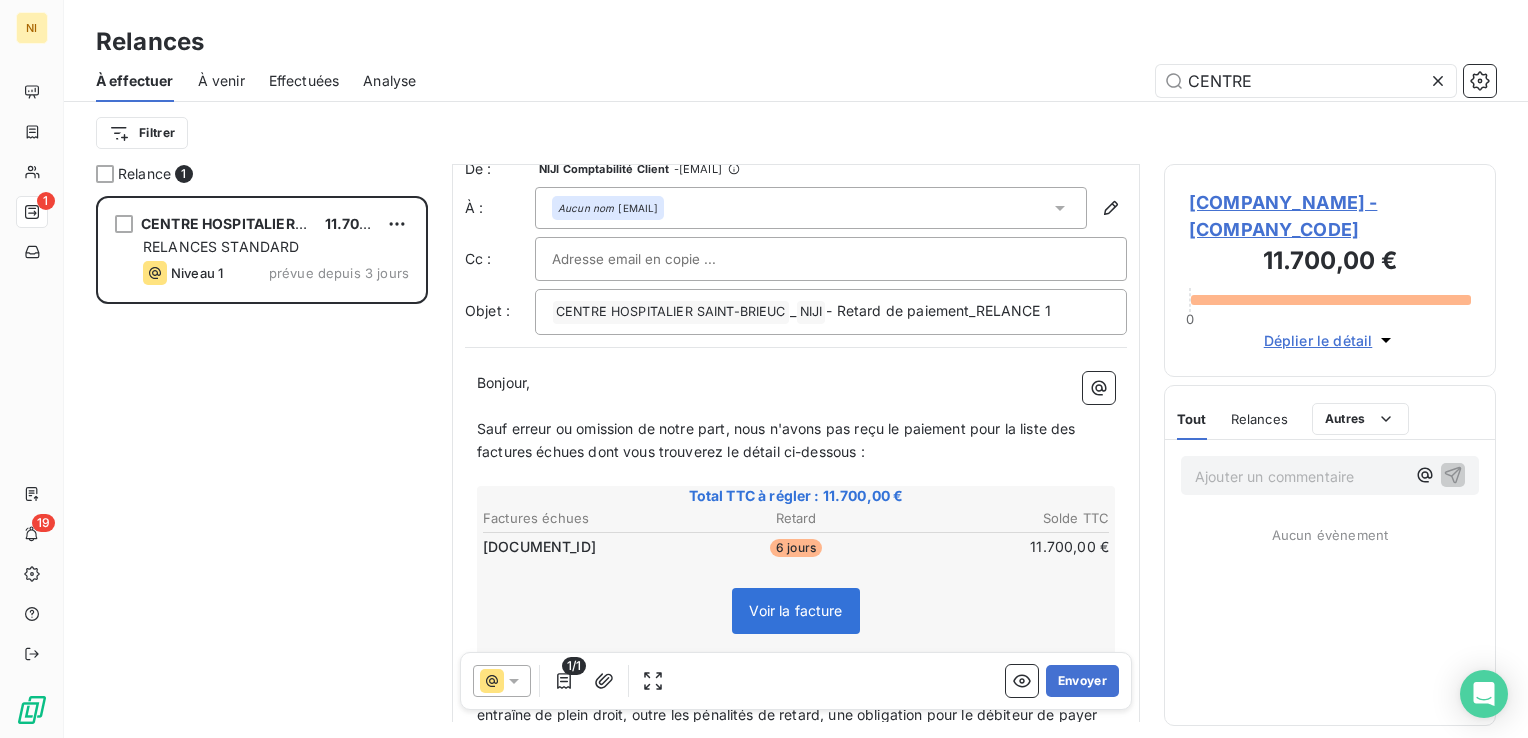 scroll, scrollTop: 0, scrollLeft: 0, axis: both 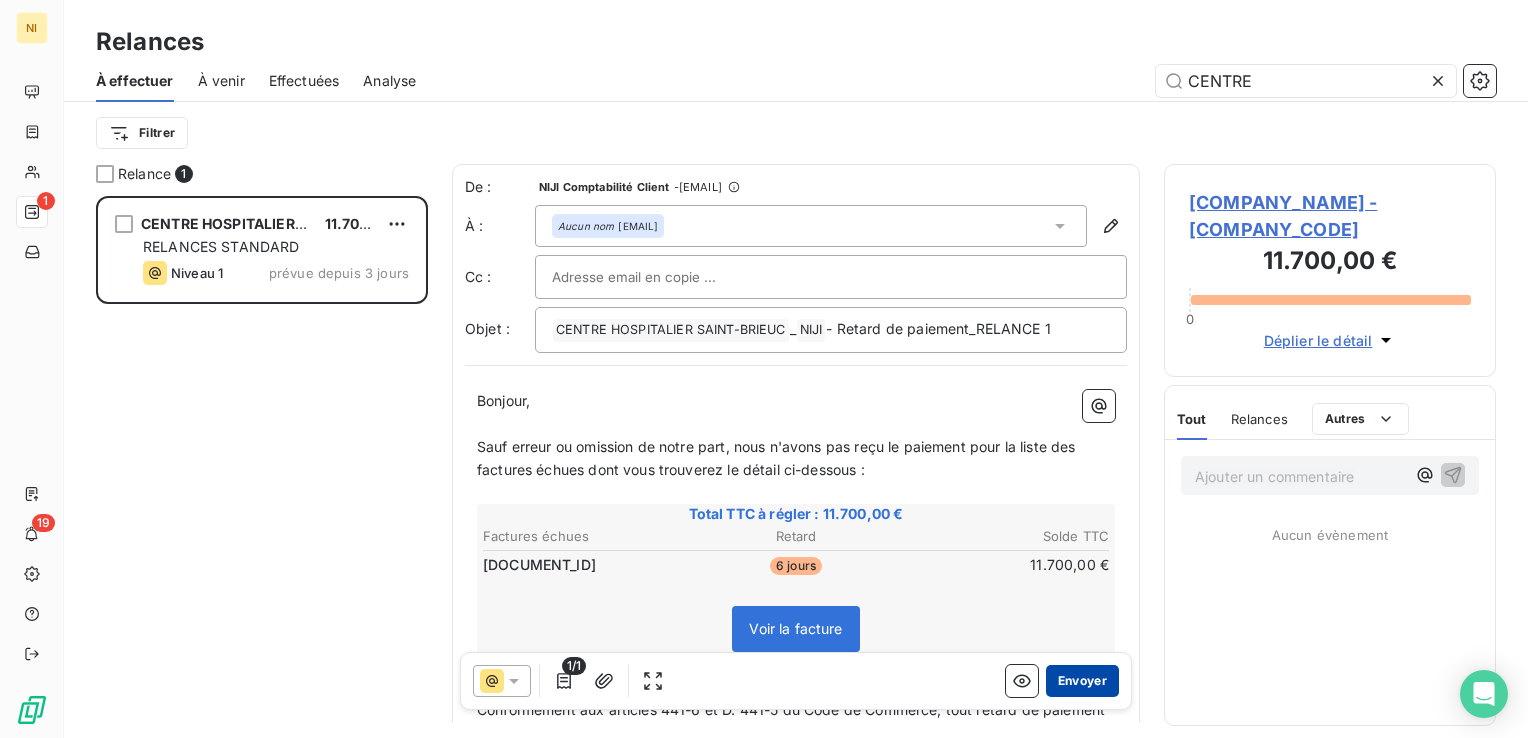click on "Envoyer" at bounding box center [1082, 681] 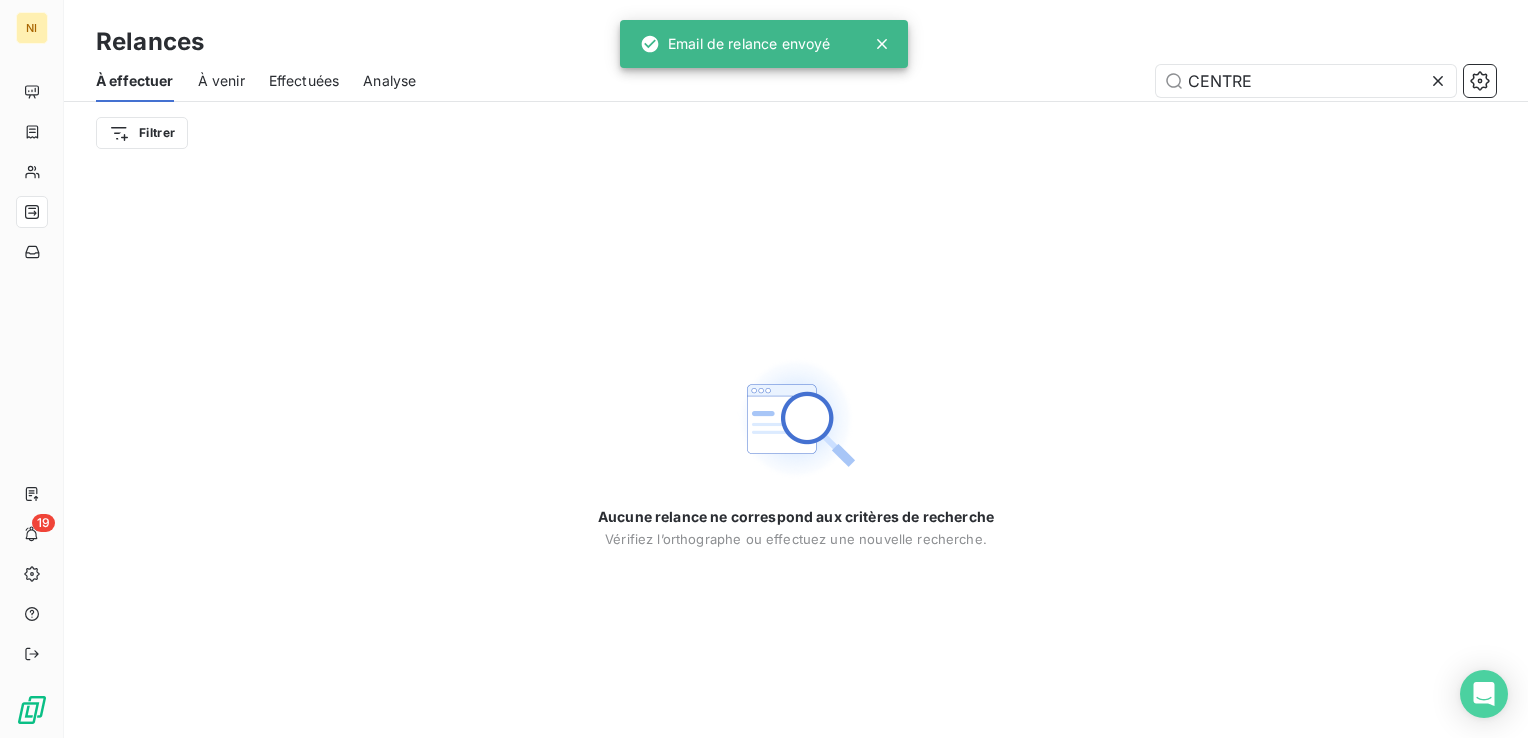 click 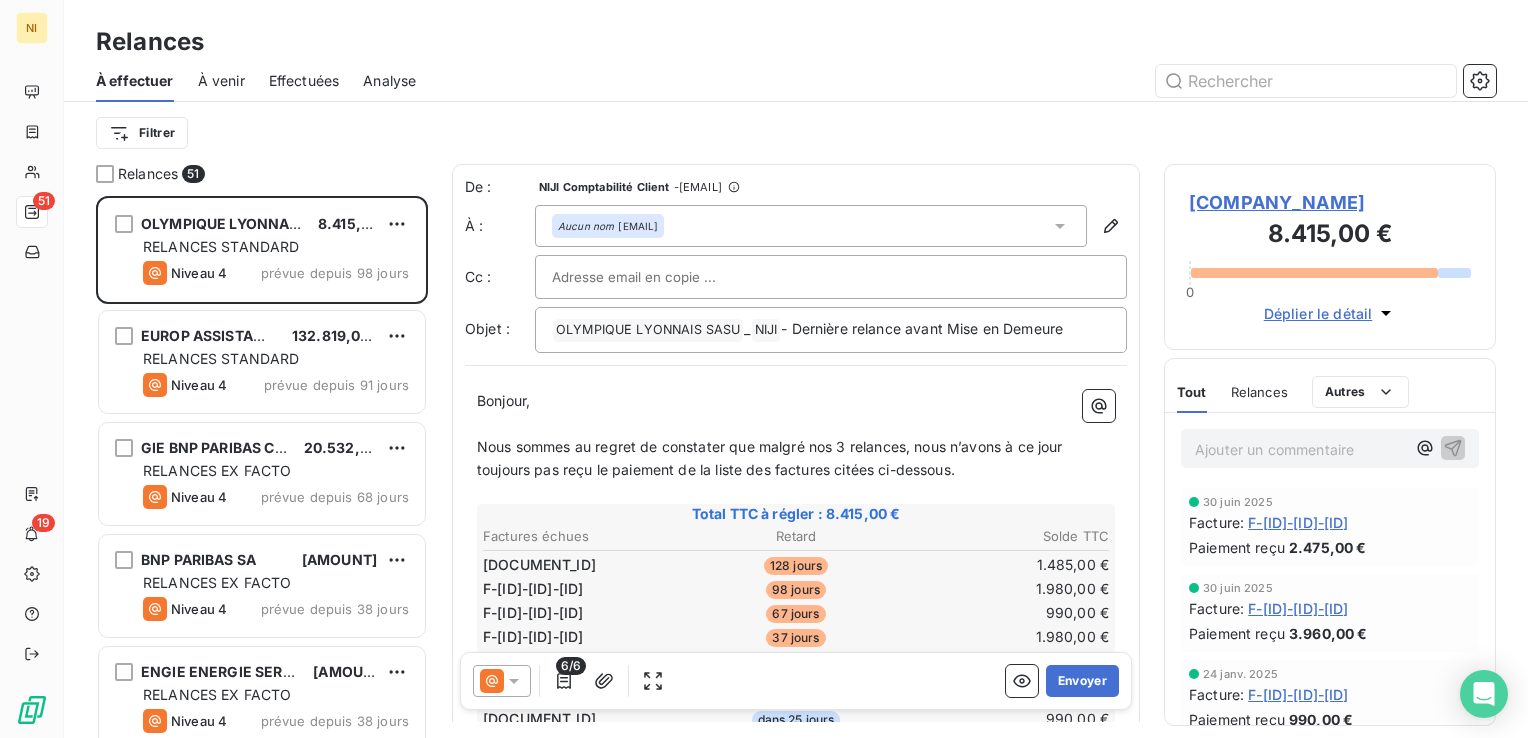 scroll, scrollTop: 16, scrollLeft: 16, axis: both 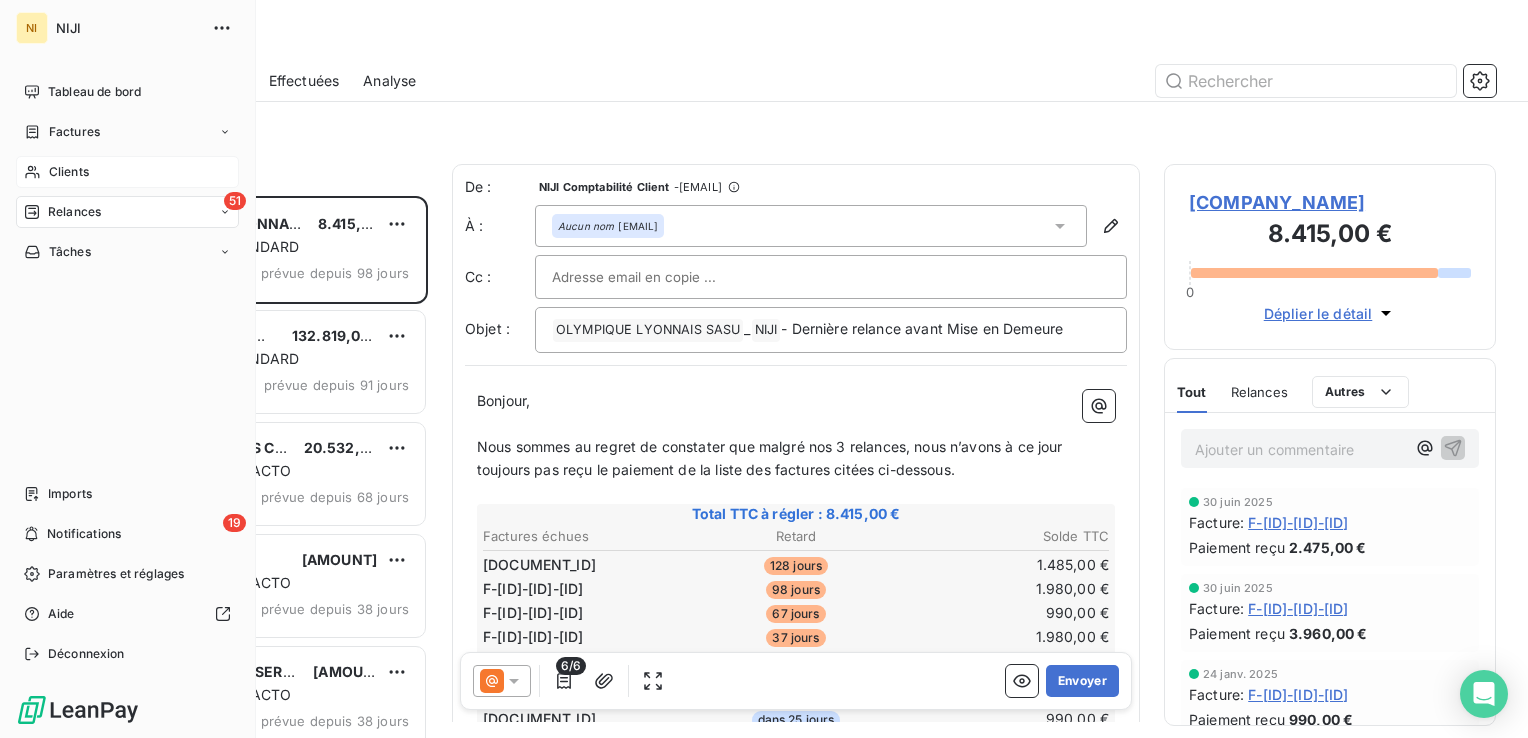 click on "Clients" at bounding box center (127, 172) 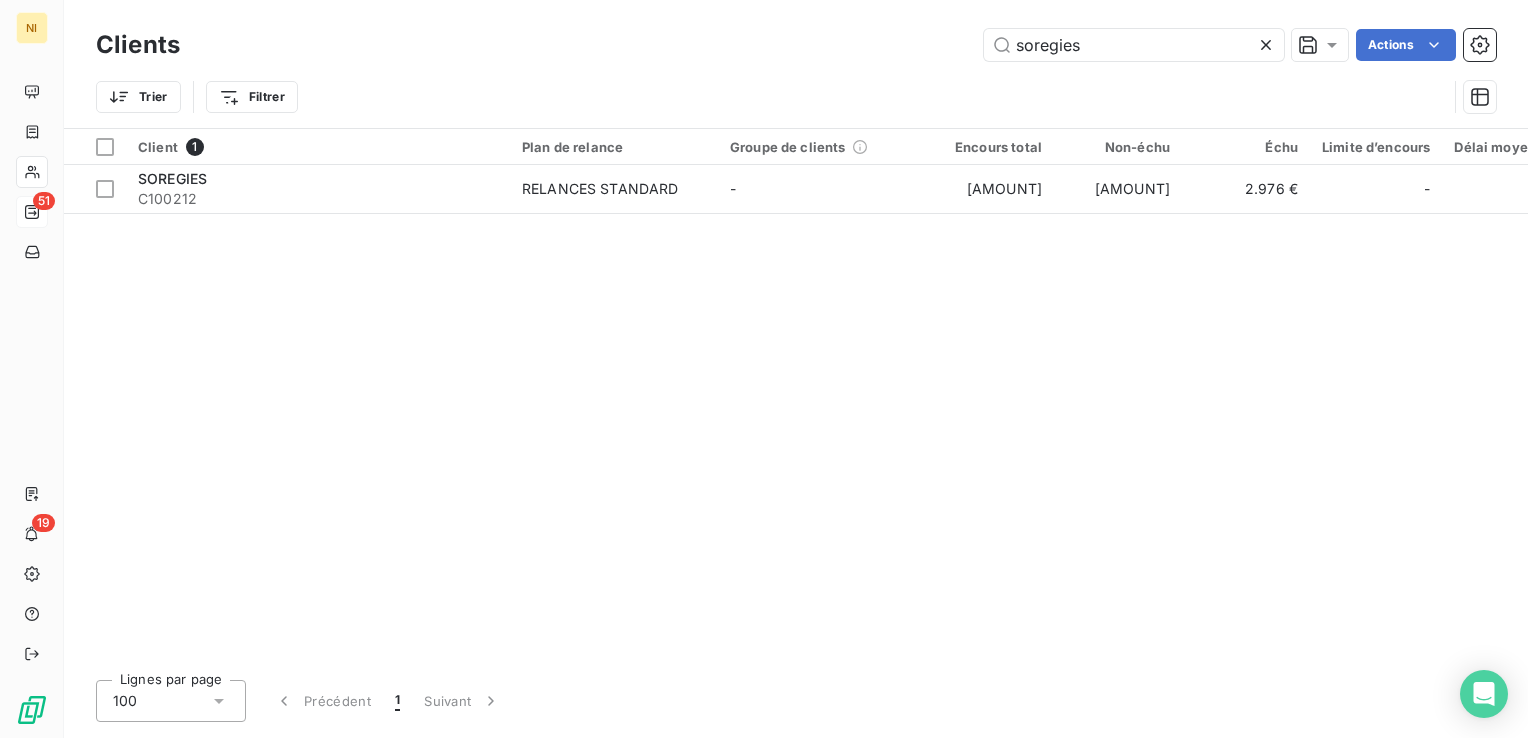 click 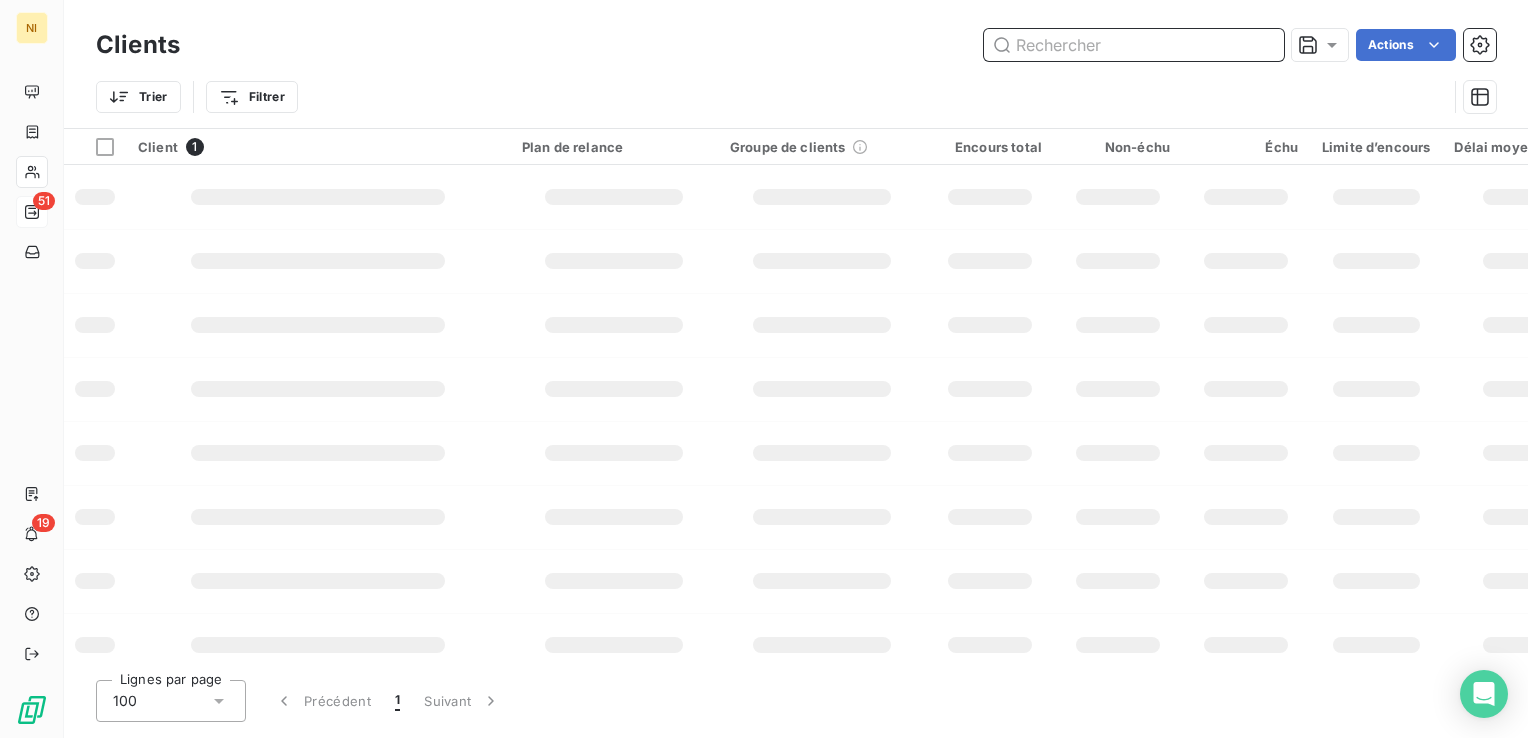 click at bounding box center (1134, 45) 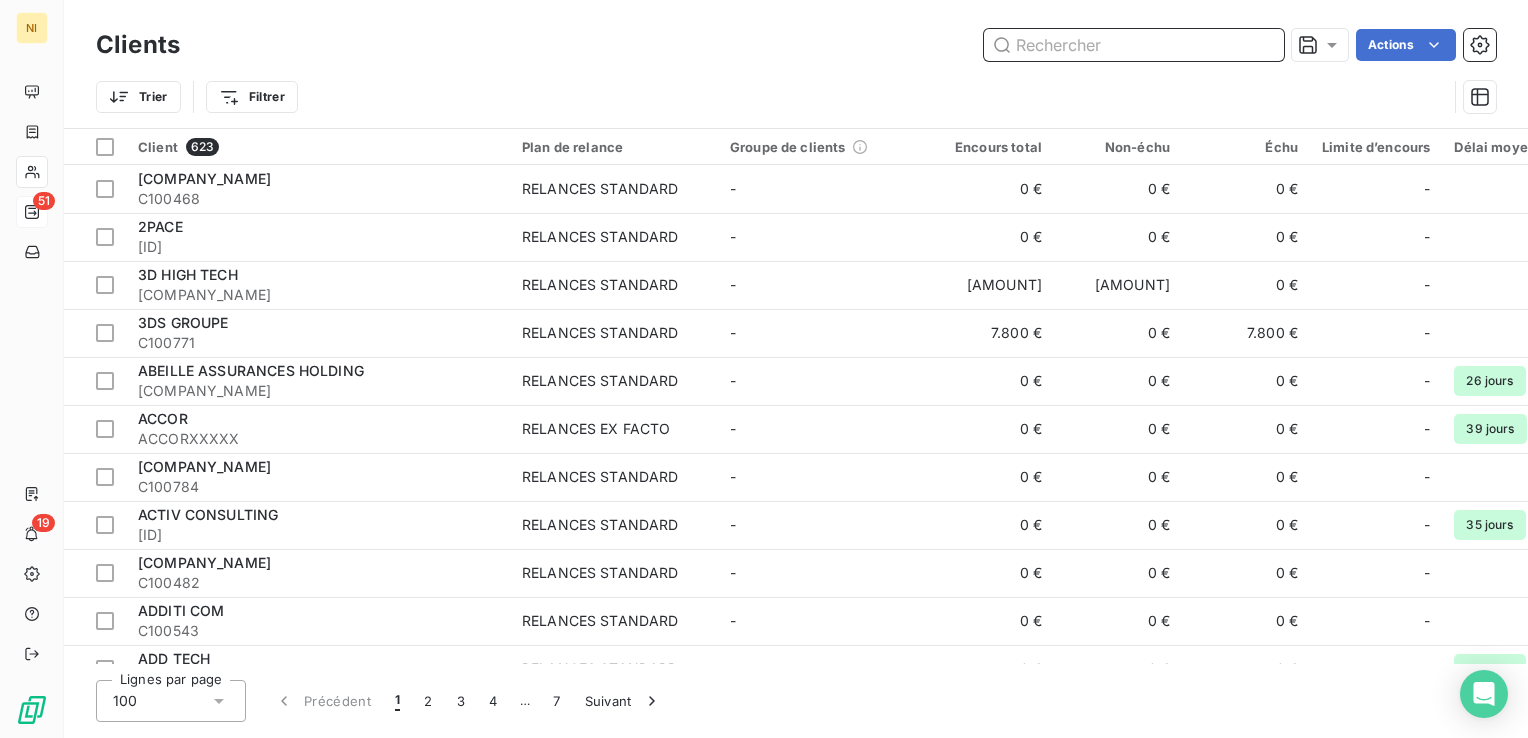 paste on "OCDE" 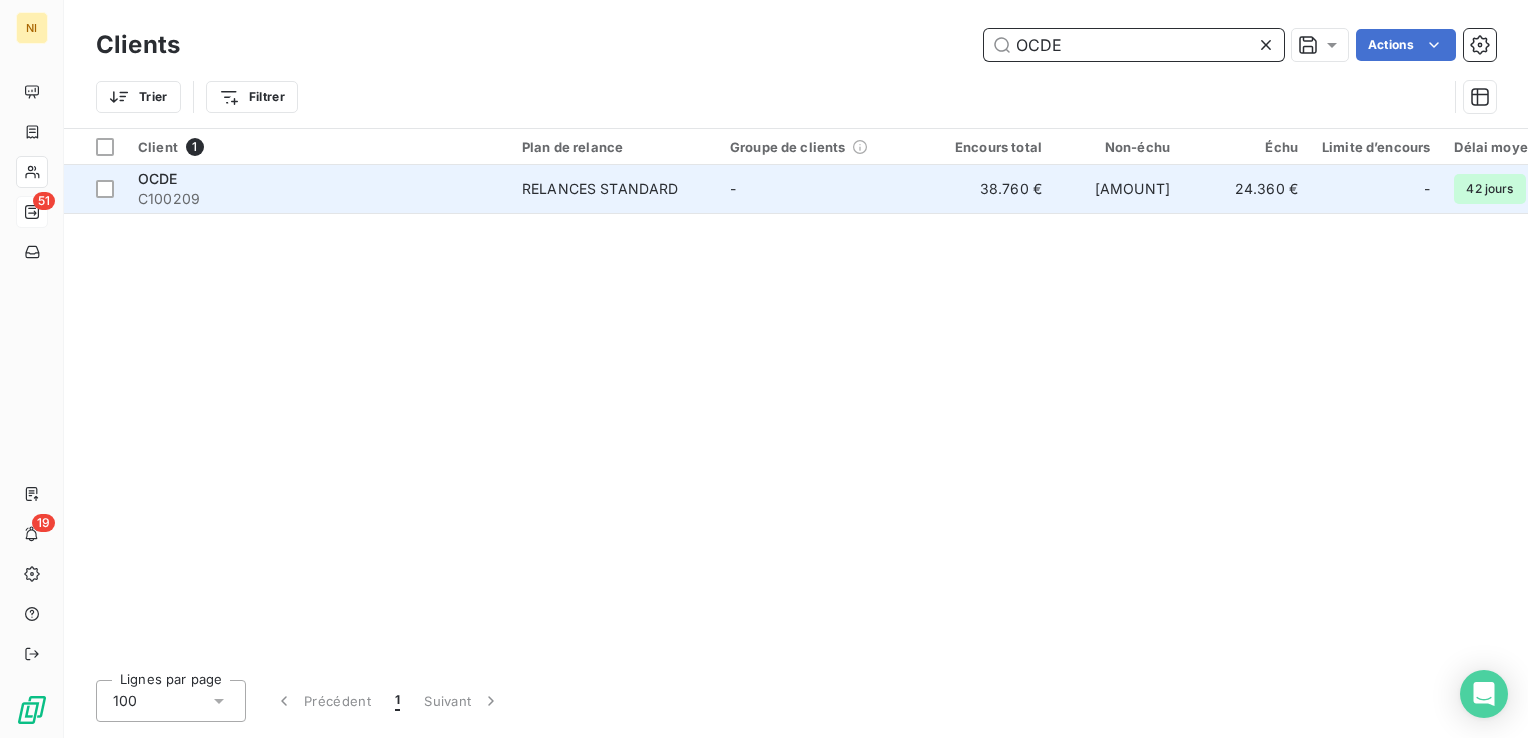 type on "OCDE" 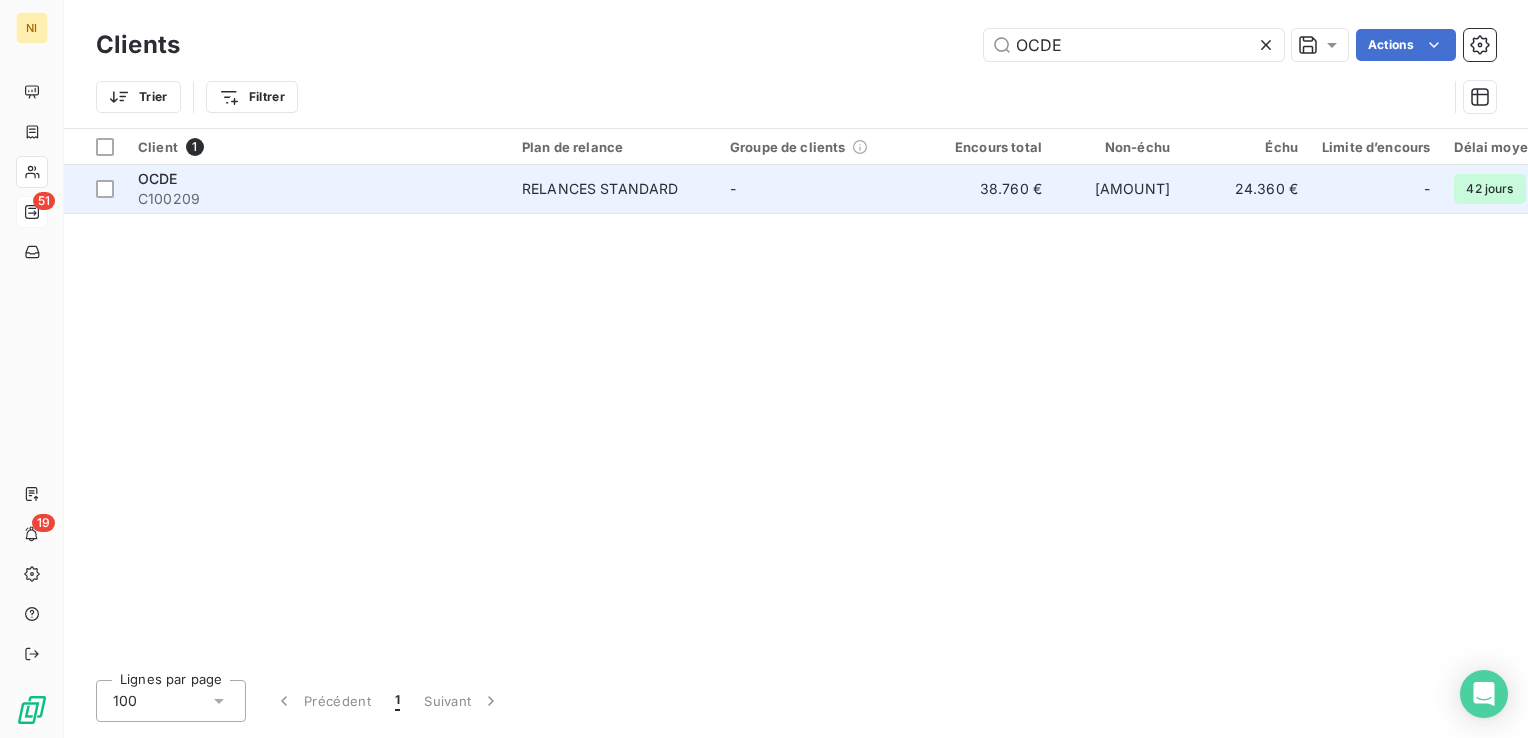 click on "RELANCES STANDARD" at bounding box center [600, 189] 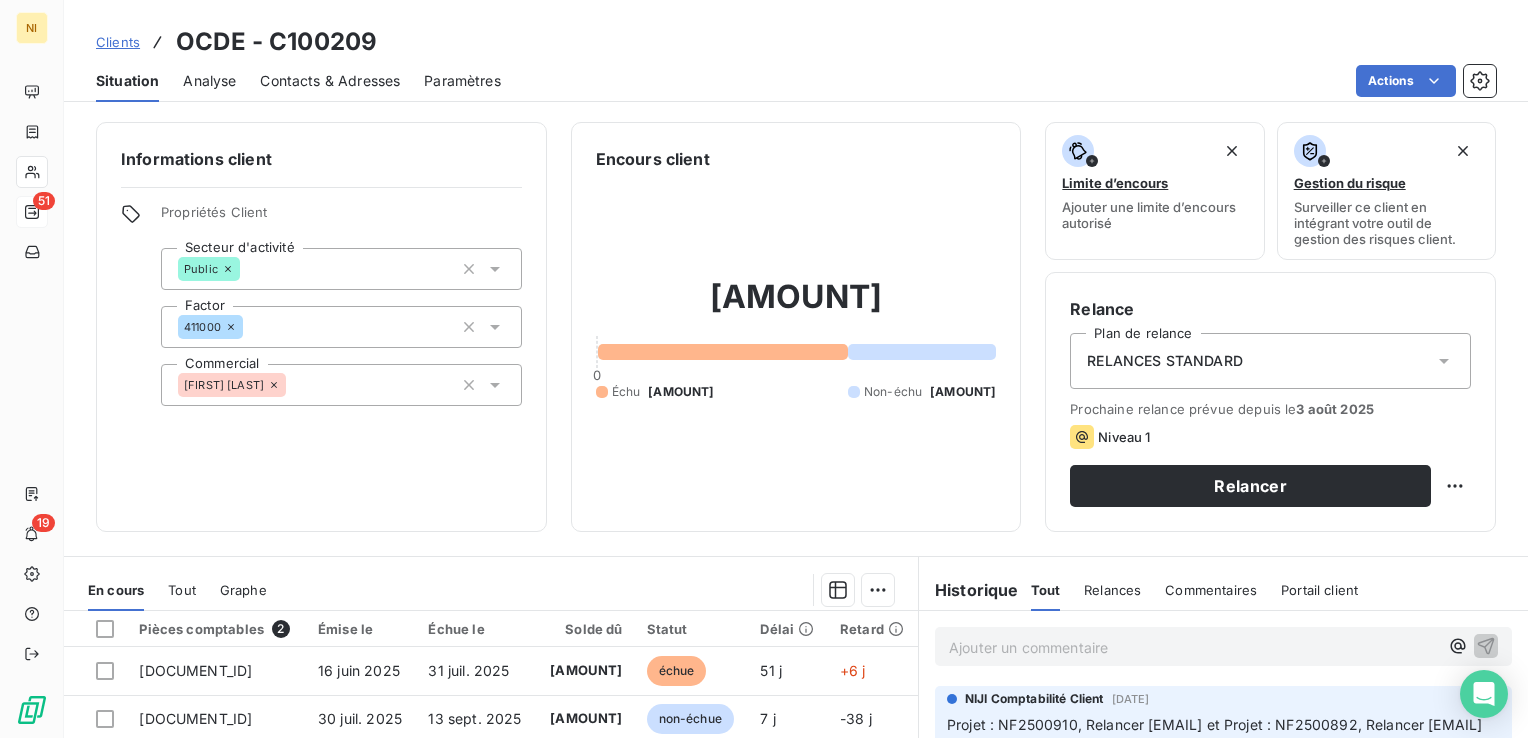 scroll, scrollTop: 0, scrollLeft: 0, axis: both 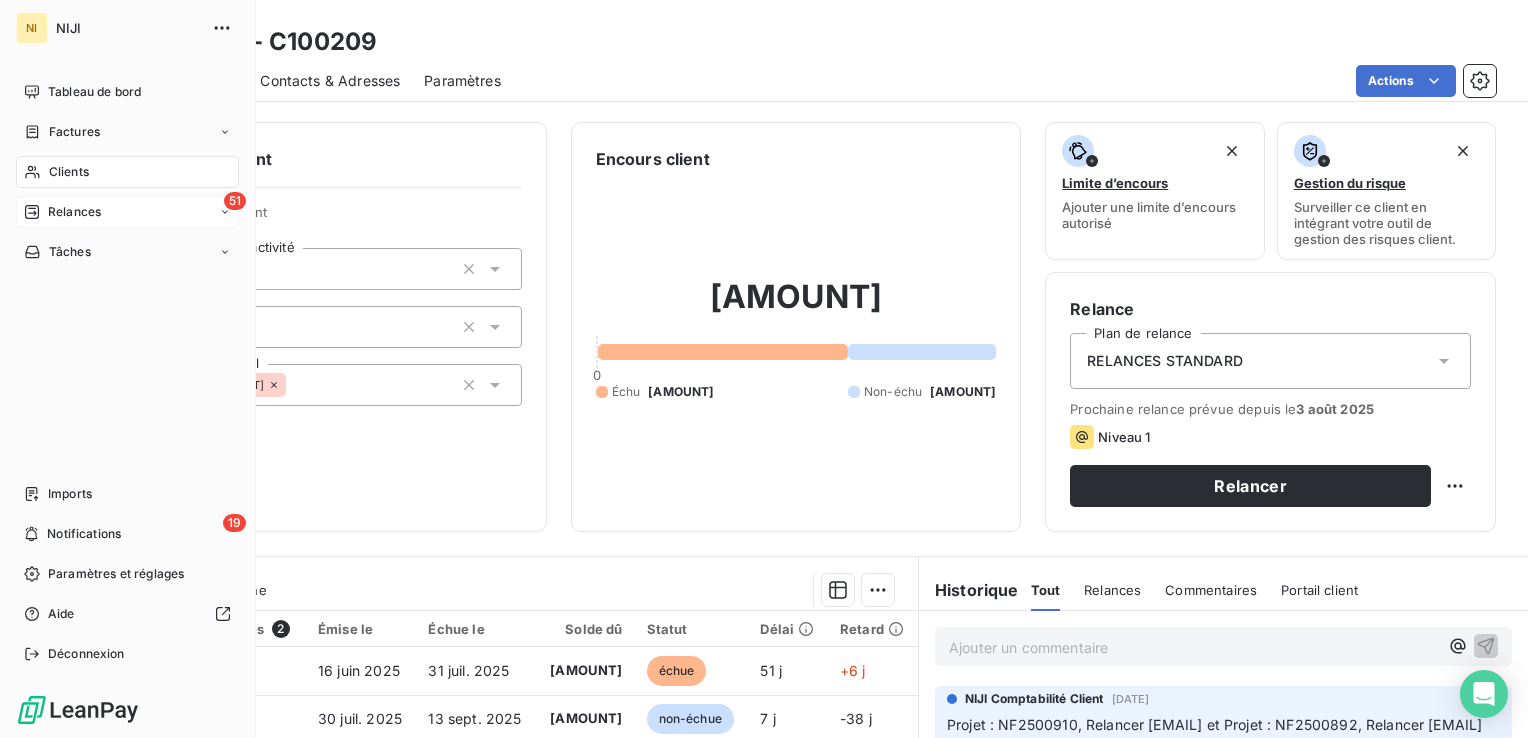 drag, startPoint x: 85, startPoint y: 202, endPoint x: 162, endPoint y: 214, distance: 77.92946 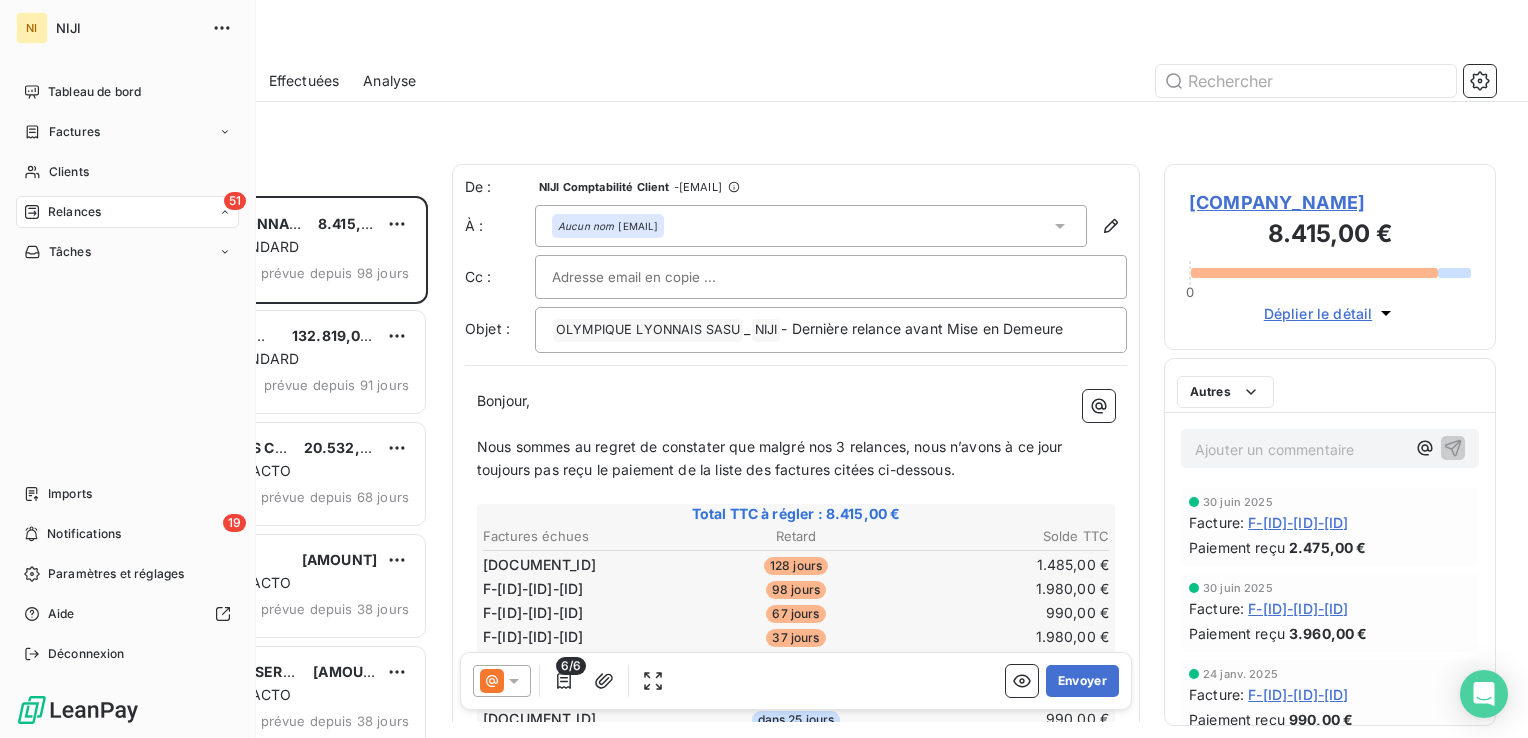 scroll, scrollTop: 16, scrollLeft: 16, axis: both 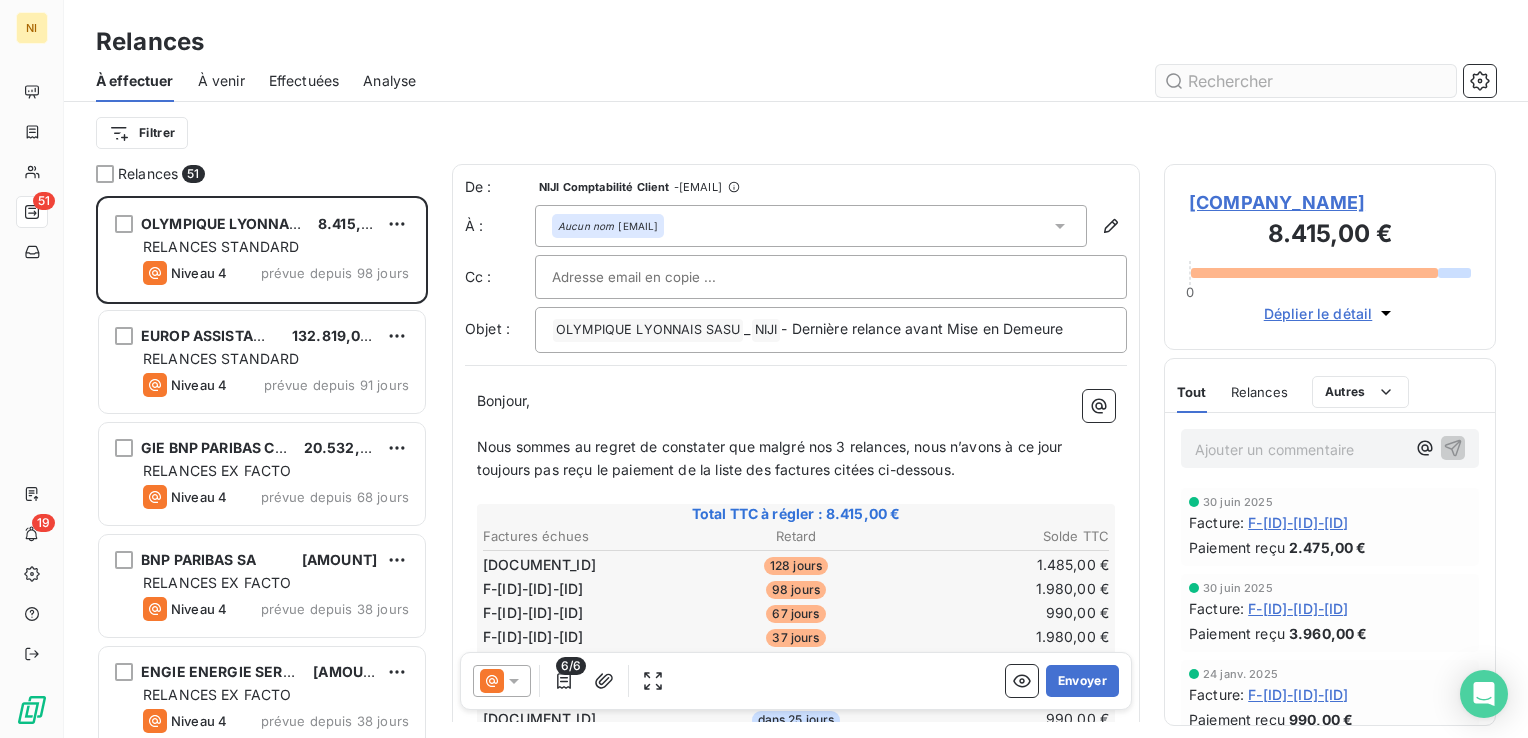 click at bounding box center [1306, 81] 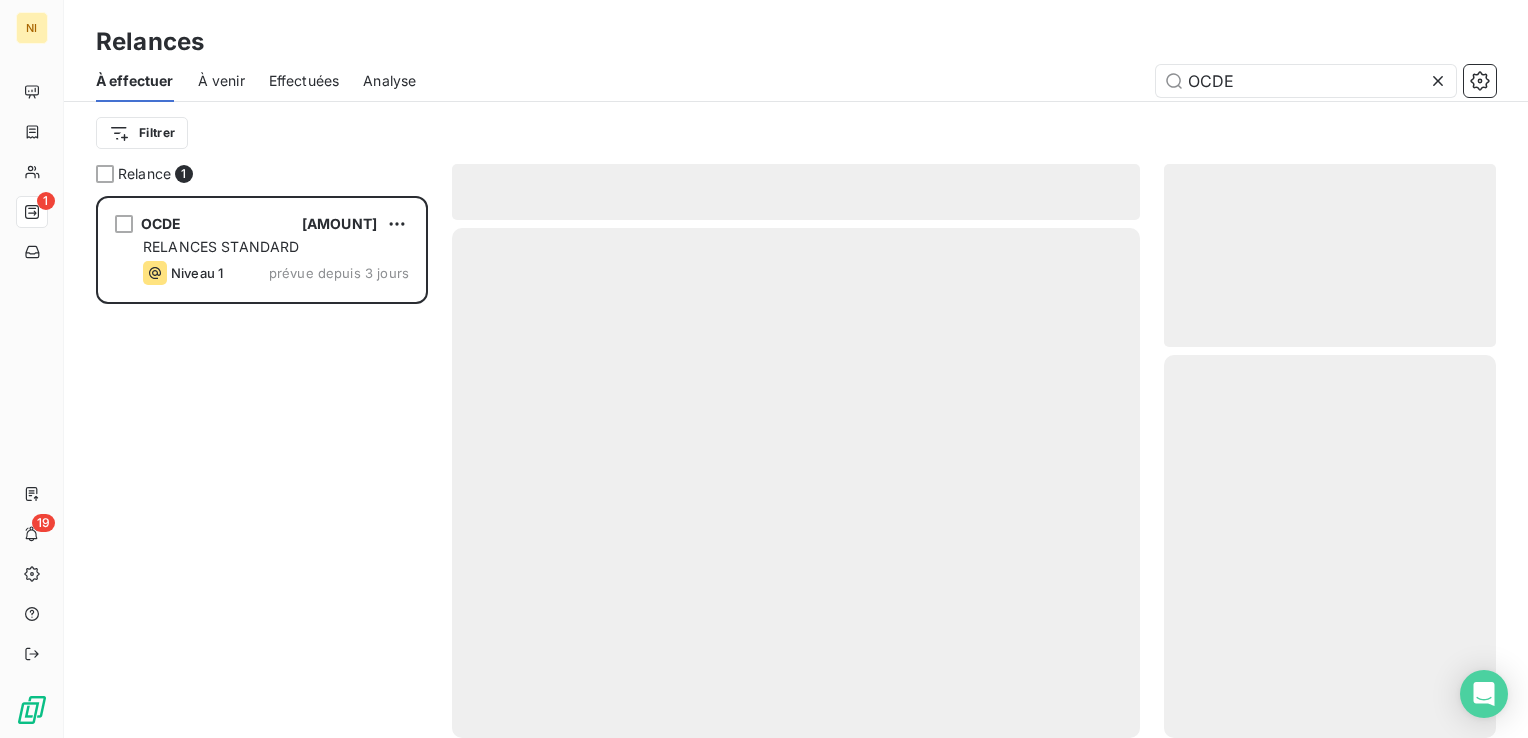 scroll, scrollTop: 16, scrollLeft: 16, axis: both 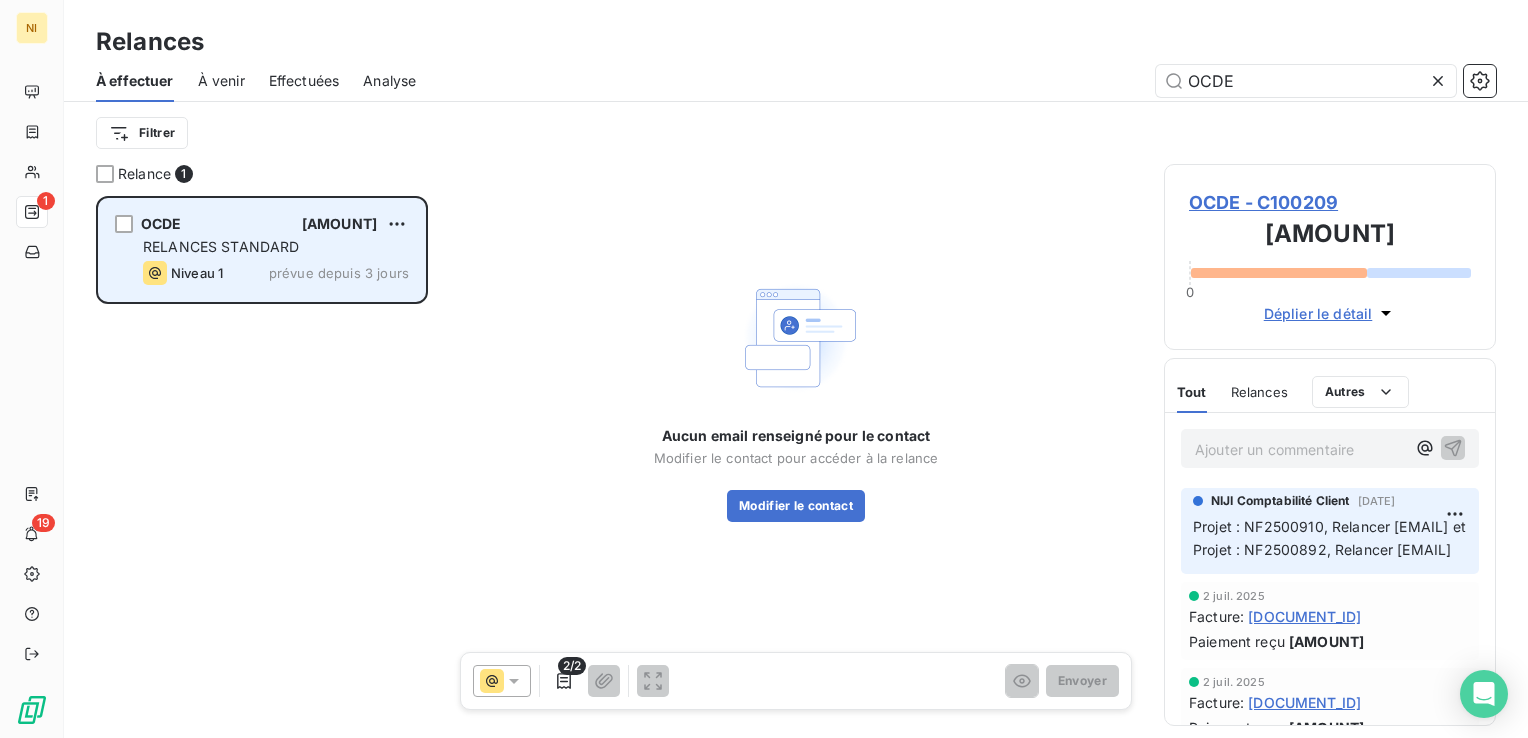 click on "OCDE 38.760,00 € RELANCES STANDARD Niveau 1 prévue depuis 3 jours" at bounding box center (262, 250) 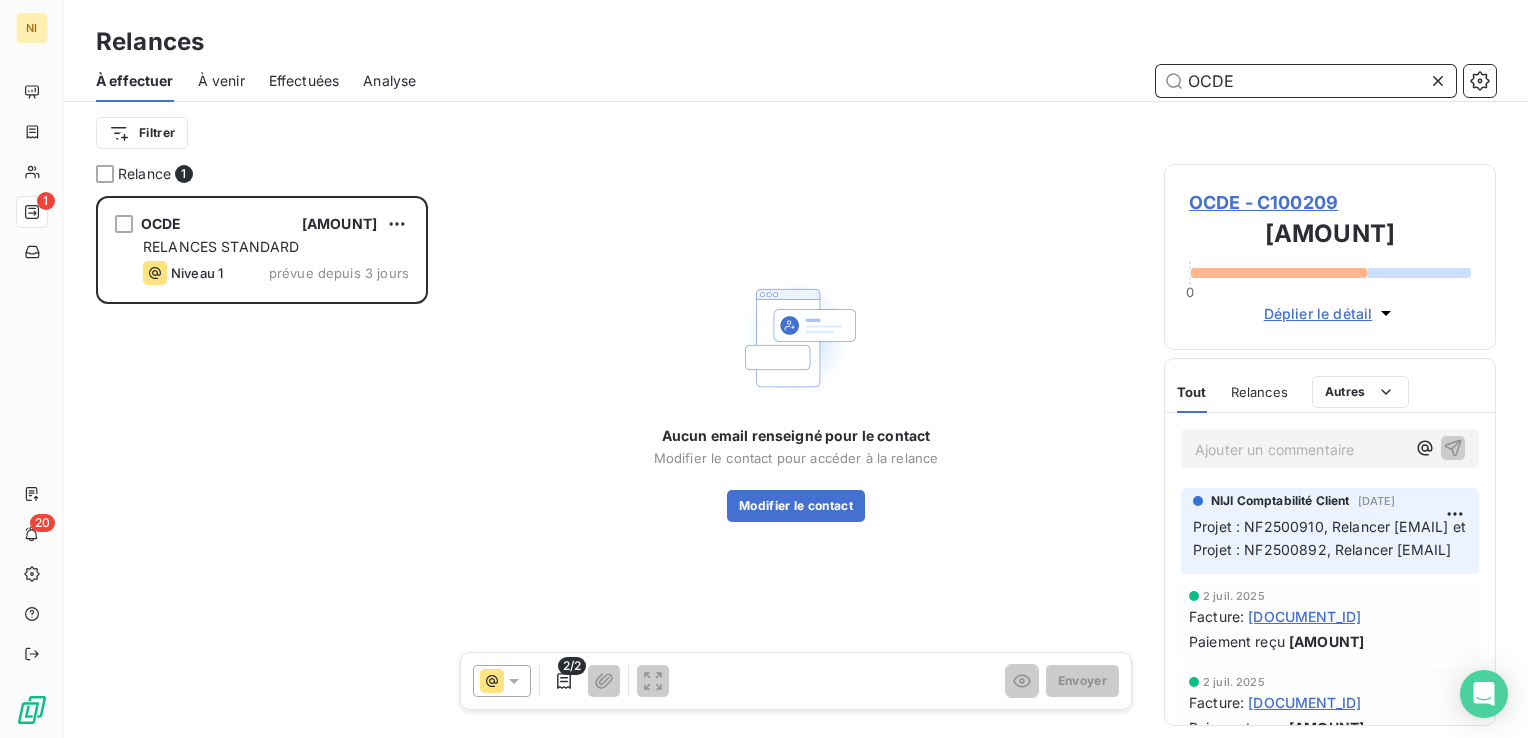 drag, startPoint x: 1251, startPoint y: 92, endPoint x: 1043, endPoint y: 97, distance: 208.06009 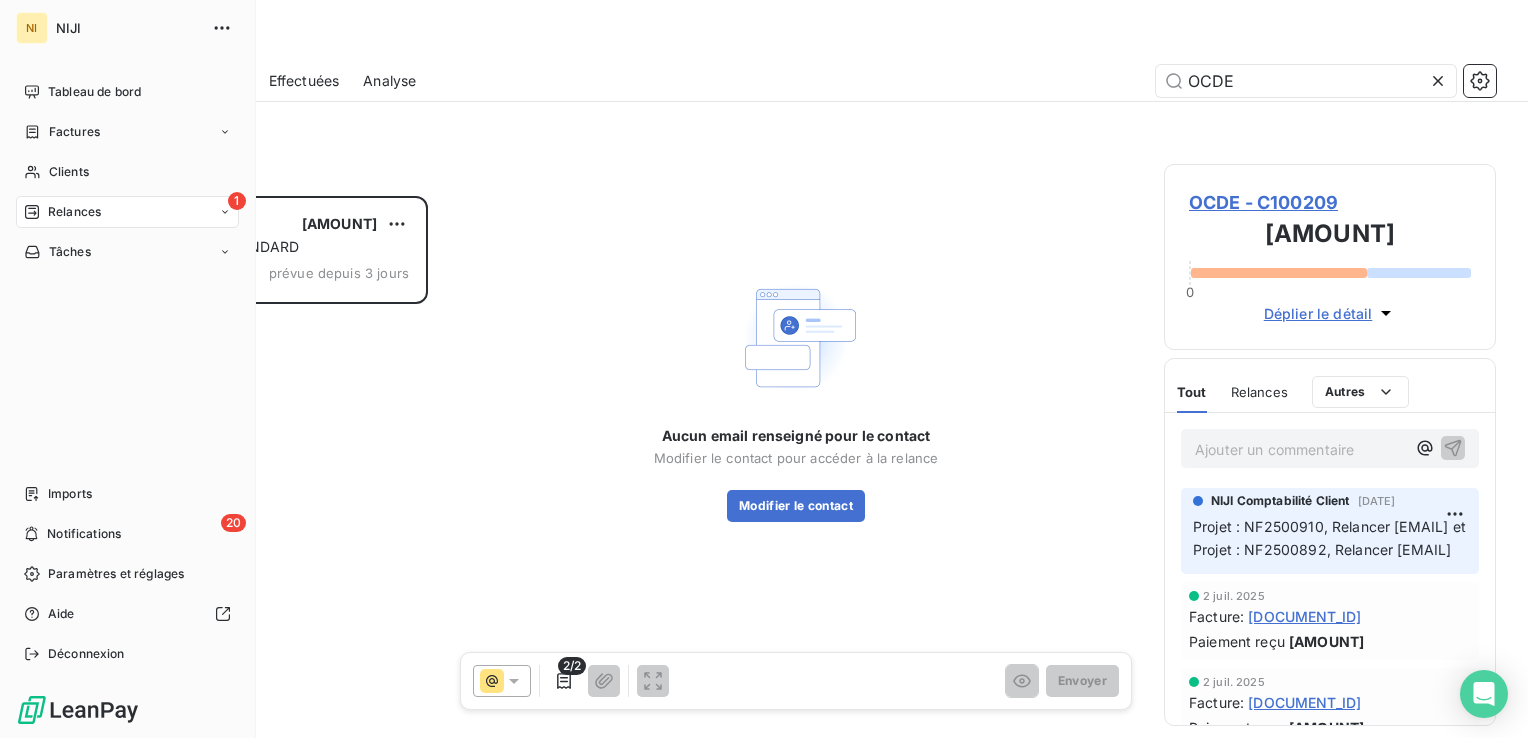 click on "Relances" at bounding box center (74, 212) 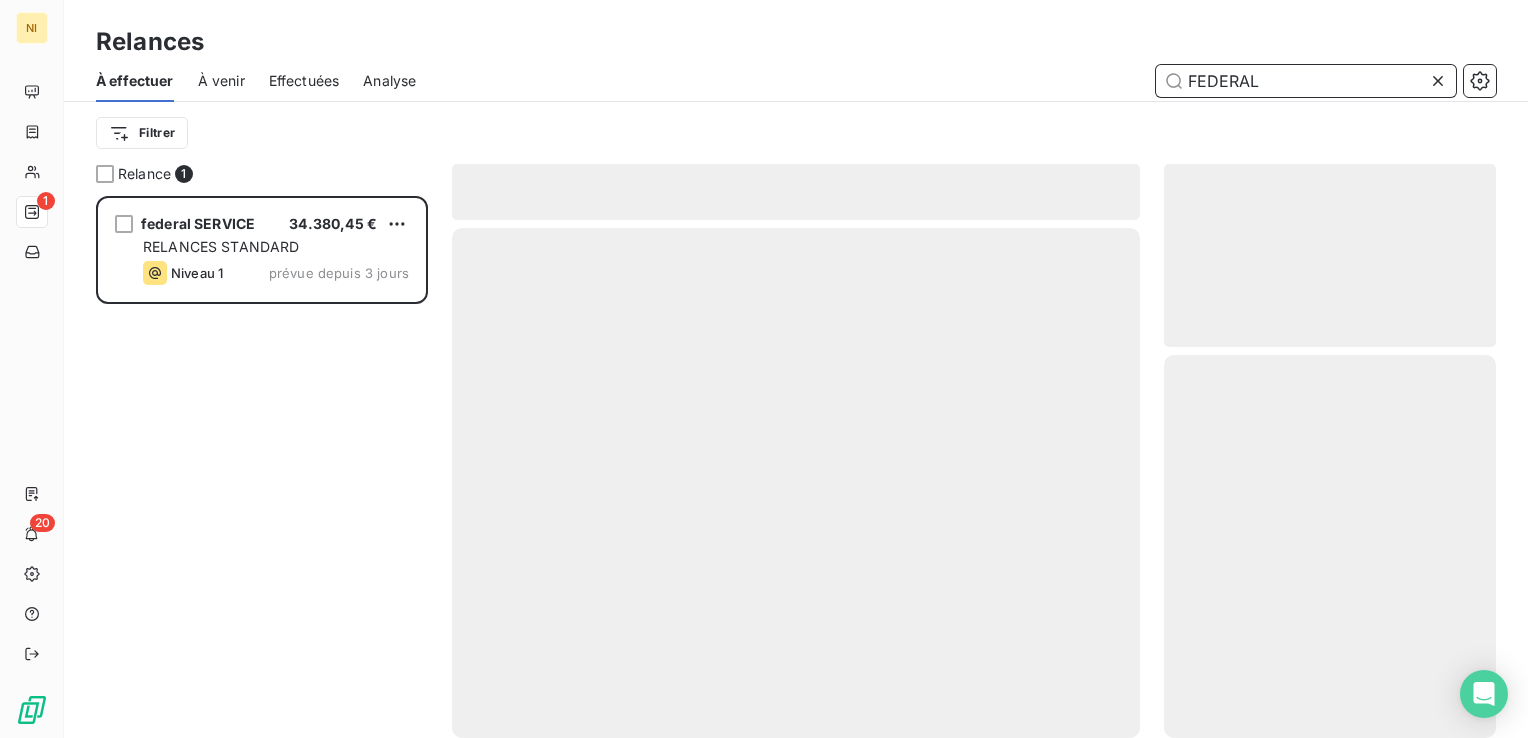scroll, scrollTop: 16, scrollLeft: 16, axis: both 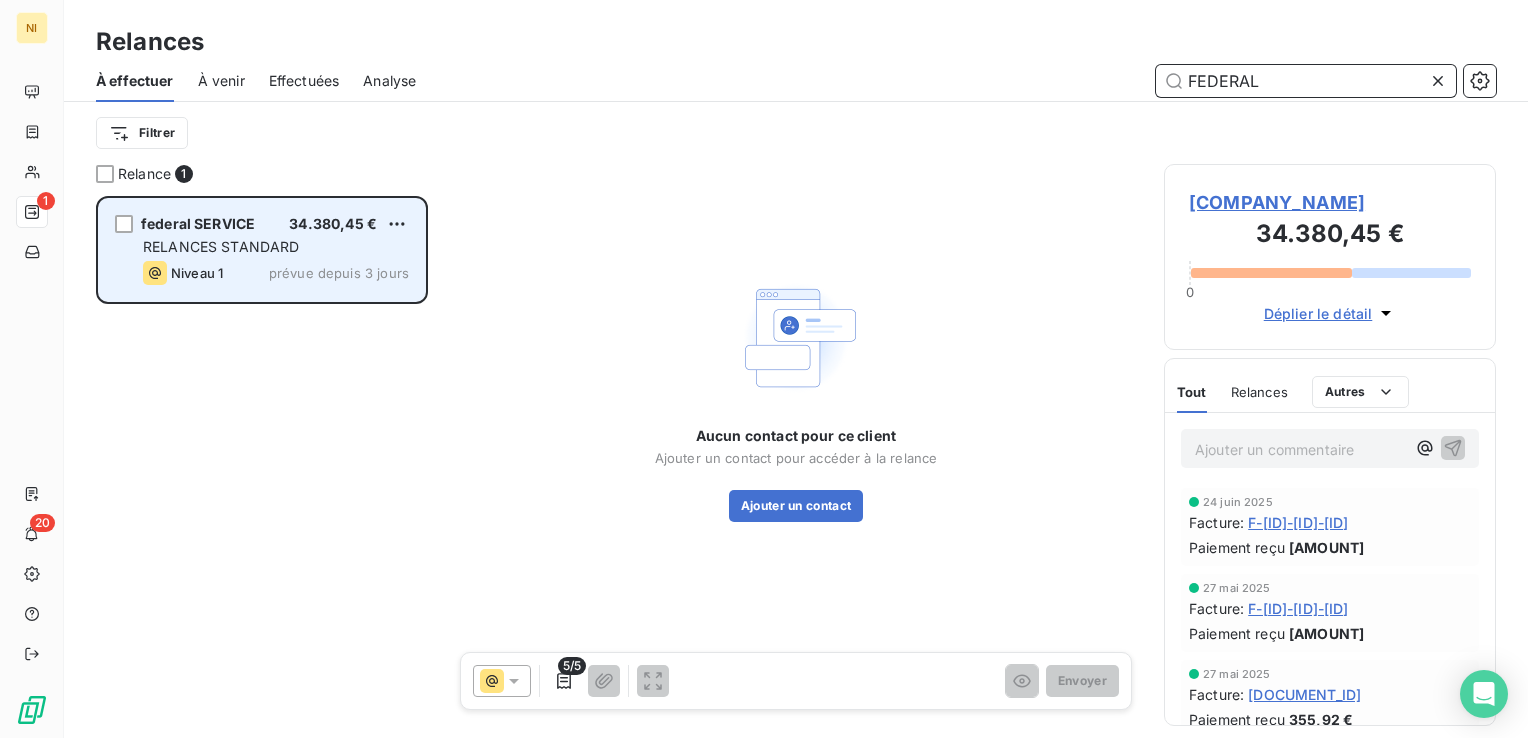 type on "FEDERAL" 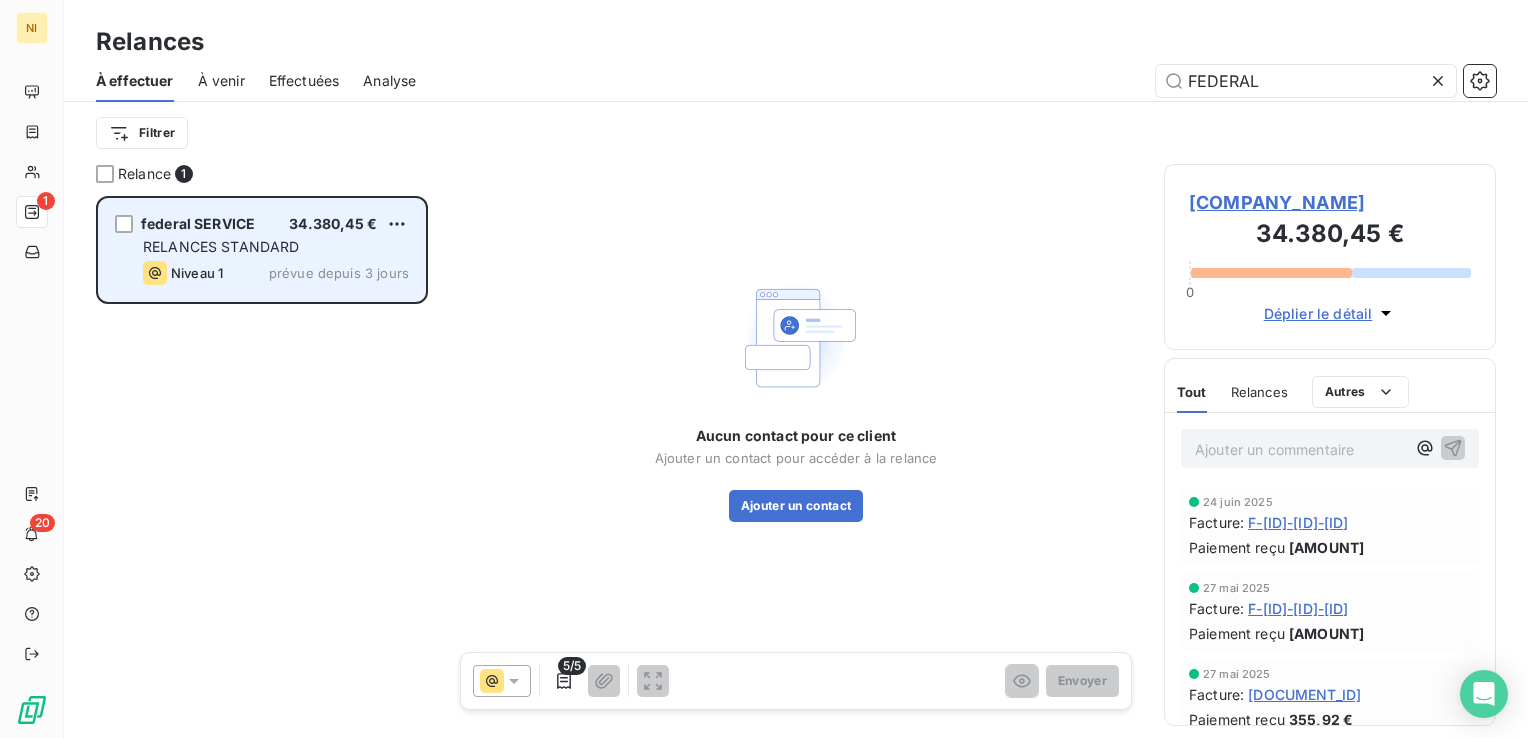click on "RELANCES STANDARD" at bounding box center [221, 246] 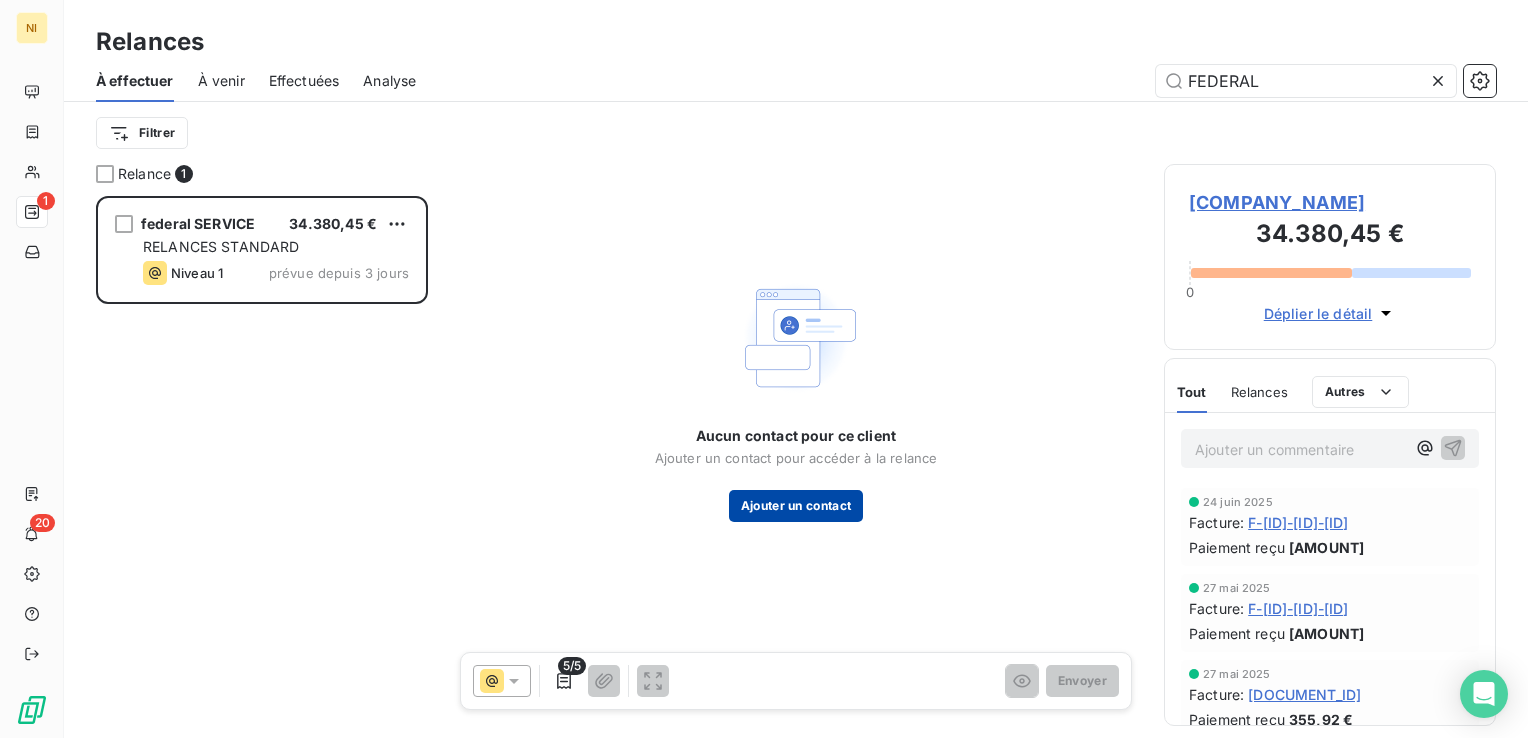 click on "Ajouter un contact" at bounding box center [796, 506] 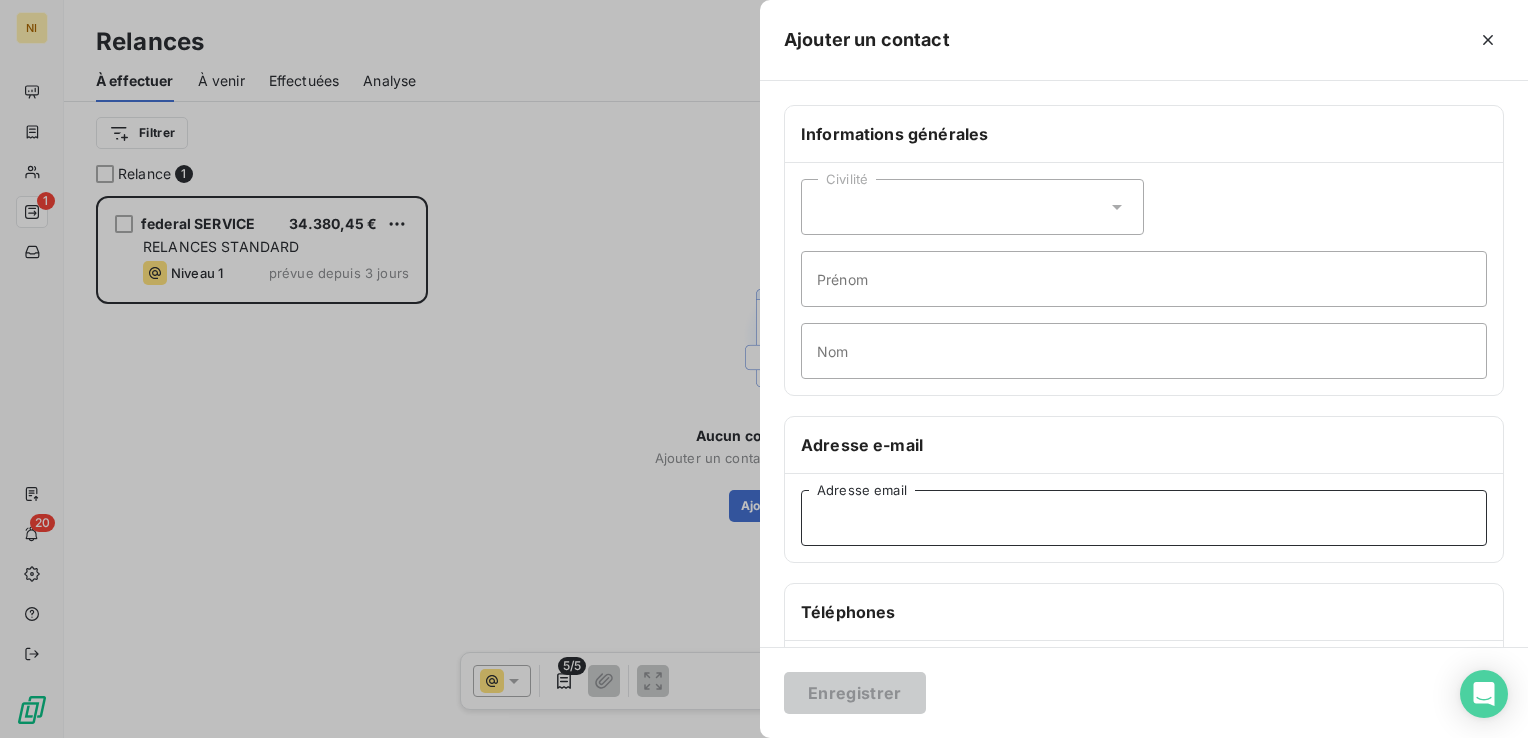 click on "Adresse email" at bounding box center [1144, 518] 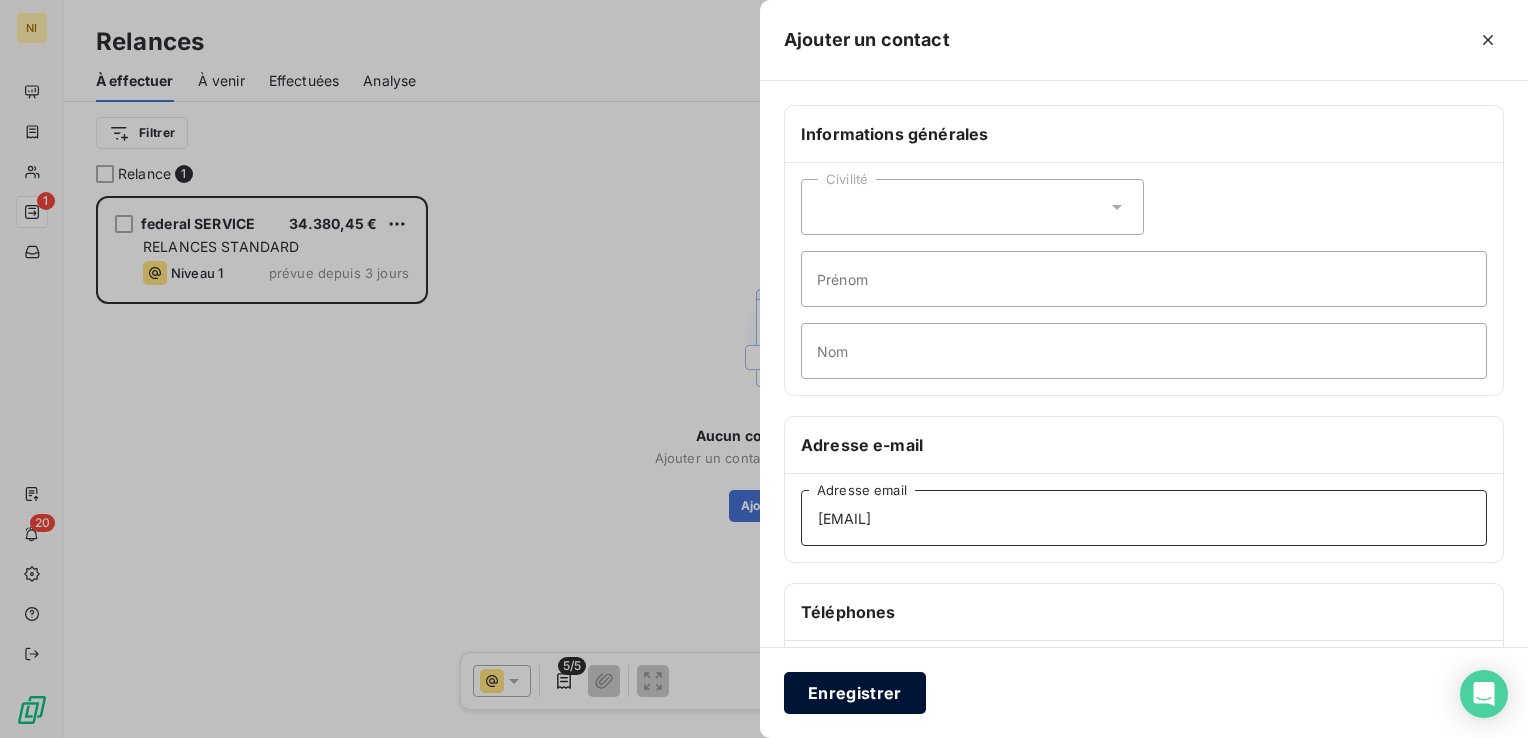 type on "gestion.facture@arkea.com" 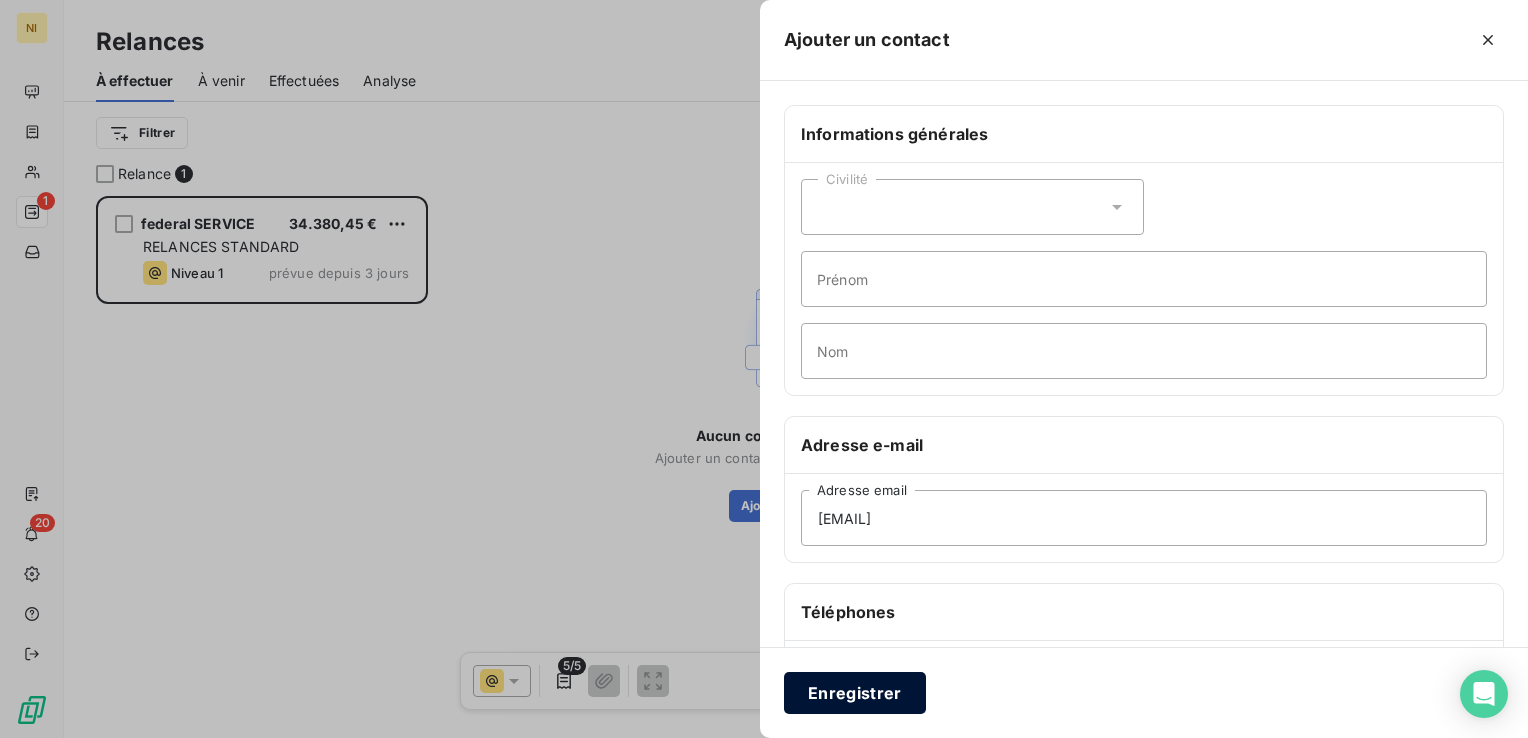 click on "Enregistrer" at bounding box center [855, 693] 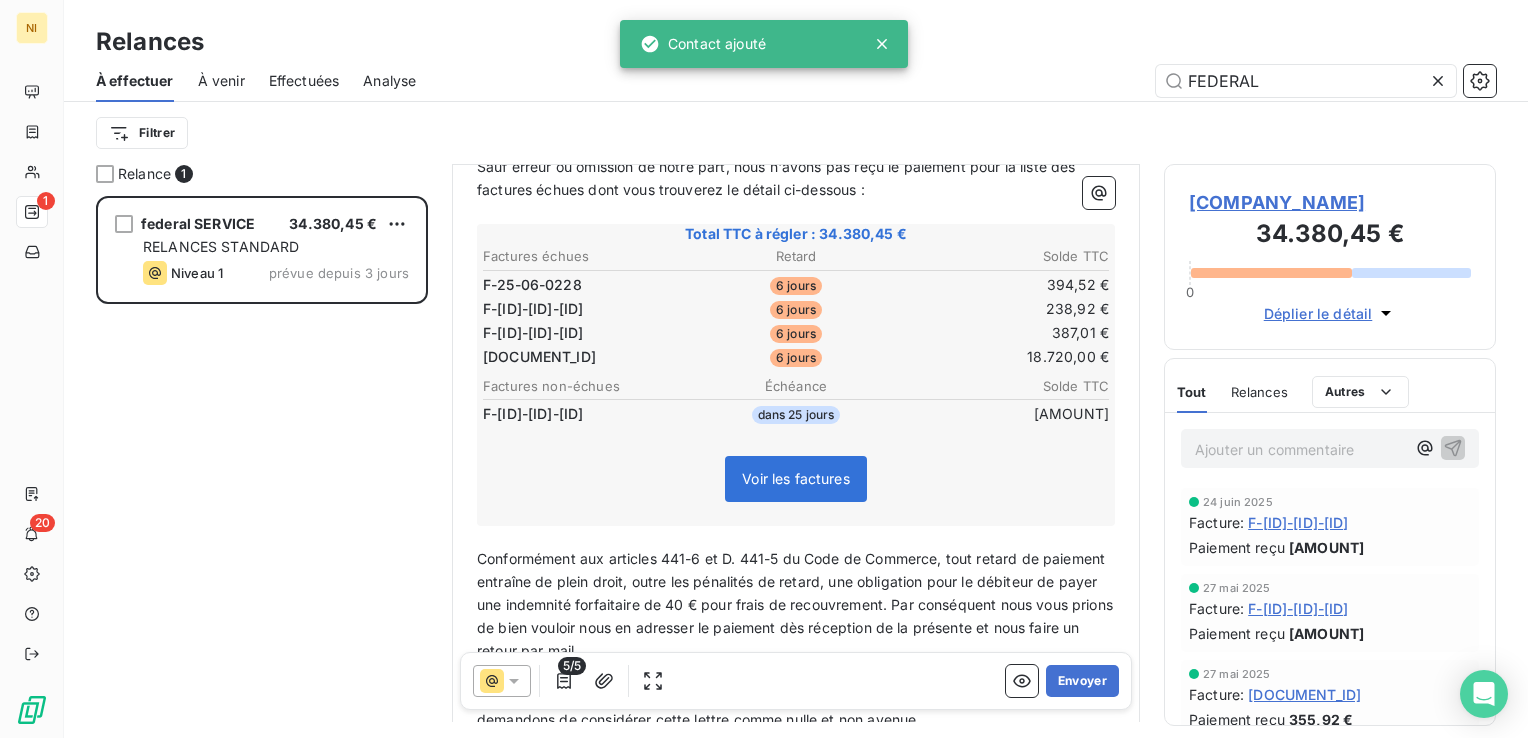 scroll, scrollTop: 300, scrollLeft: 0, axis: vertical 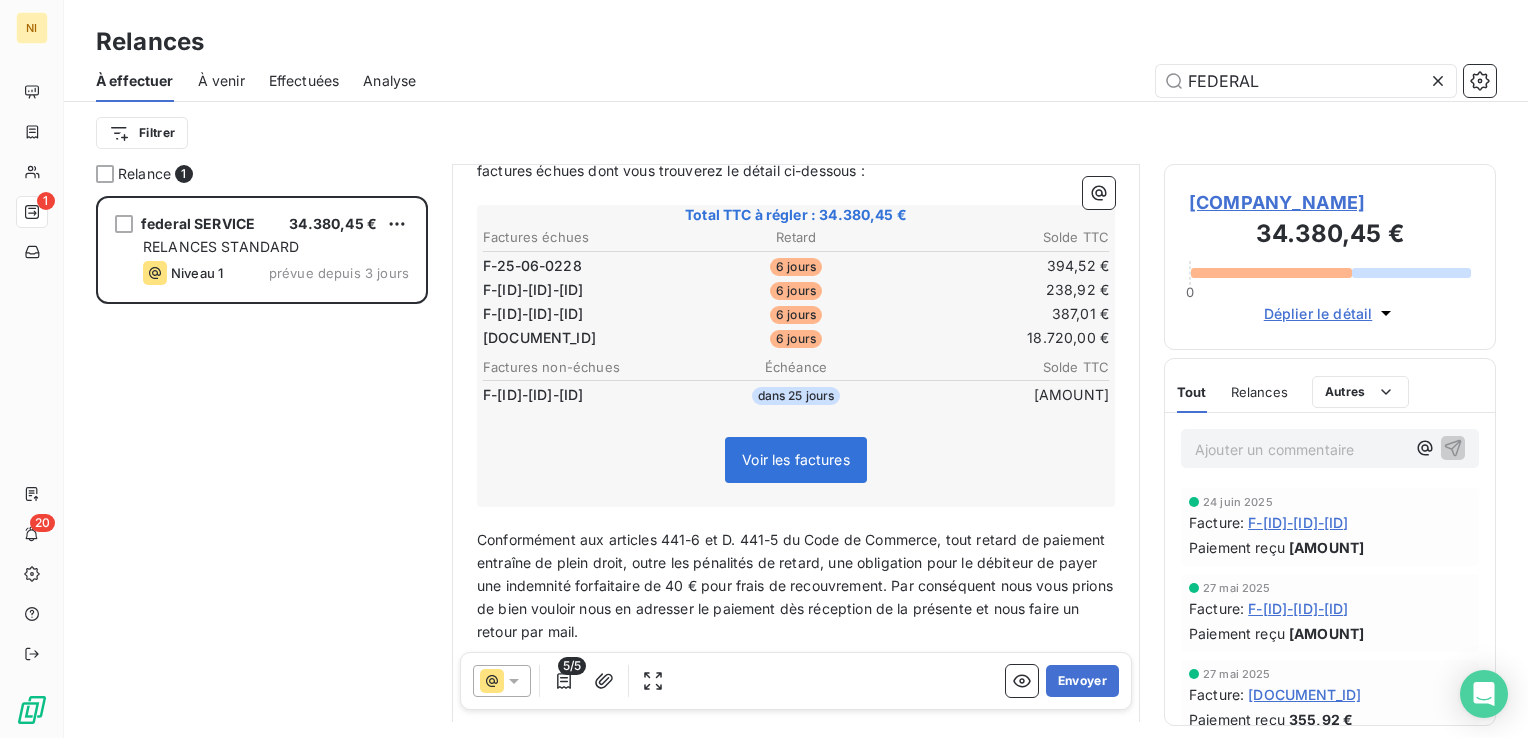 click 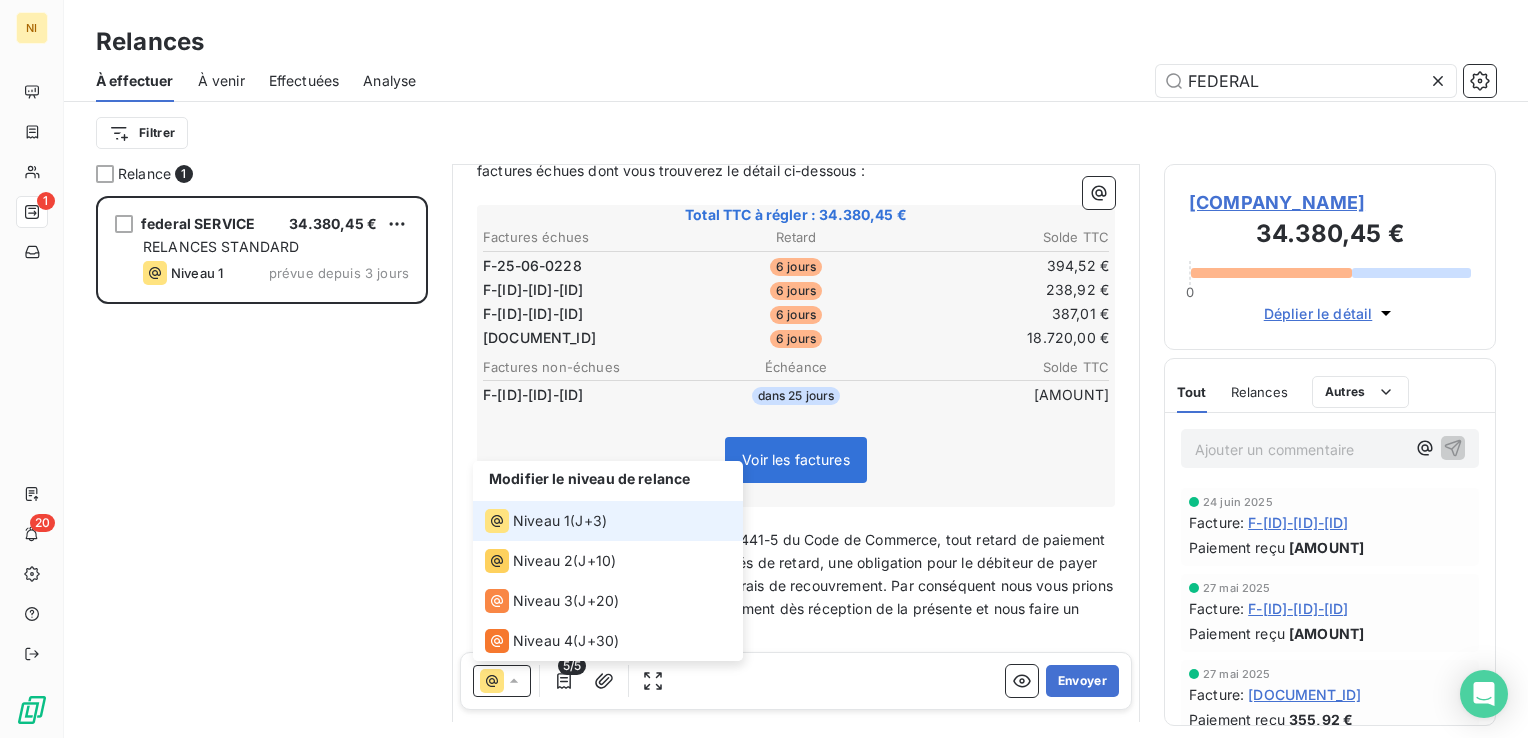click 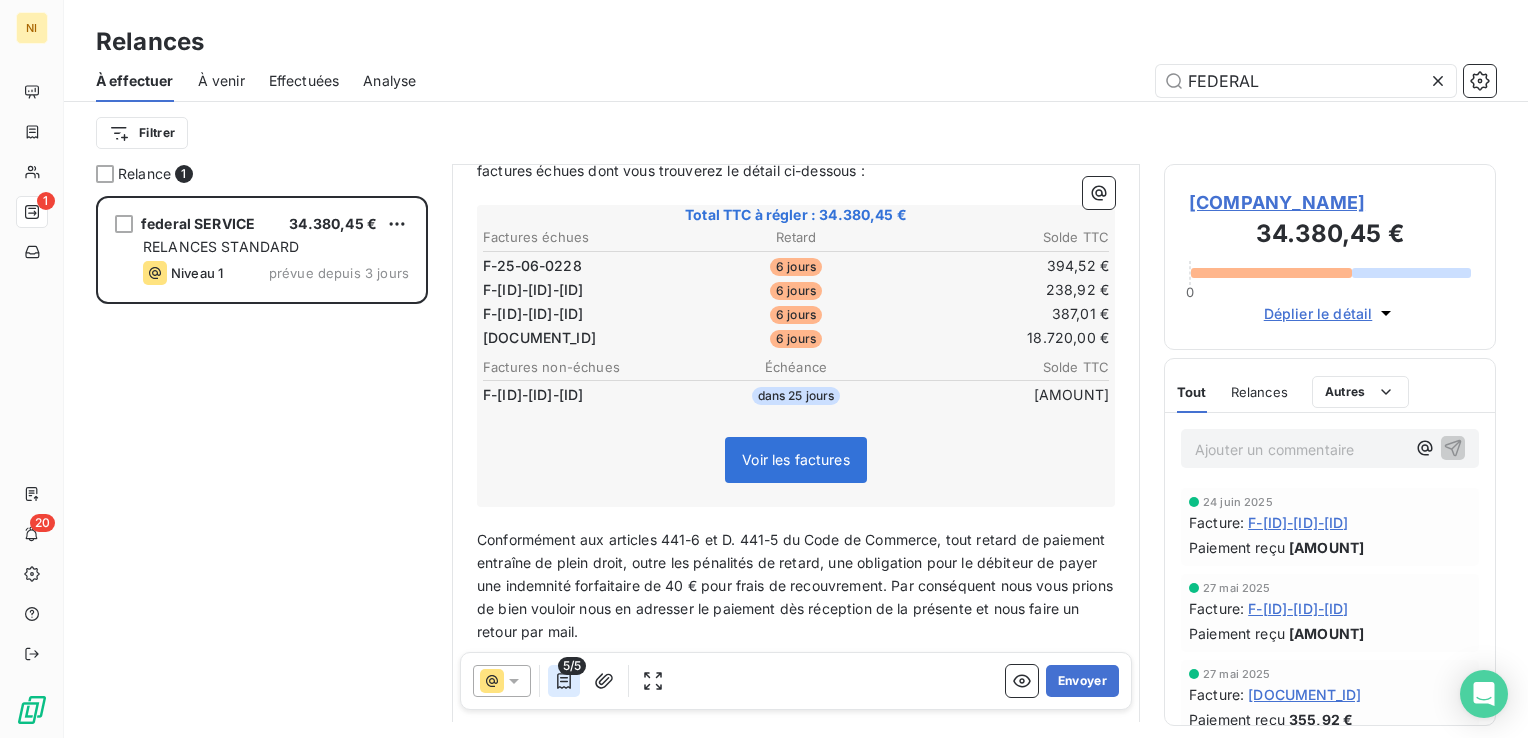 click 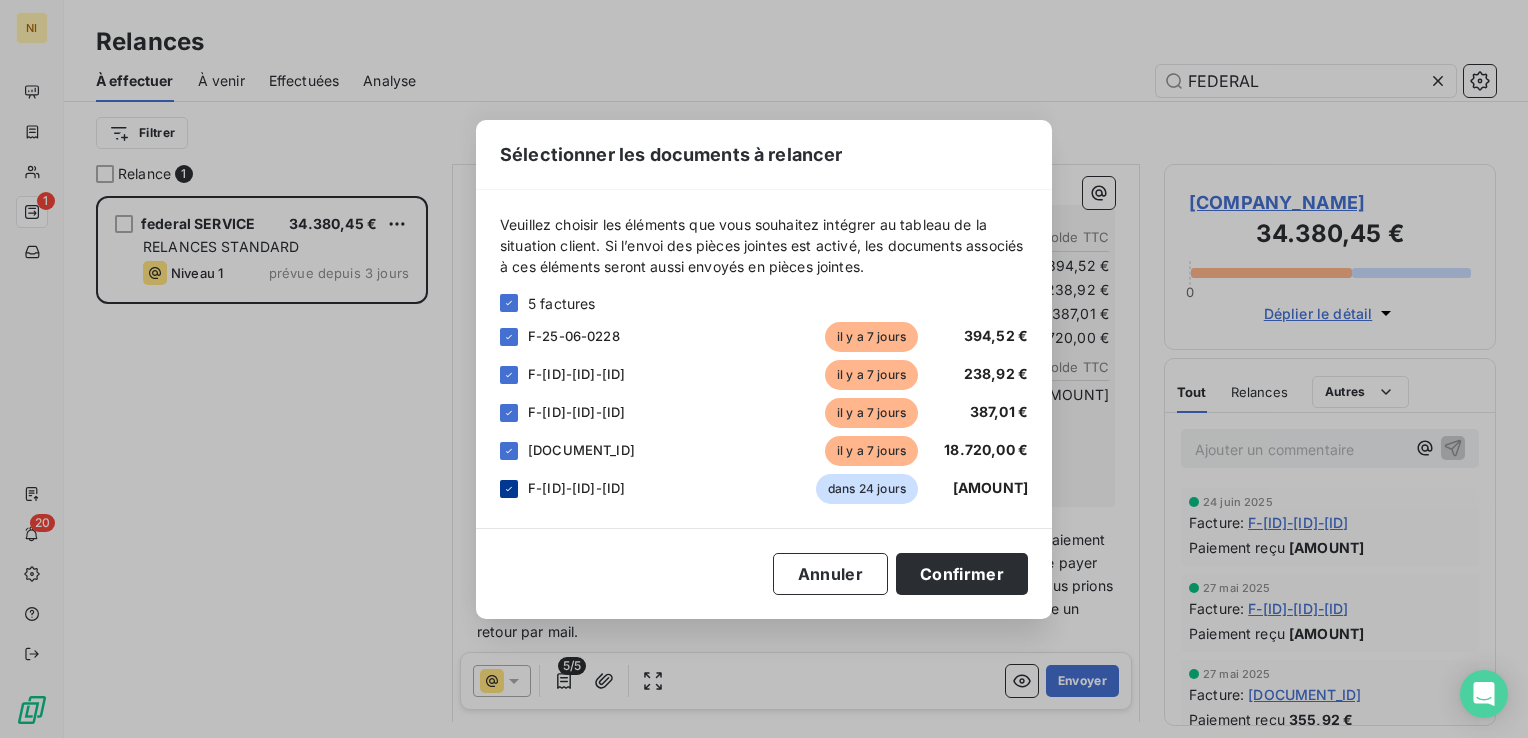 click at bounding box center [509, 489] 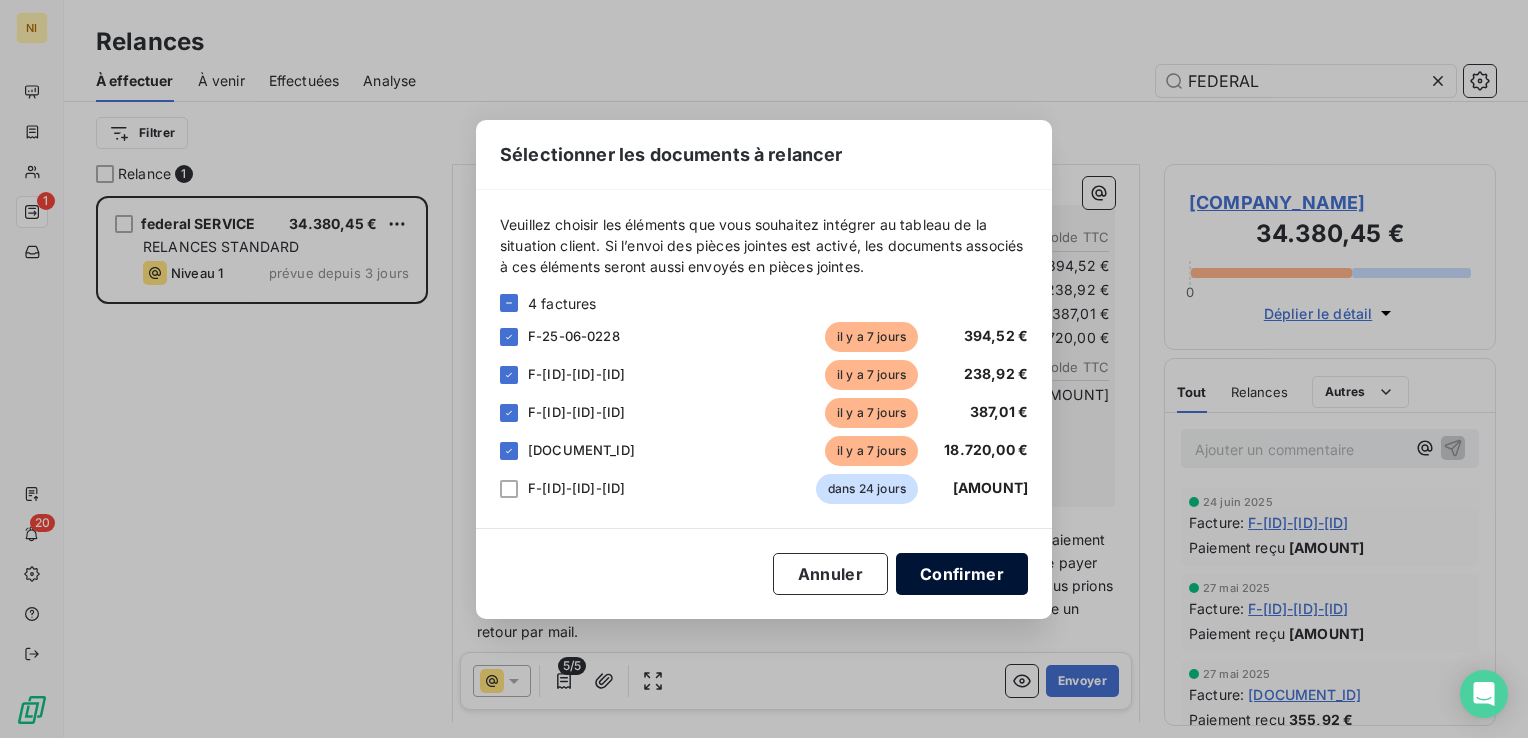 click on "Confirmer" at bounding box center (962, 574) 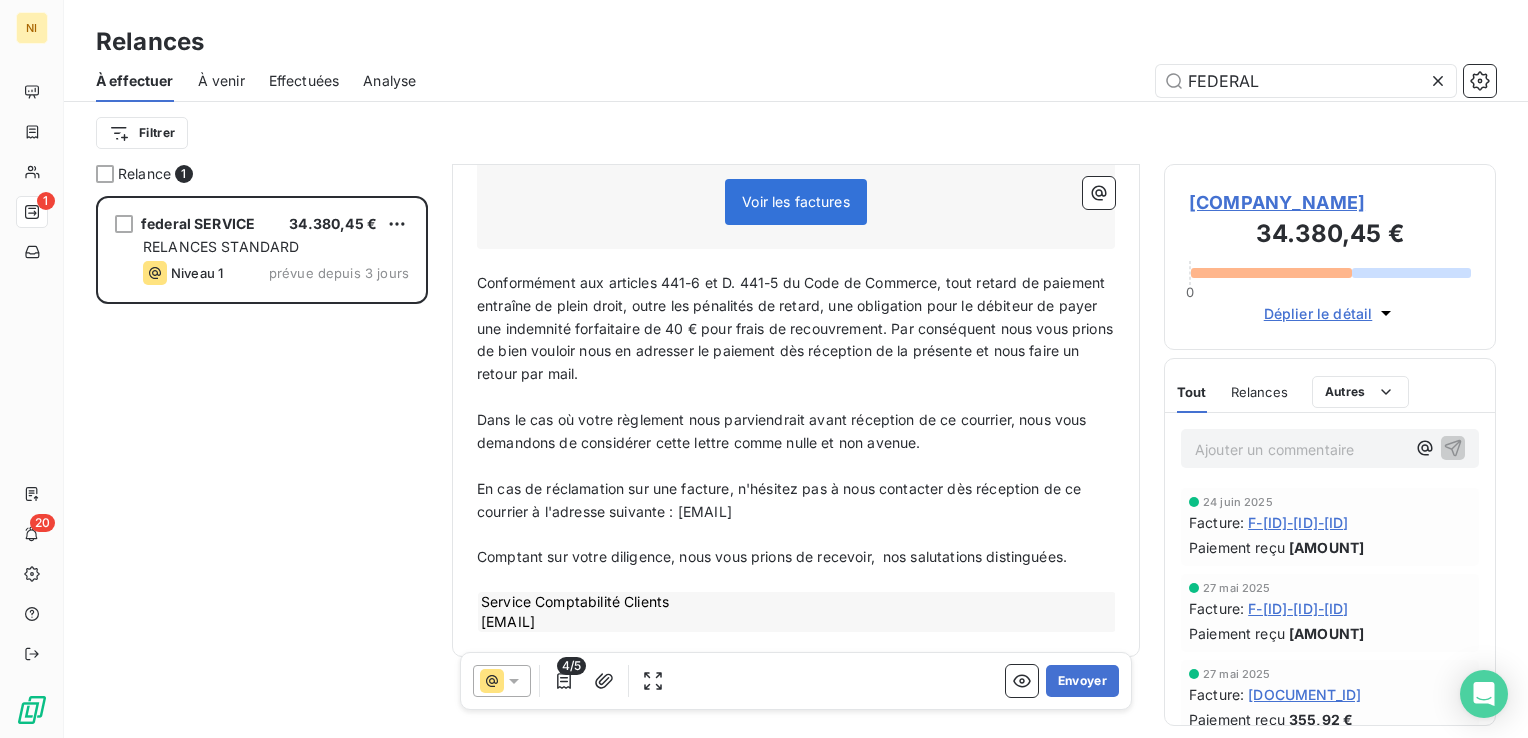 scroll, scrollTop: 514, scrollLeft: 0, axis: vertical 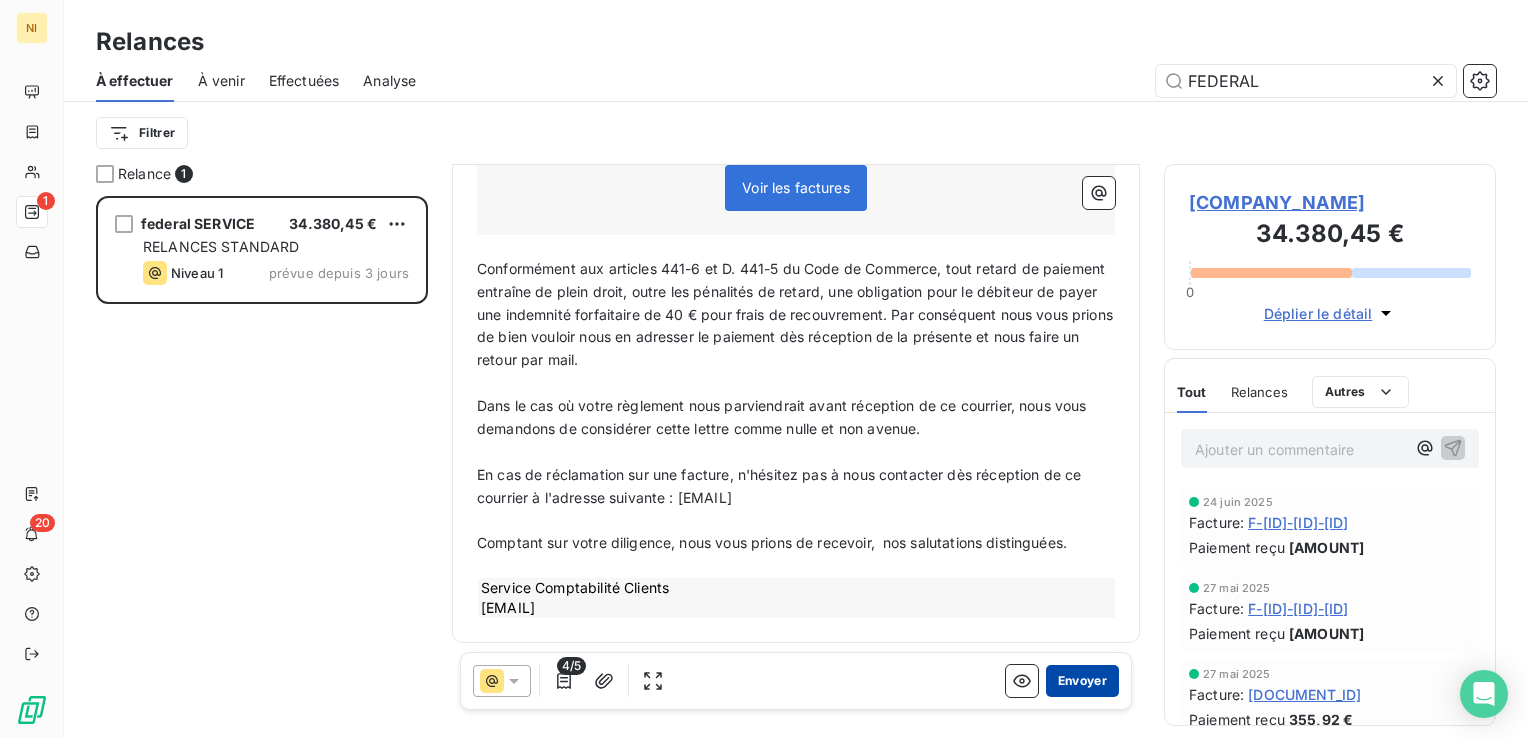 click on "Envoyer" at bounding box center [1082, 681] 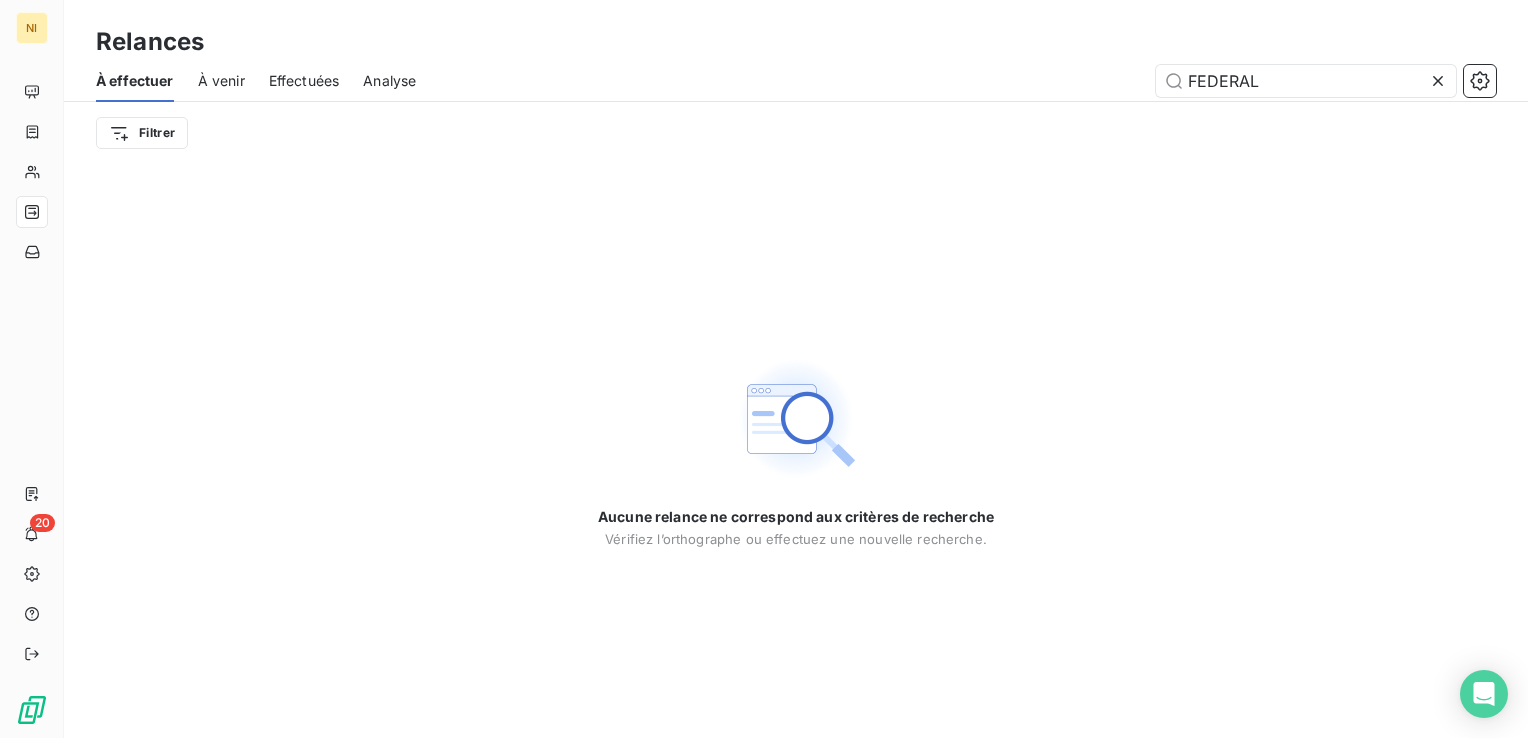 click 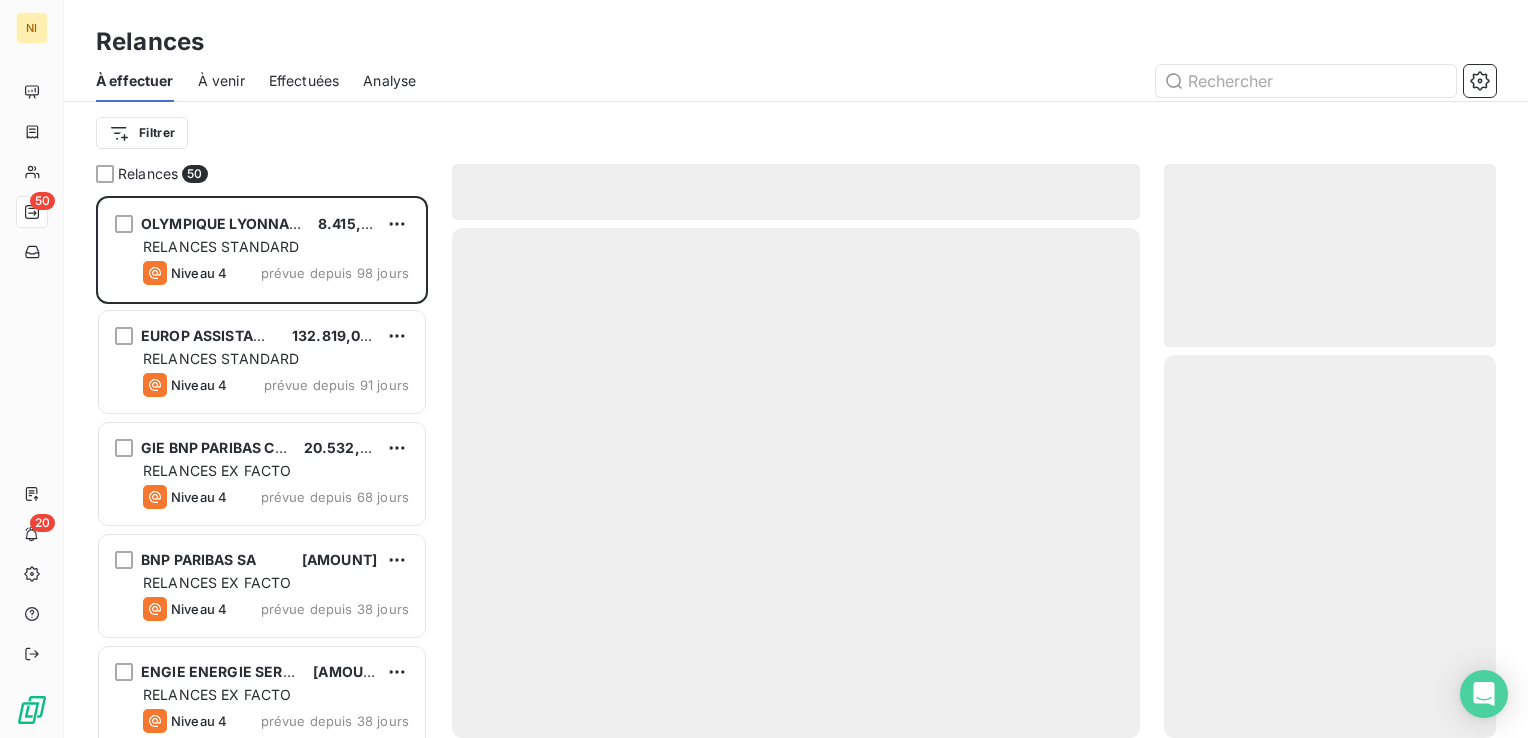 scroll, scrollTop: 16, scrollLeft: 16, axis: both 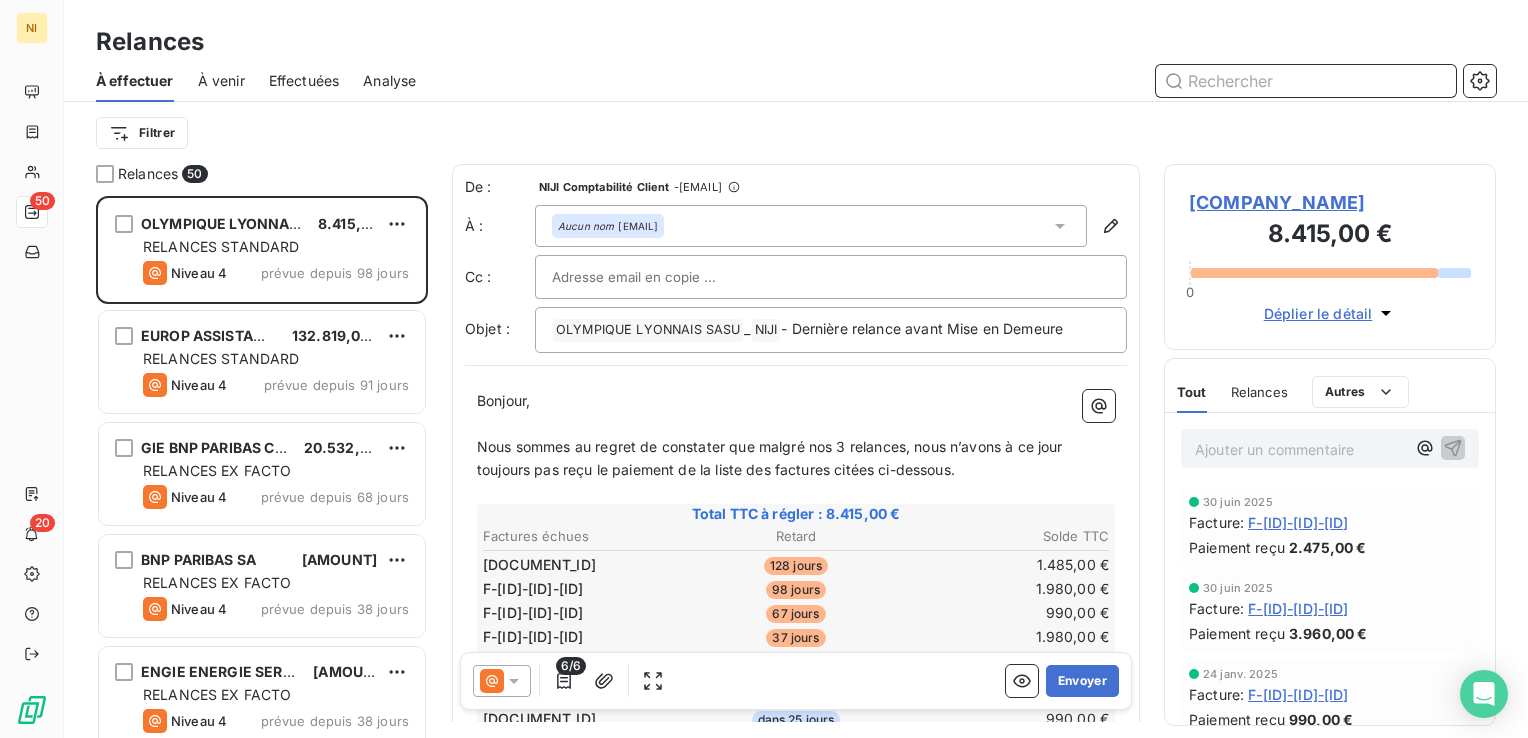 click at bounding box center [1306, 81] 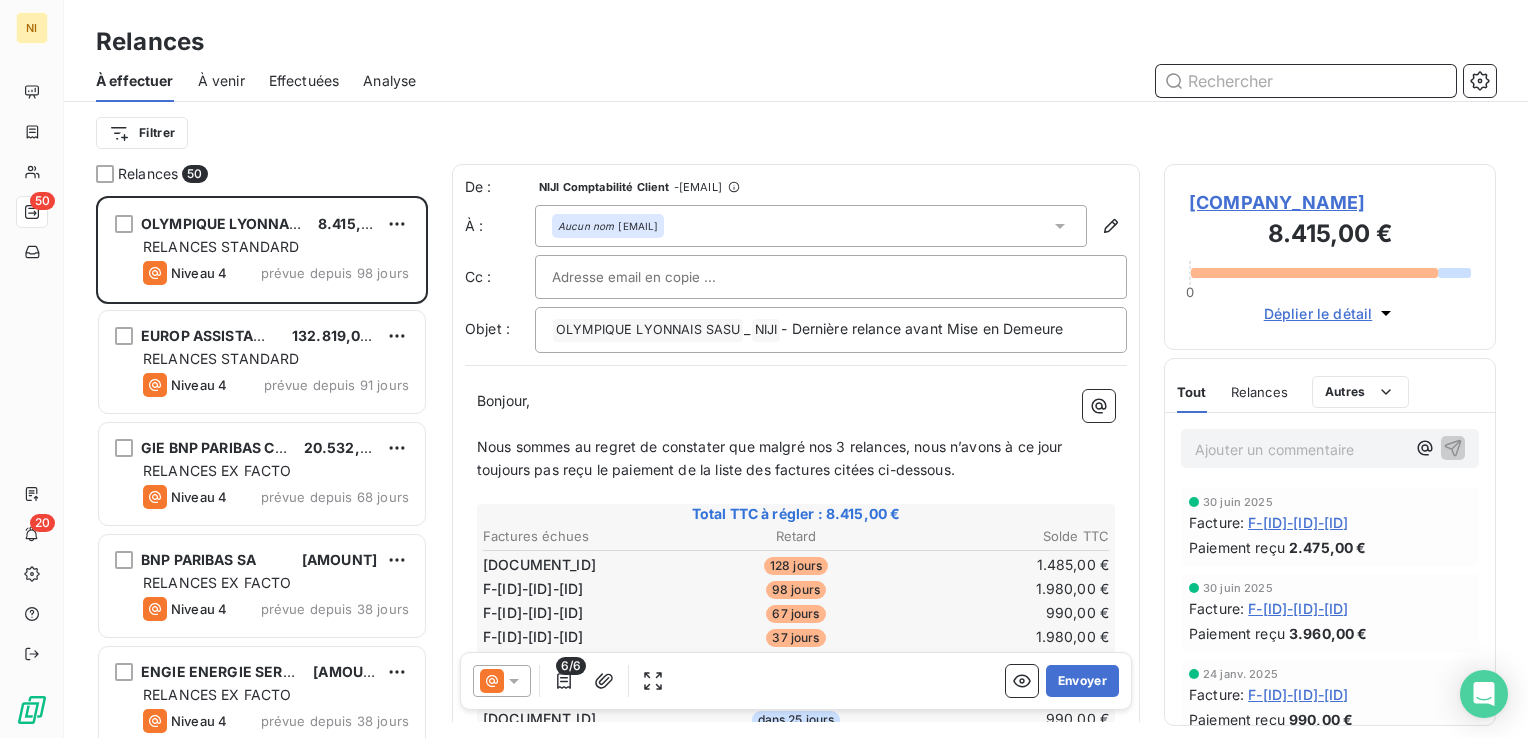 paste on "OCAPIAT" 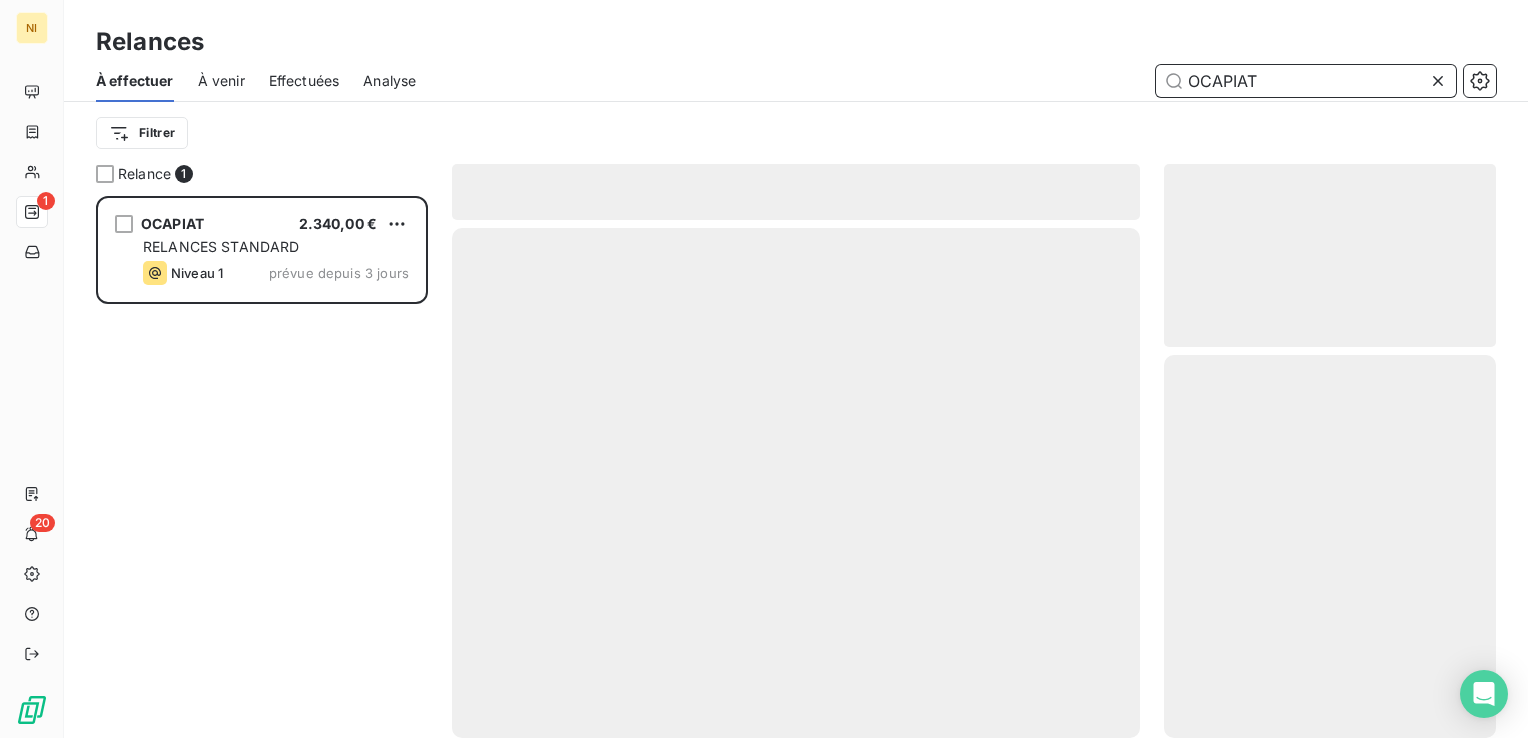 scroll, scrollTop: 16, scrollLeft: 16, axis: both 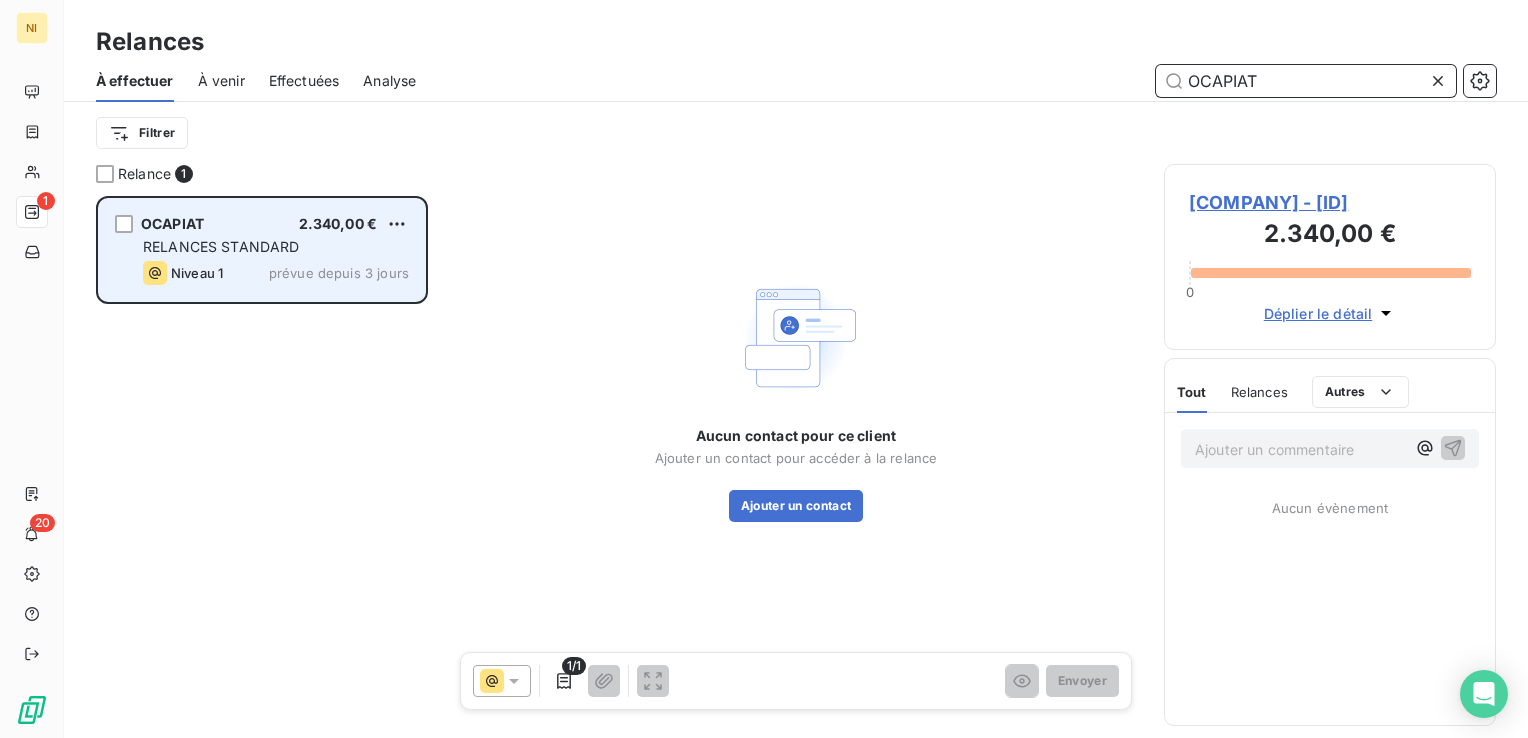 type on "OCAPIAT" 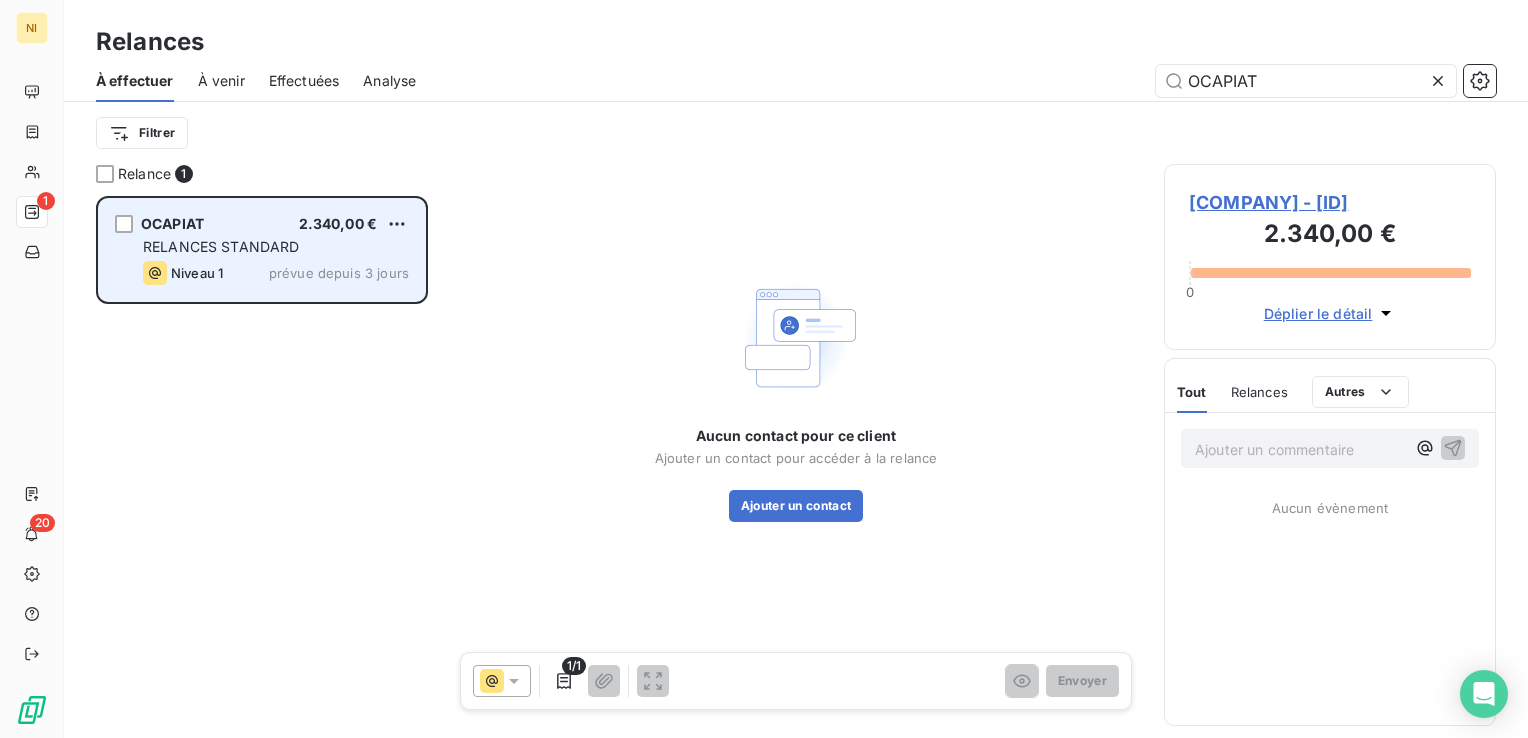 click on "RELANCES STANDARD" at bounding box center (276, 247) 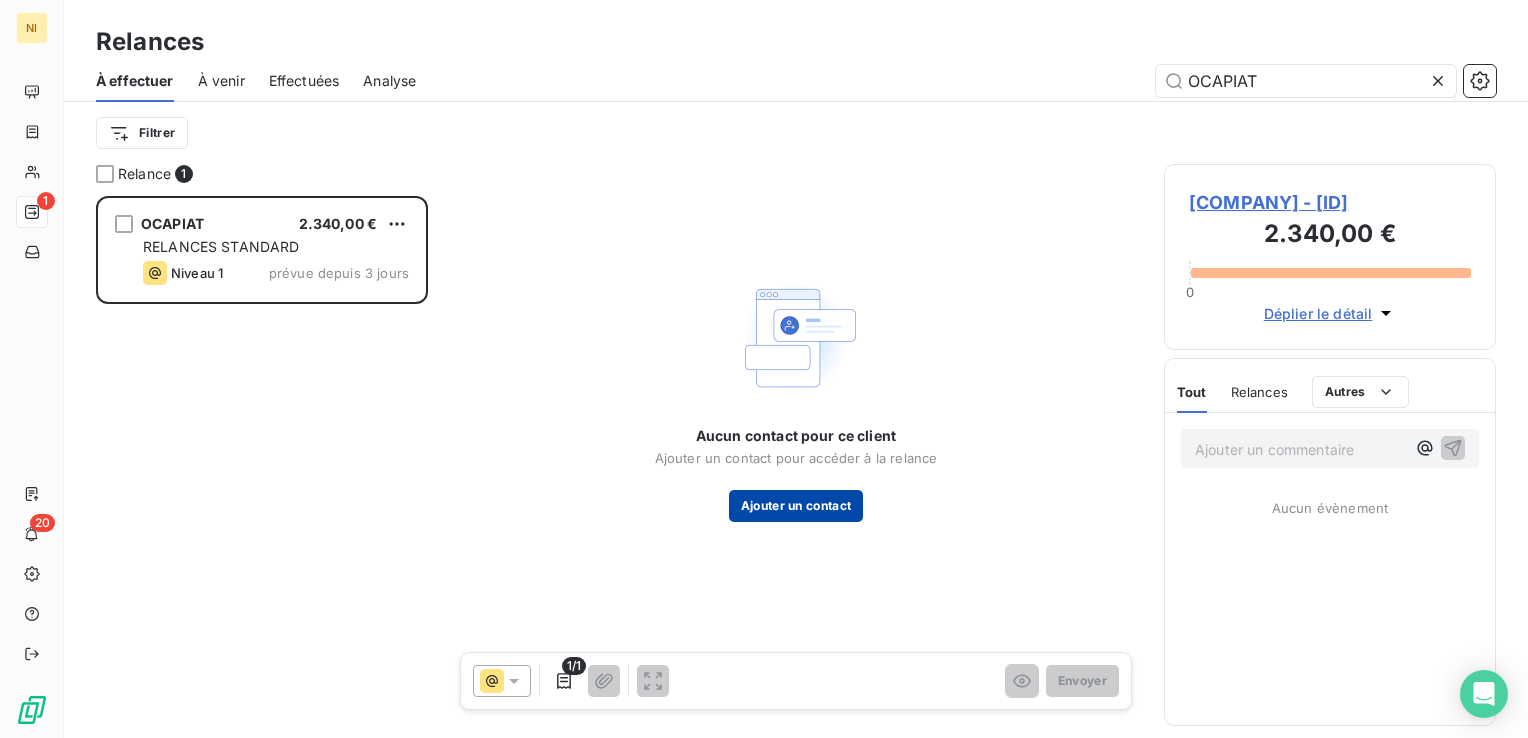 click on "Ajouter un contact" at bounding box center [796, 506] 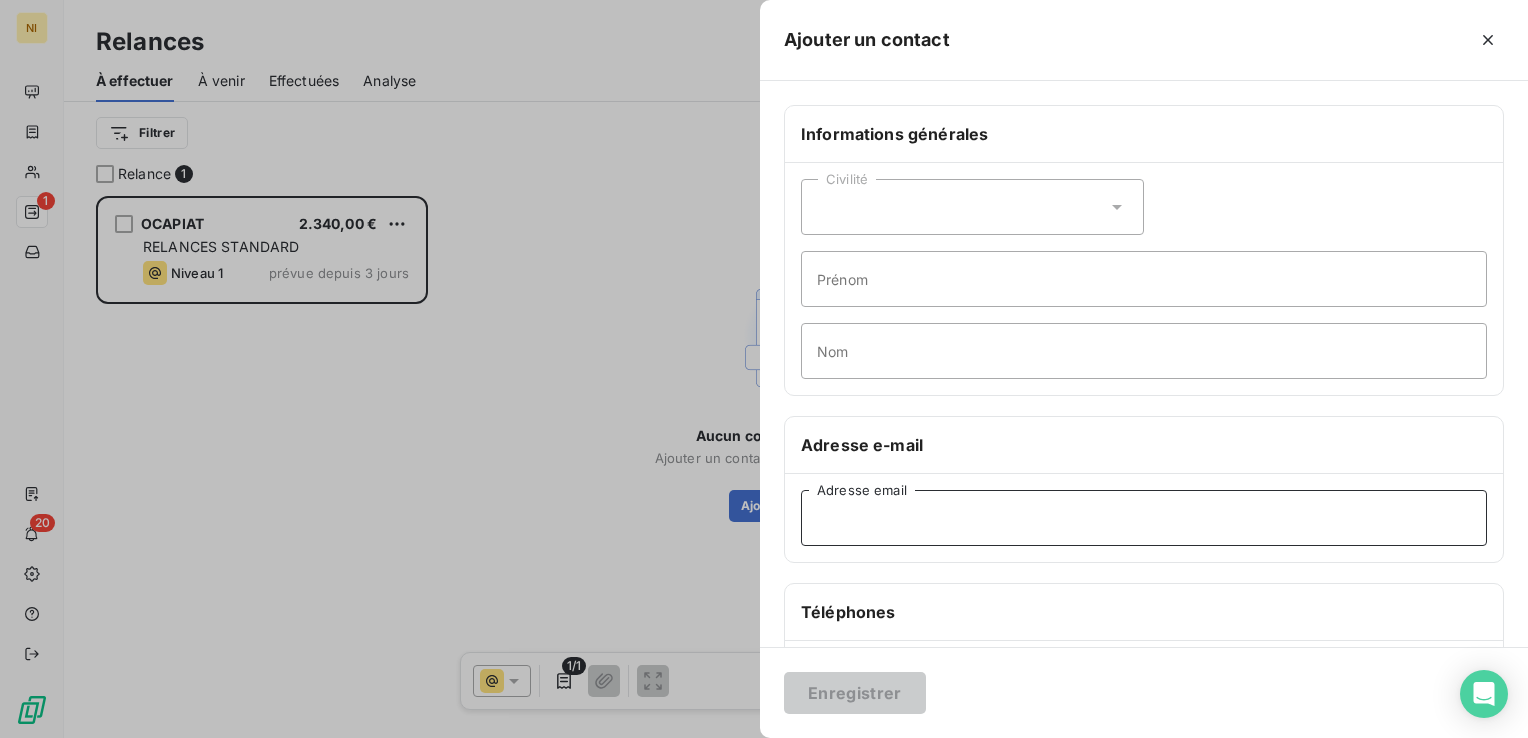 click on "Adresse email" at bounding box center [1144, 518] 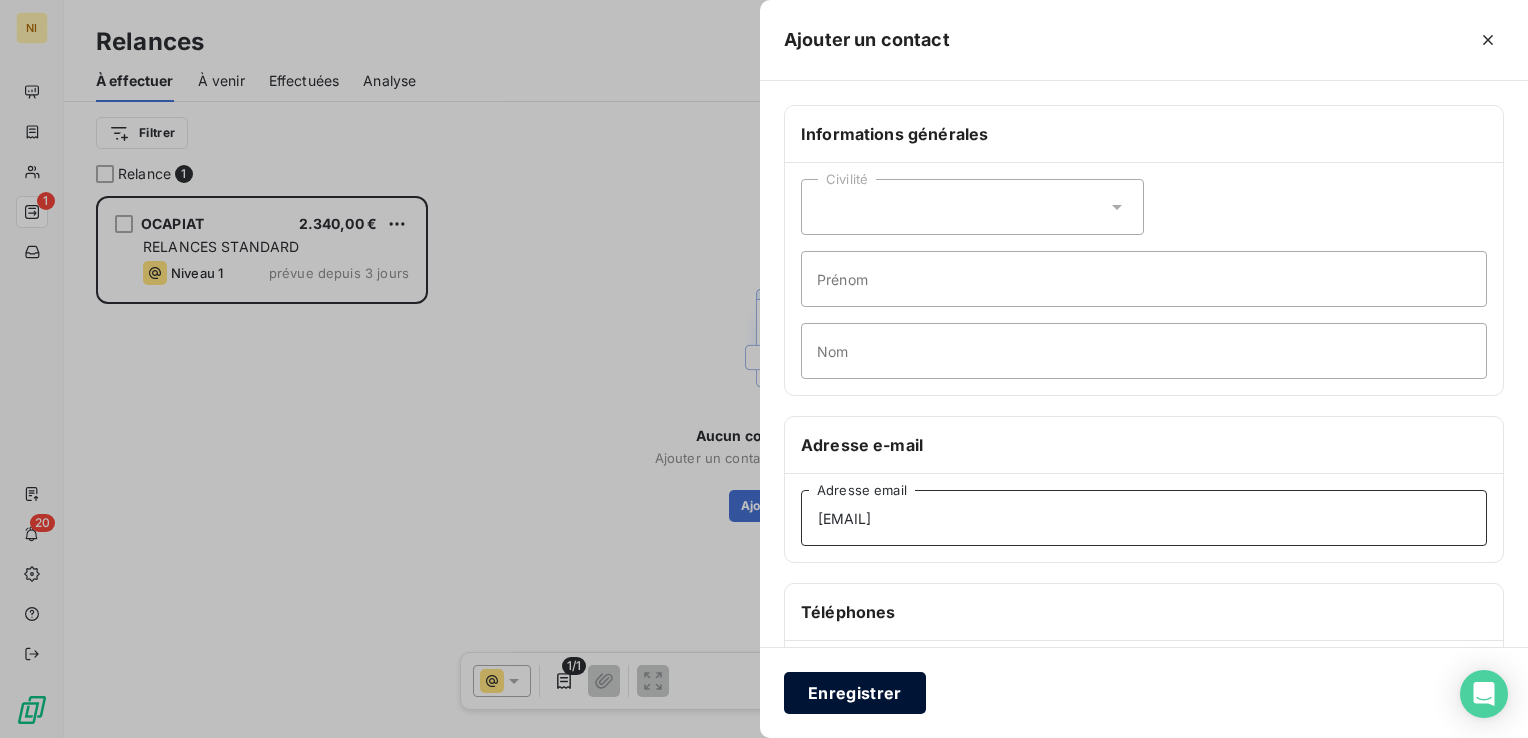 type on "benoit.burland@ocapiat.fr" 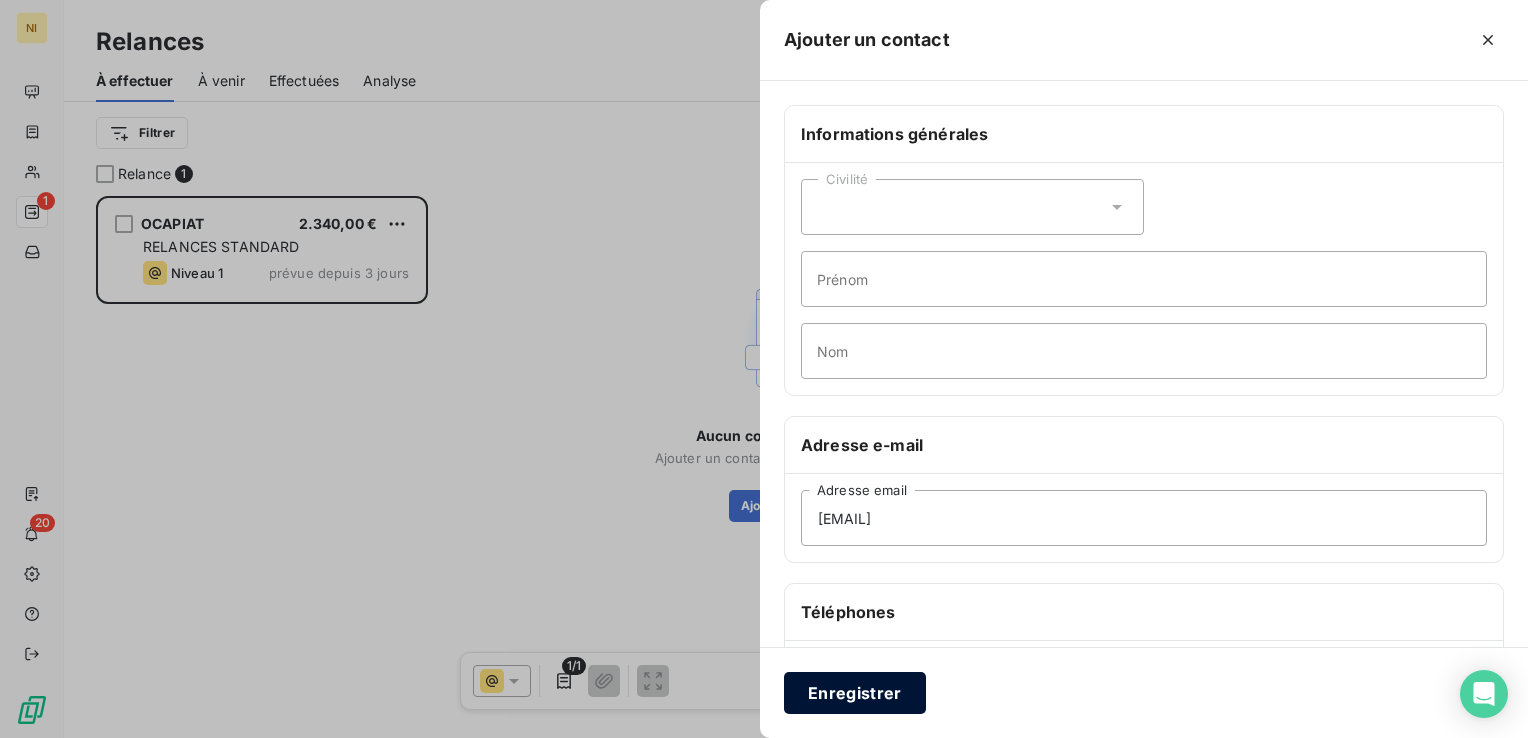 click on "Enregistrer" at bounding box center [855, 693] 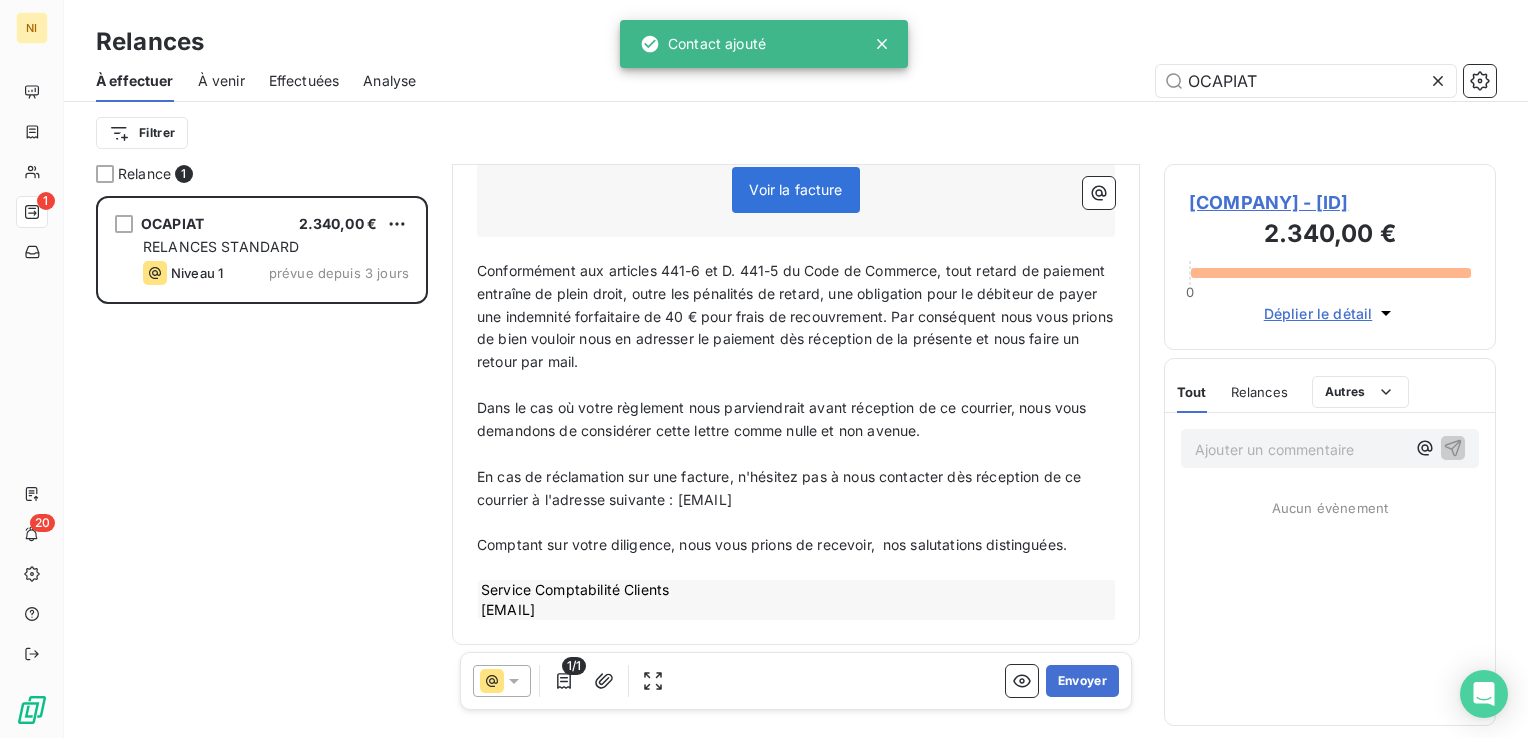 scroll, scrollTop: 442, scrollLeft: 0, axis: vertical 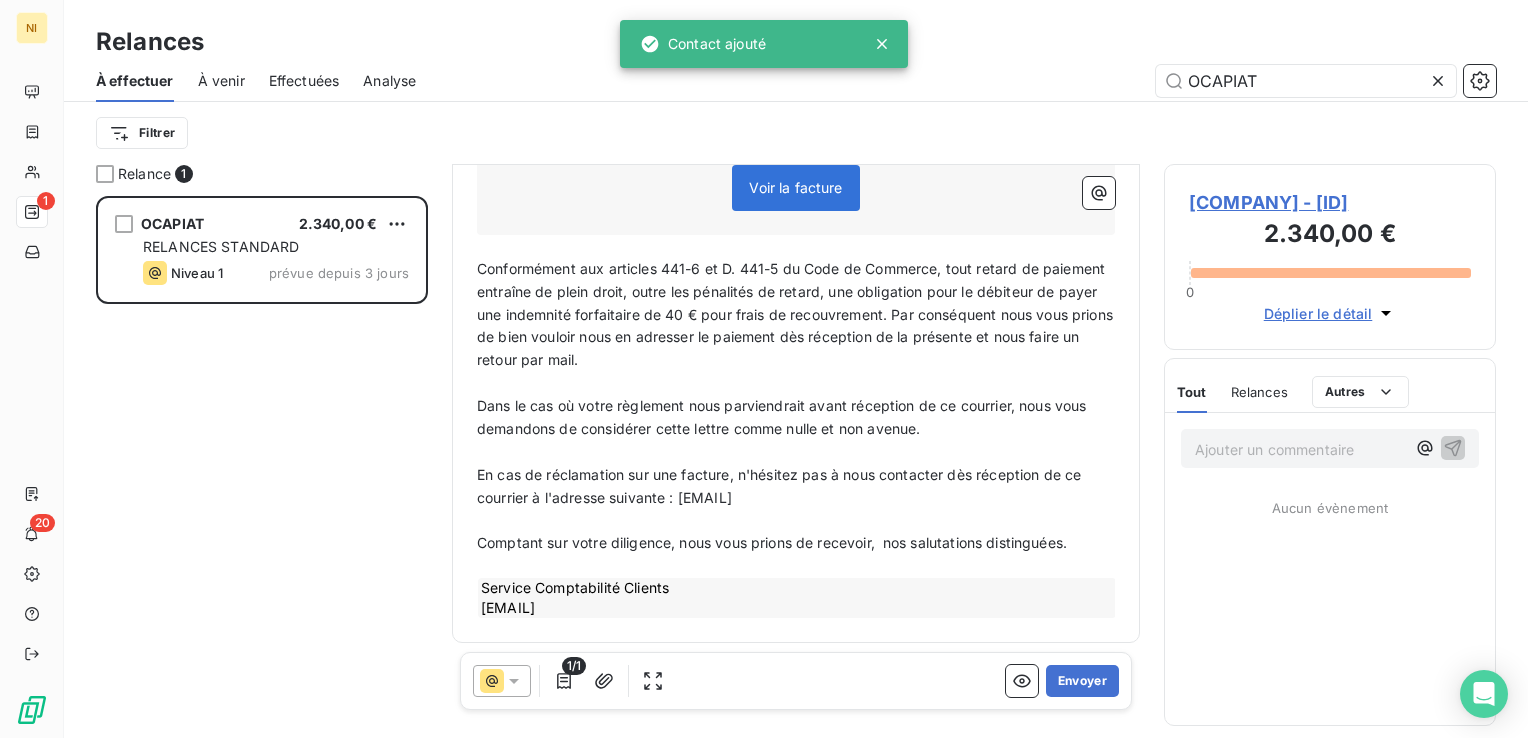 click on "Ajouter un commentaire ﻿ Aucun évènement" at bounding box center (1330, 569) 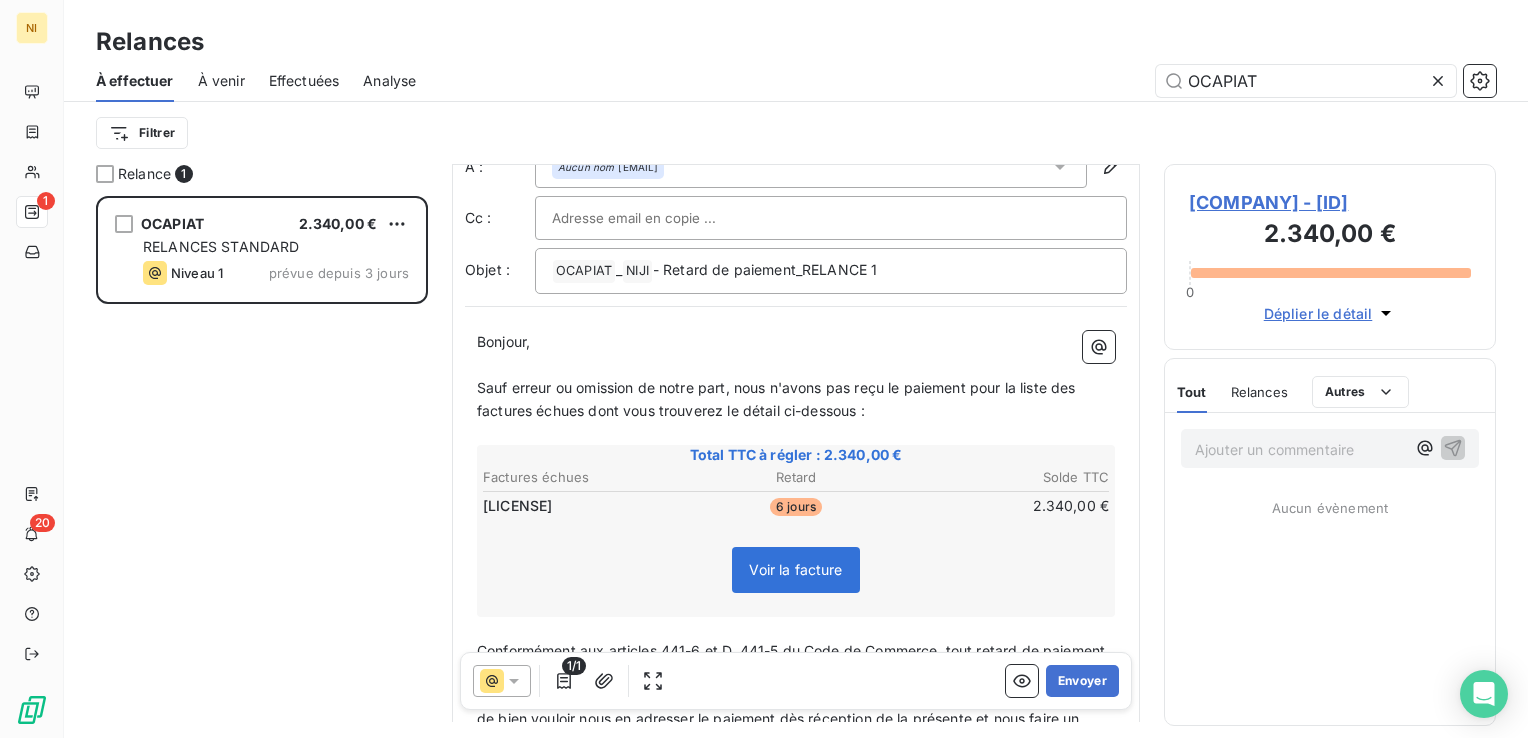 scroll, scrollTop: 42, scrollLeft: 0, axis: vertical 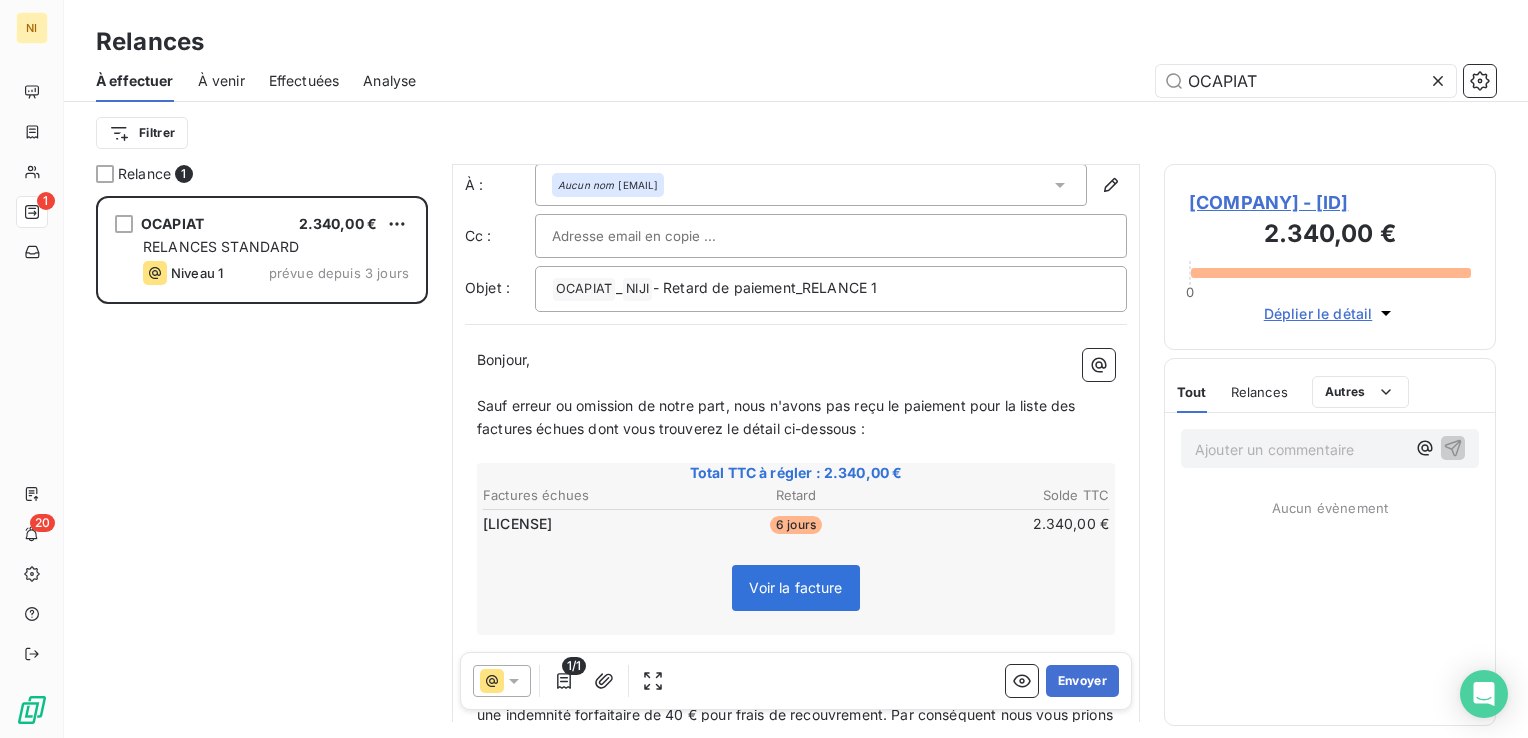 click on "OCAPIAT 2.340,00 € RELANCES STANDARD Niveau 1 prévue depuis 3 jours" at bounding box center [262, 467] 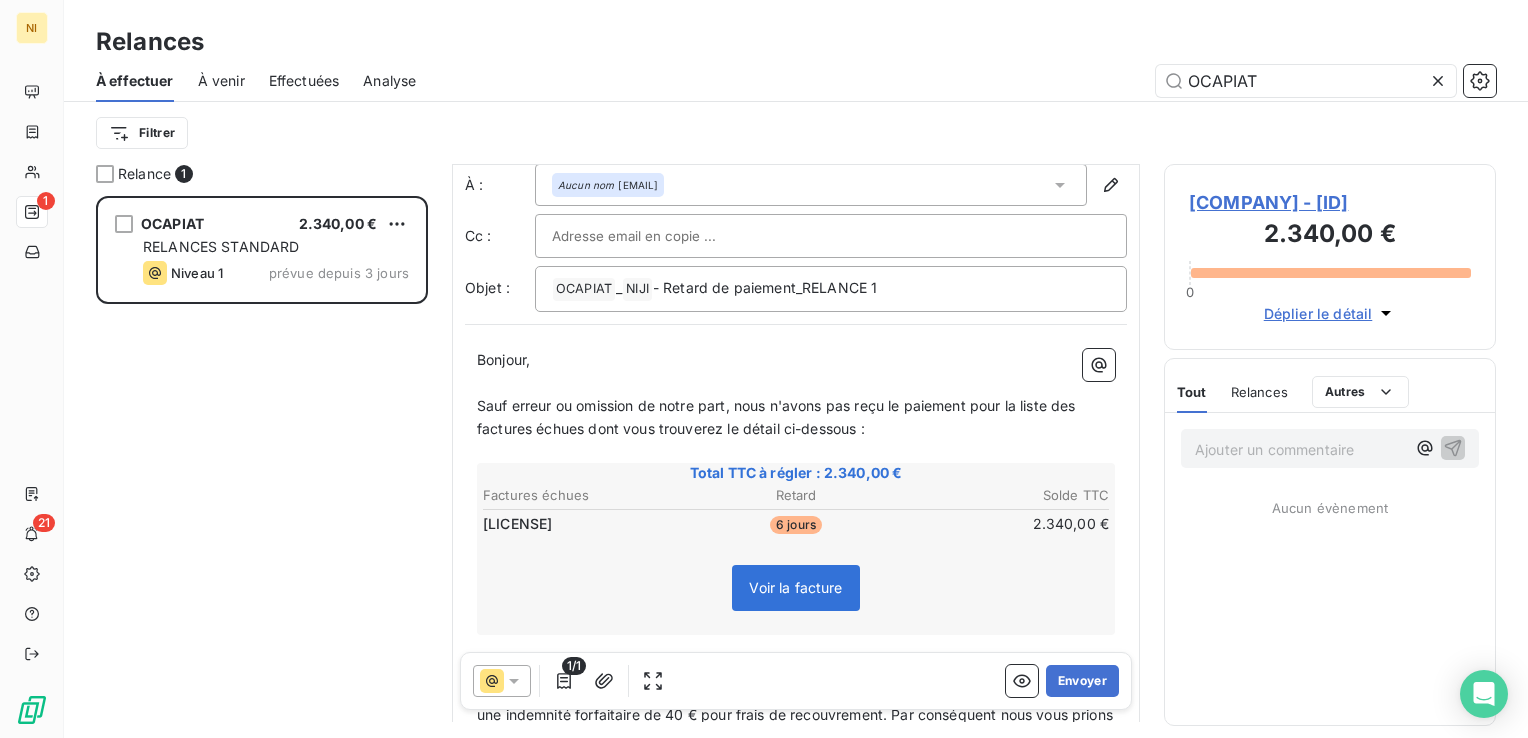 scroll, scrollTop: 0, scrollLeft: 0, axis: both 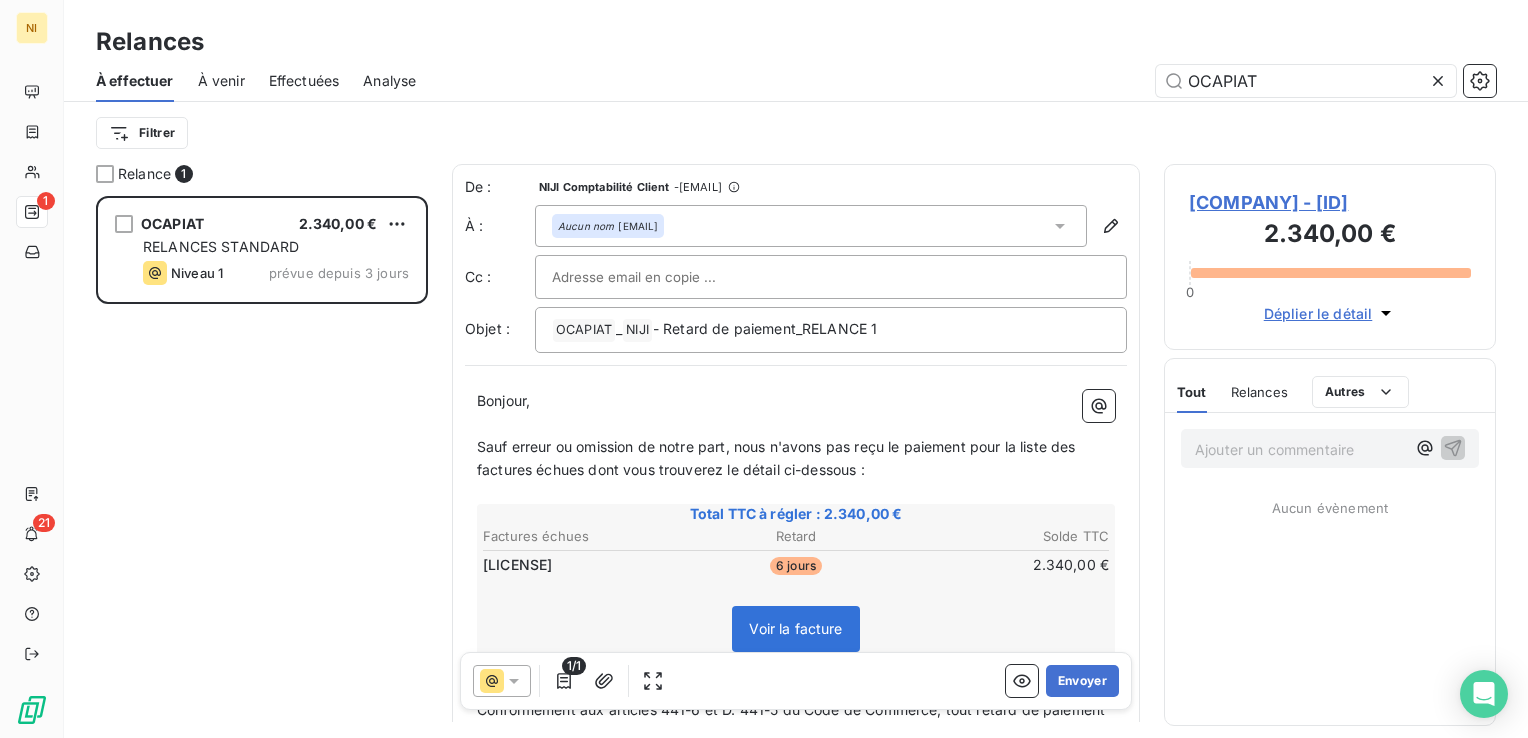 click 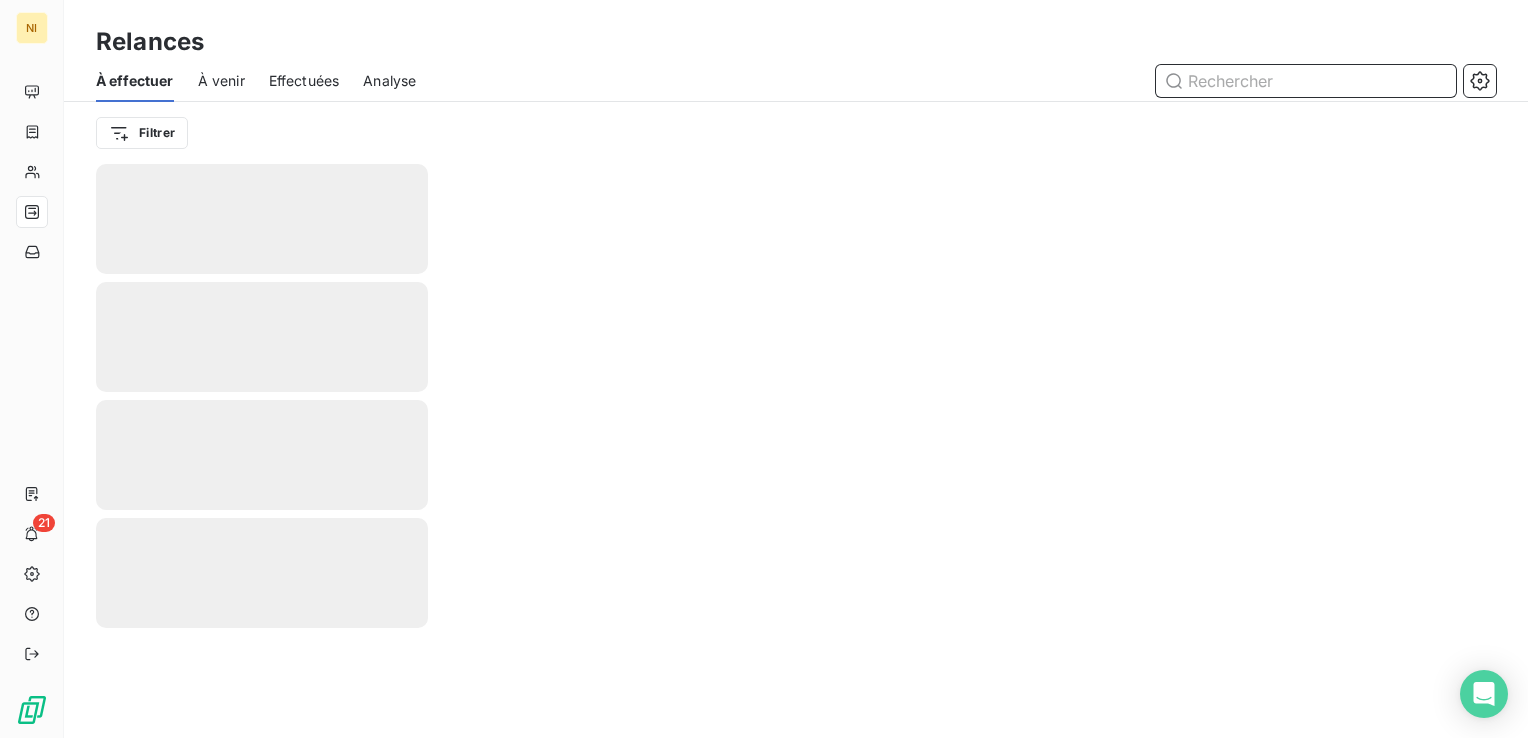 click at bounding box center [1306, 81] 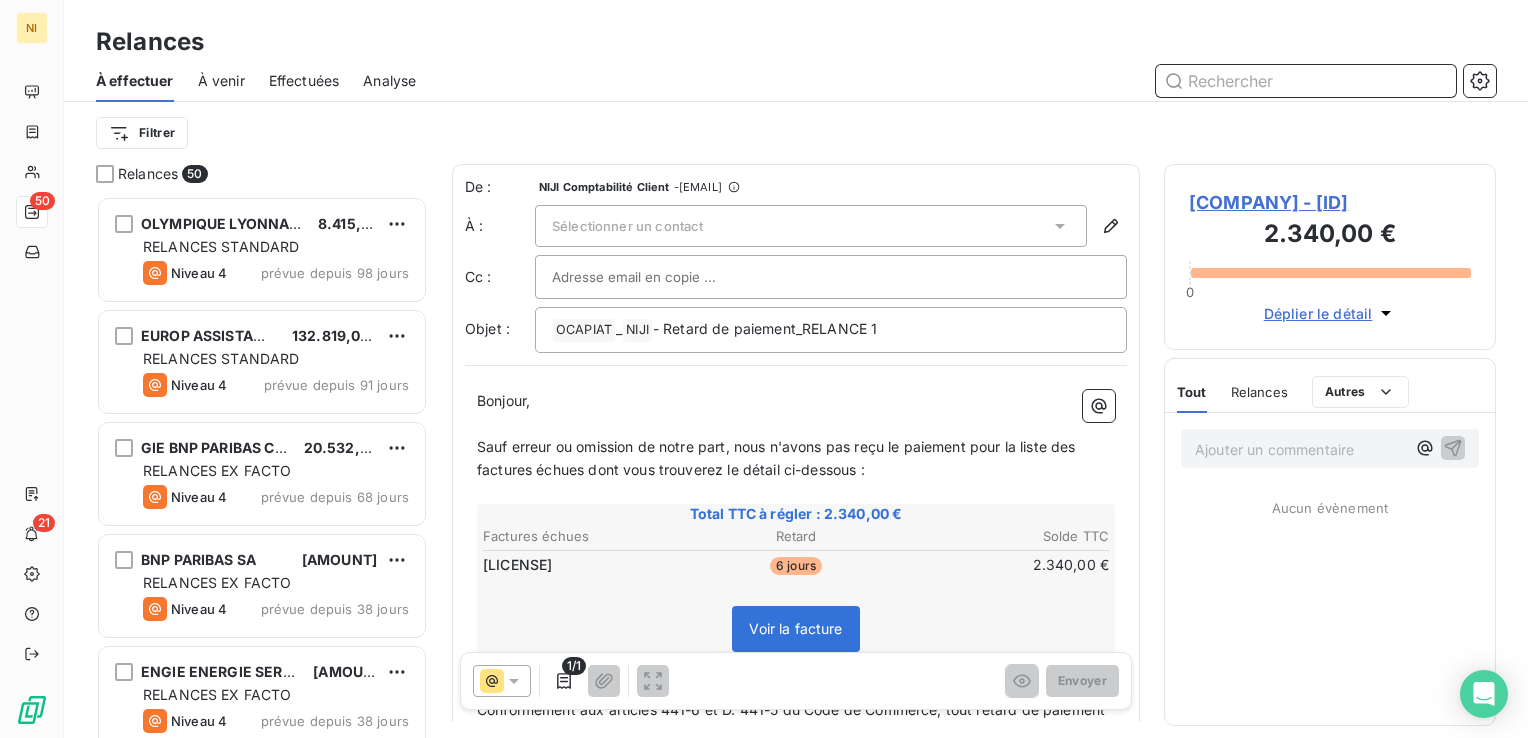 scroll, scrollTop: 16, scrollLeft: 16, axis: both 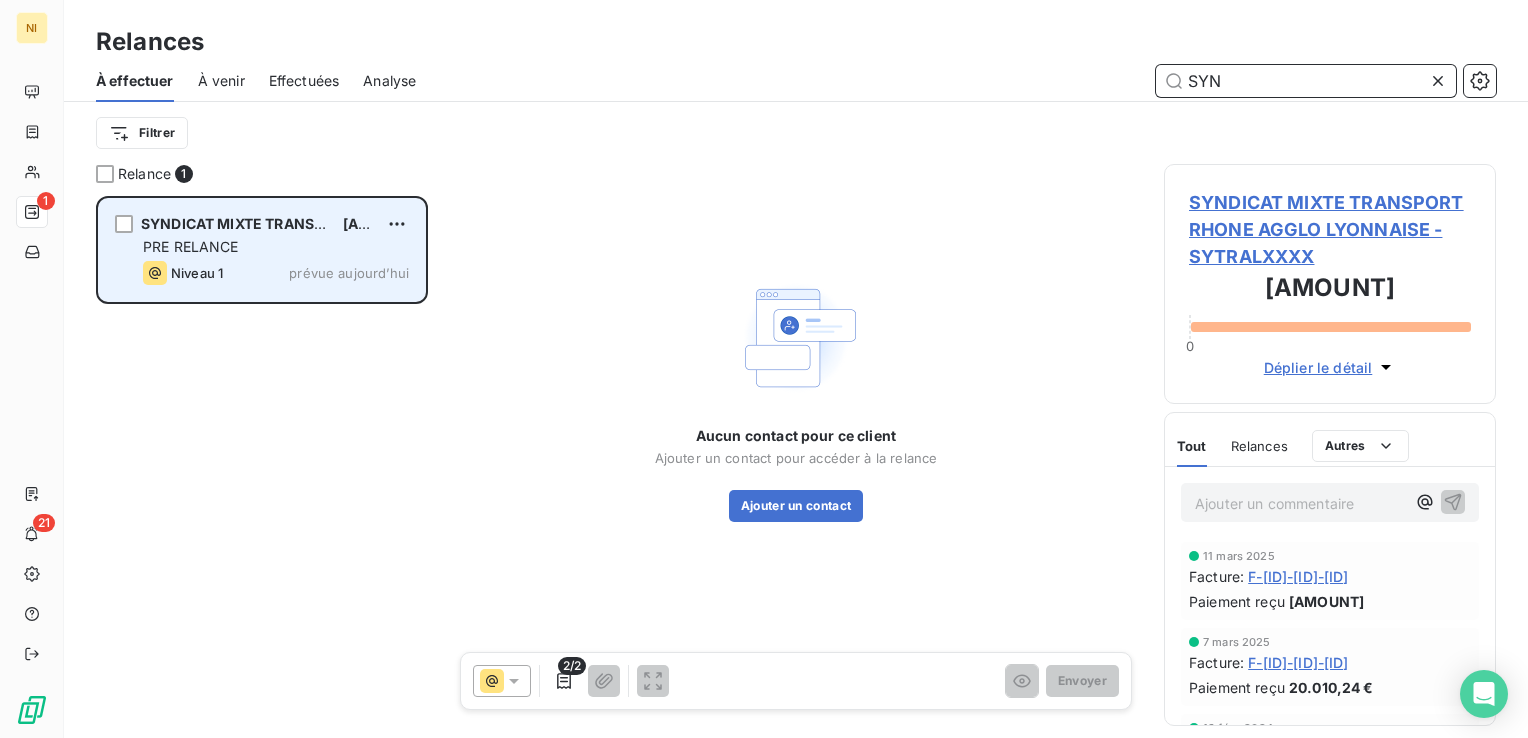 type on "SYN" 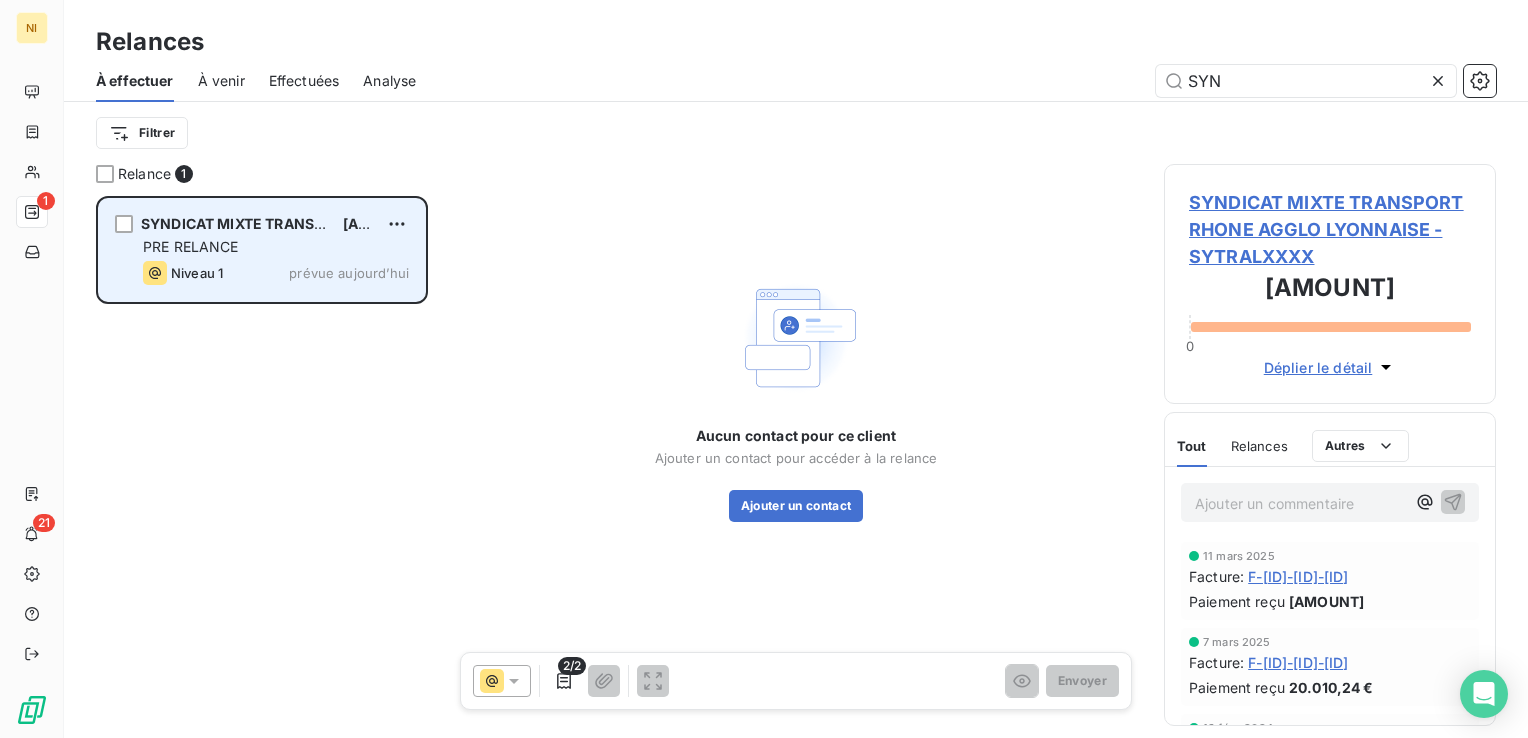 click on "SYNDICAT MIXTE TRANSPORT RHONE AGGLO LYONNAISE 87.786,60 € PRE RELANCE Niveau 1 prévue aujourd’hui" at bounding box center (262, 250) 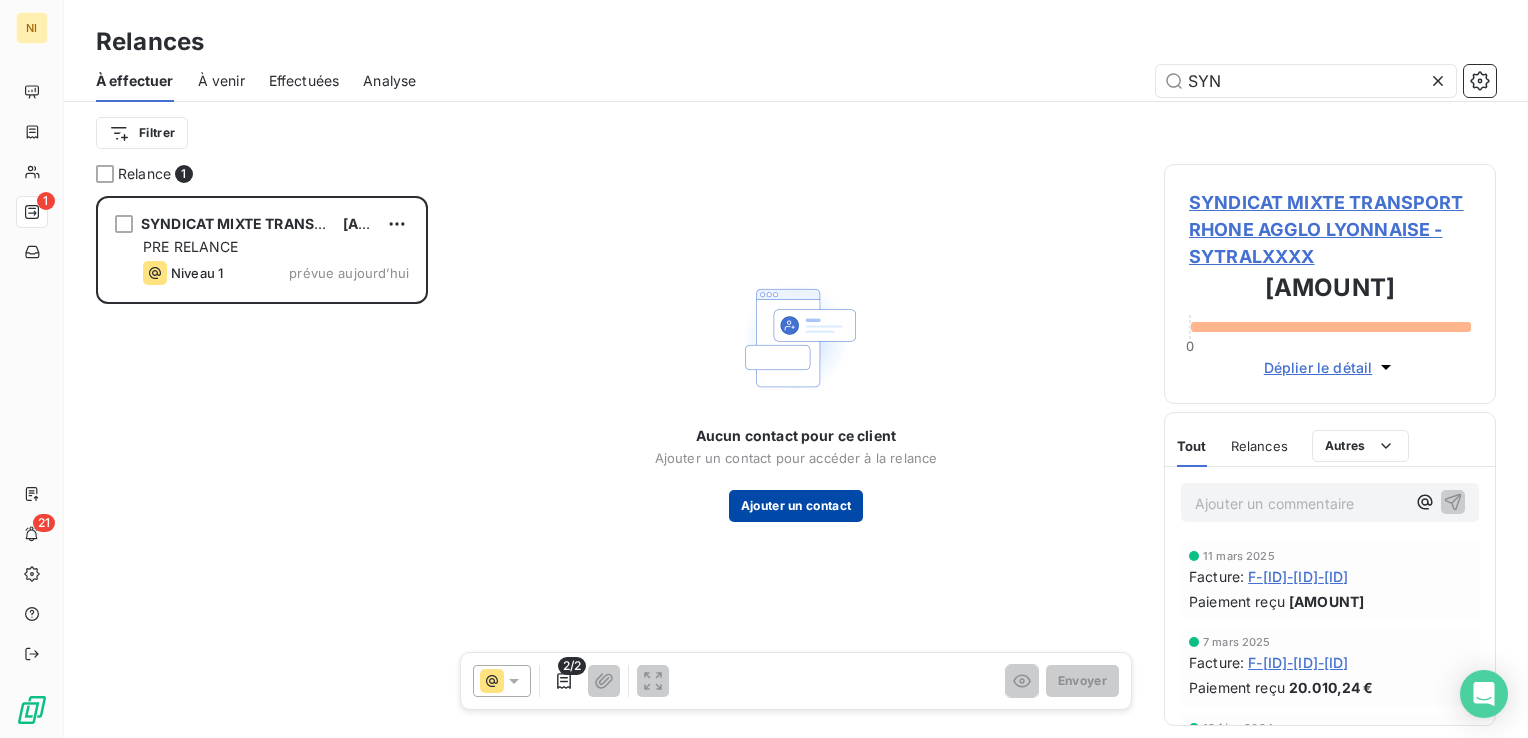 click on "Ajouter un contact" at bounding box center [796, 506] 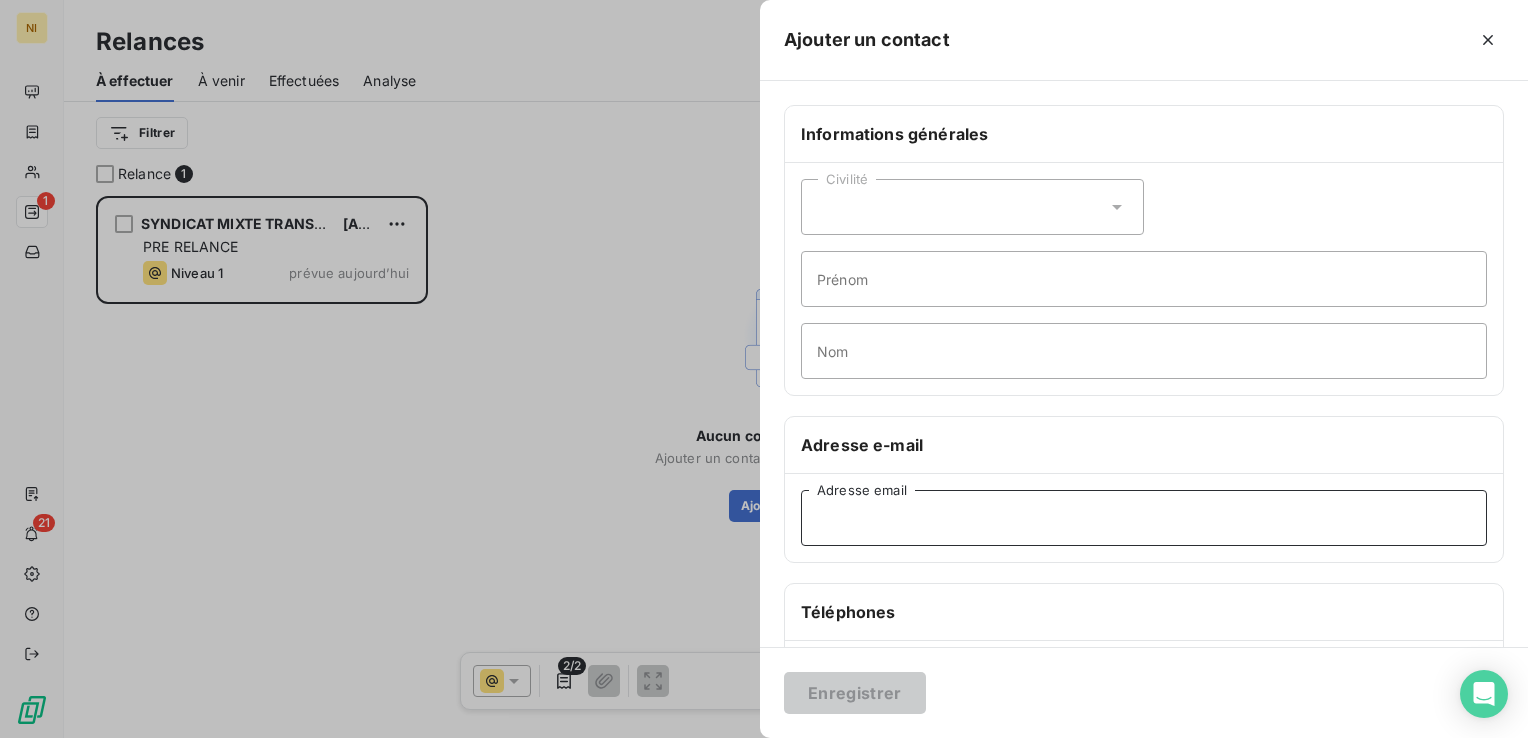 click on "Adresse email" at bounding box center (1144, 518) 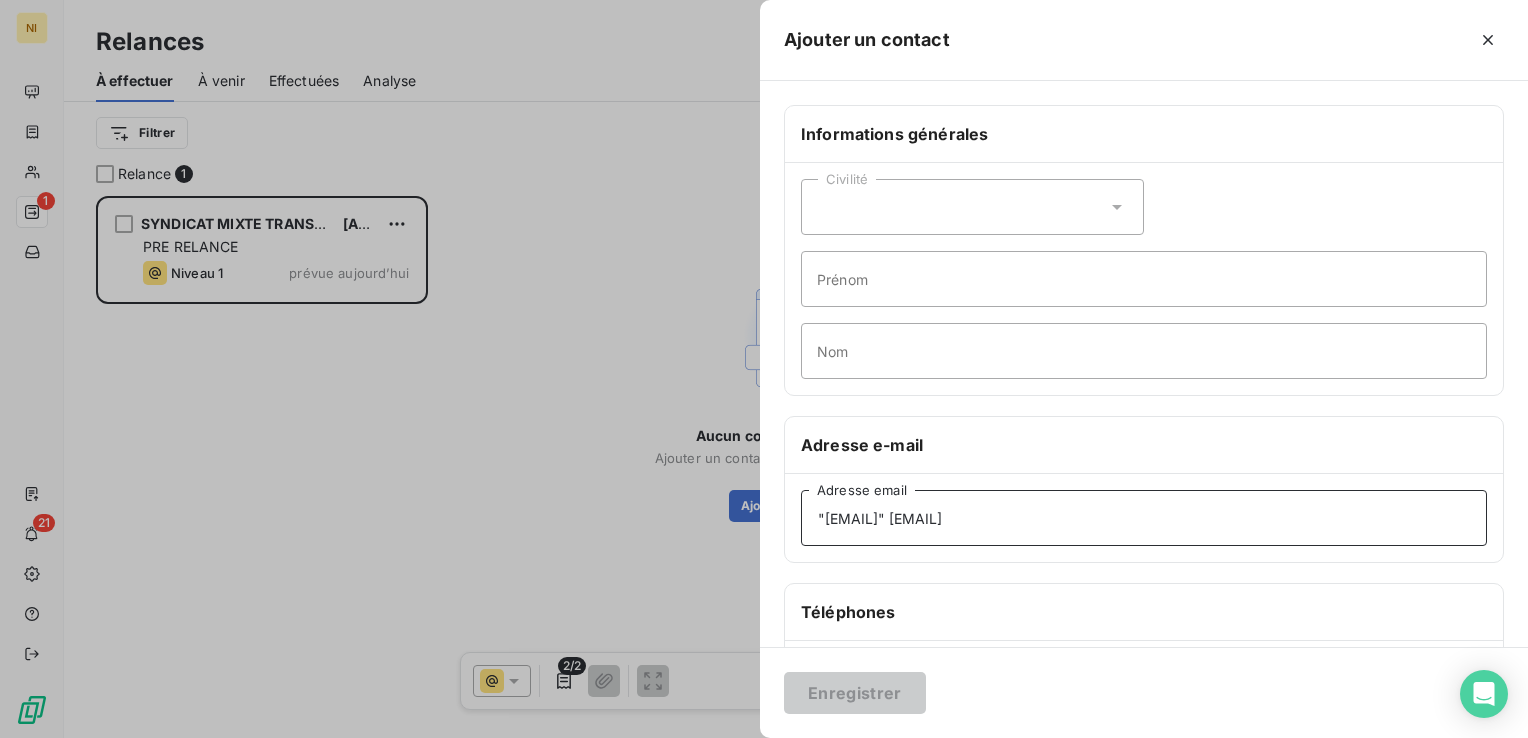 drag, startPoint x: 940, startPoint y: 518, endPoint x: 736, endPoint y: 522, distance: 204.03922 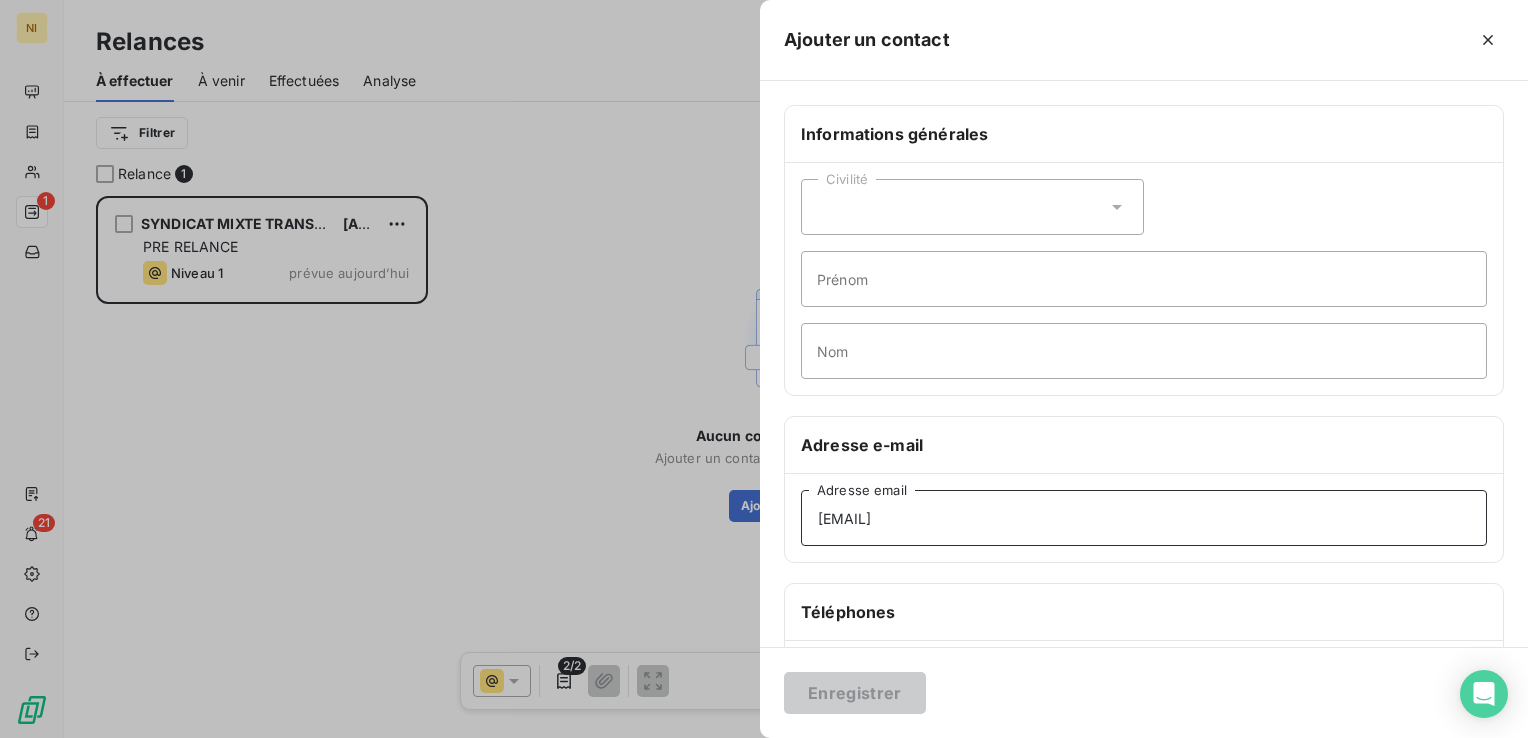 click on "sandt@sytral.fr>" at bounding box center [1144, 518] 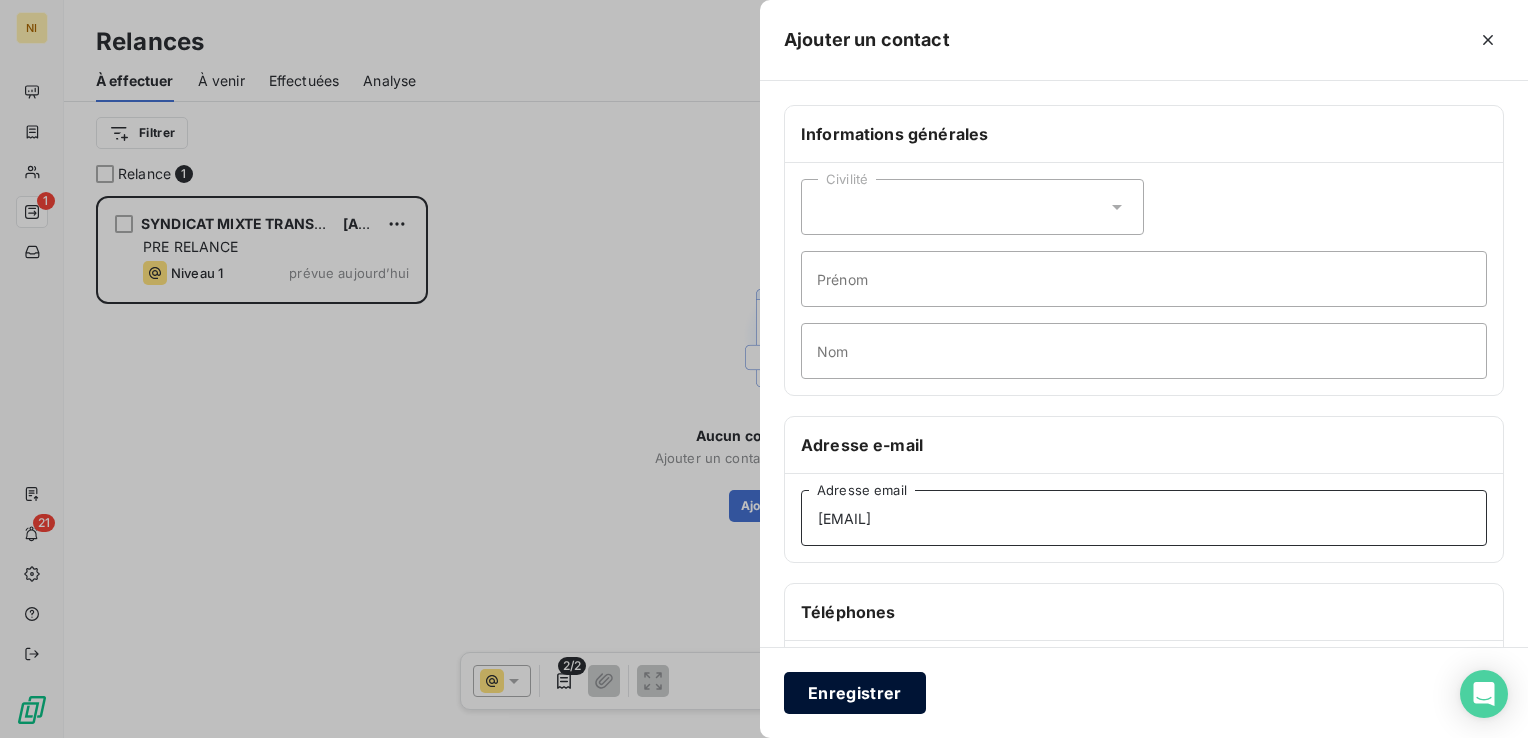 type on "sandt@sytral.fr" 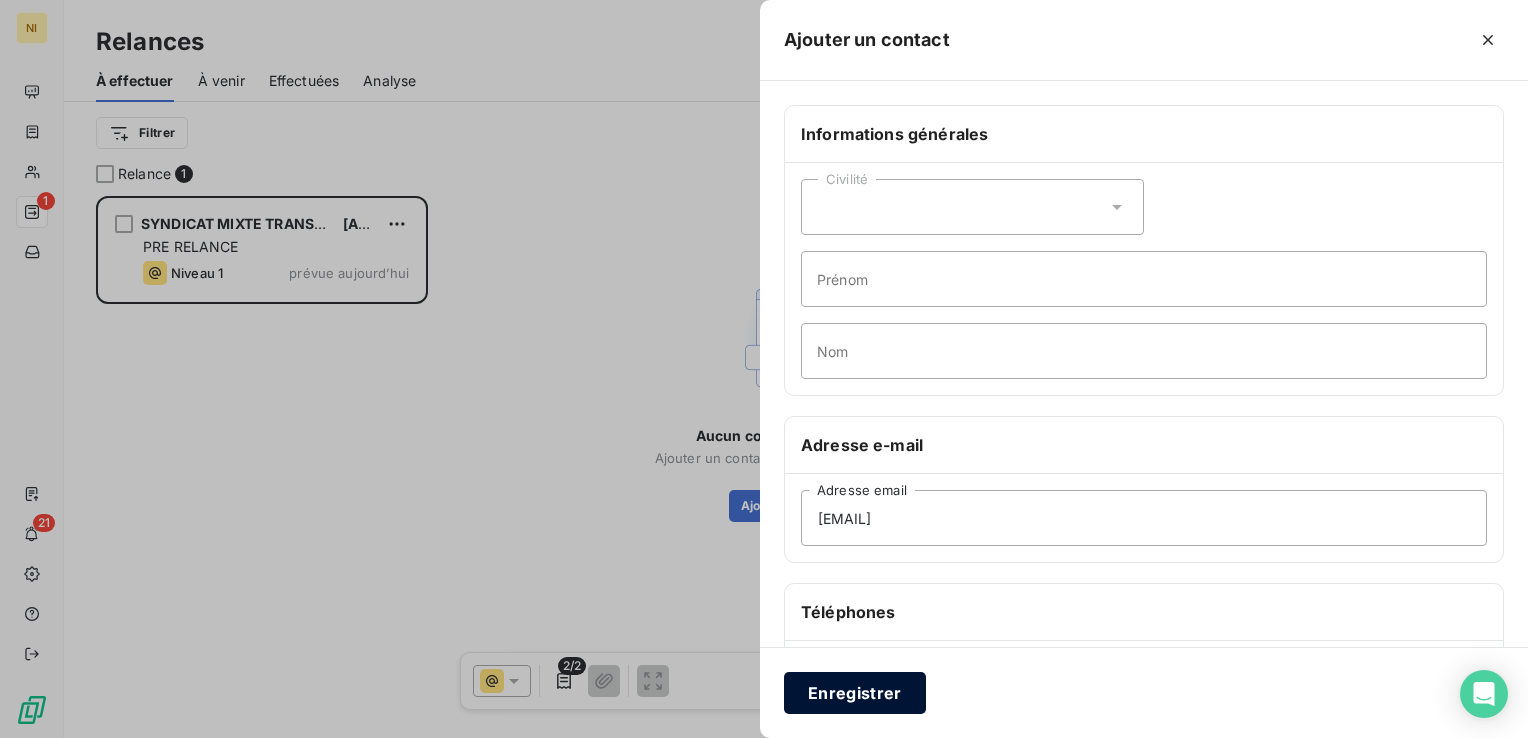 click on "Enregistrer" at bounding box center (855, 693) 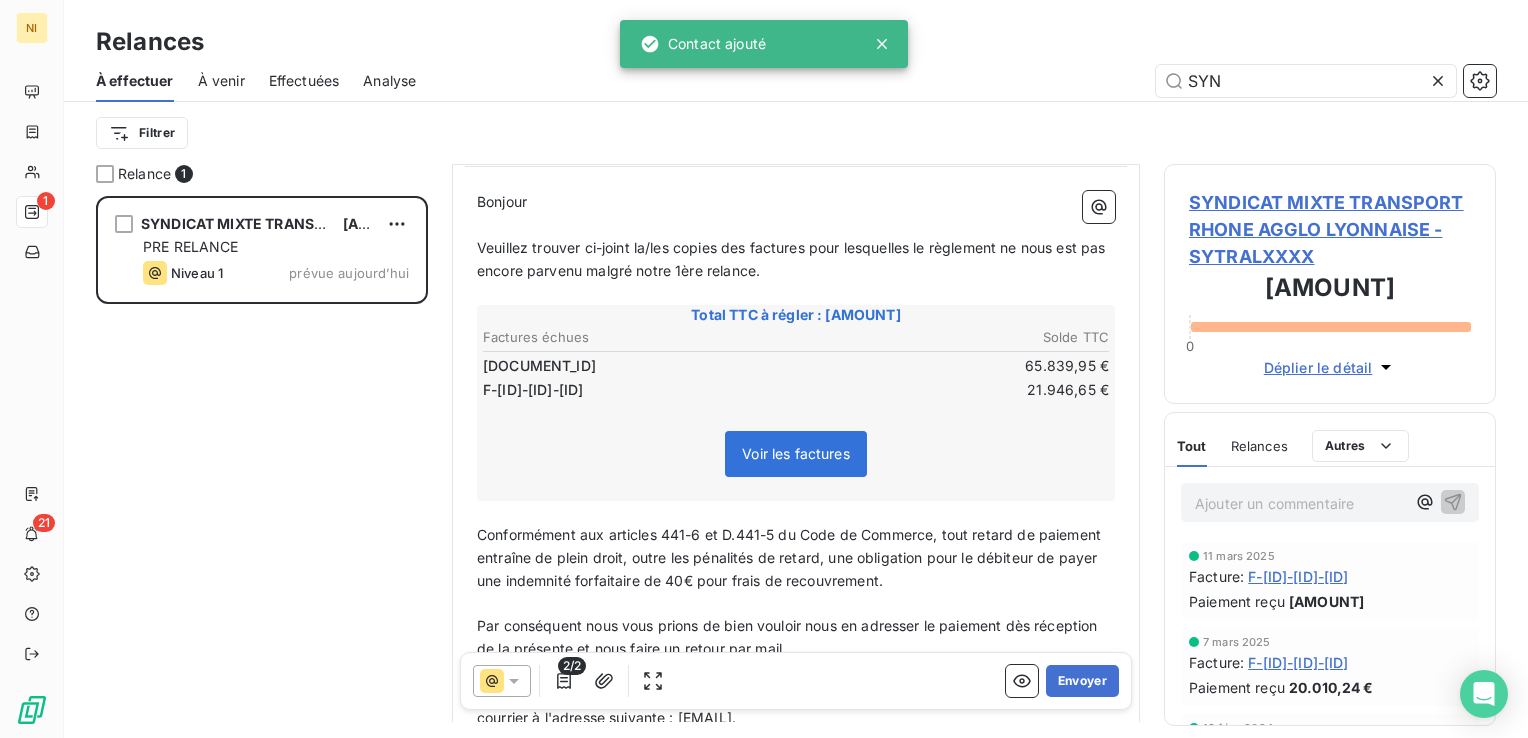 scroll, scrollTop: 300, scrollLeft: 0, axis: vertical 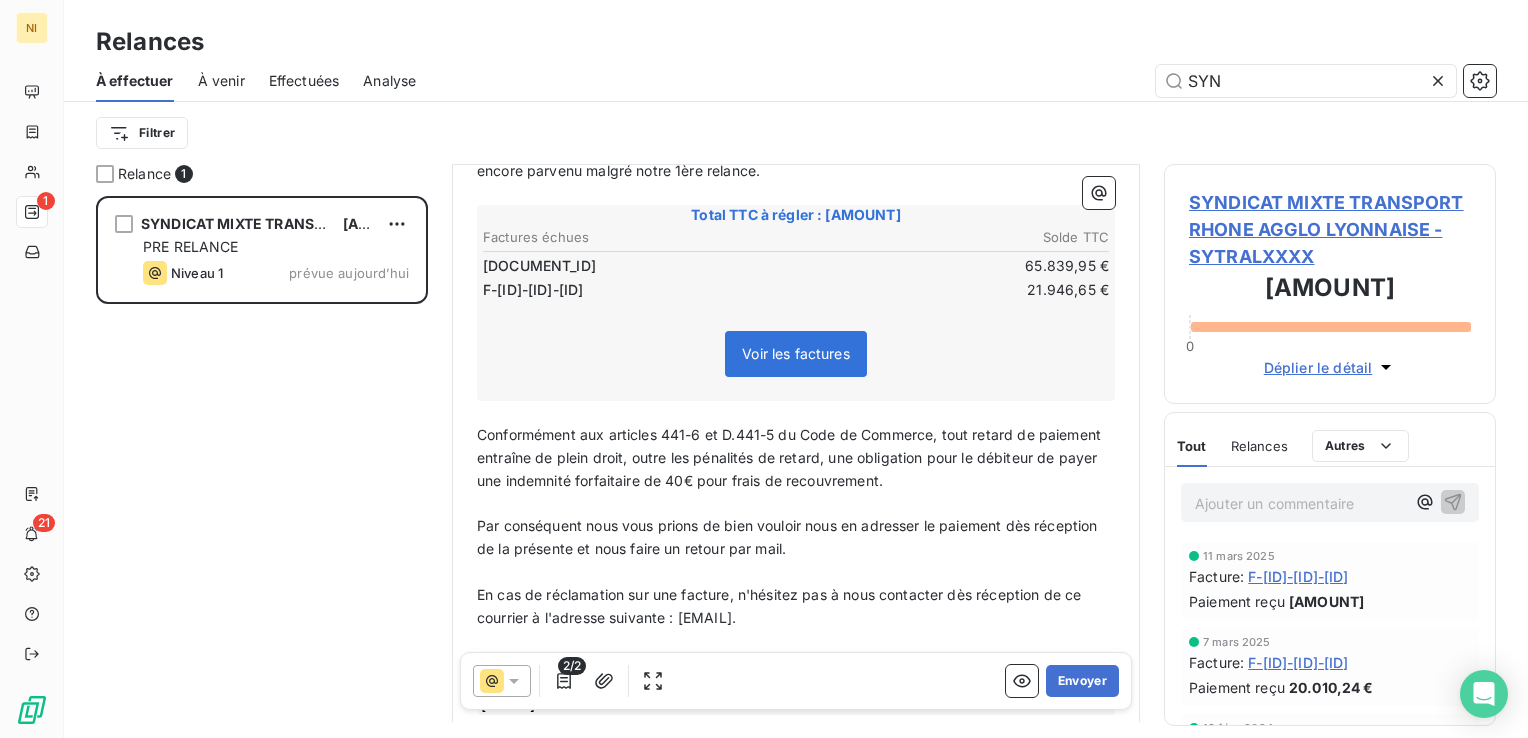 click 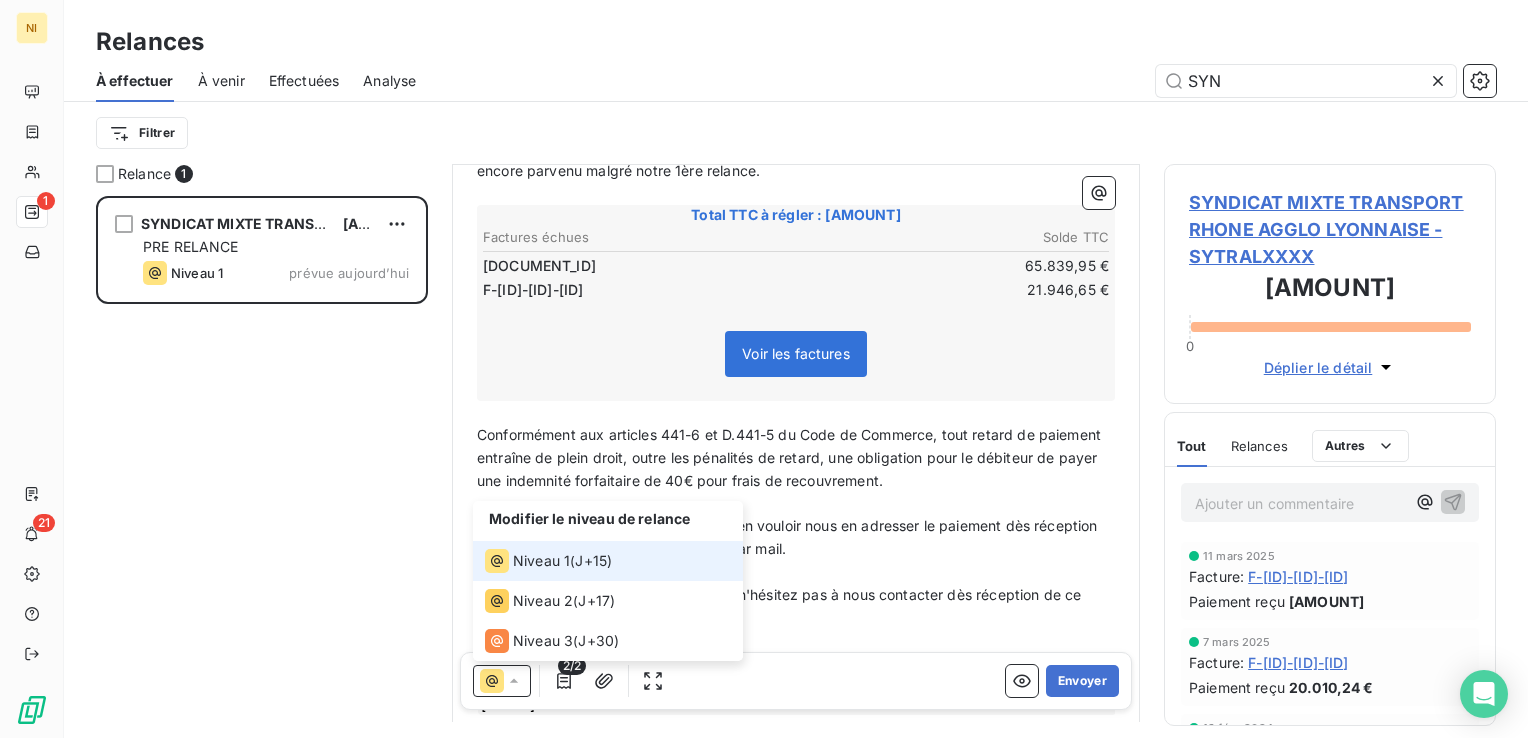 click on "Niveau 1" at bounding box center (541, 561) 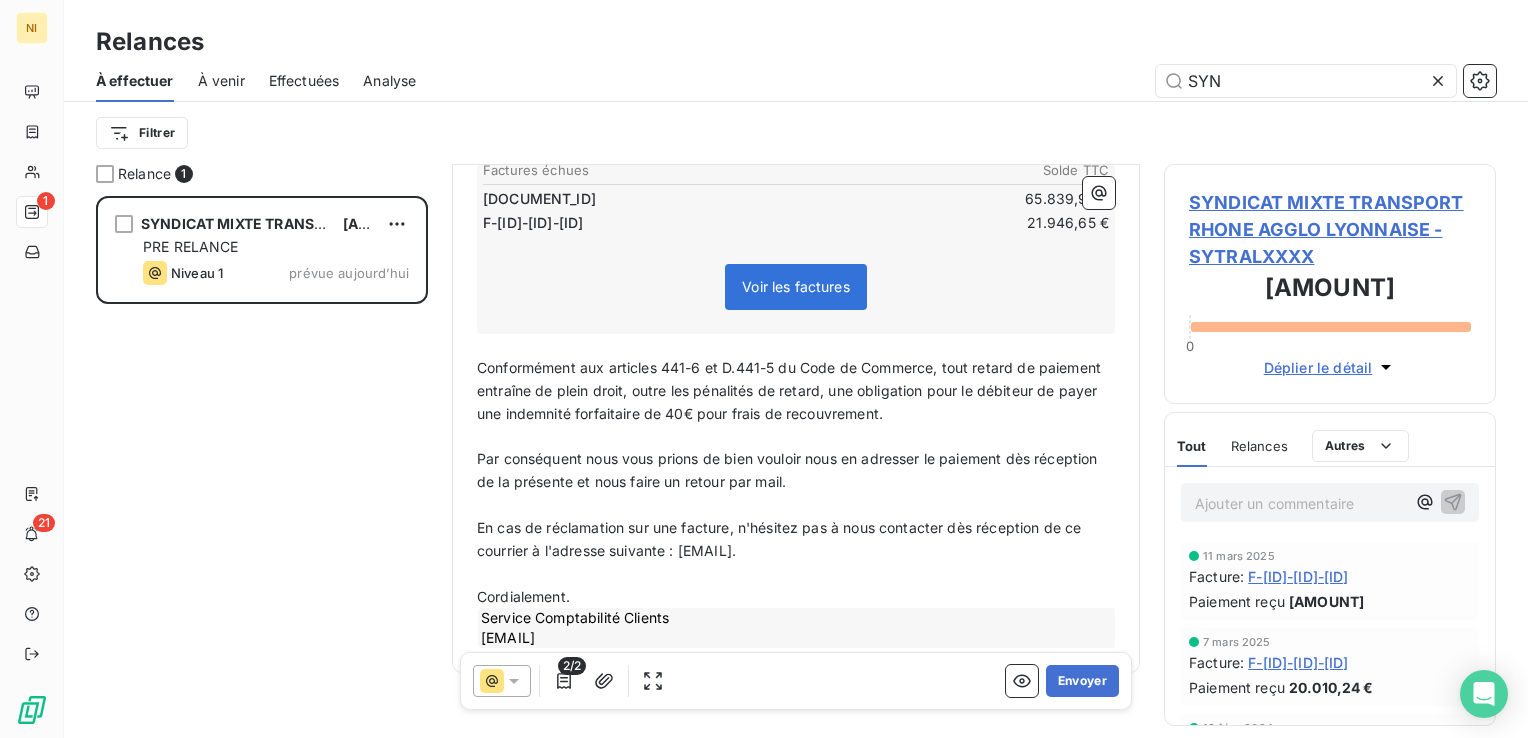 scroll, scrollTop: 396, scrollLeft: 0, axis: vertical 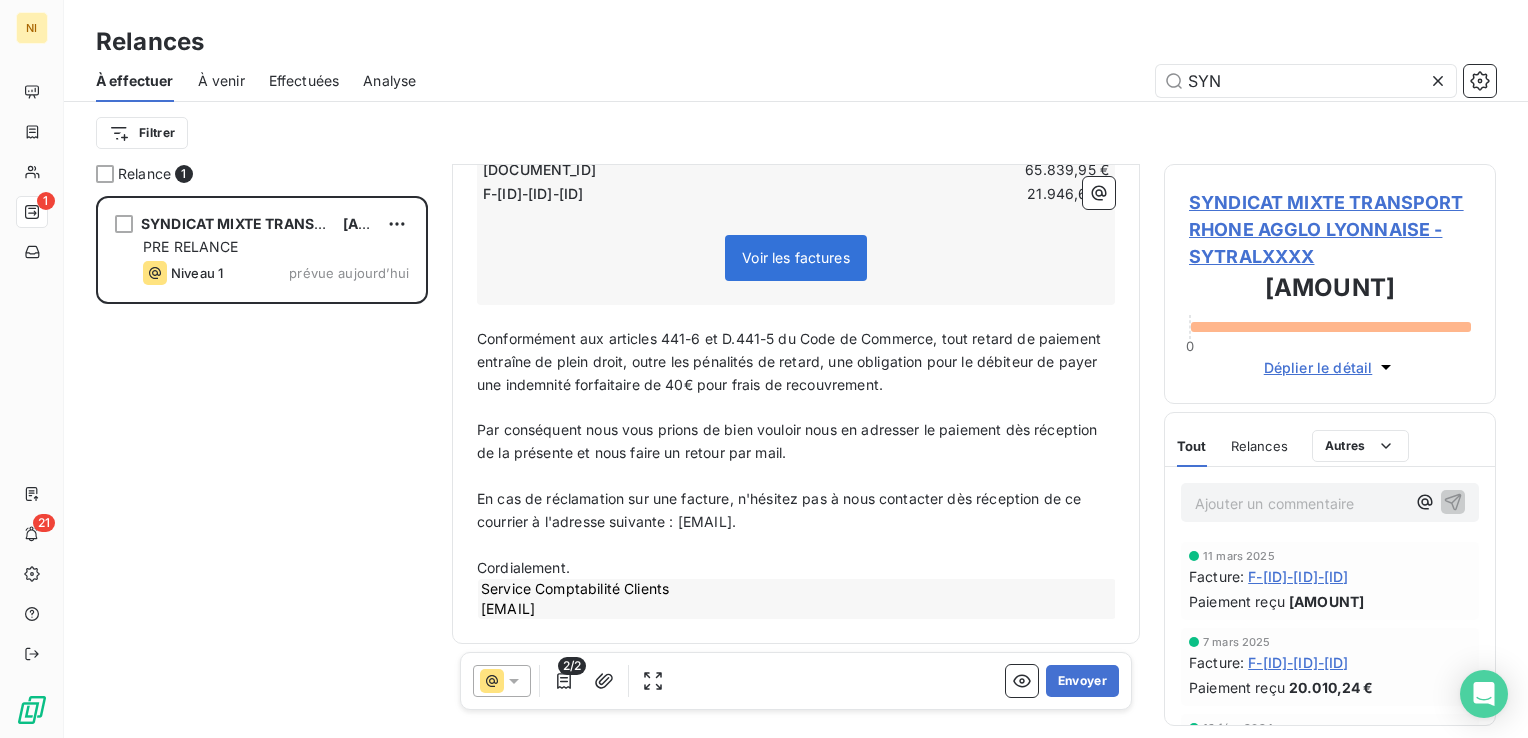 click 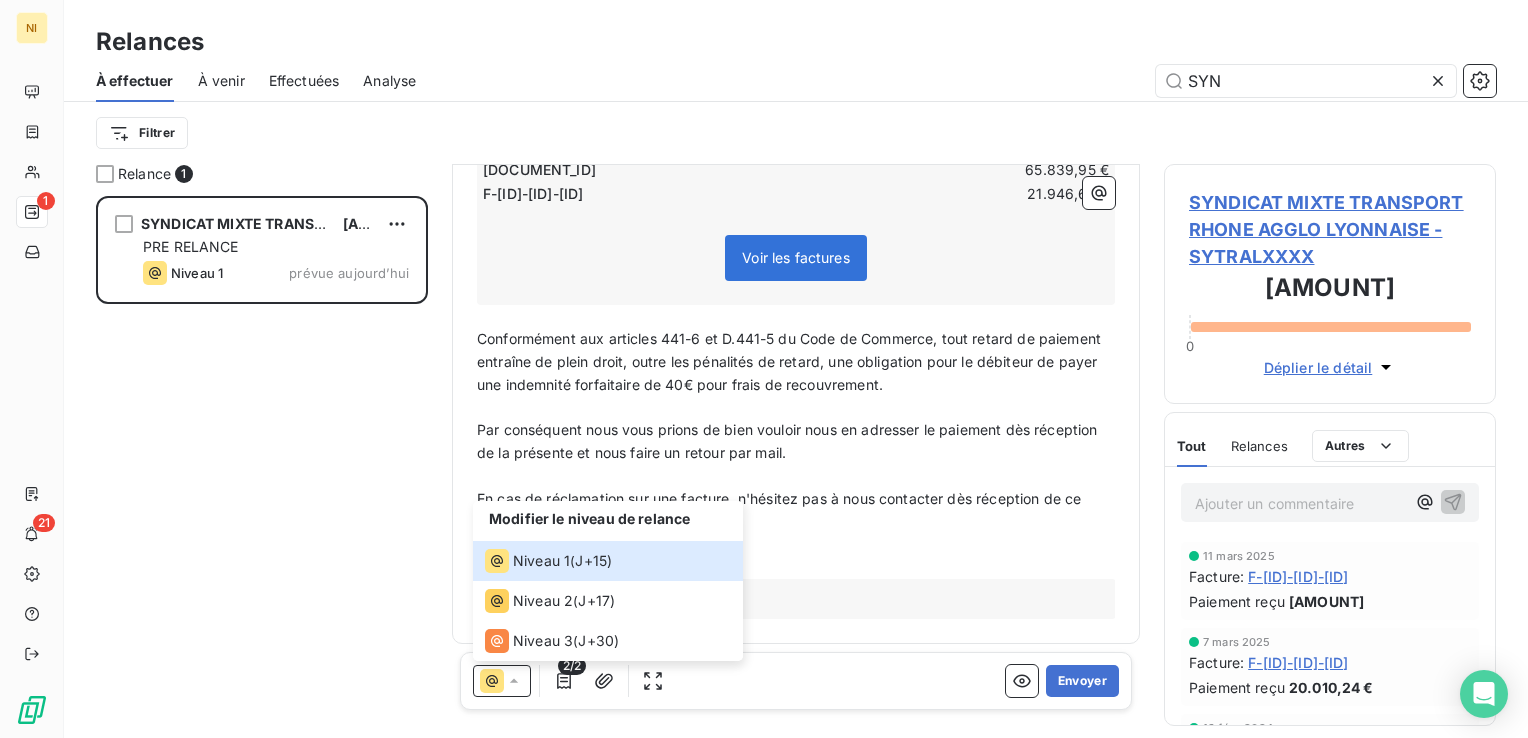 click on "Modifier le niveau de relance" at bounding box center (589, 518) 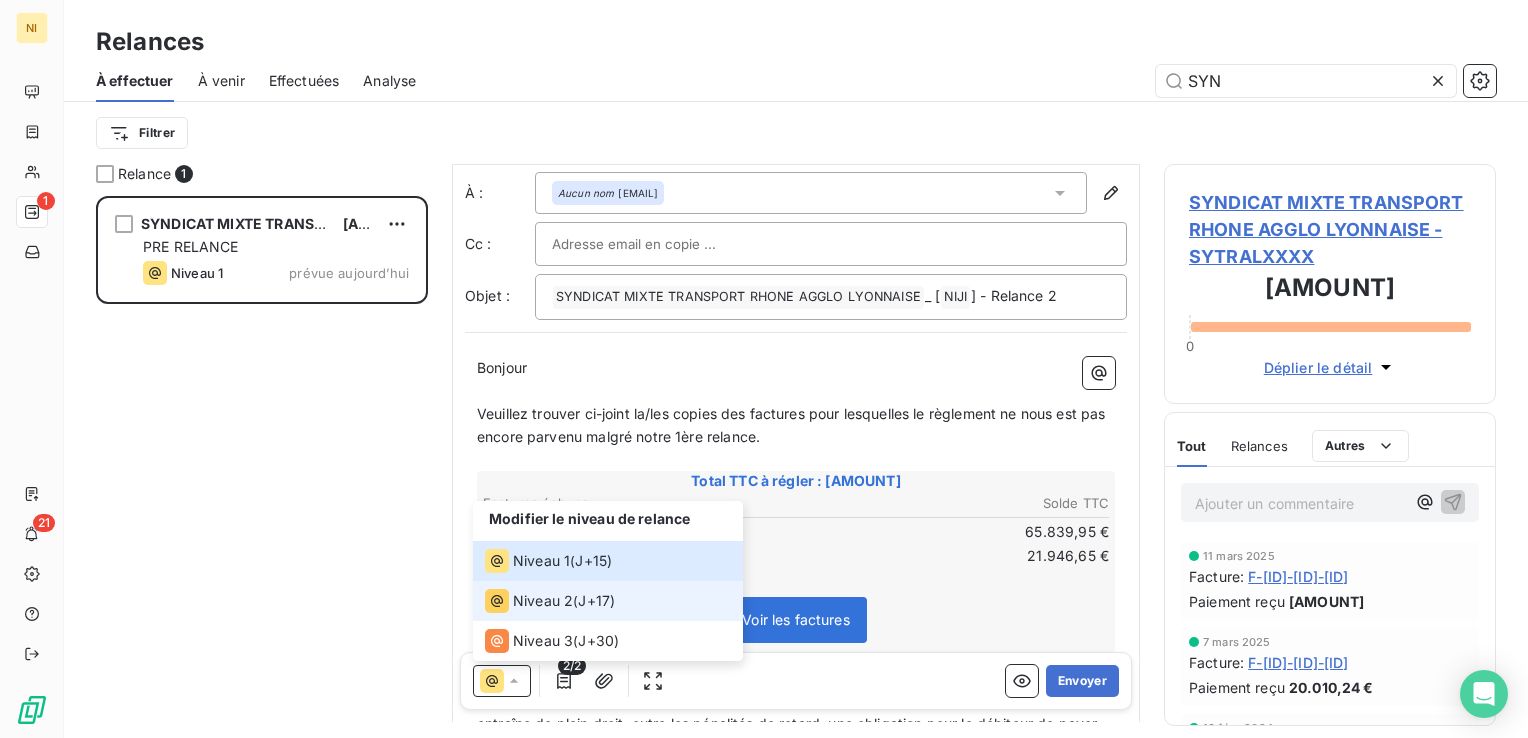 scroll, scrollTop: 0, scrollLeft: 0, axis: both 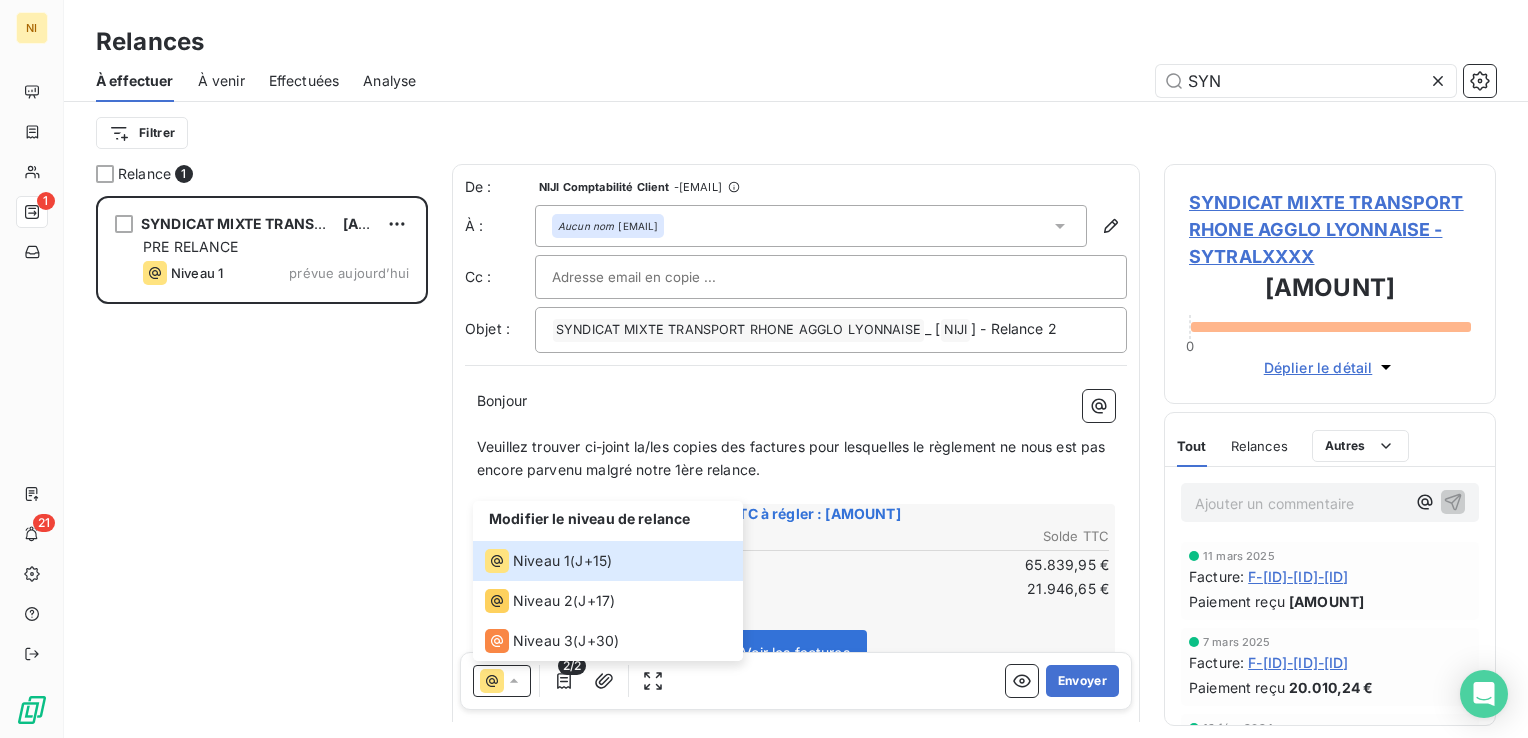 click on "SYNDICAT MIXTE TRANSPORT RHONE AGGLO LYONNAISE 87.786,60 € PRE RELANCE Niveau 1 prévue aujourd’hui" at bounding box center (262, 467) 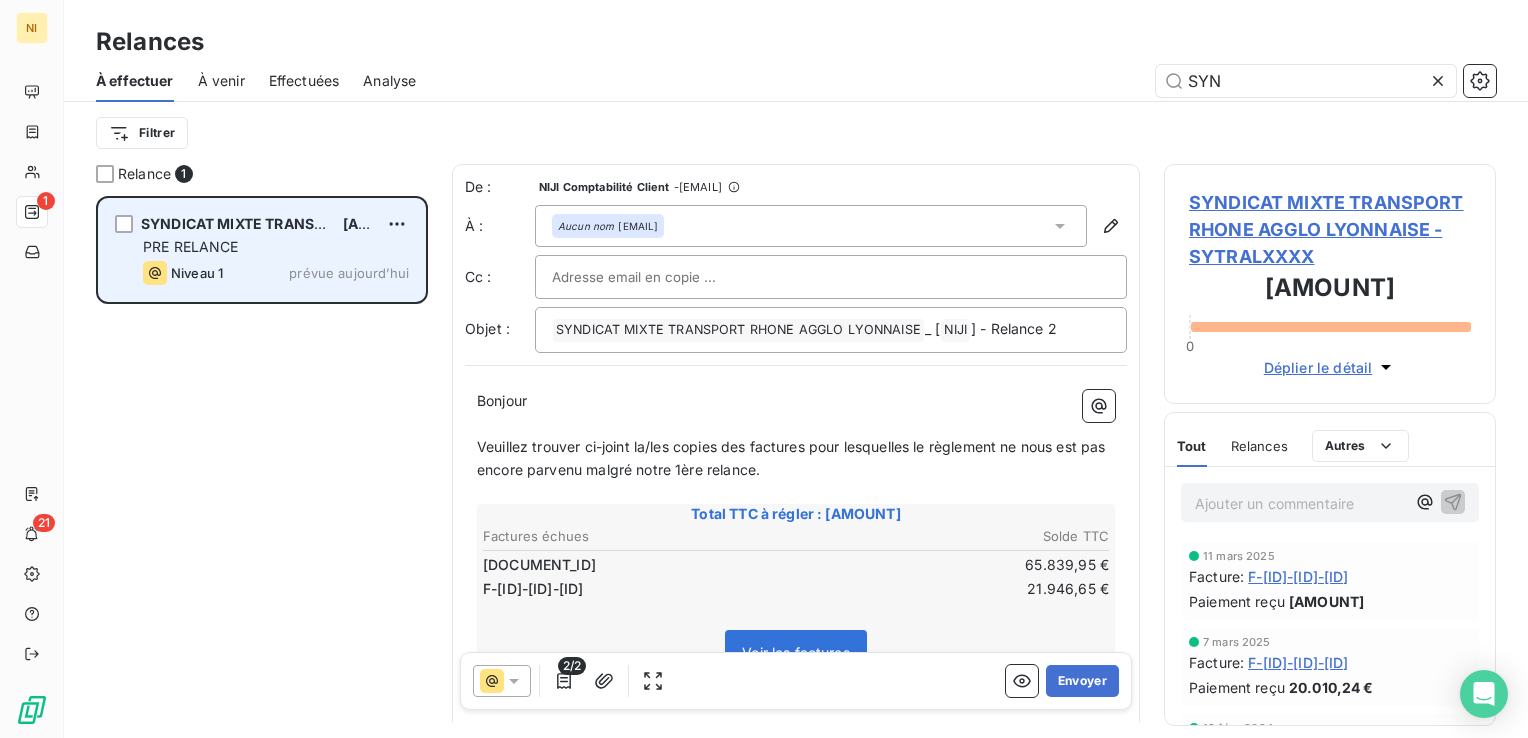click on "PRE RELANCE" at bounding box center [191, 246] 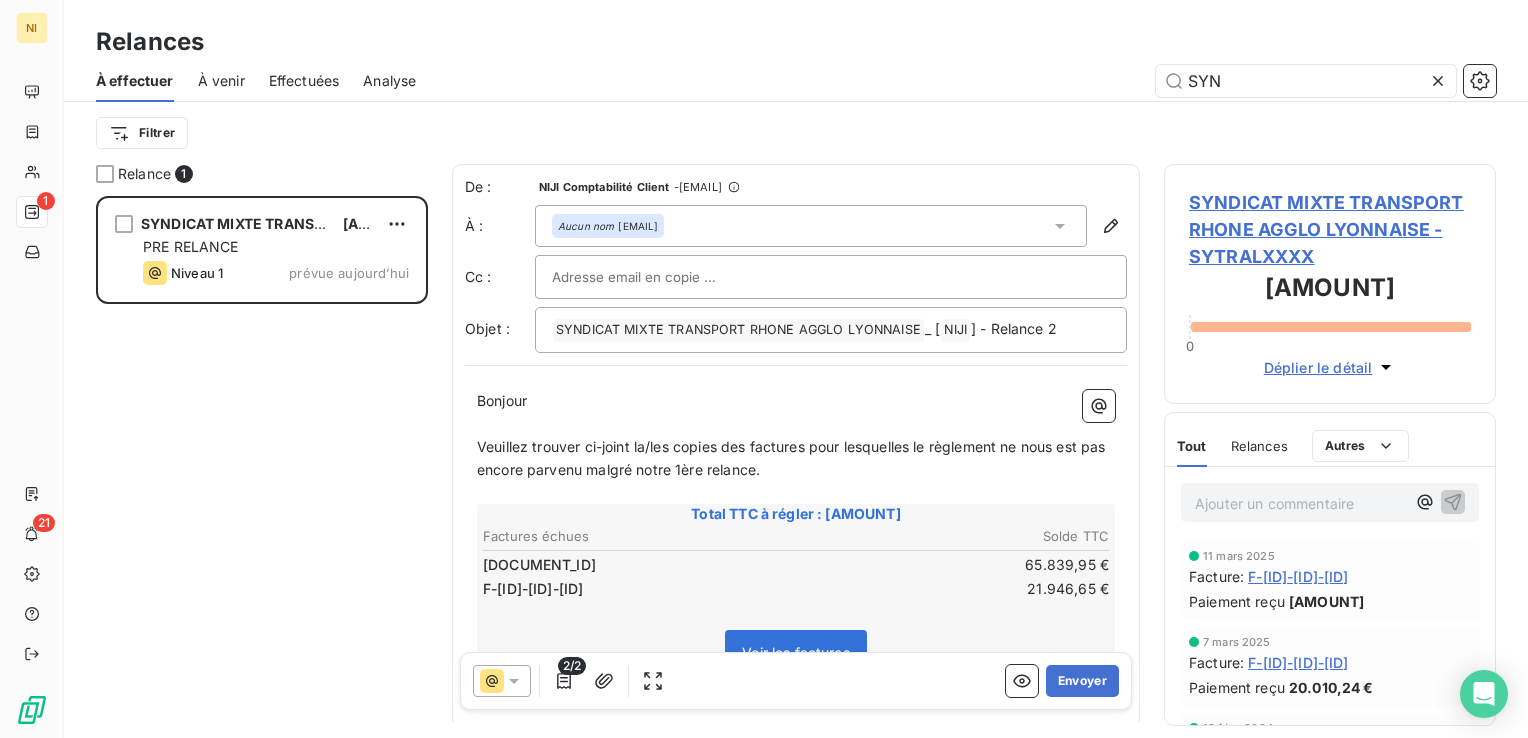 click on "SYNDICAT MIXTE TRANSPORT RHONE AGGLO LYONNAISE 87.786,60 € PRE RELANCE Niveau 1 prévue aujourd’hui" at bounding box center (262, 467) 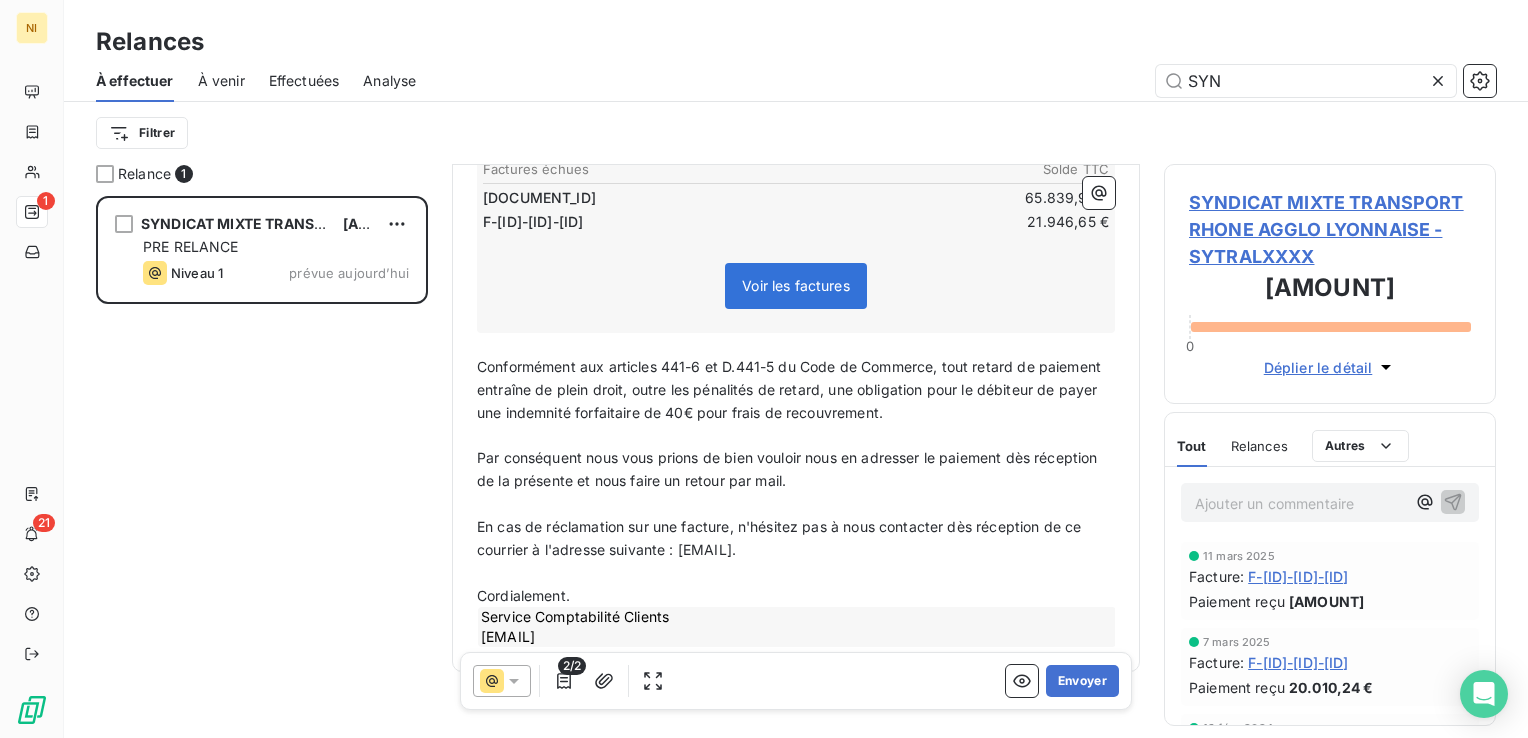 scroll, scrollTop: 396, scrollLeft: 0, axis: vertical 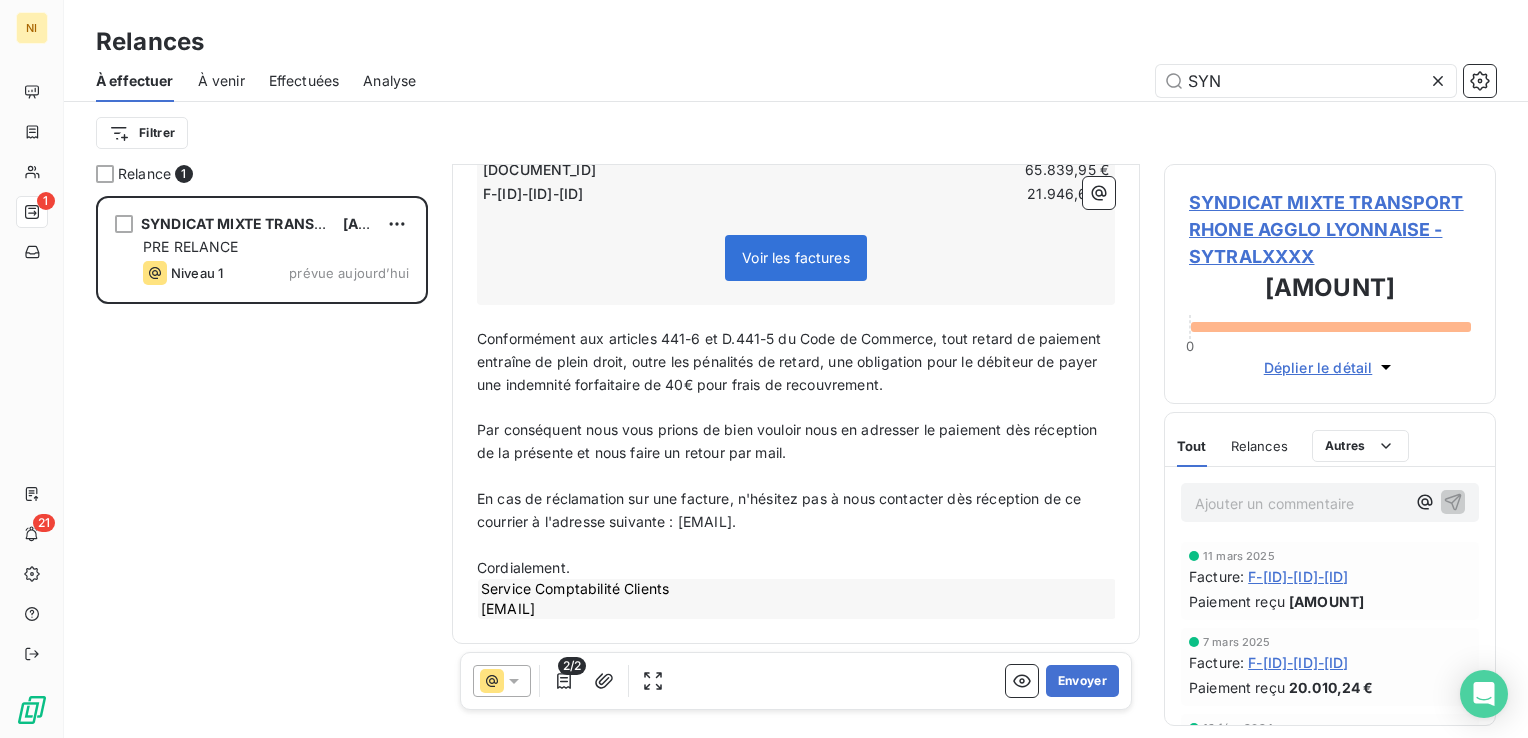 click 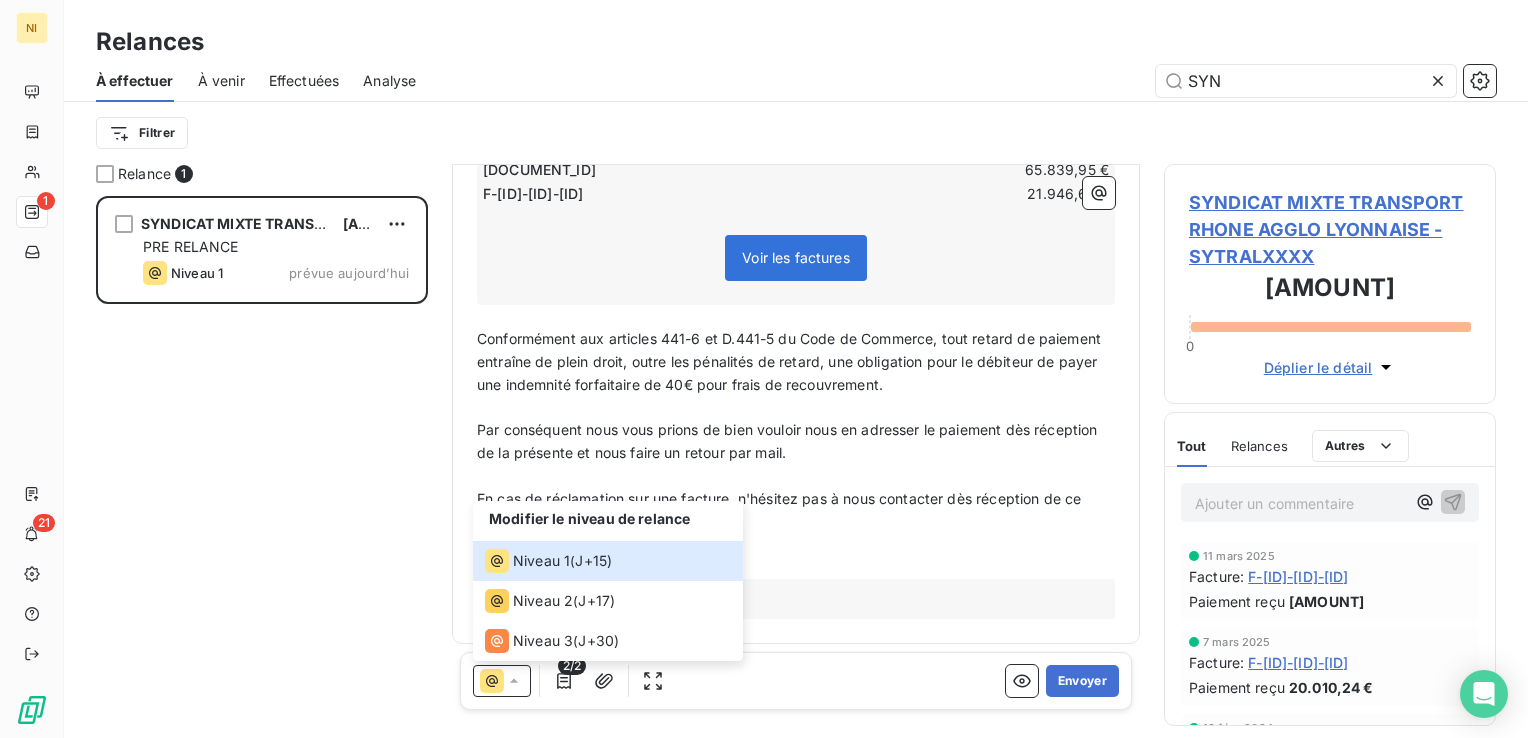 click on "SYNDICAT MIXTE TRANSPORT RHONE AGGLO LYONNAISE 87.786,60 € PRE RELANCE Niveau 1 prévue aujourd’hui" at bounding box center [262, 467] 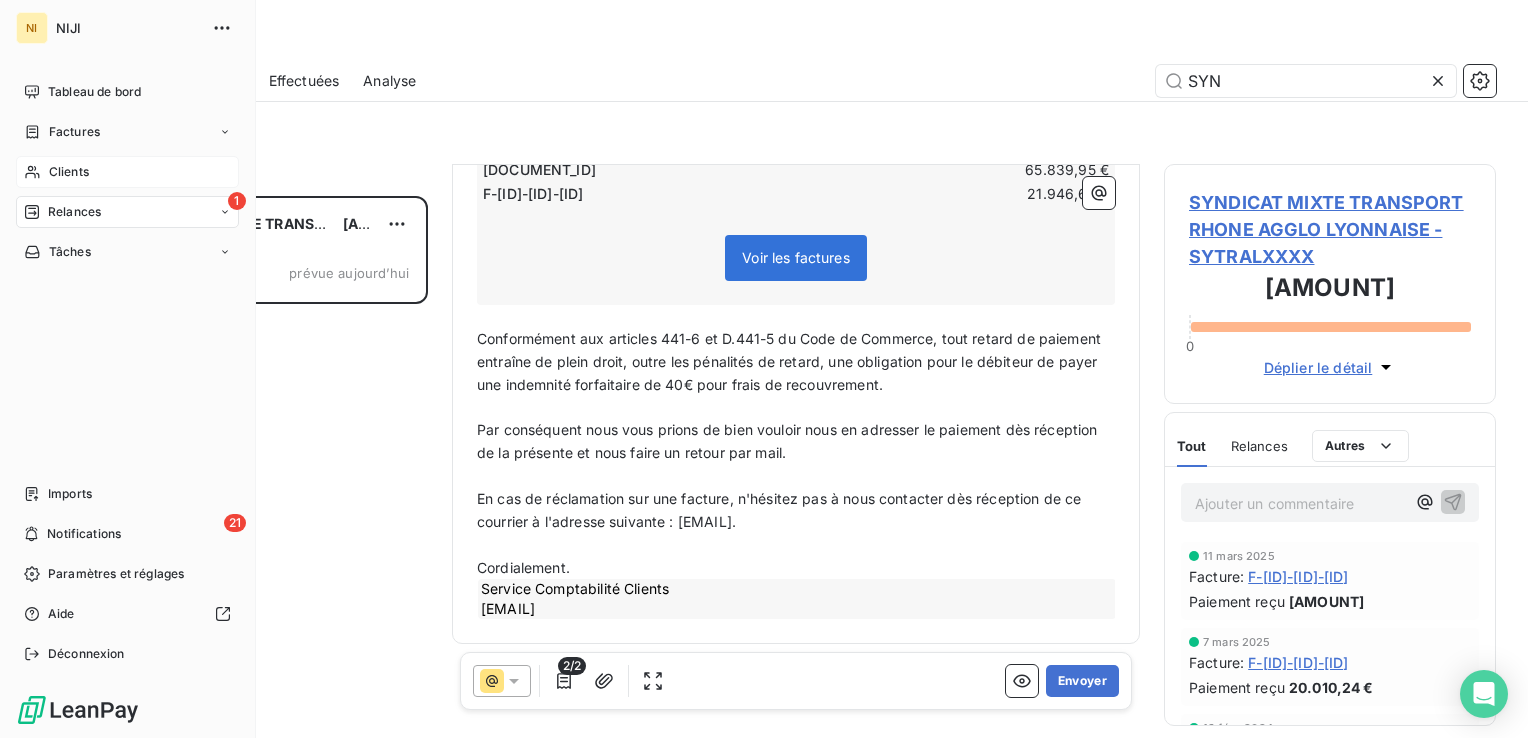 click on "Clients" at bounding box center [127, 172] 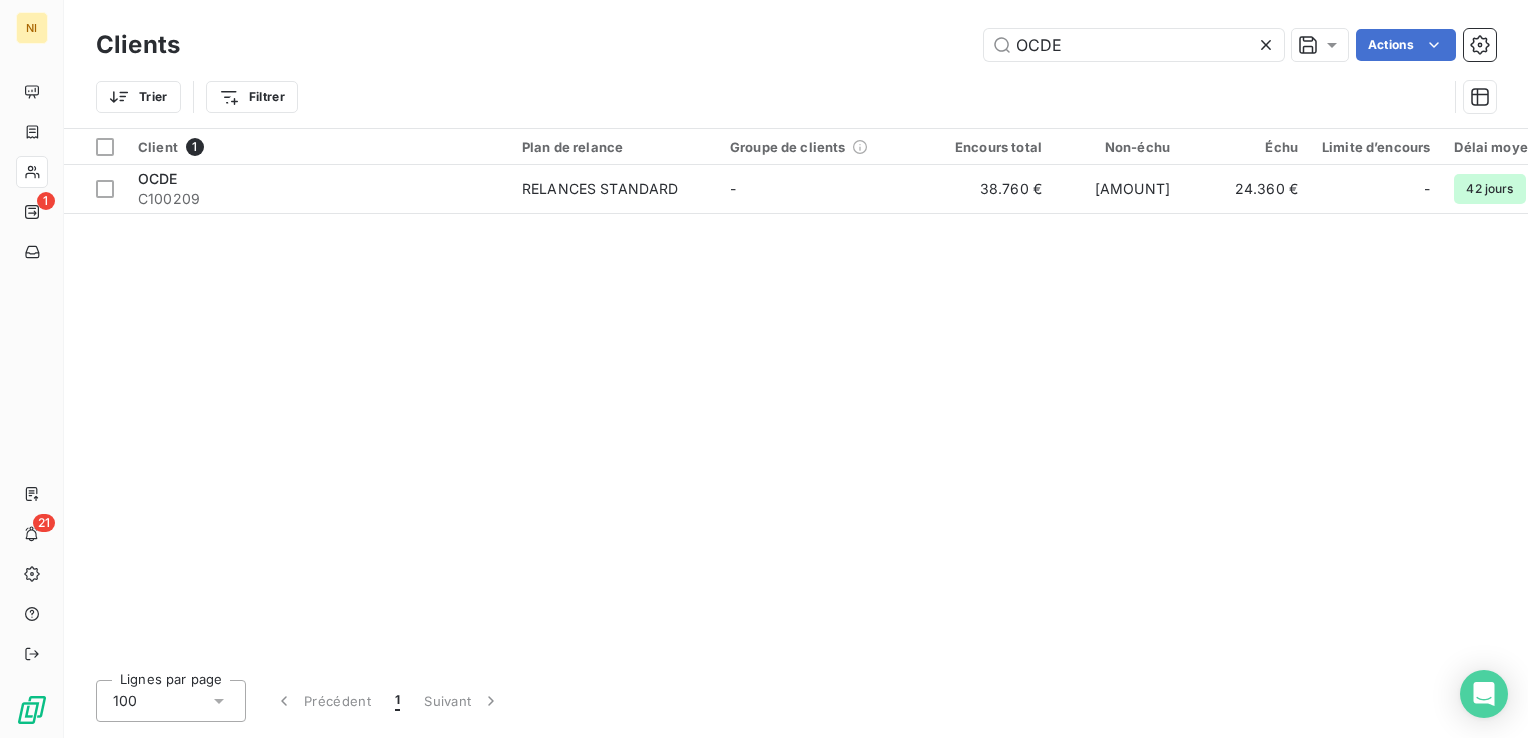 drag, startPoint x: 1085, startPoint y: 49, endPoint x: 816, endPoint y: 64, distance: 269.41788 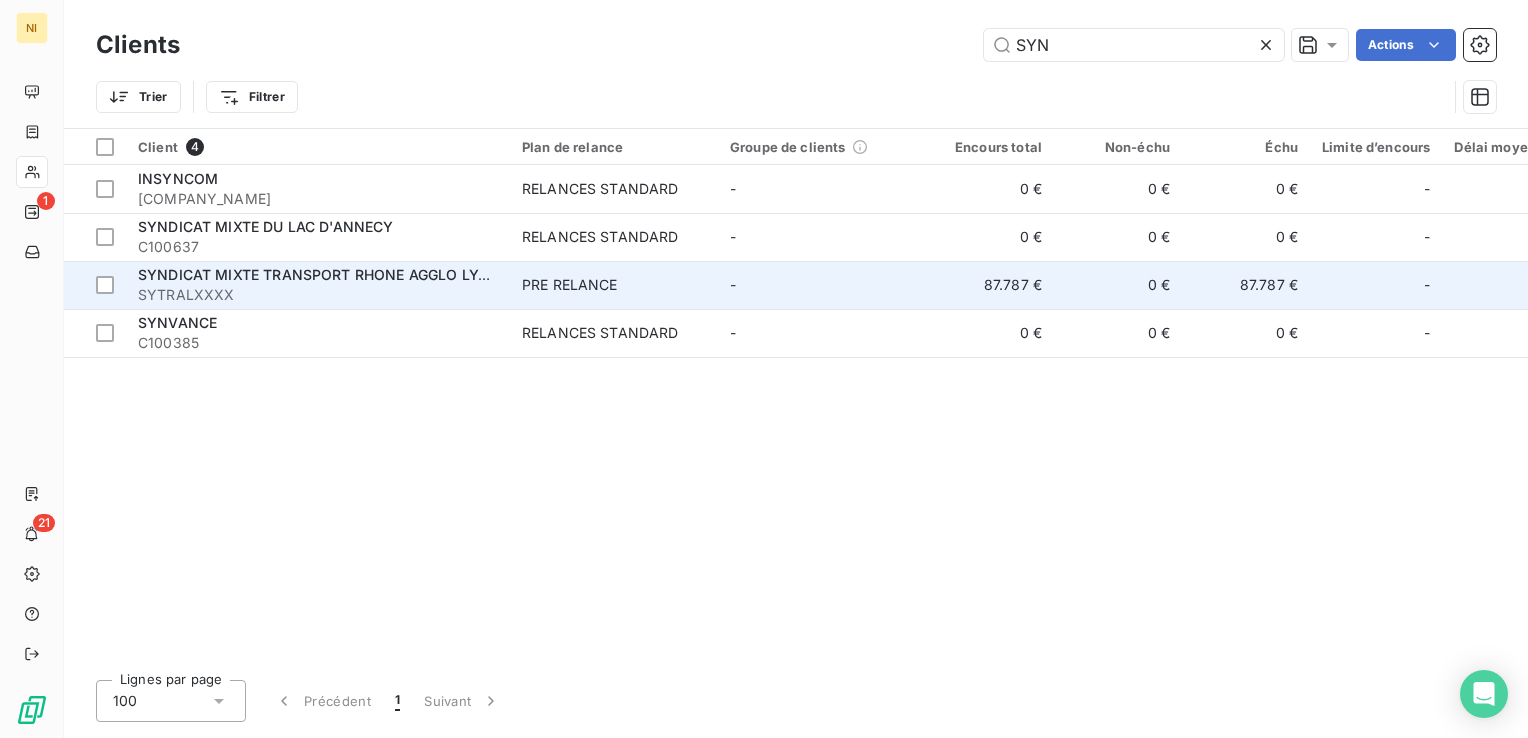type on "SYN" 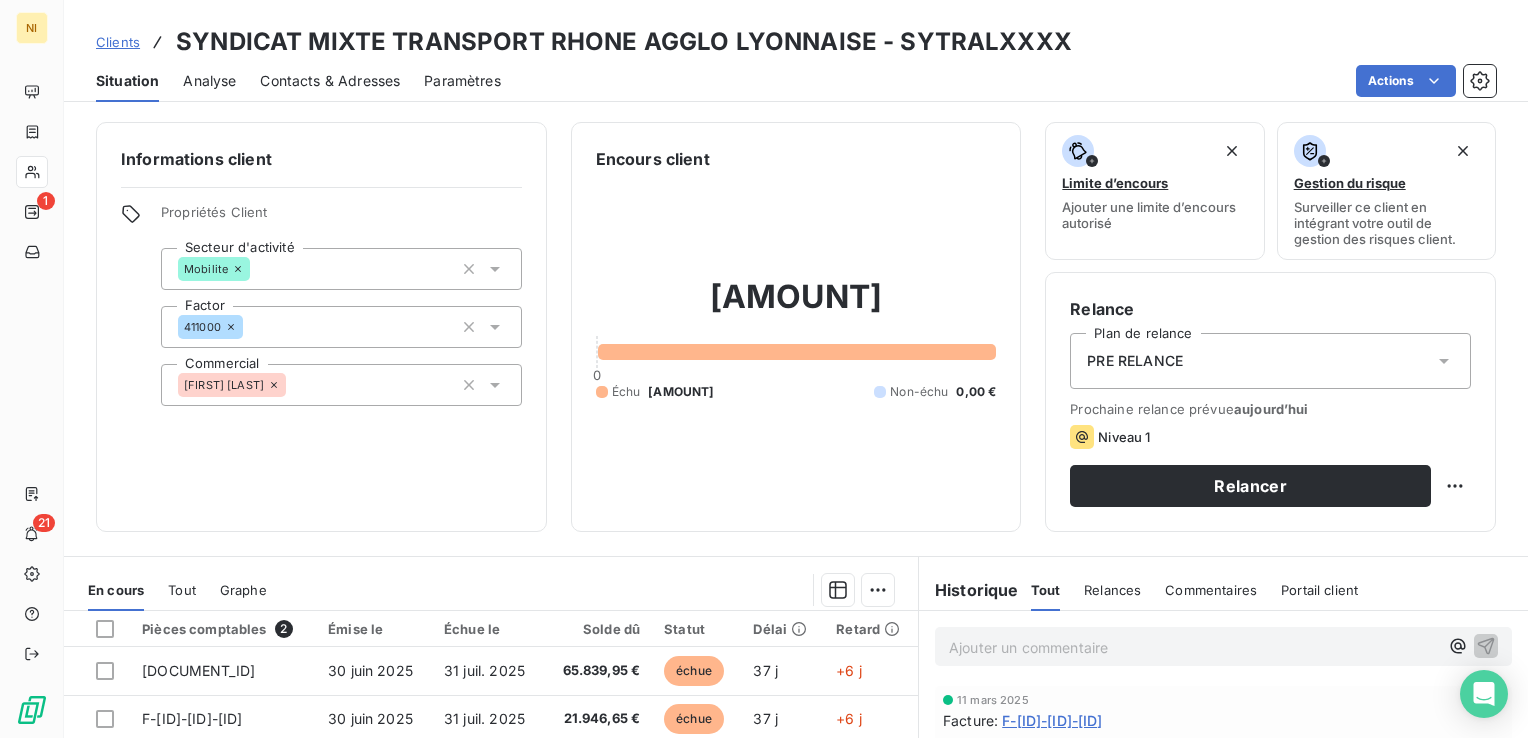 click on "PRE RELANCE" at bounding box center (1270, 361) 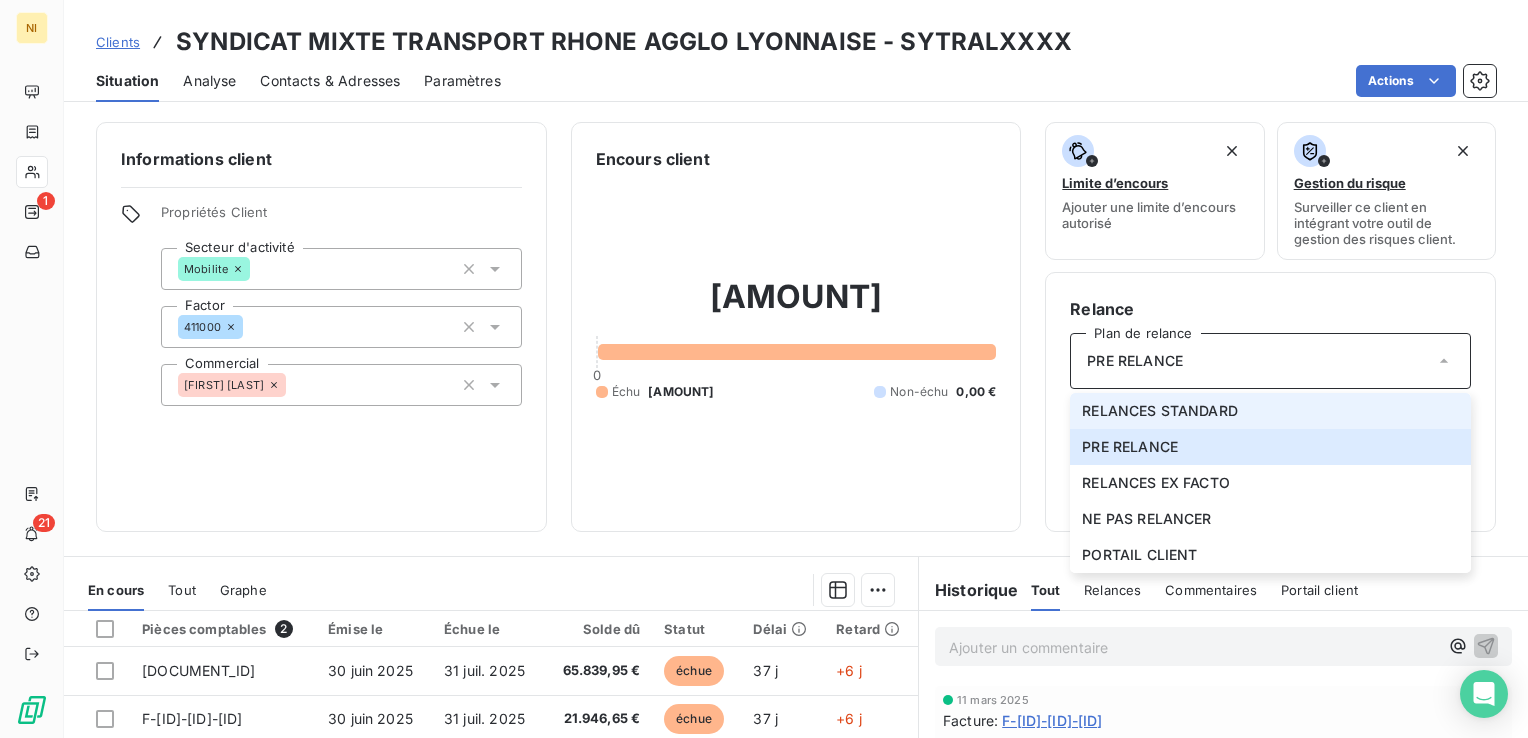 click on "RELANCES STANDARD" at bounding box center [1160, 411] 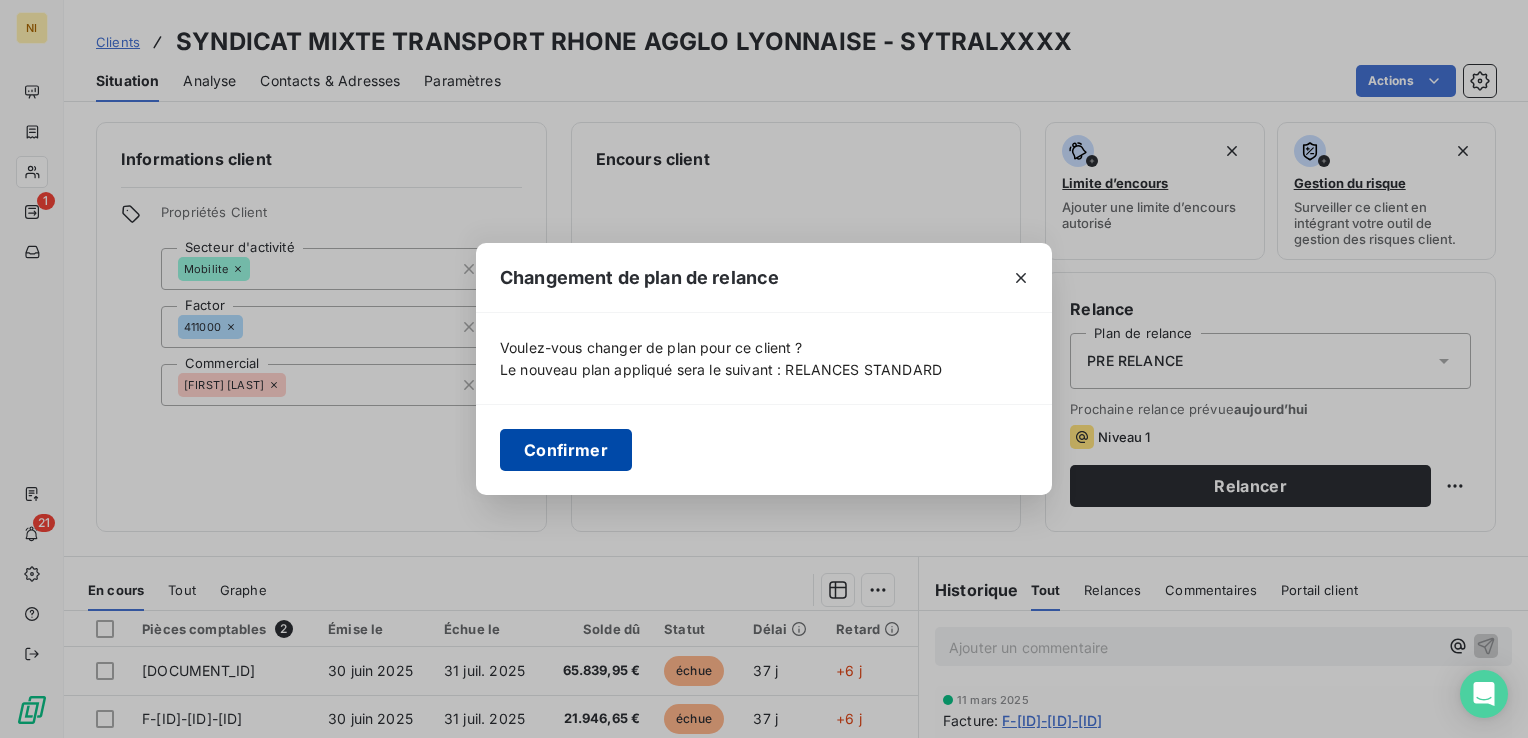 click on "Confirmer" at bounding box center [566, 450] 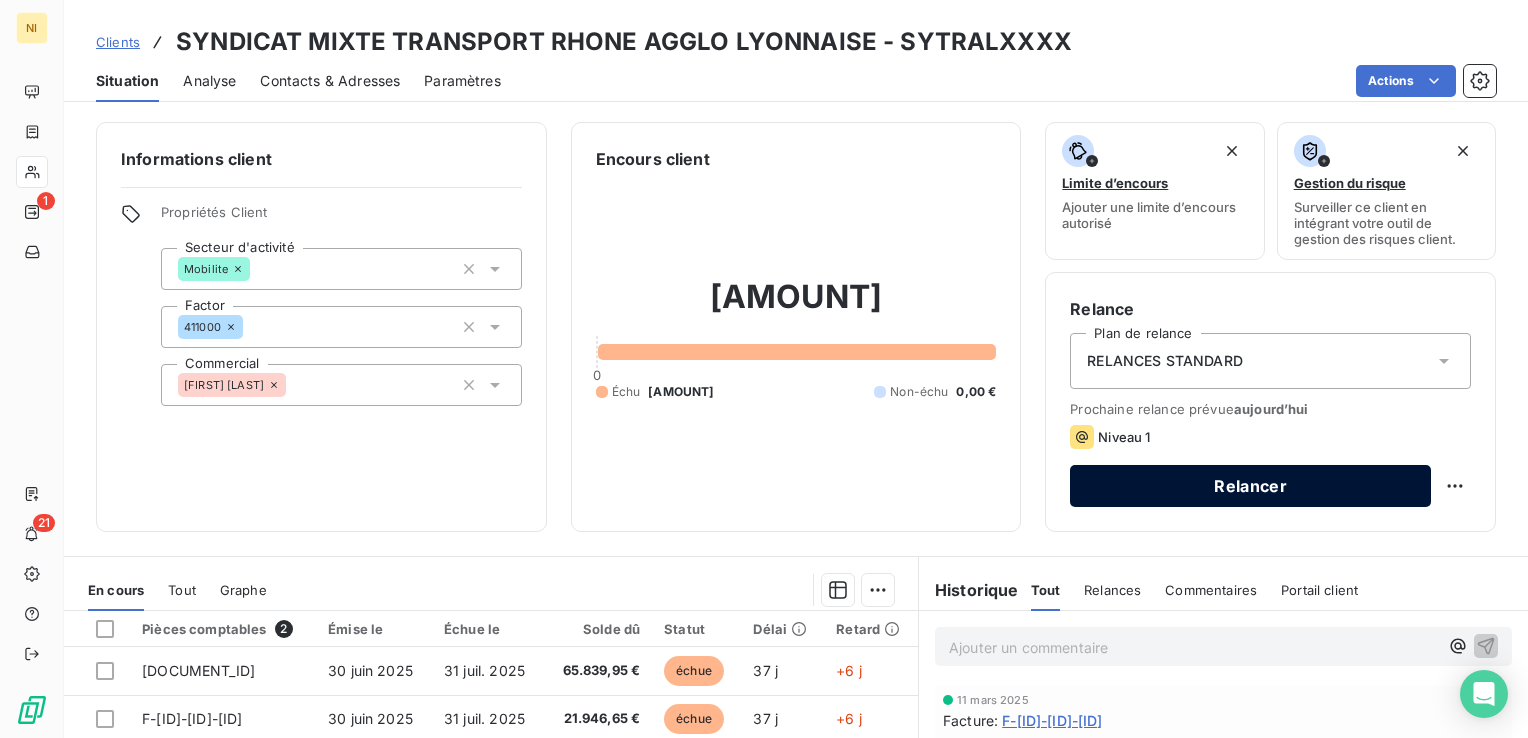 click on "Relancer" at bounding box center (1250, 486) 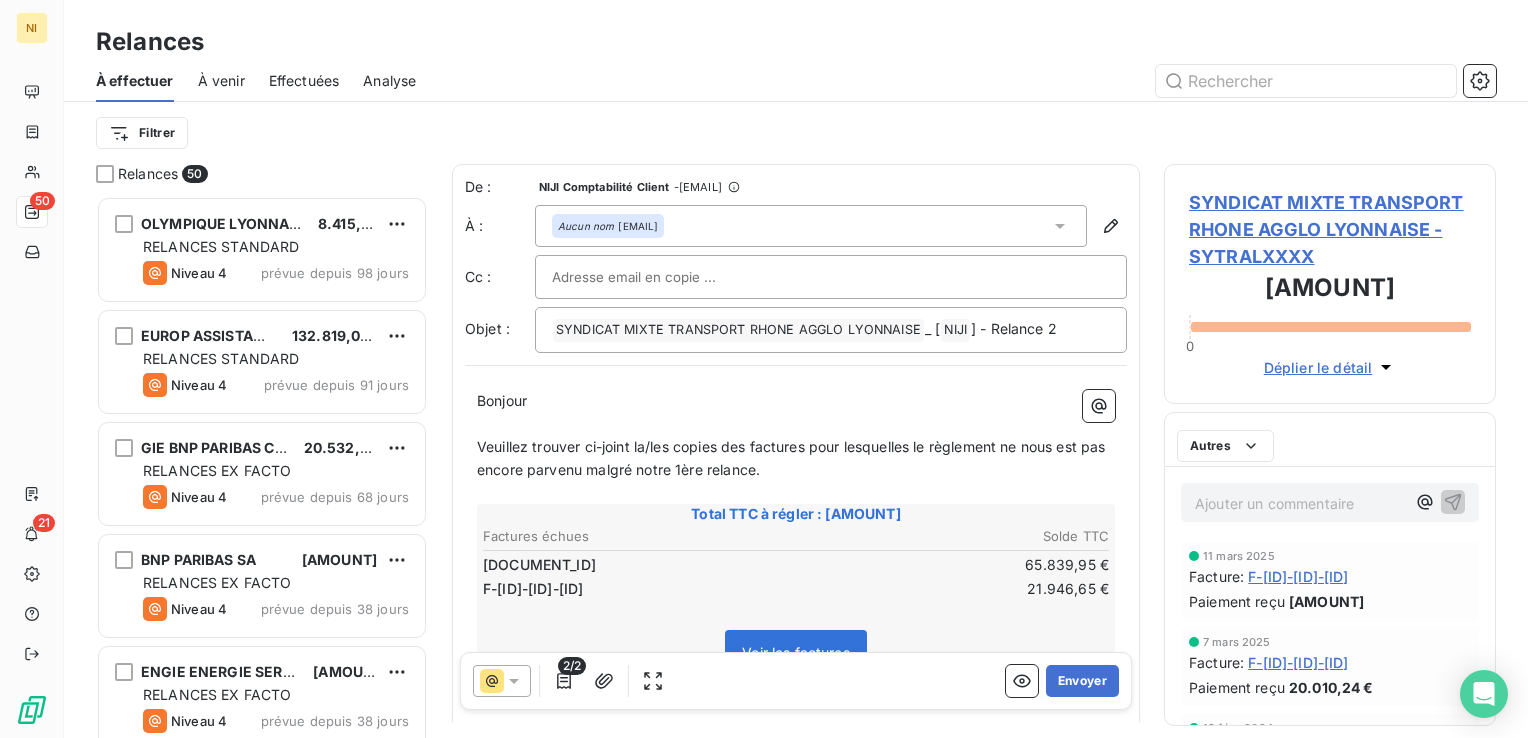 scroll, scrollTop: 16, scrollLeft: 16, axis: both 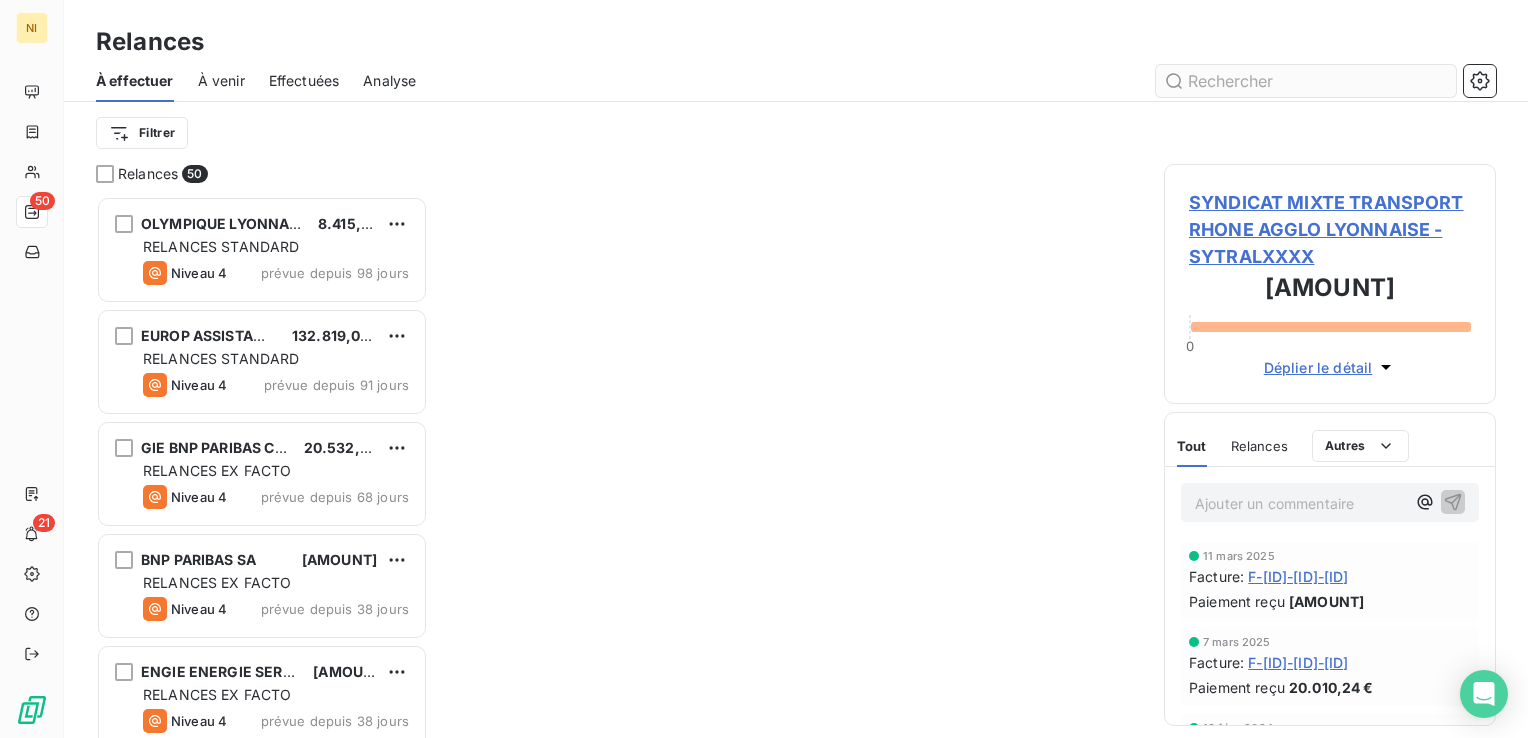 click at bounding box center [1306, 81] 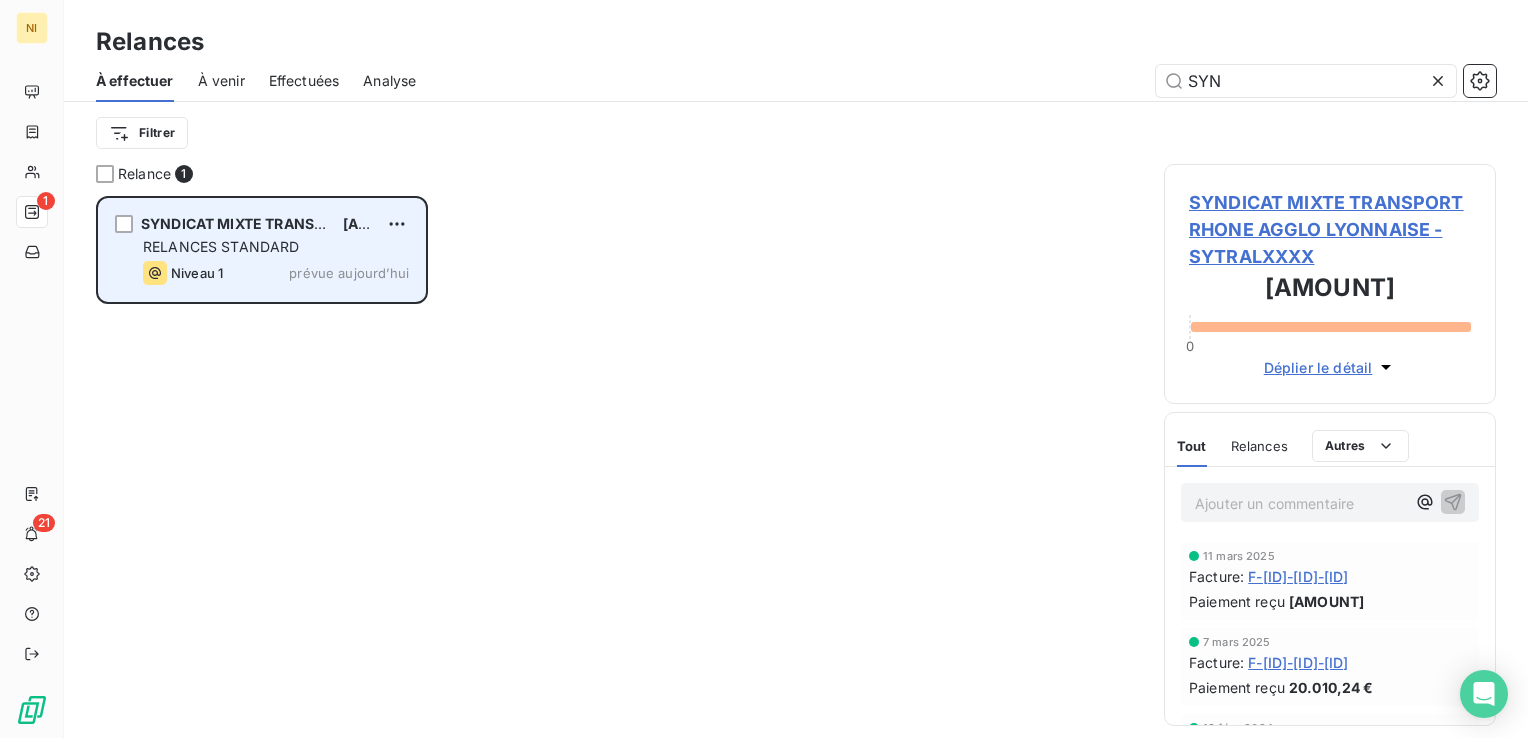 type on "SYN" 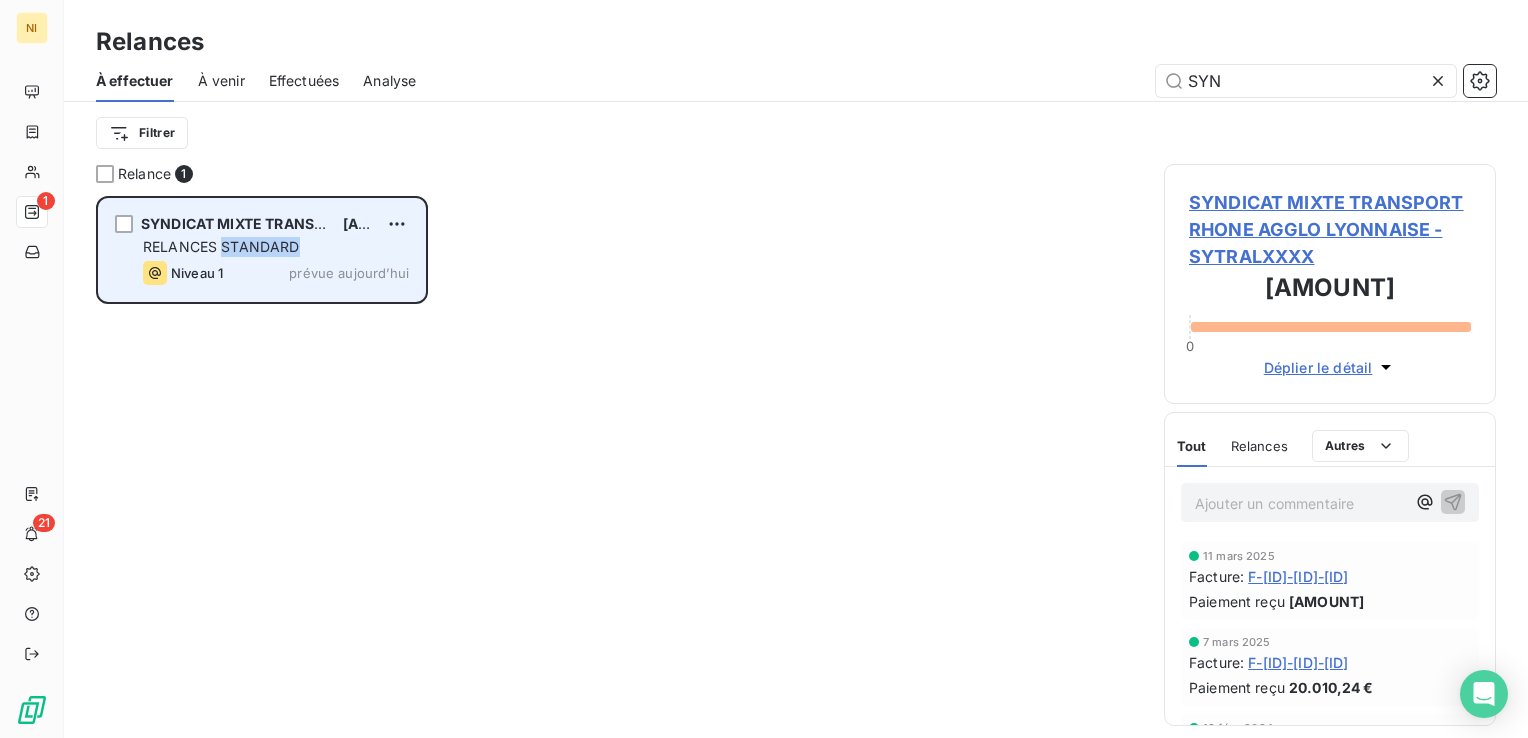 click on "RELANCES STANDARD" at bounding box center [221, 246] 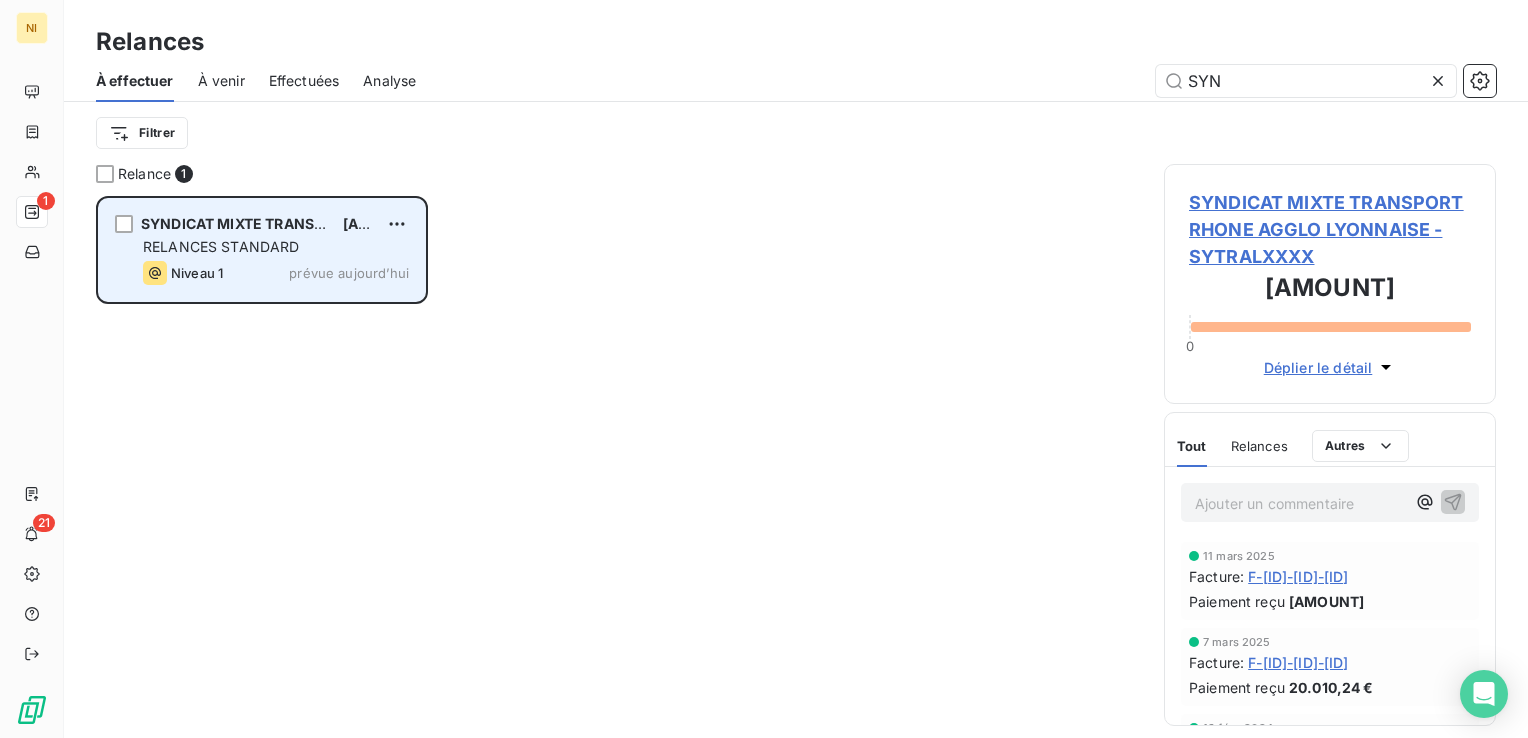 drag, startPoint x: 244, startPoint y: 244, endPoint x: 163, endPoint y: 244, distance: 81 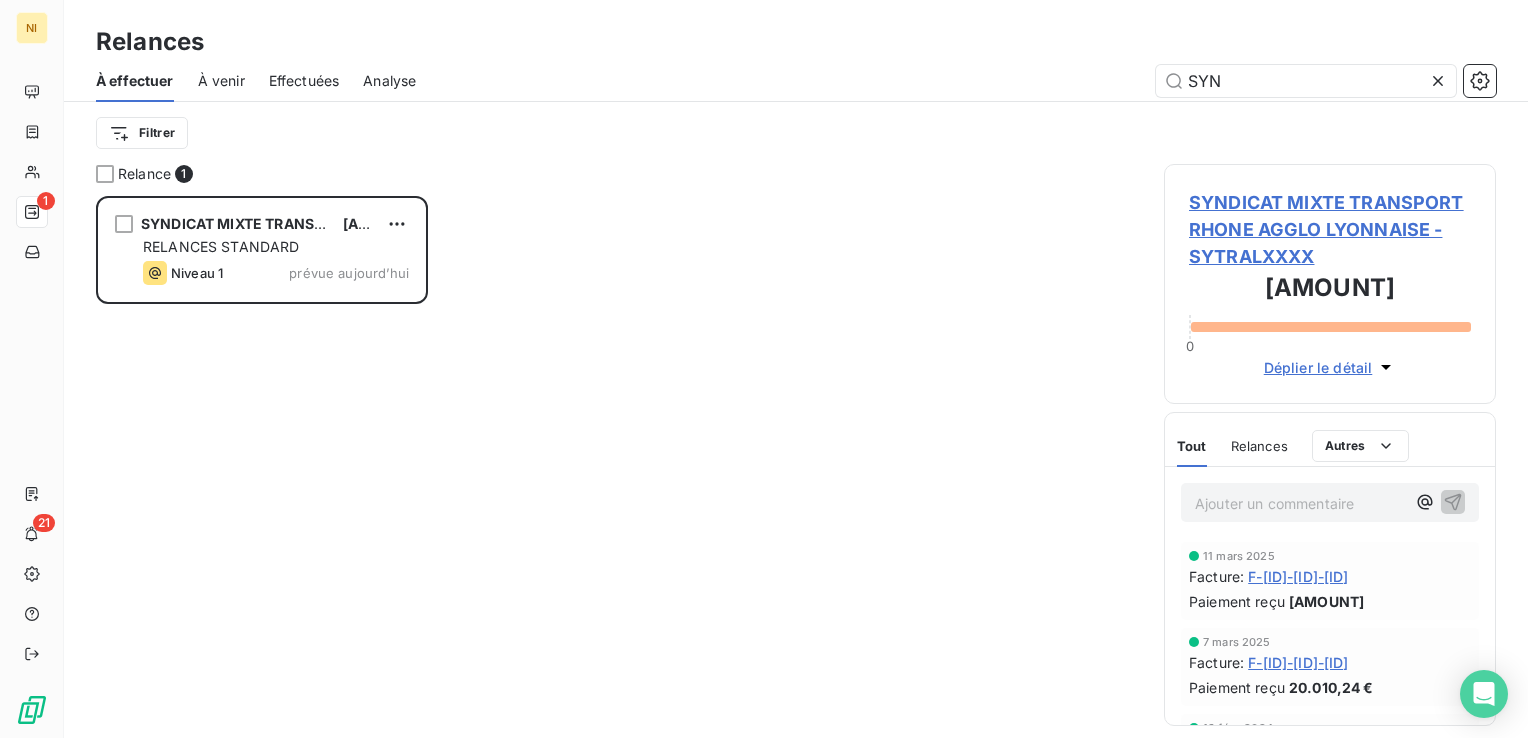 click on "SYNDICAT MIXTE TRANSPORT RHONE AGGLO LYONNAISE 87.786,60 € RELANCES STANDARD Niveau 1 prévue aujourd’hui" at bounding box center [262, 467] 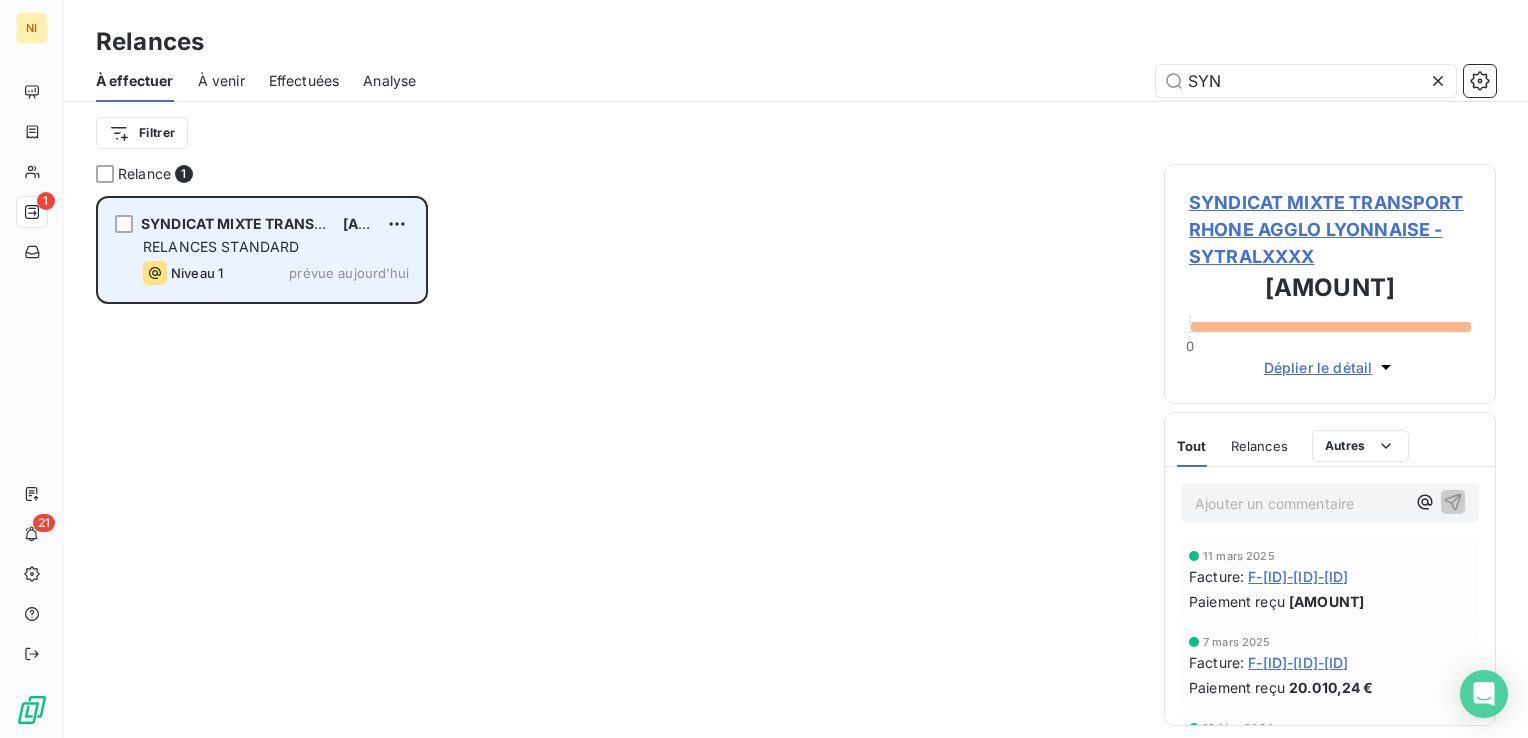 click on "RELANCES STANDARD" at bounding box center (221, 246) 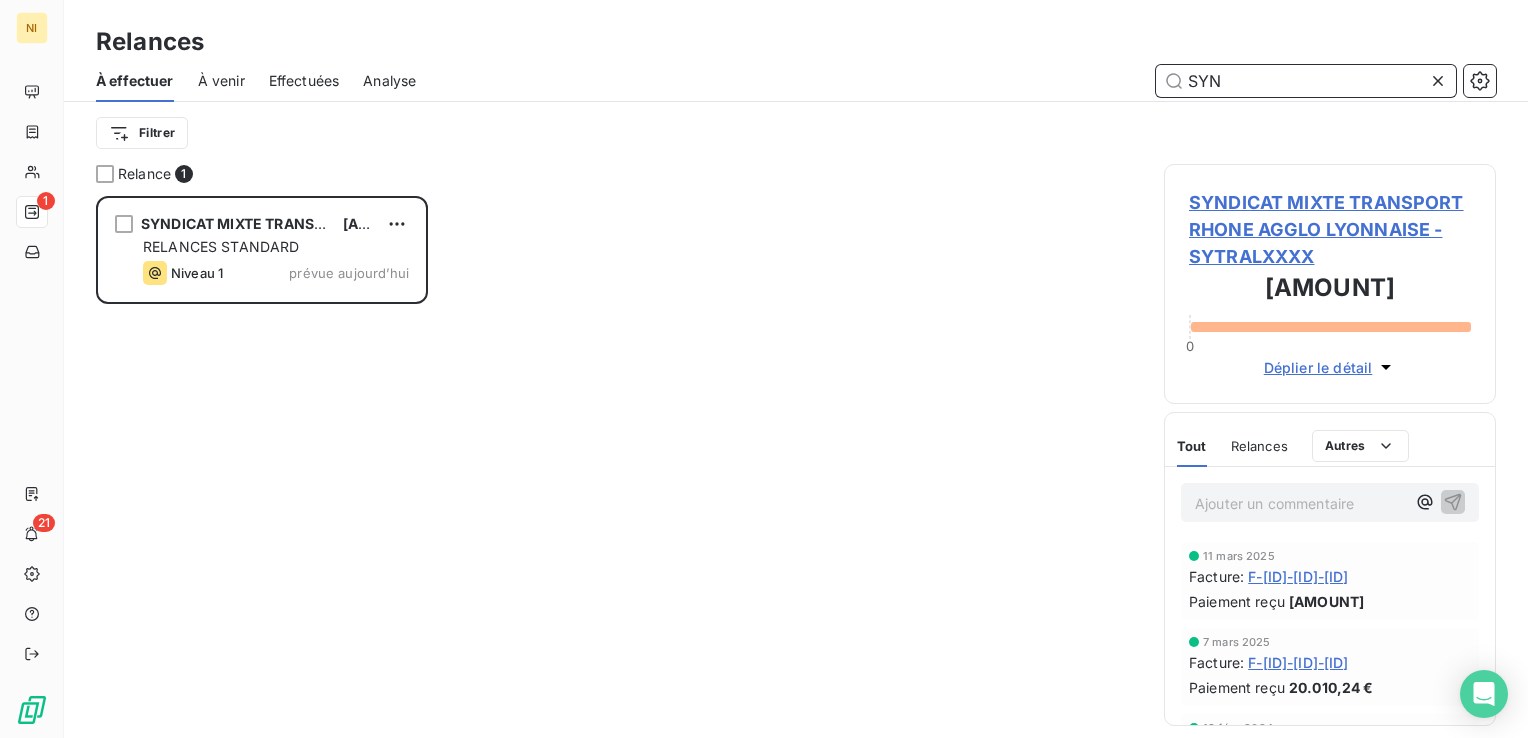 click on "SYN" at bounding box center [1306, 81] 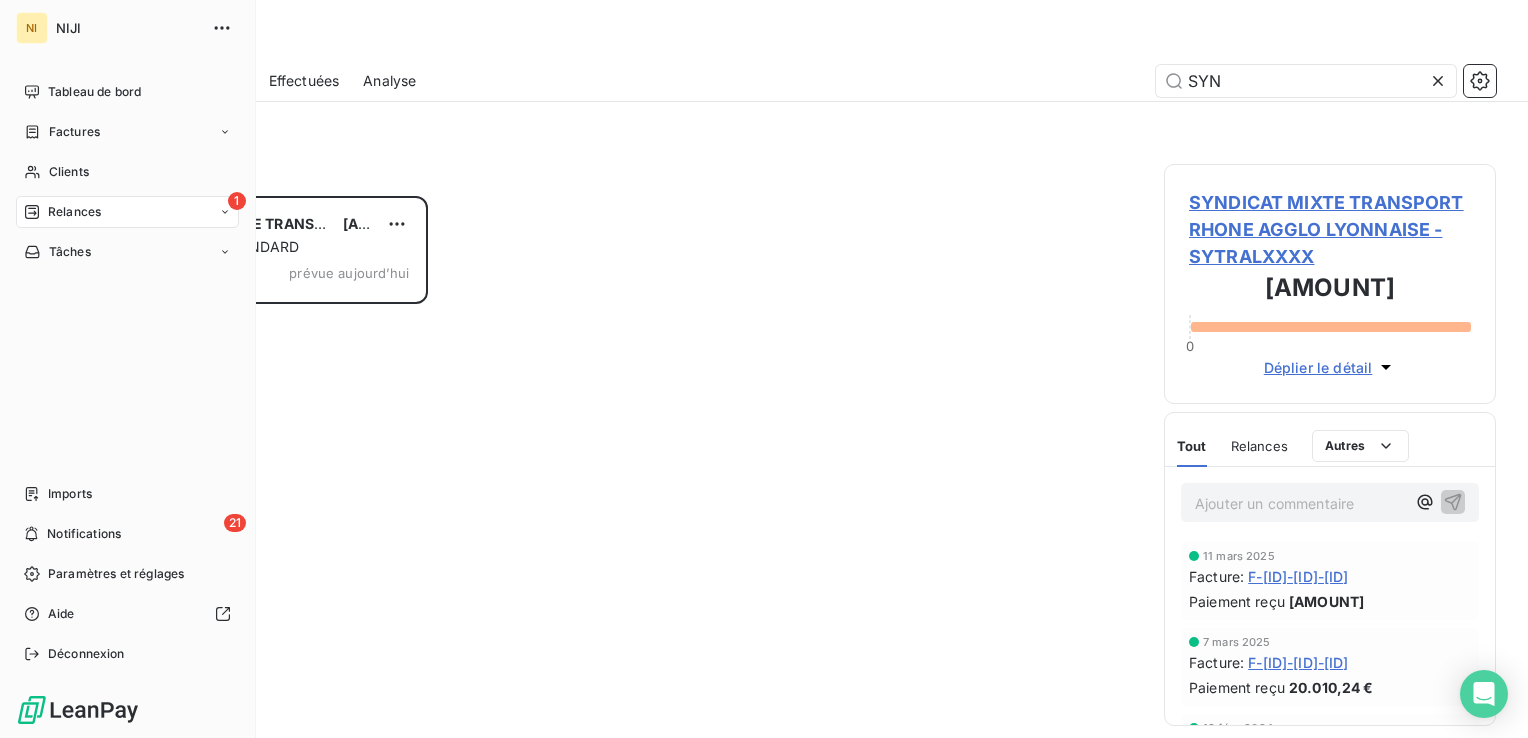 click on "1 Relances" at bounding box center (127, 212) 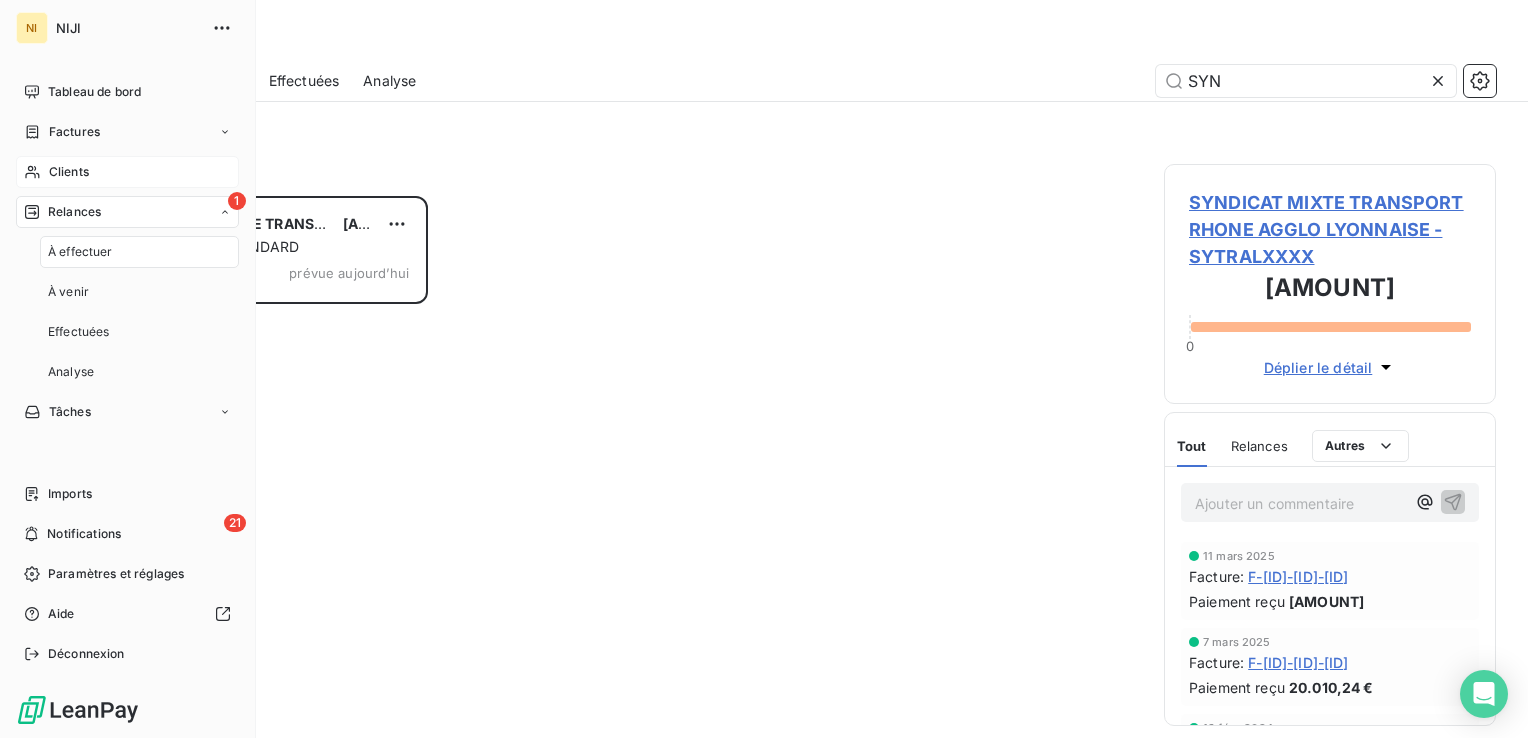 click on "Clients" at bounding box center (127, 172) 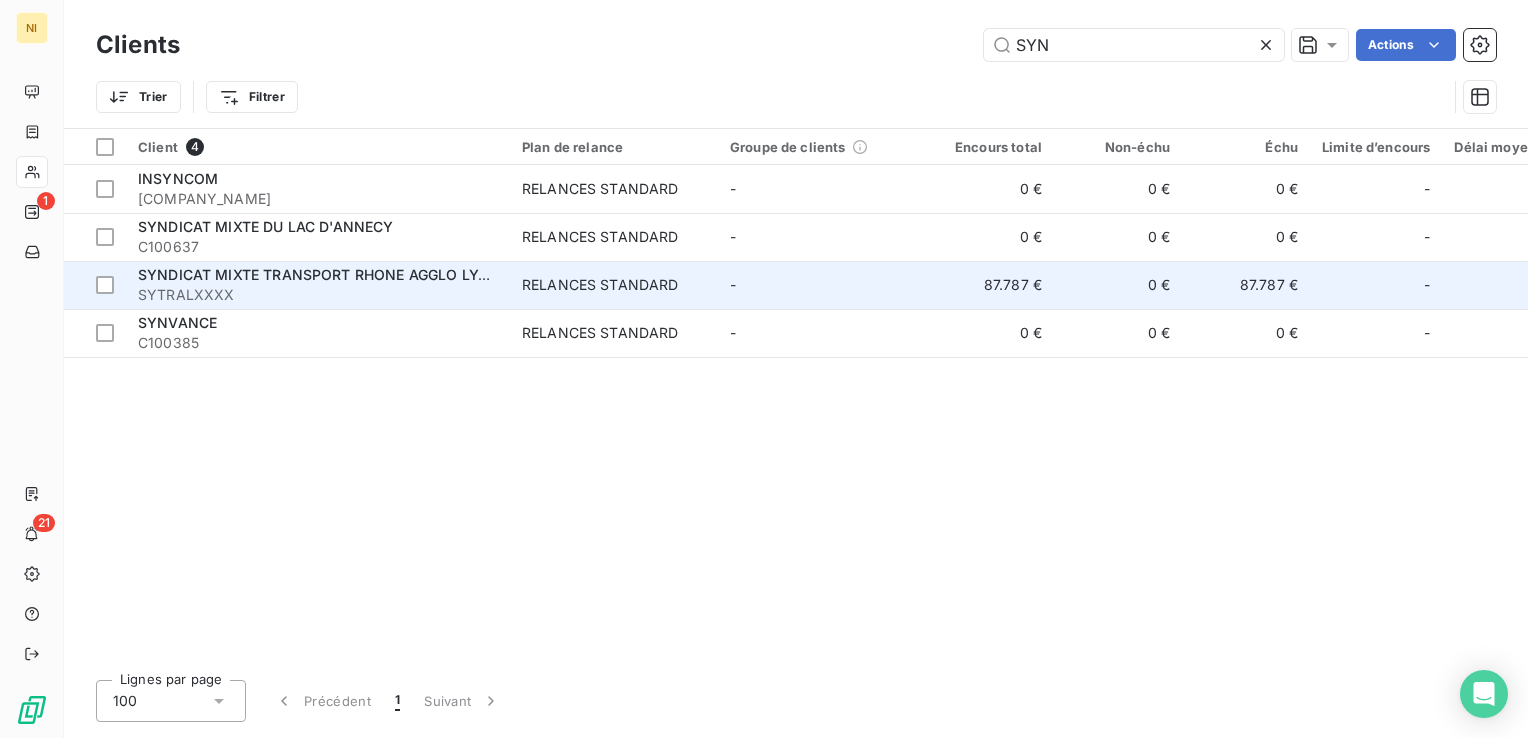 click on "SYNDICAT MIXTE TRANSPORT RHONE AGGLO LYONNAISE" at bounding box center [340, 274] 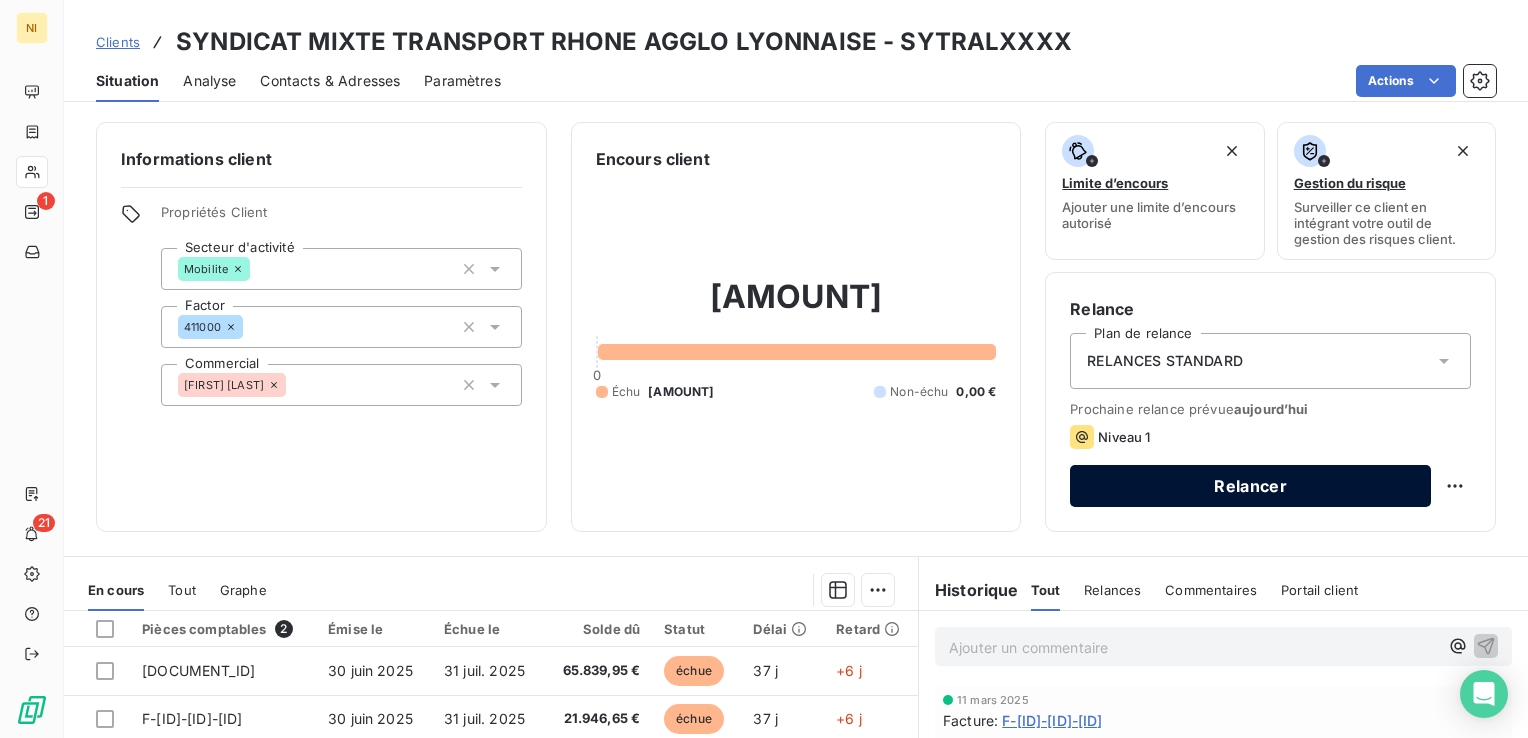 click on "Relancer" at bounding box center [1250, 486] 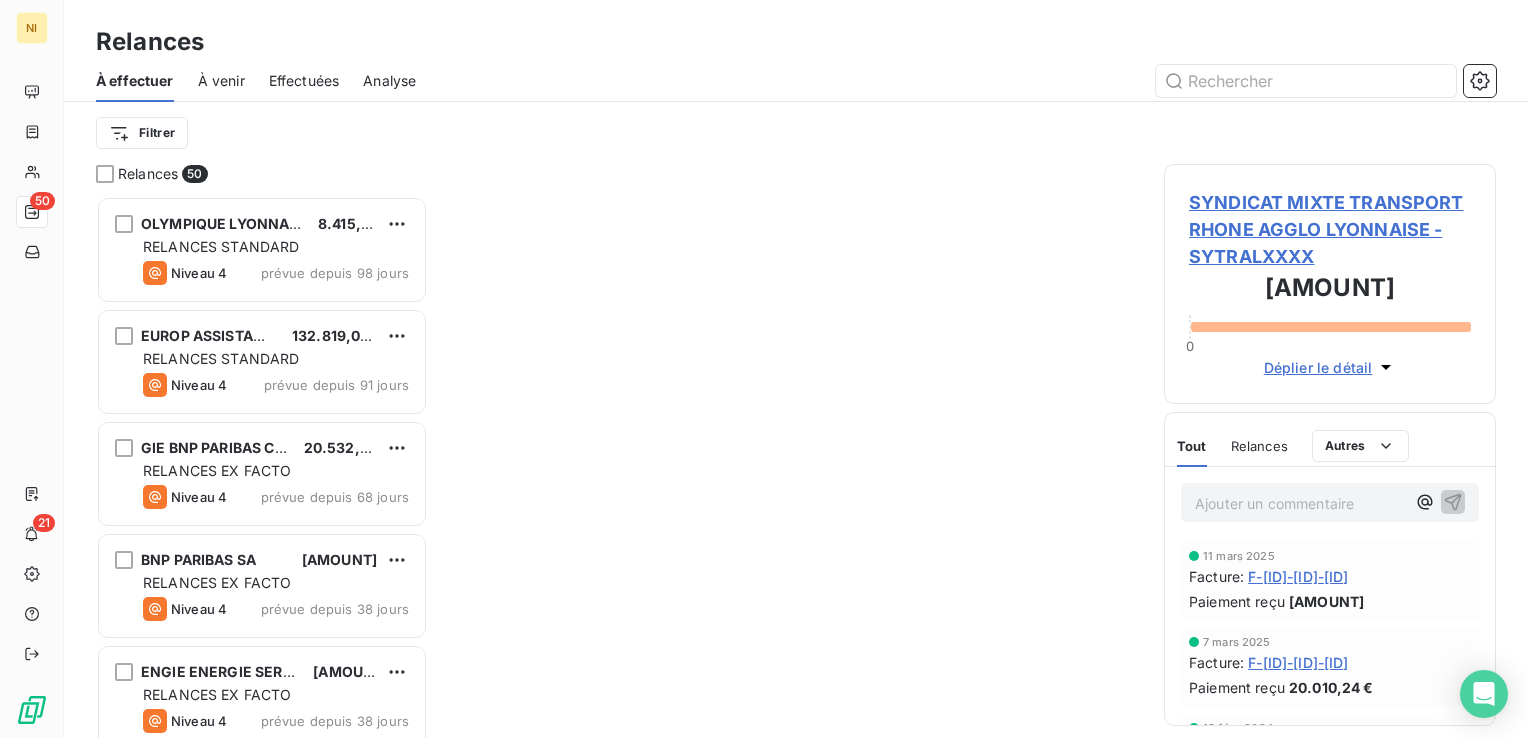 scroll, scrollTop: 16, scrollLeft: 16, axis: both 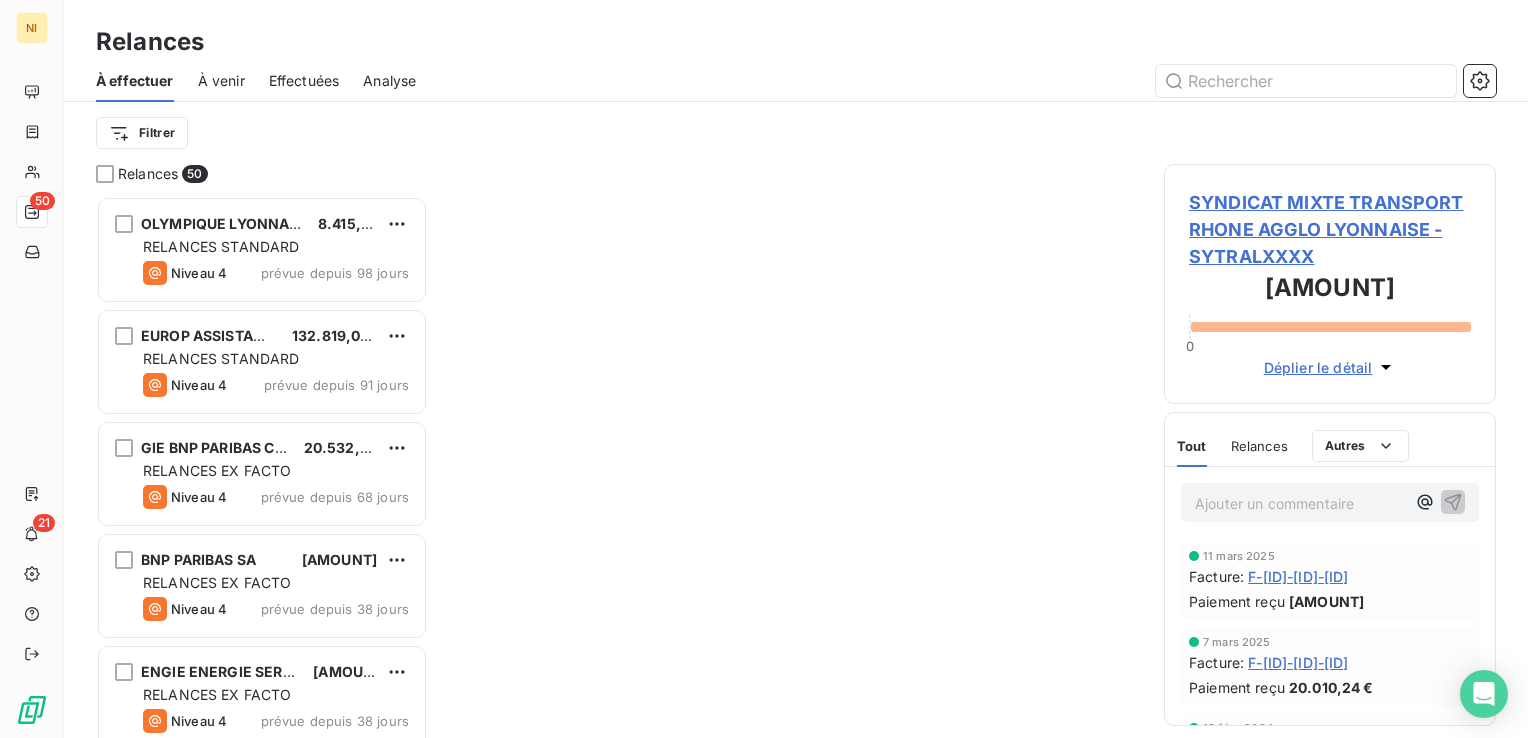 click on "Relances" at bounding box center [1259, 446] 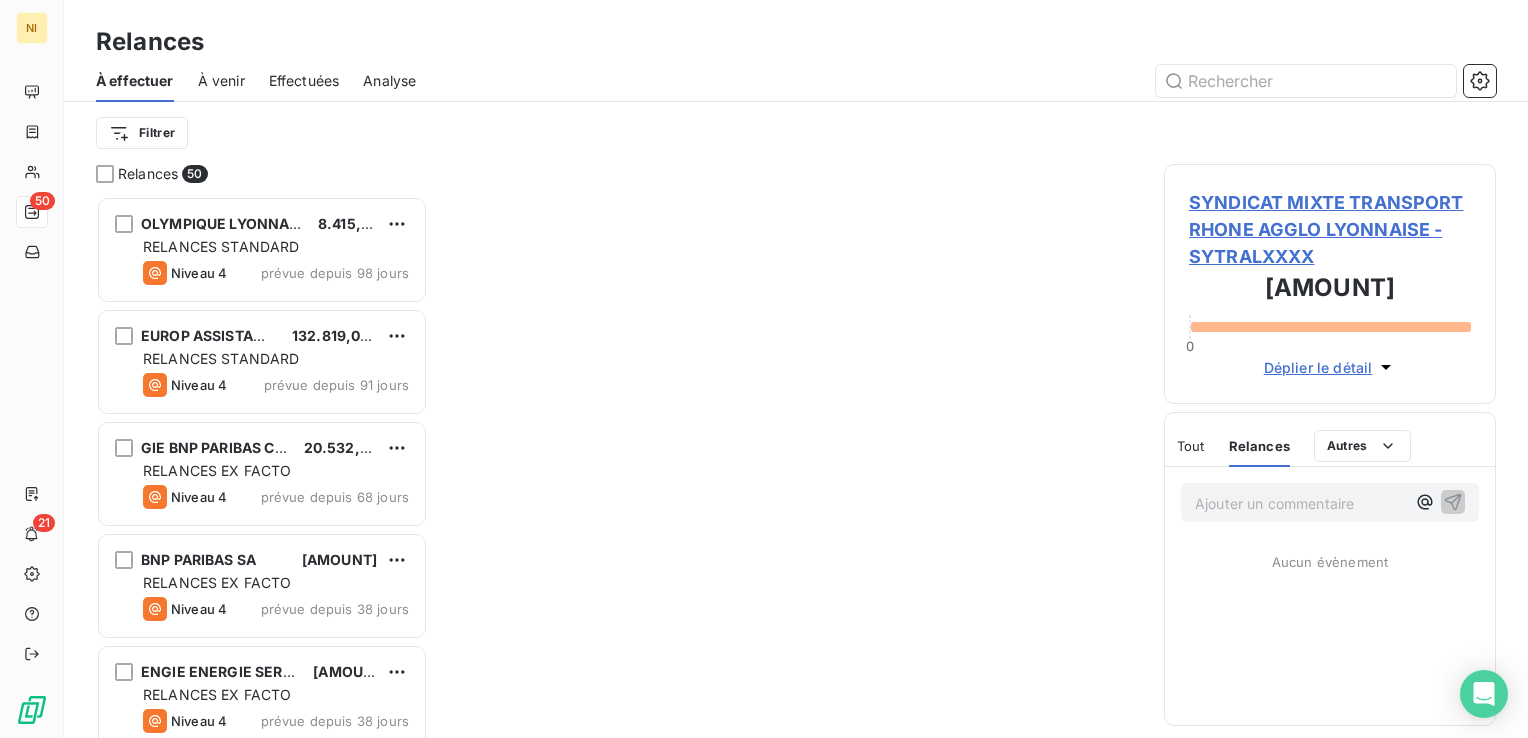 click on "Tout" at bounding box center [1191, 446] 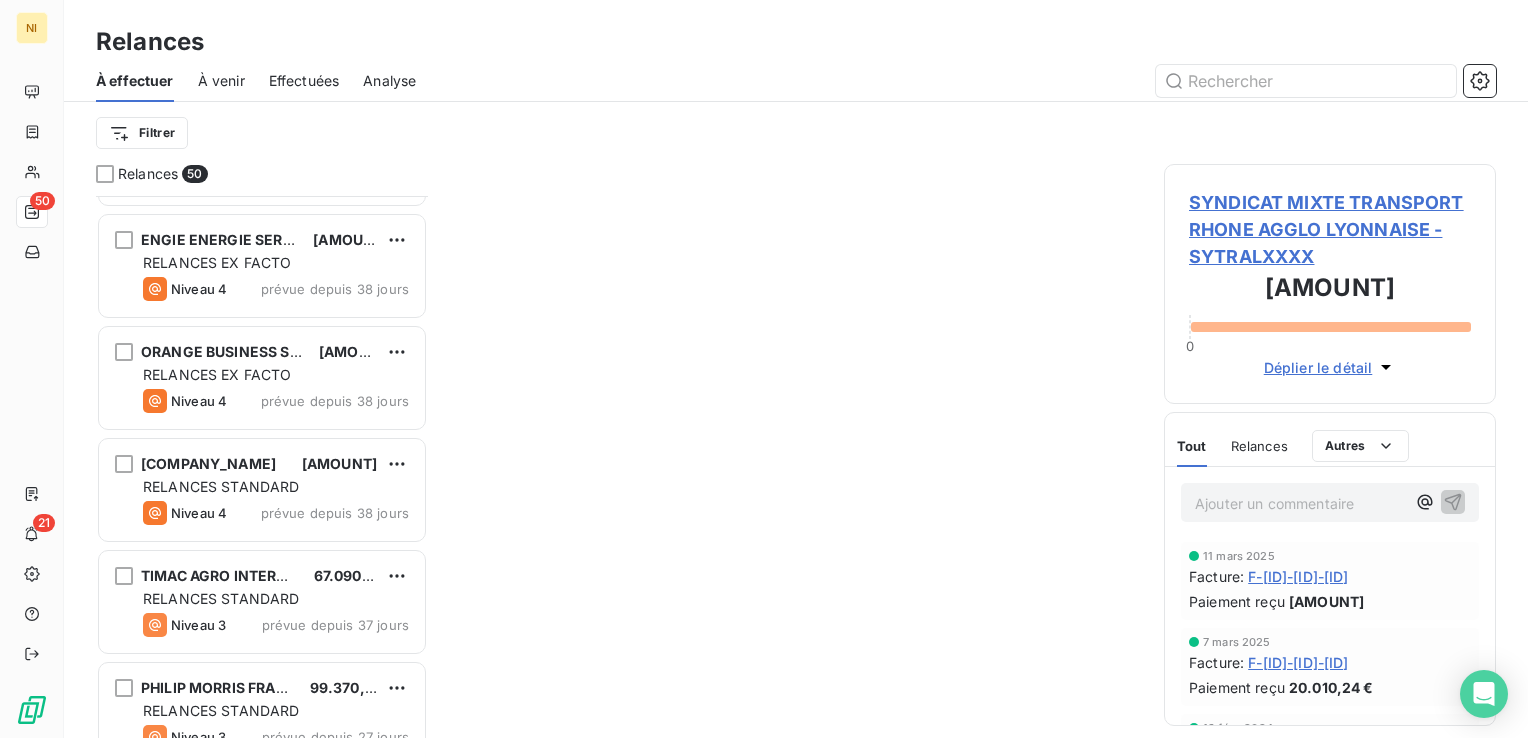 scroll, scrollTop: 400, scrollLeft: 0, axis: vertical 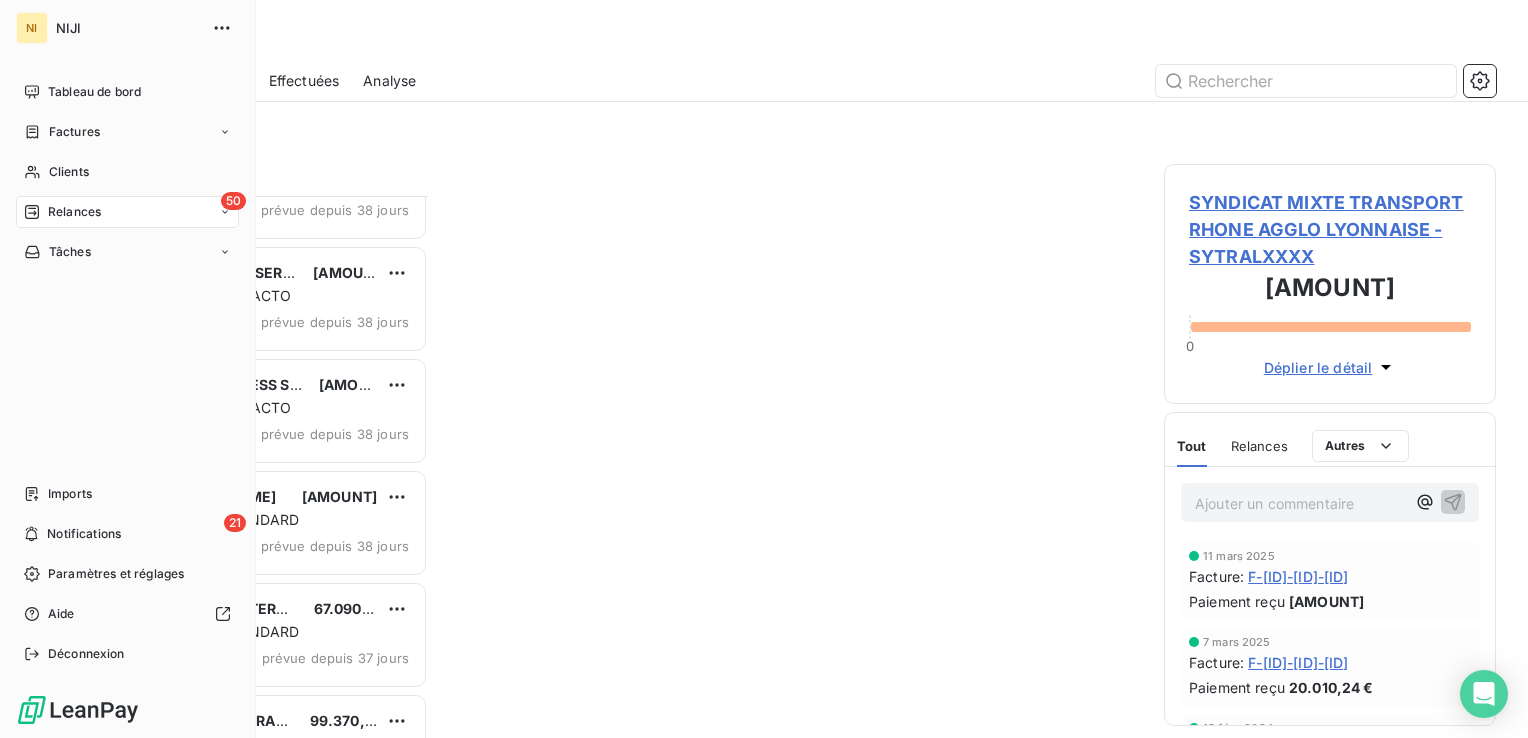 click on "Relances" at bounding box center [74, 212] 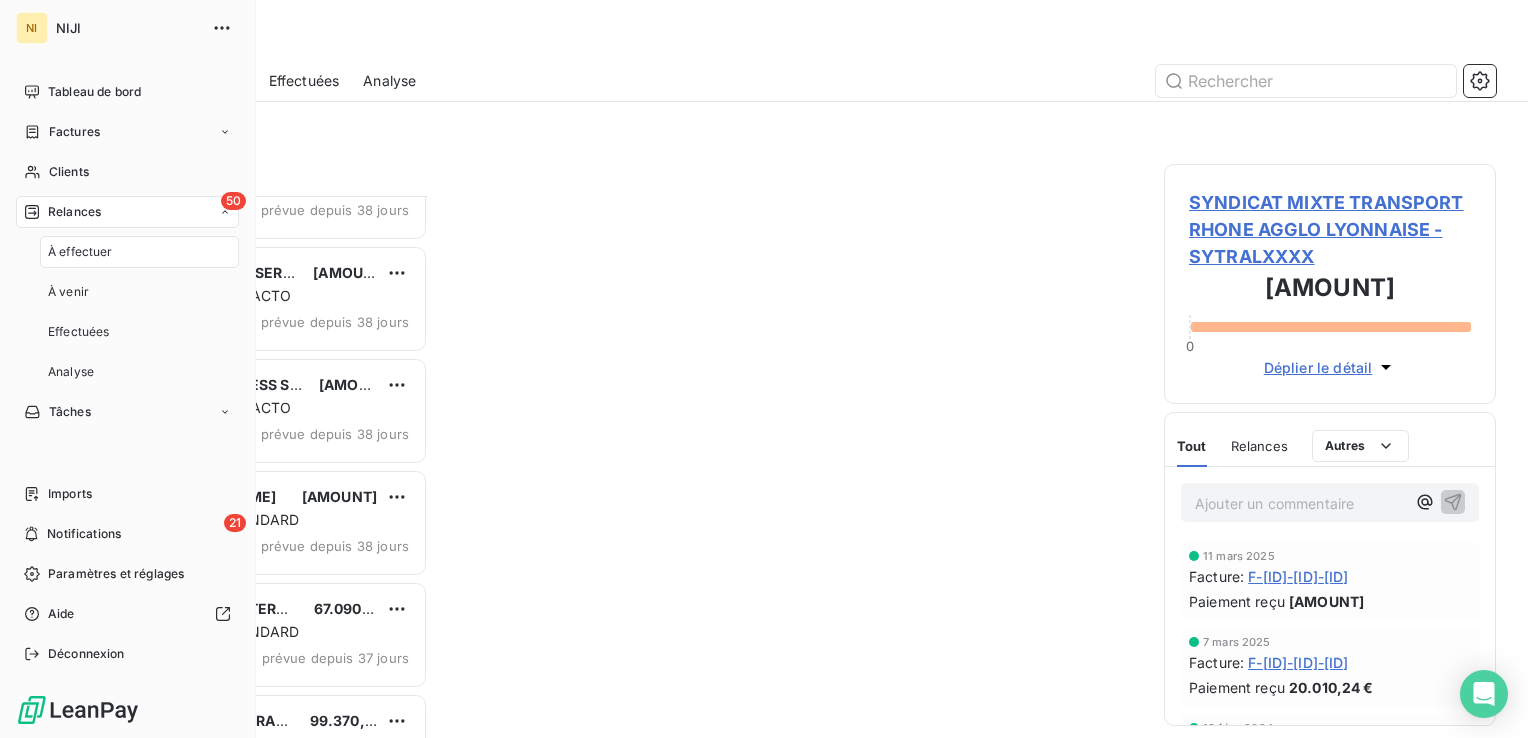click on "À effectuer" at bounding box center [80, 252] 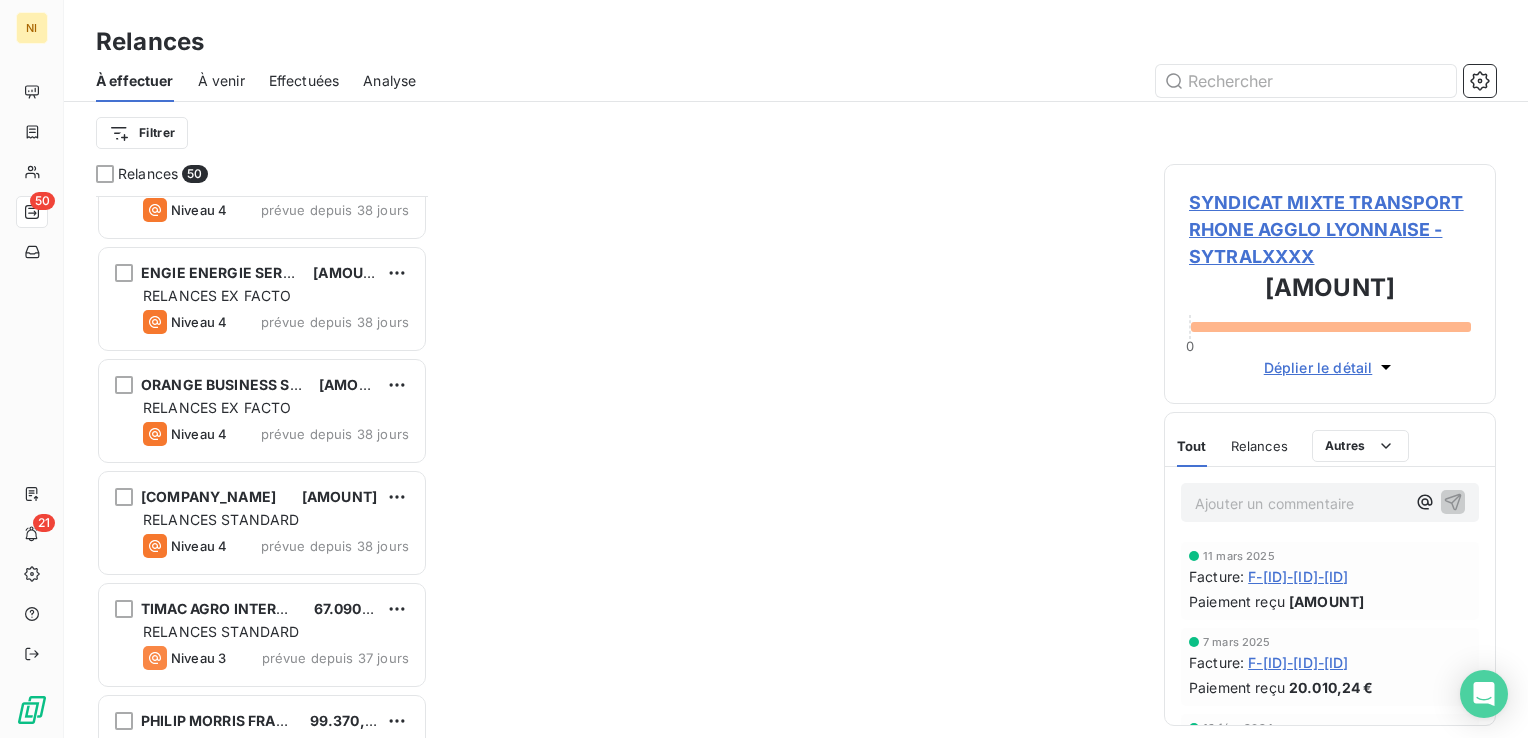 click on "À effectuer" at bounding box center [135, 81] 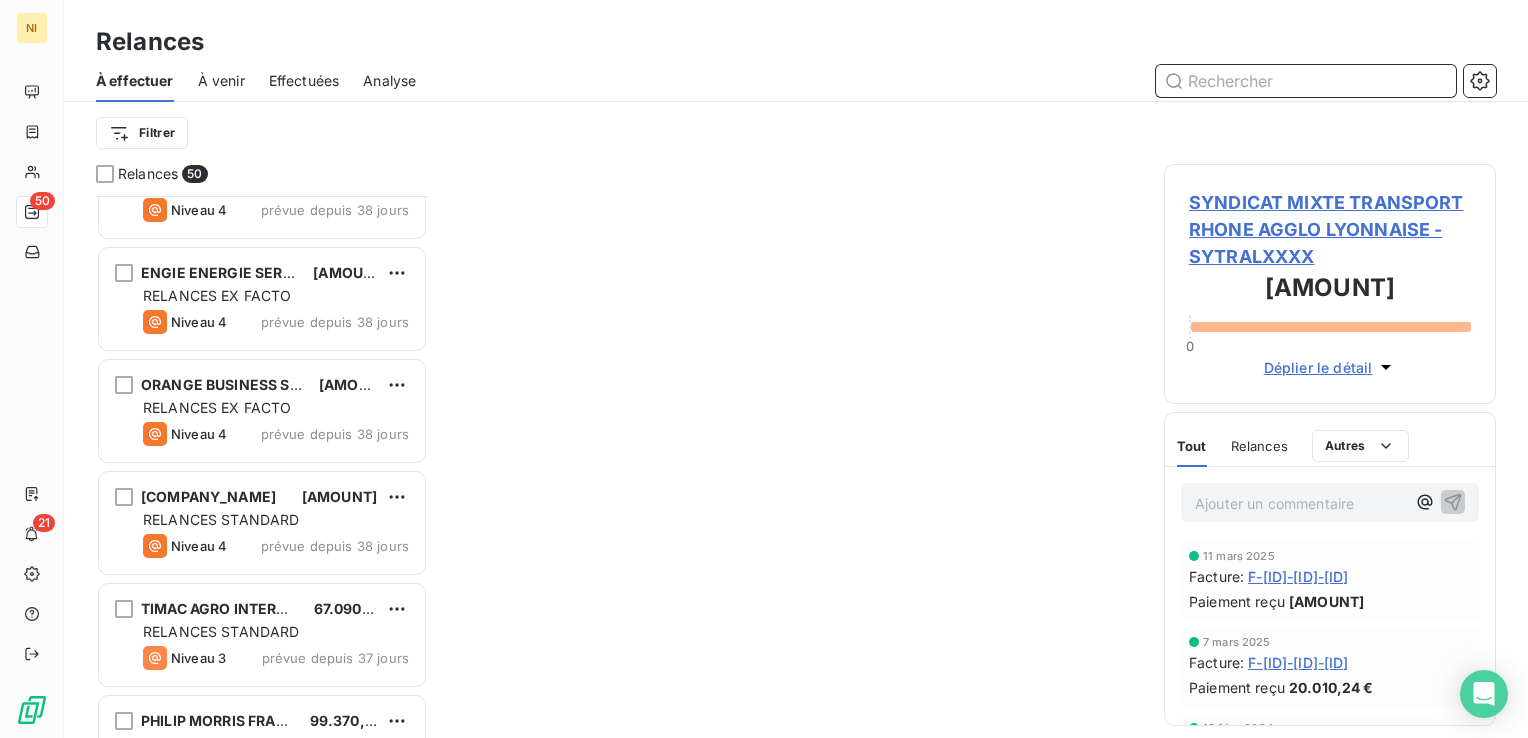 click at bounding box center (1306, 81) 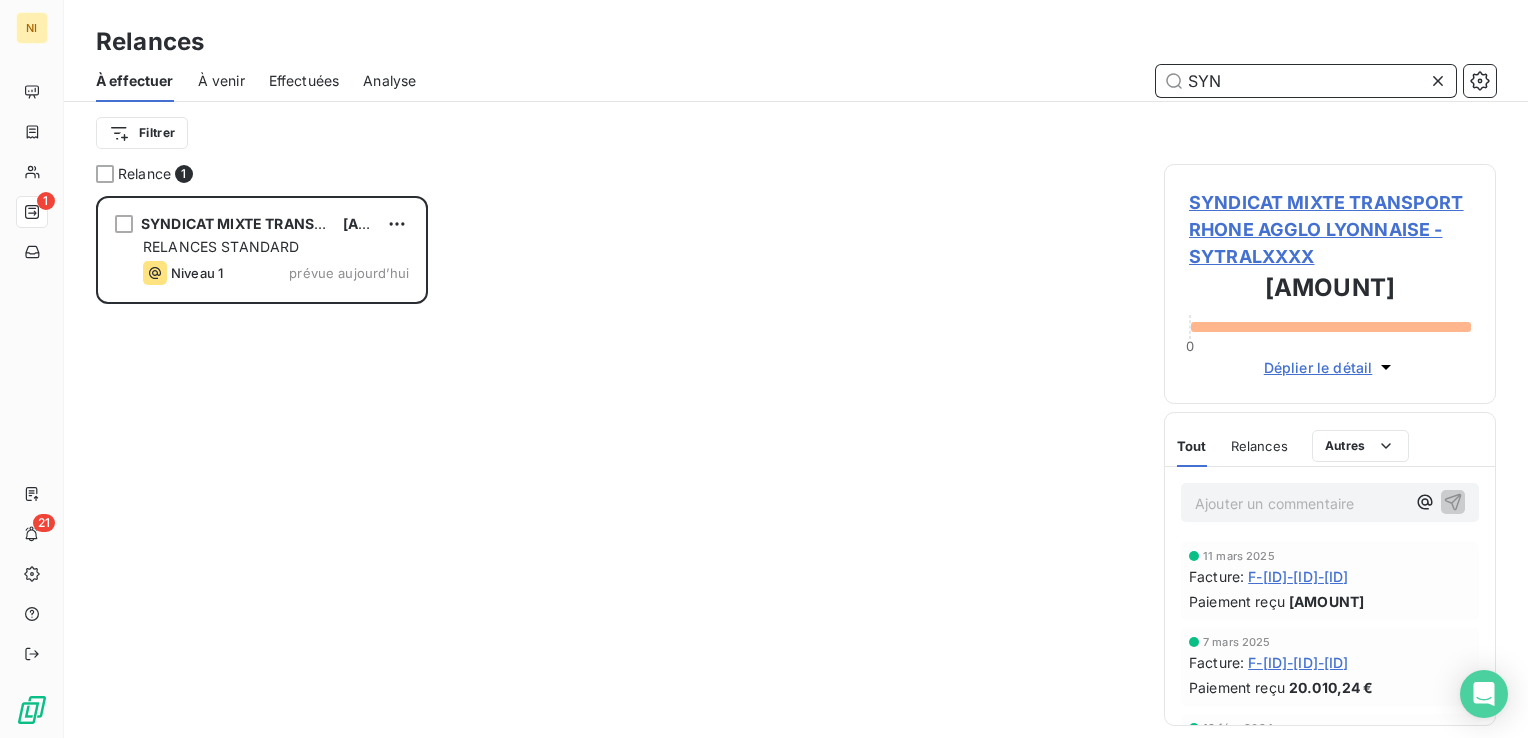 scroll, scrollTop: 0, scrollLeft: 0, axis: both 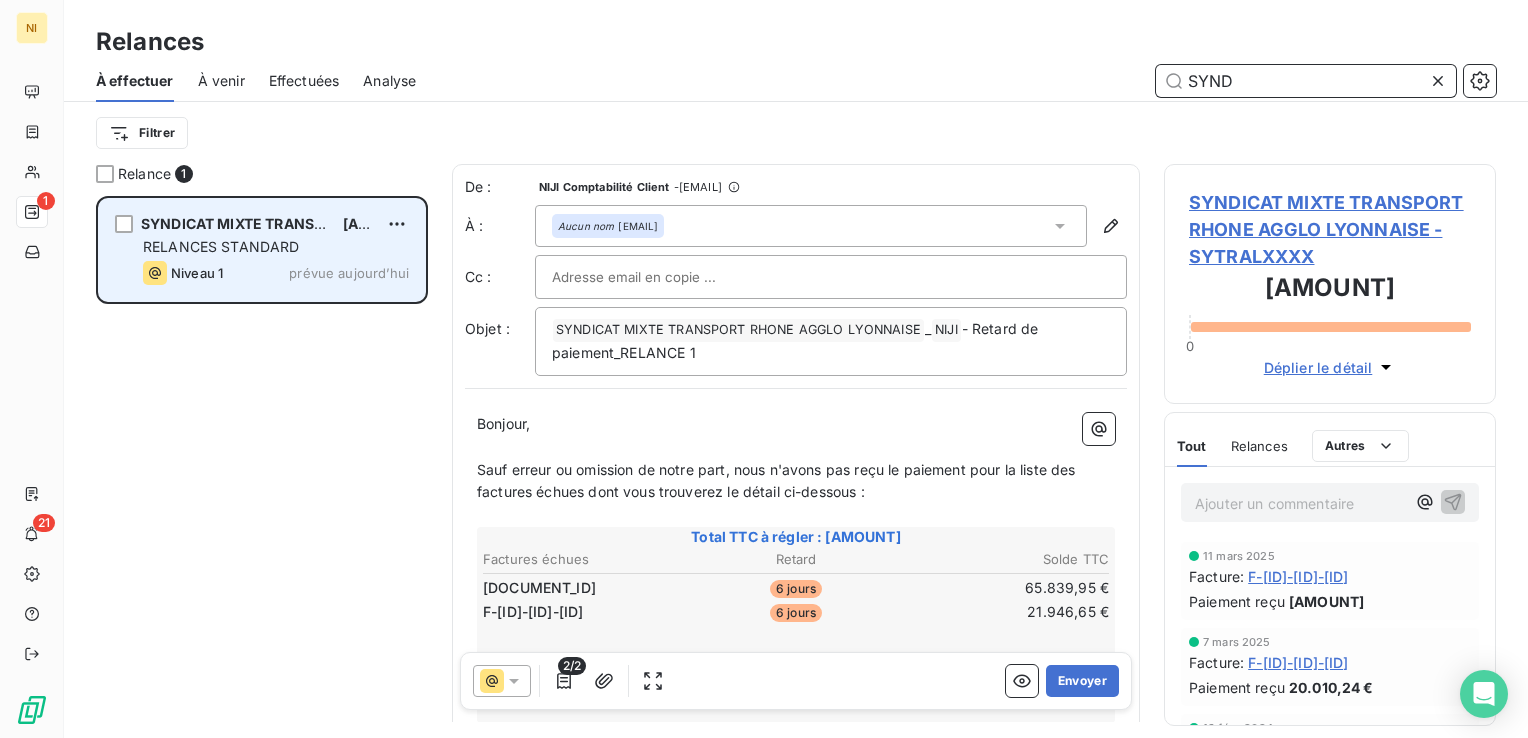 type on "SYND" 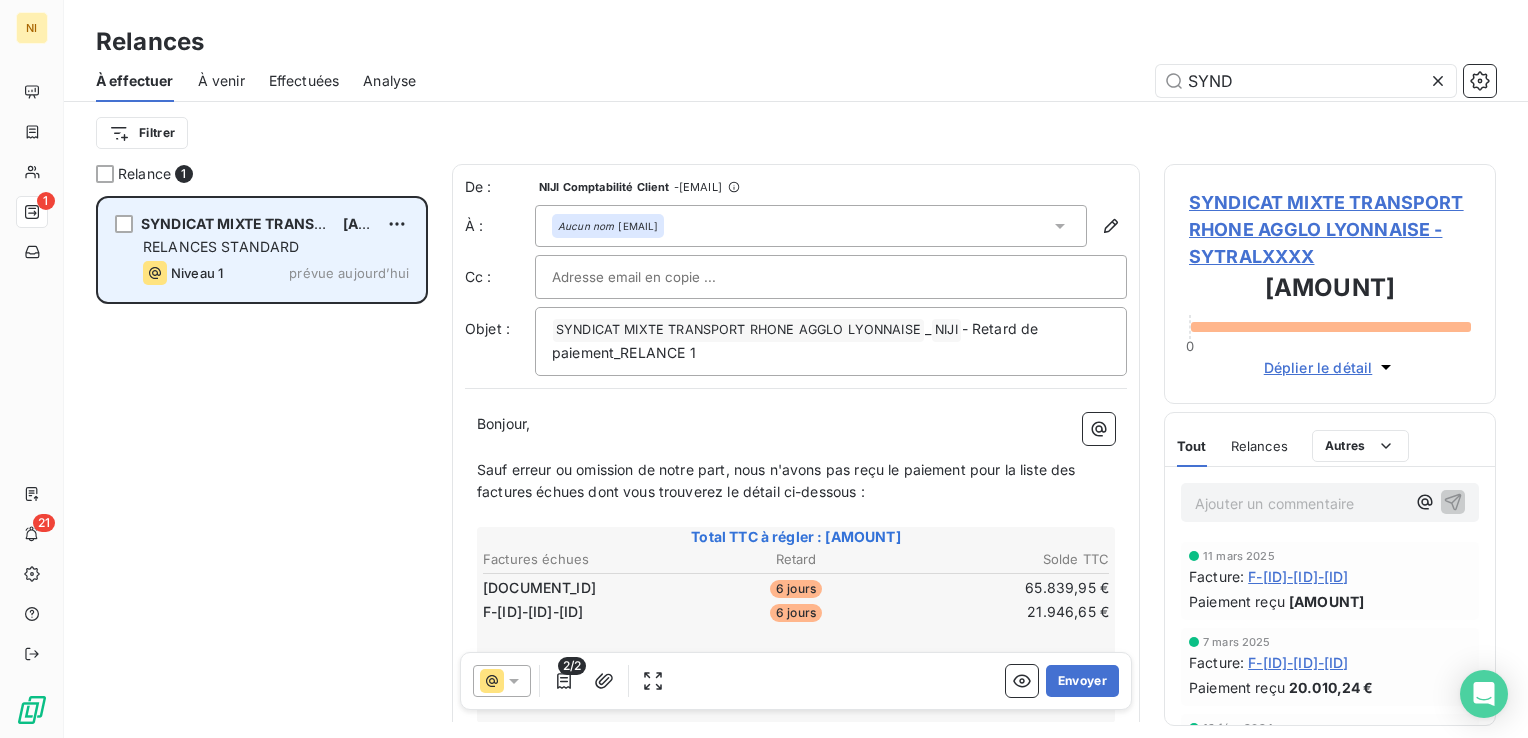 click on "RELANCES STANDARD" at bounding box center (221, 246) 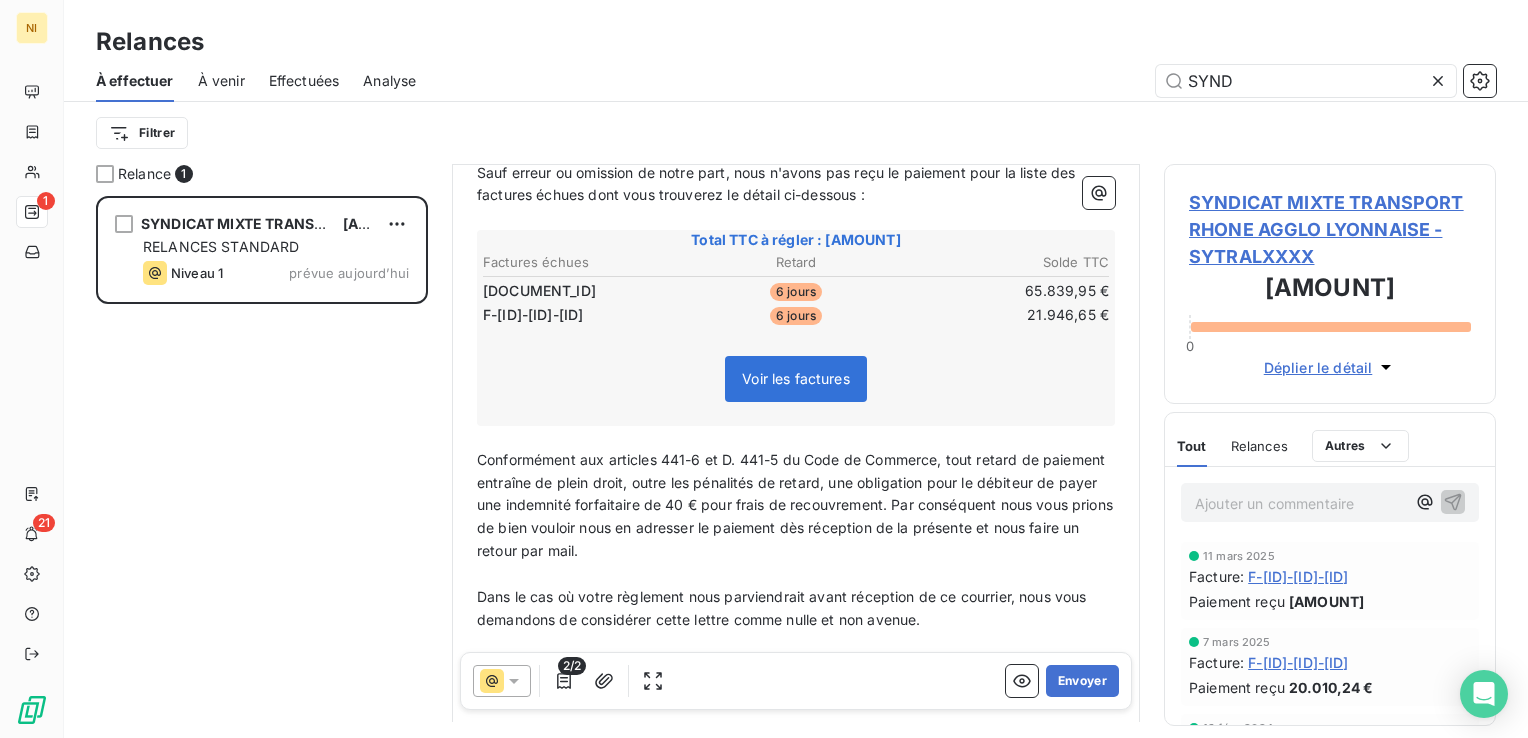 scroll, scrollTop: 200, scrollLeft: 0, axis: vertical 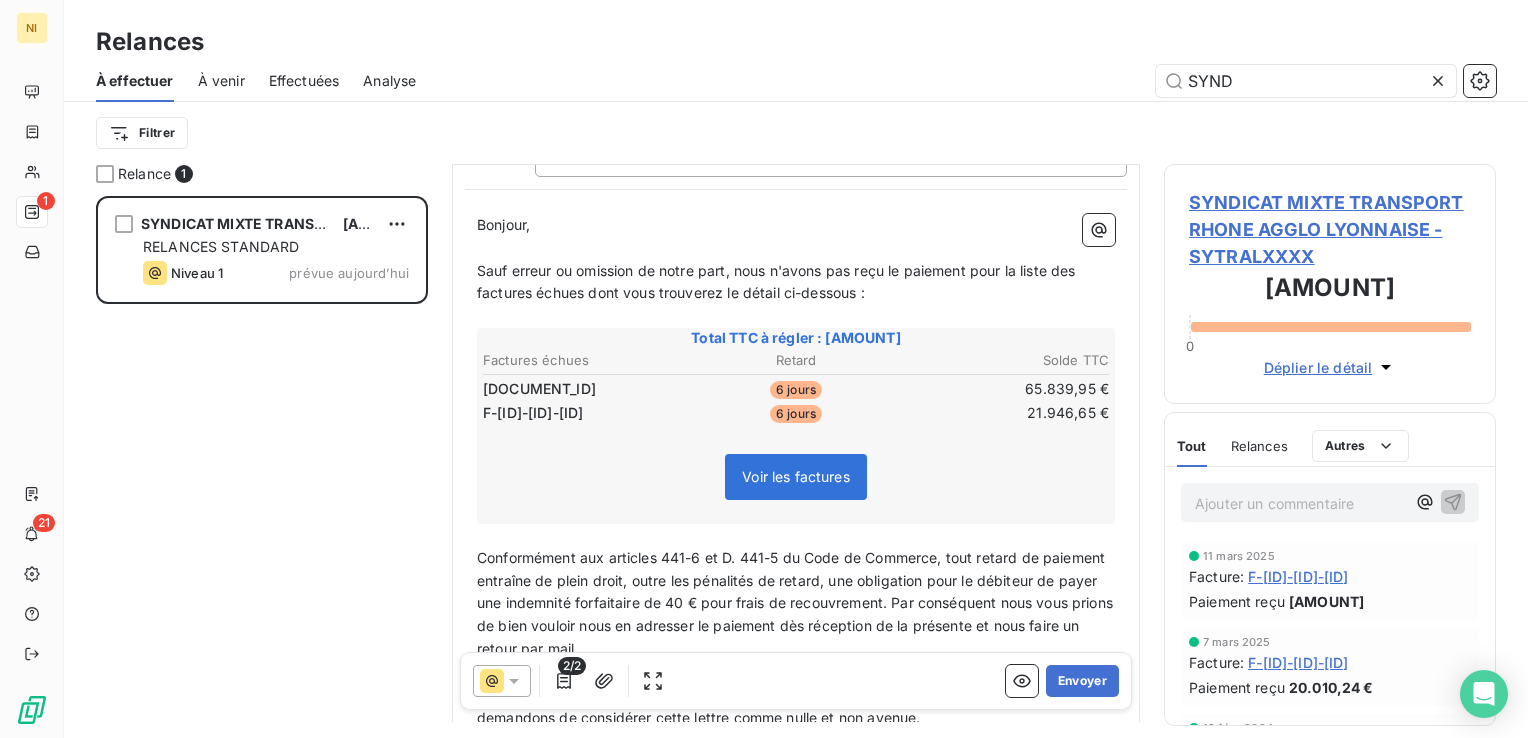 click 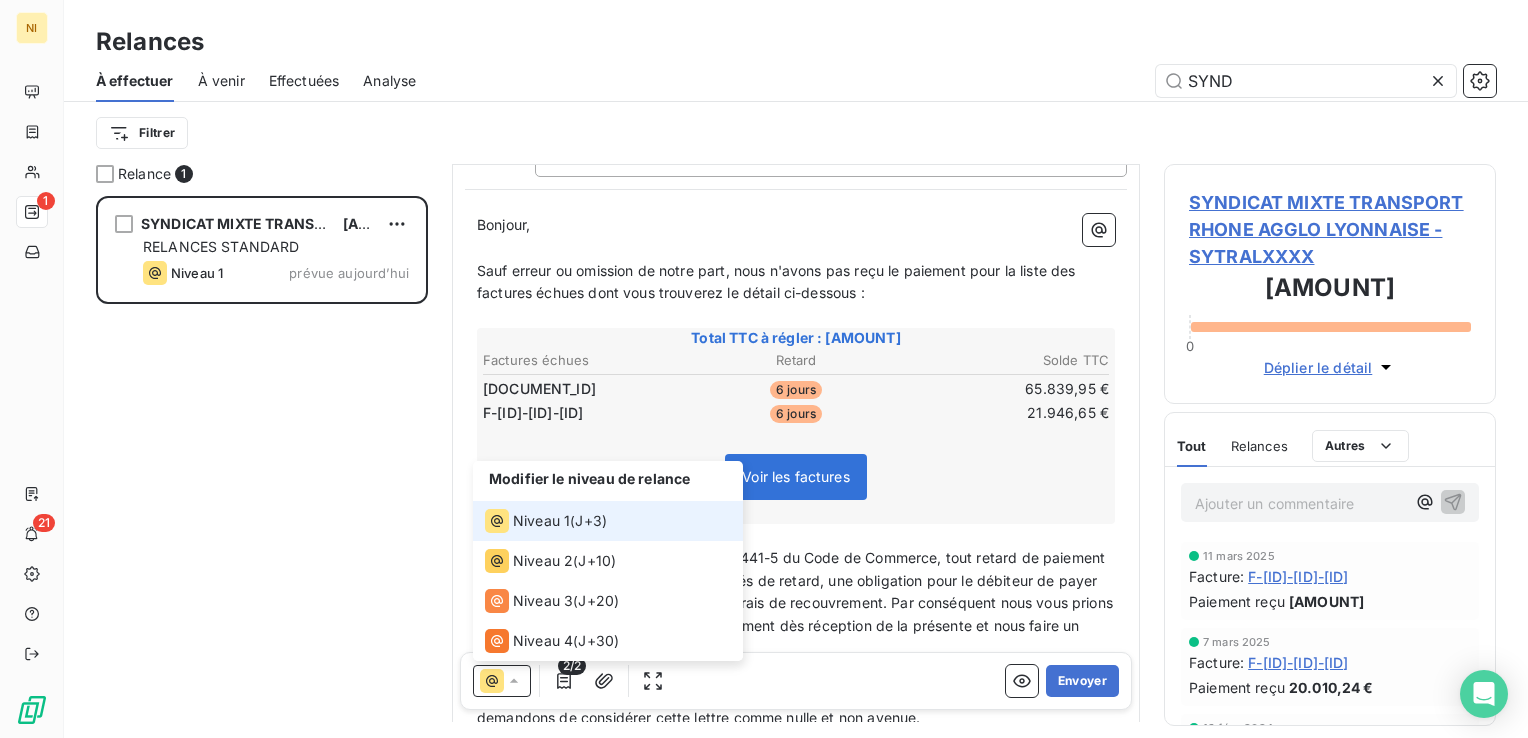 click on "Niveau 1" at bounding box center [541, 521] 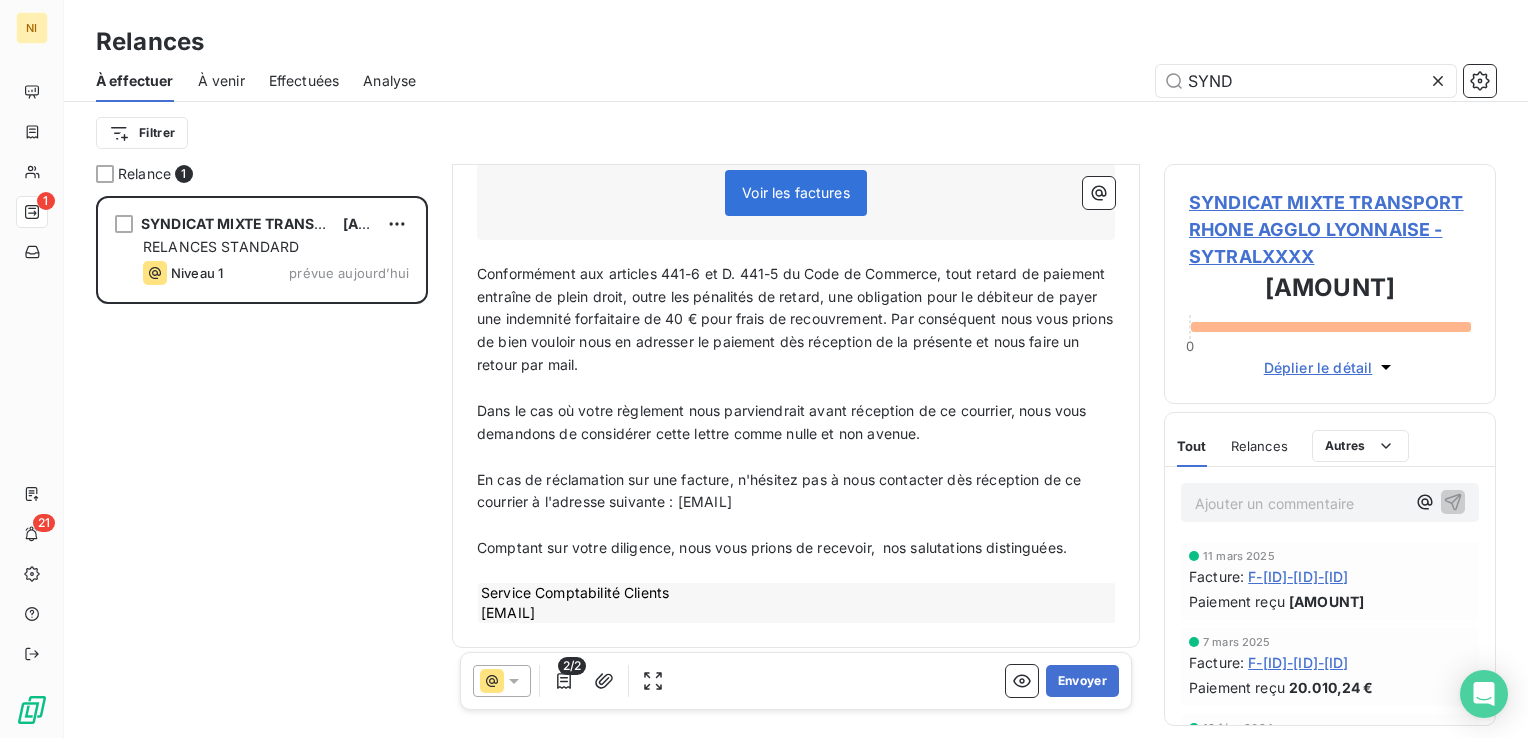 scroll, scrollTop: 488, scrollLeft: 0, axis: vertical 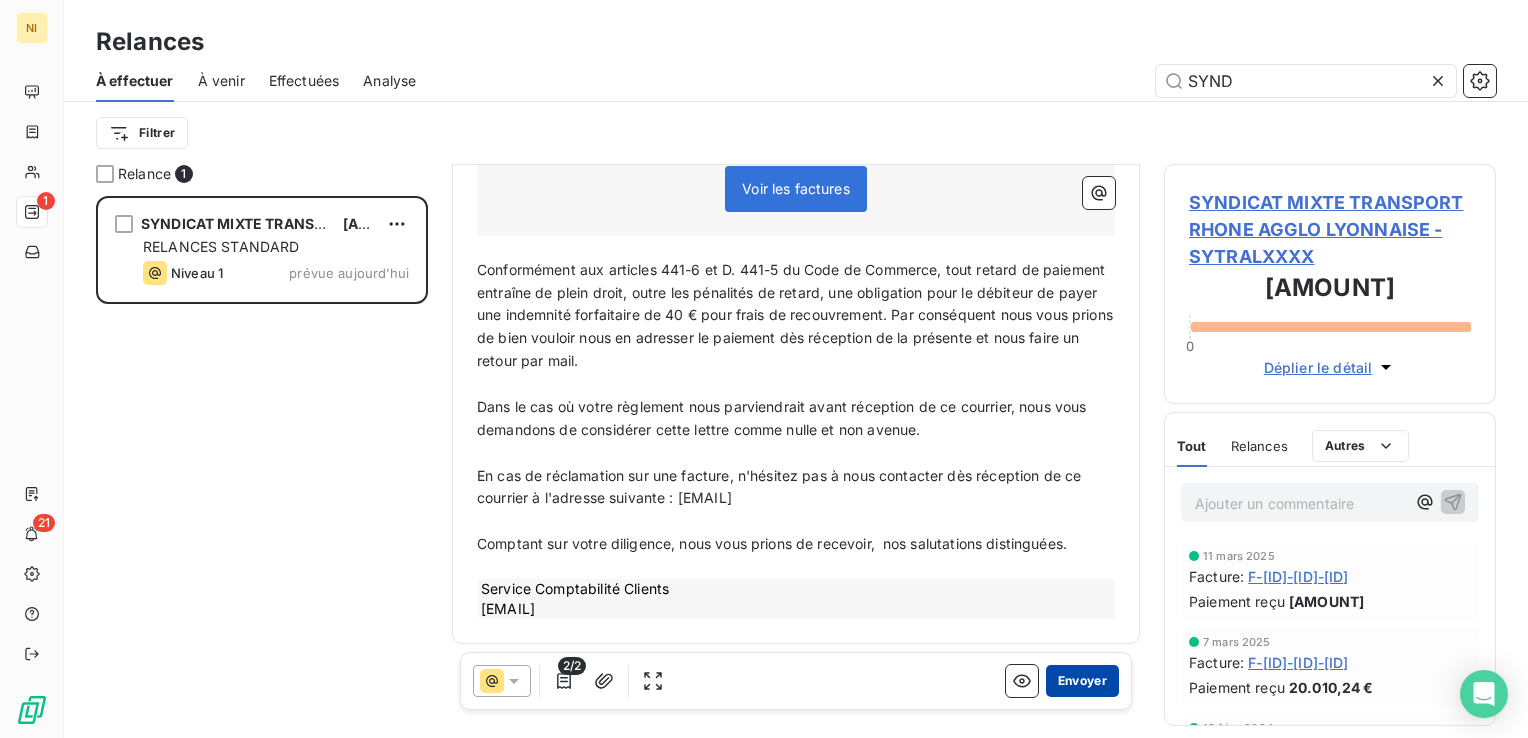 click on "Envoyer" at bounding box center (1082, 681) 